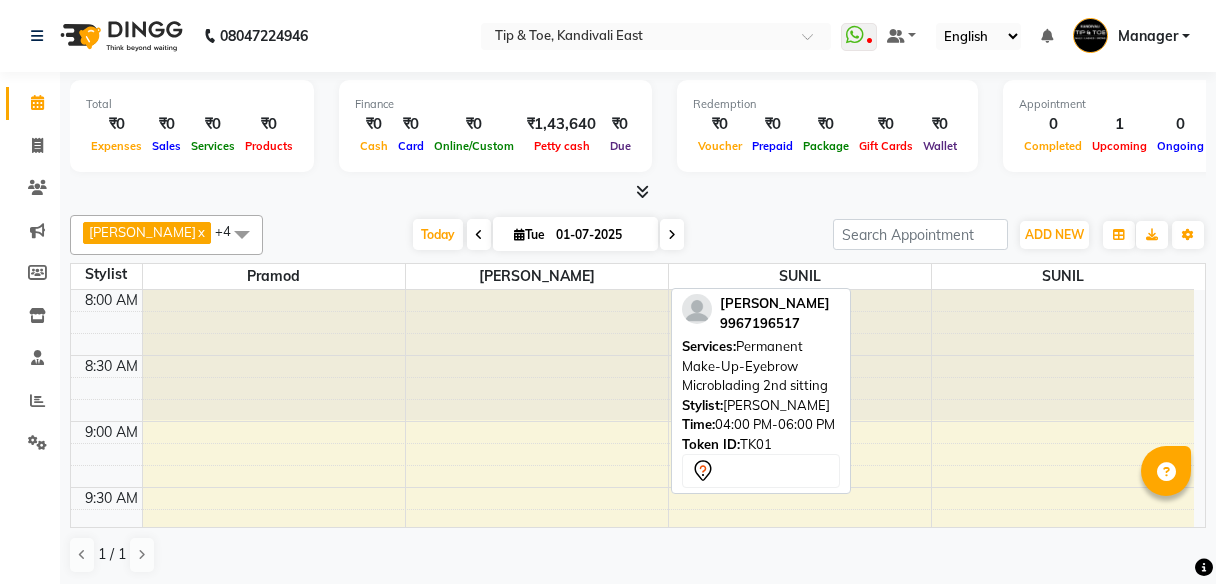 scroll, scrollTop: 0, scrollLeft: 0, axis: both 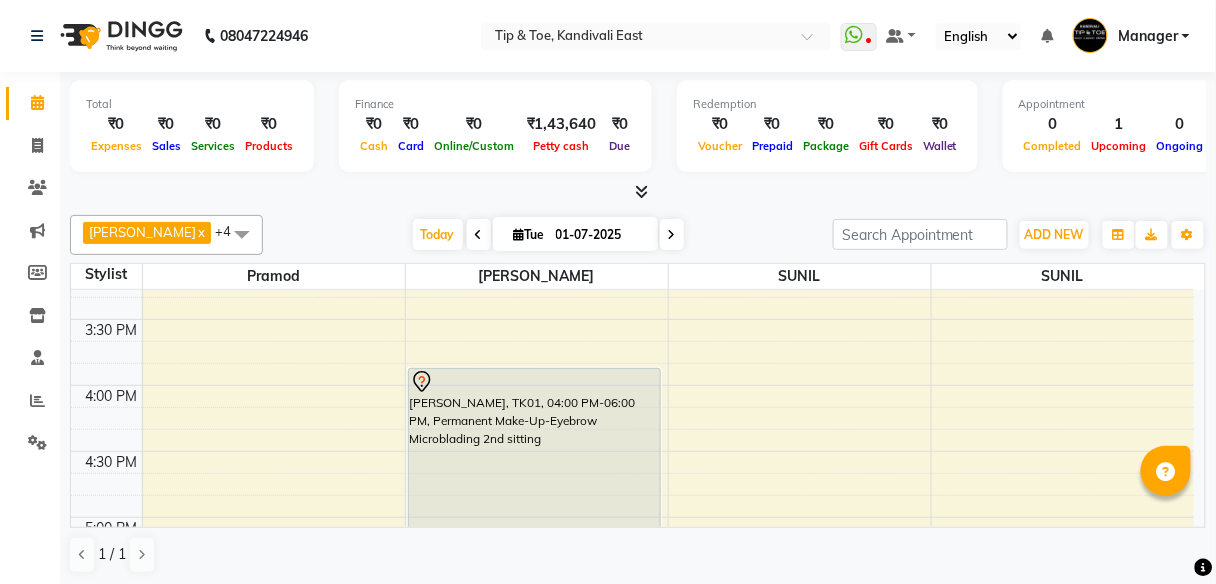 click at bounding box center (479, 234) 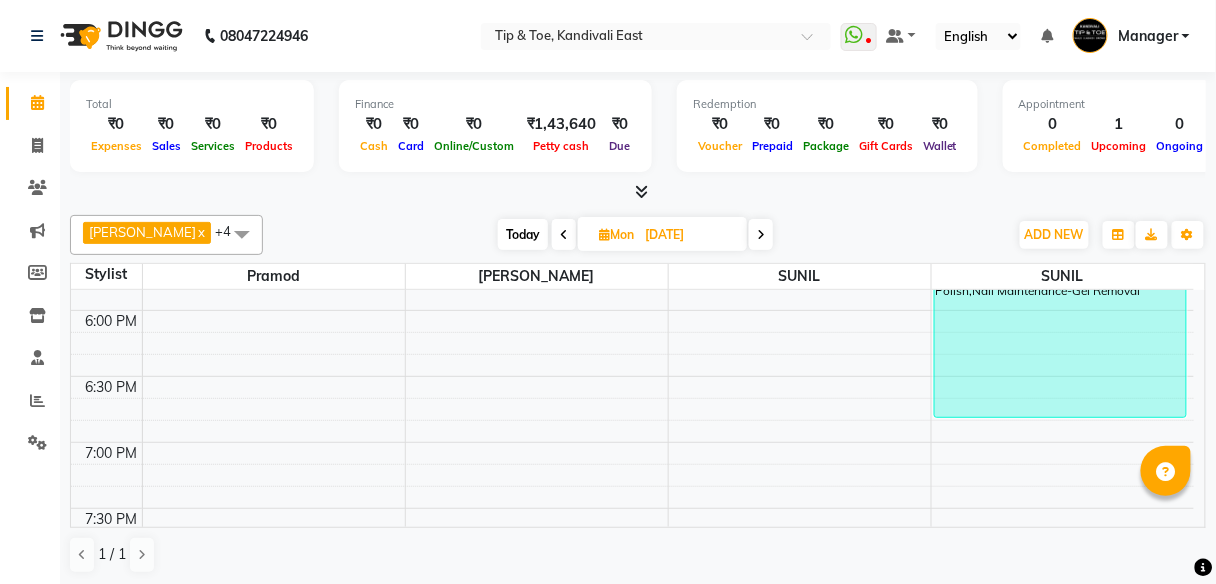 scroll, scrollTop: 1448, scrollLeft: 0, axis: vertical 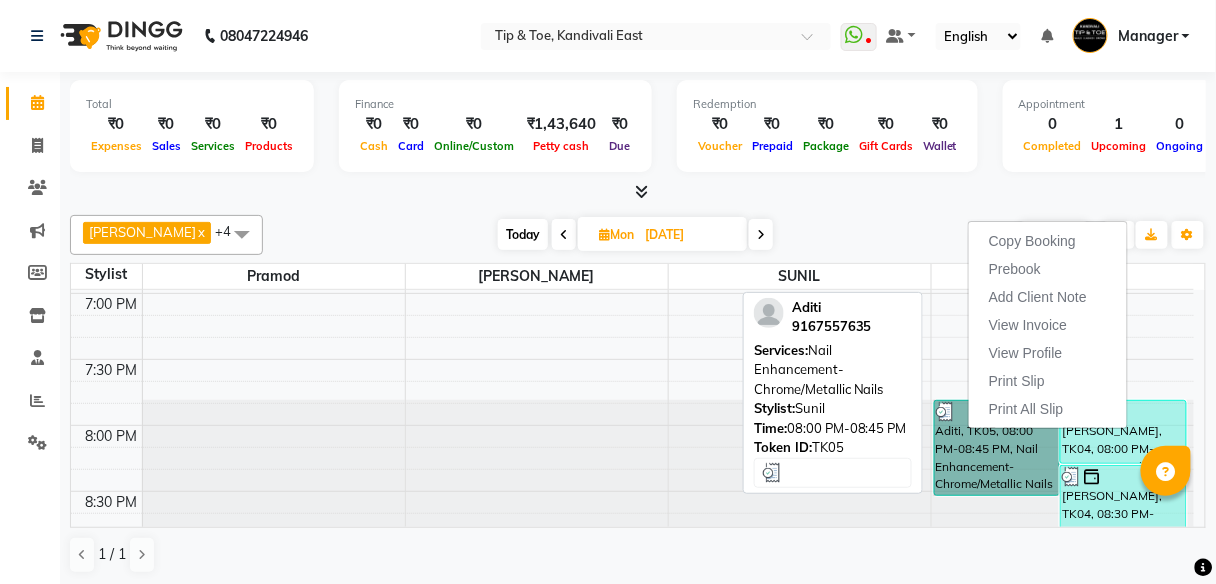 click on "Aditi, TK05, 08:00 PM-08:45 PM, Nail Enhancement-Chrome/Metallic Nails" at bounding box center (997, 448) 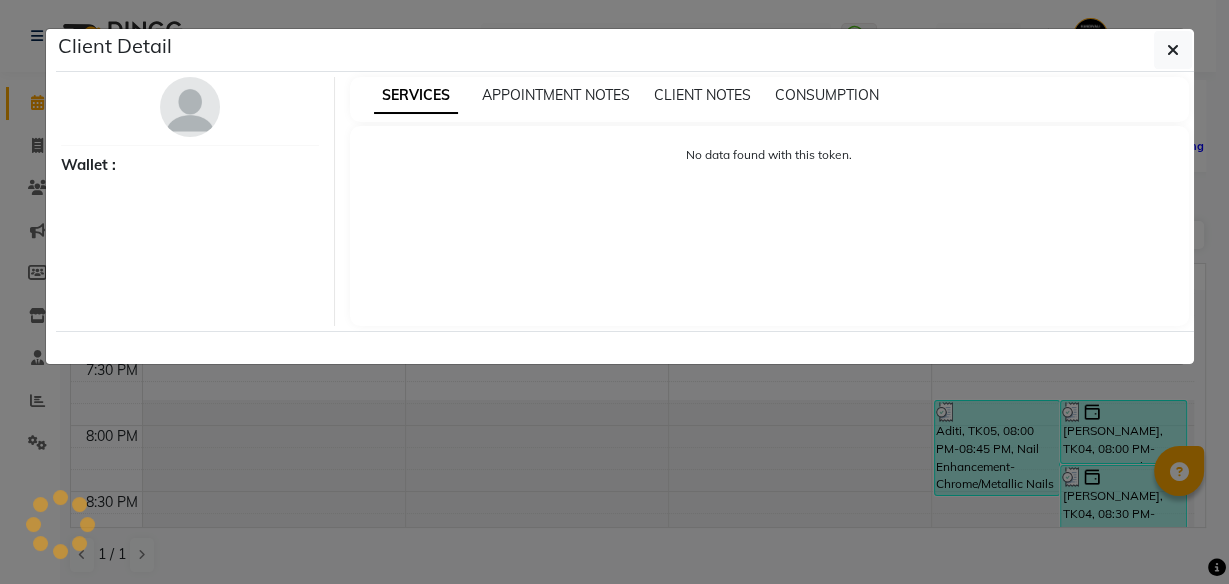 select on "3" 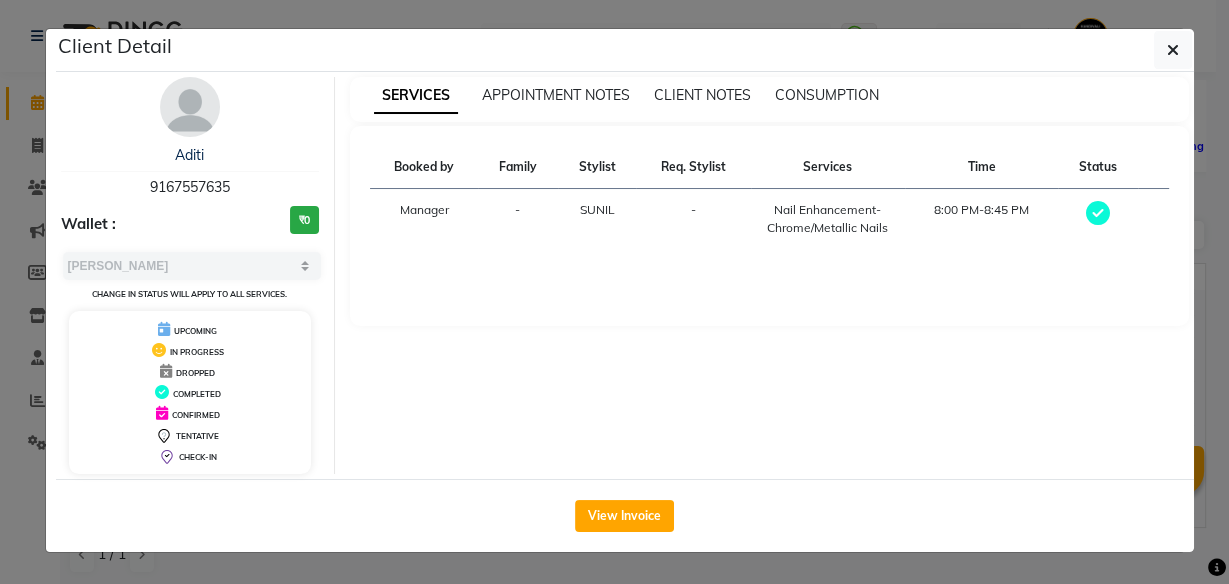 click on "9167557635" at bounding box center (190, 187) 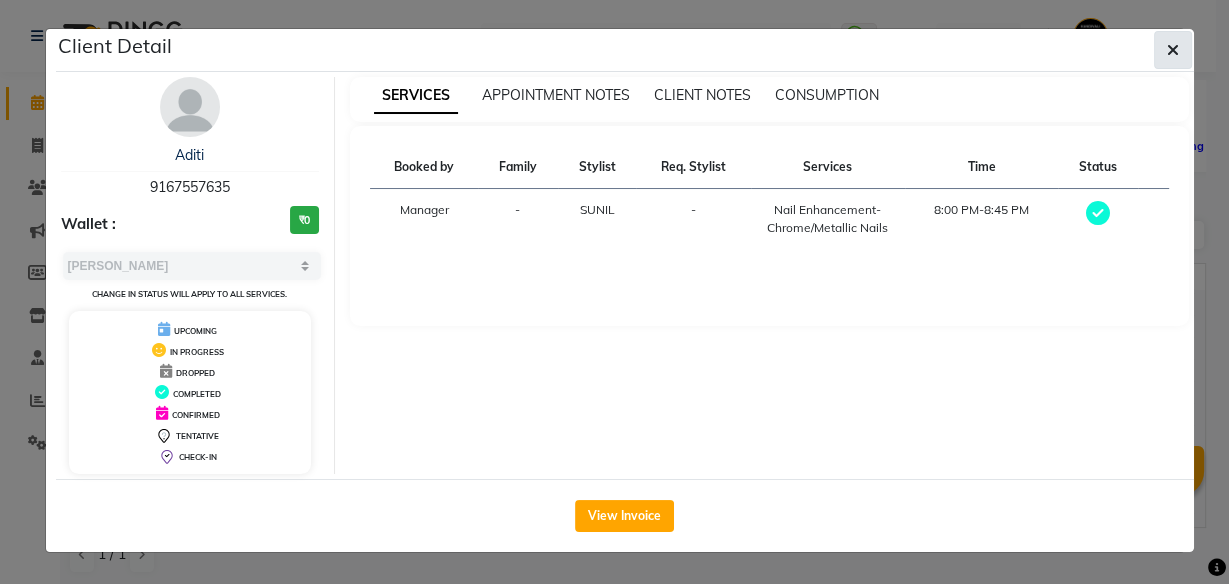 click 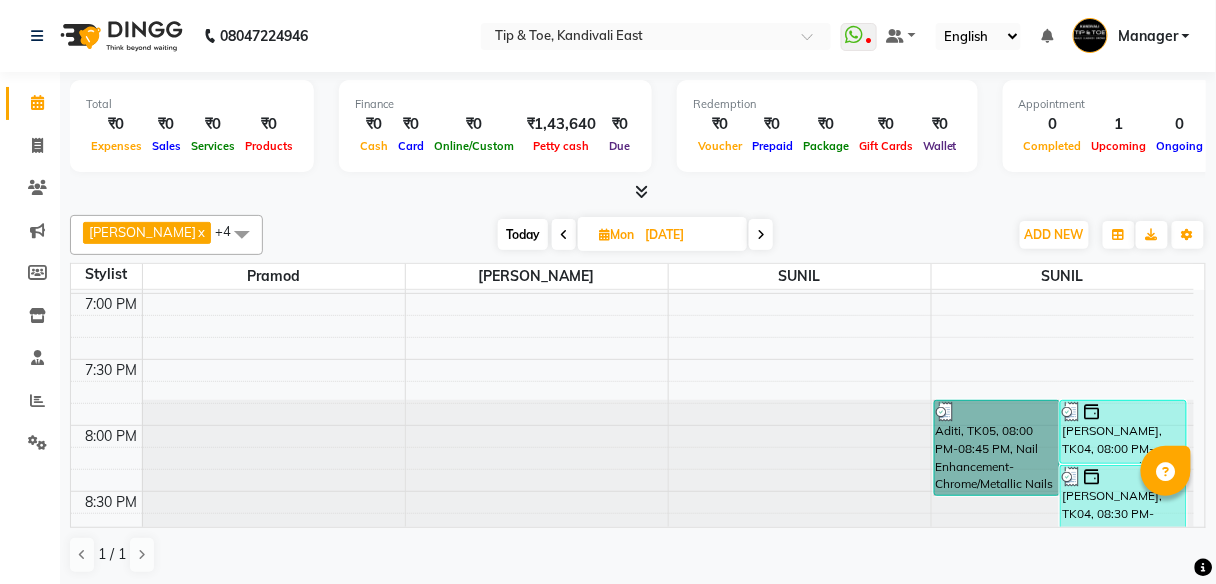 click on "8:00 AM 8:30 AM 9:00 AM 9:30 AM 10:00 AM 10:30 AM 11:00 AM 11:30 AM 12:00 PM 12:30 PM 1:00 PM 1:30 PM 2:00 PM 2:30 PM 3:00 PM 3:30 PM 4:00 PM 4:30 PM 5:00 PM 5:30 PM 6:00 PM 6:30 PM 7:00 PM 7:30 PM 8:00 PM 8:30 PM    Ketan Mehta, TK02, 08:15 AM-08:20 AM, Feet Treatment-Essential Pedicure     Monika, TK01, 03:30 PM-04:15 PM, Feet Treatment-Essential Pedicure     Kashish, TK03, 05:30 PM-06:00 PM, Nail Enhancement-Permanent Gel Polish     Aditi, TK05, 08:00 PM-08:45 PM, Nail Enhancement-Chrome/Metallic Nails     Vartika, TK04, 08:00 PM-08:30 PM, Nail Maintenance-Permanent Gel Polish Removal     Vartika, TK04, 08:30 PM-09:30 PM, Nail Enhancement-Temporary Nail Extension,Nail Maintenance-Permanent Gel Polish Removal,Hand Treatment-Essential Manicure     Monika, TK01, 03:30 PM-04:15 PM, Feet Treatment-Essential Pedicure     Kashish, TK03, 05:30 PM-07:00 PM, Nail Enhancement-Permanent Gel Polish,Nail Maintenance-Gel Removal" at bounding box center [632, -301] 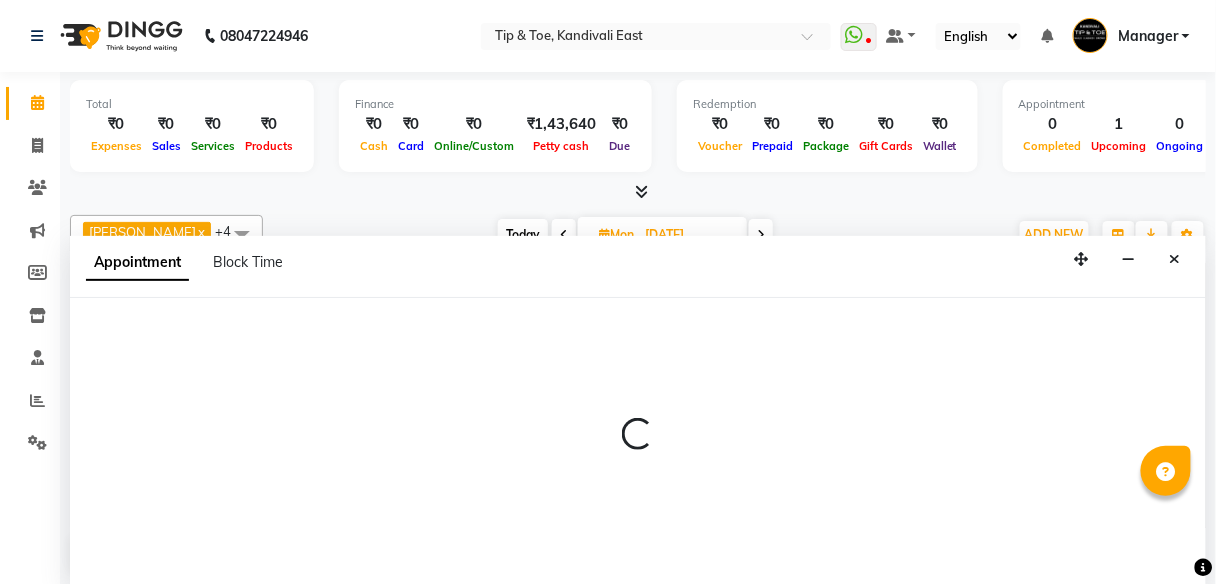 select on "70361" 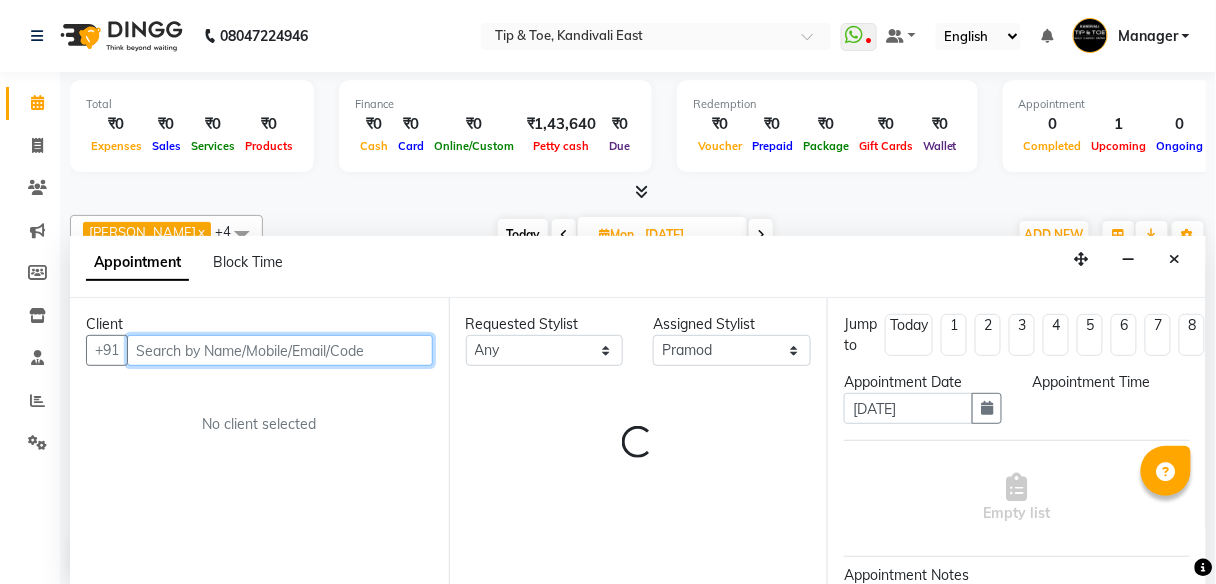 select on "1170" 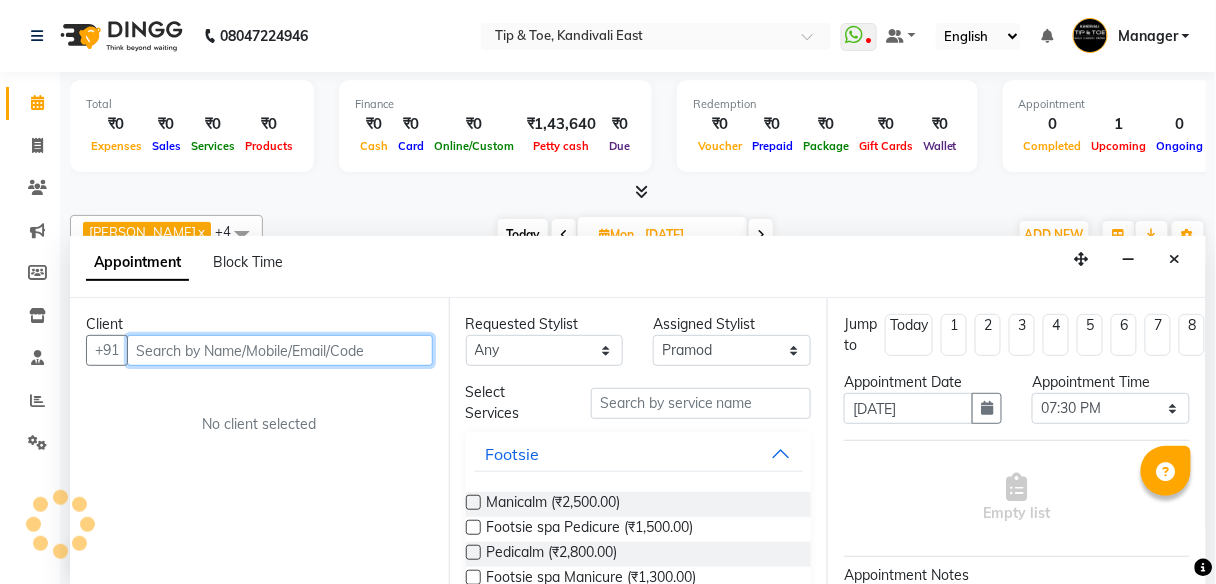 scroll, scrollTop: 1, scrollLeft: 0, axis: vertical 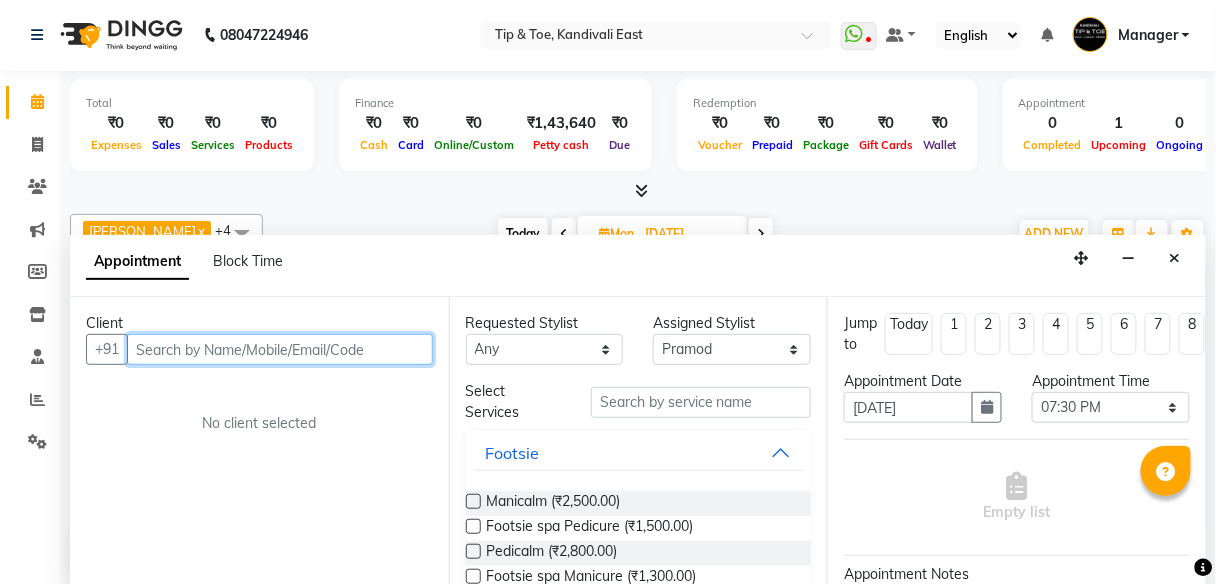 paste on "9167557635" 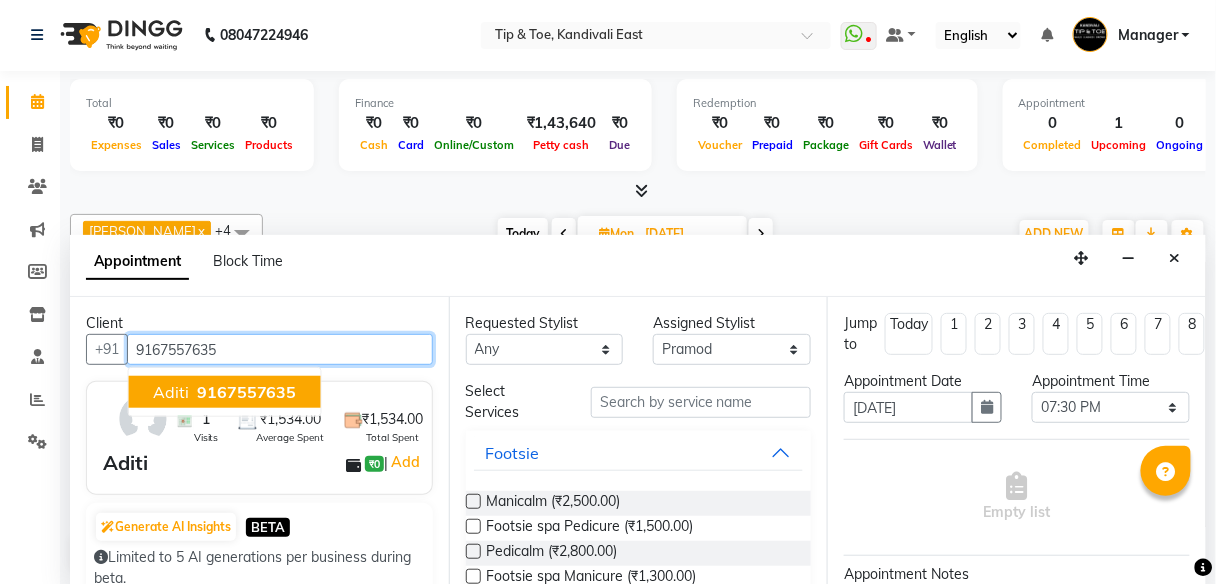 click on "Aditi   9167557635" at bounding box center (225, 392) 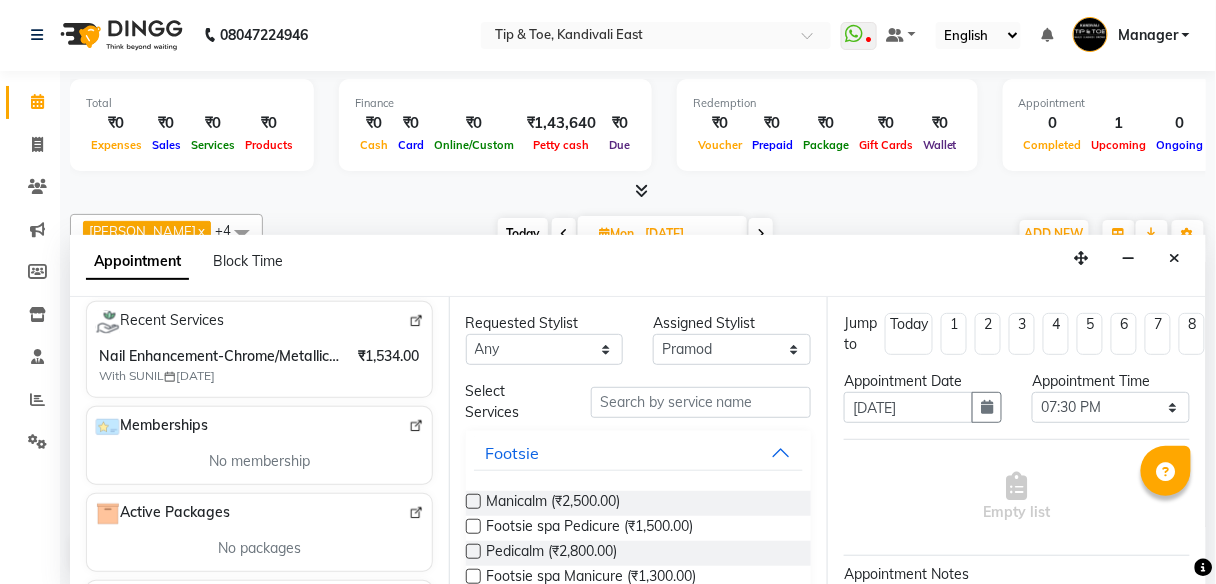 scroll, scrollTop: 400, scrollLeft: 0, axis: vertical 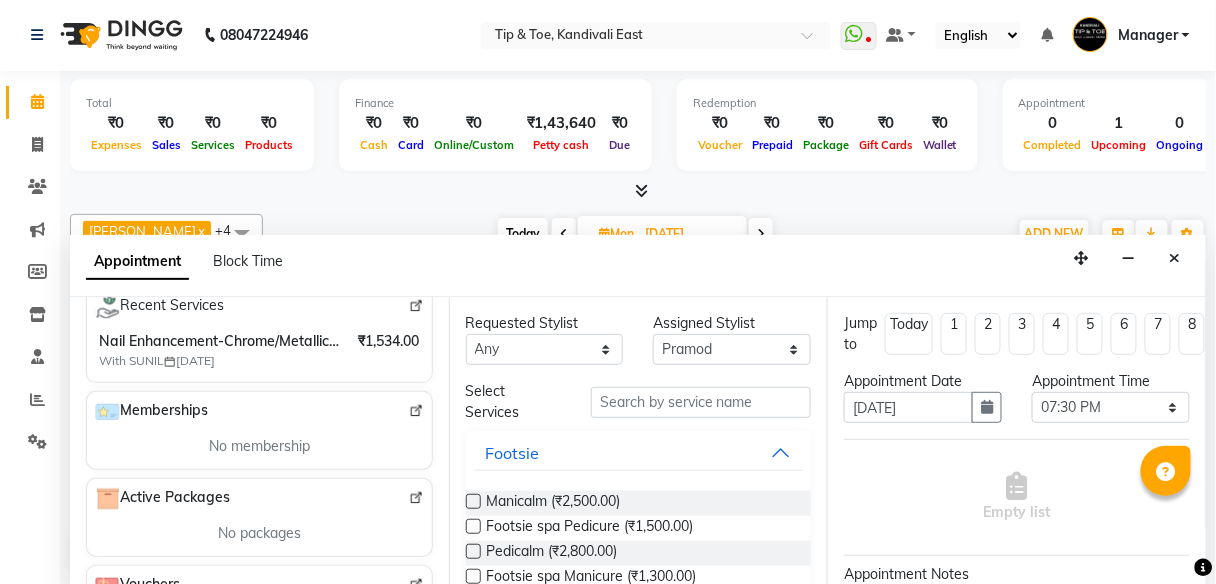 type on "9167557635" 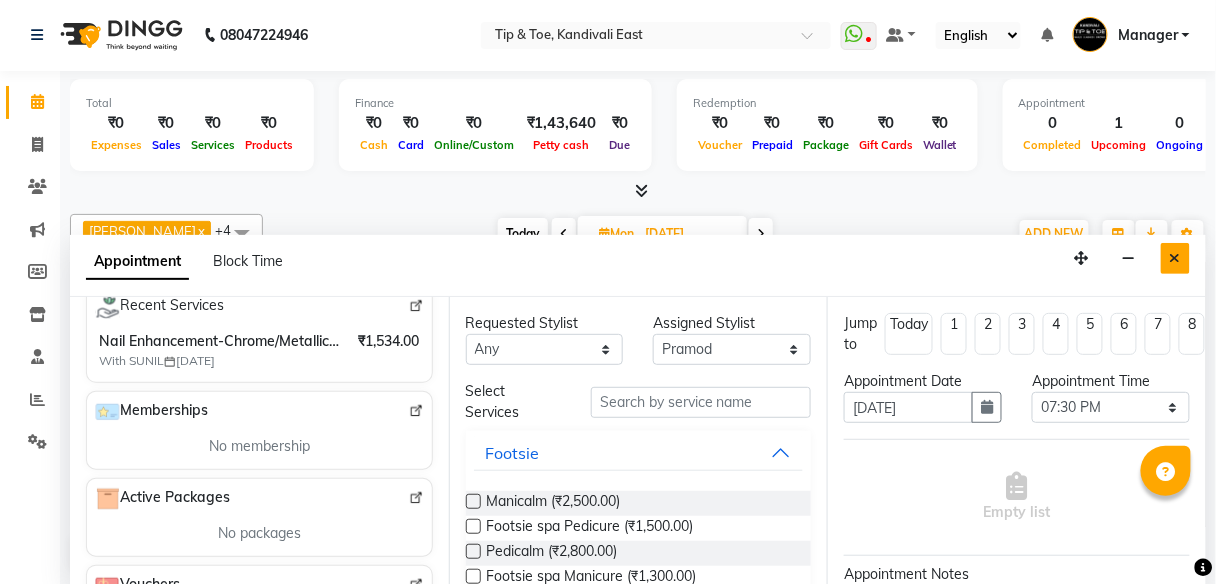 click at bounding box center [1175, 258] 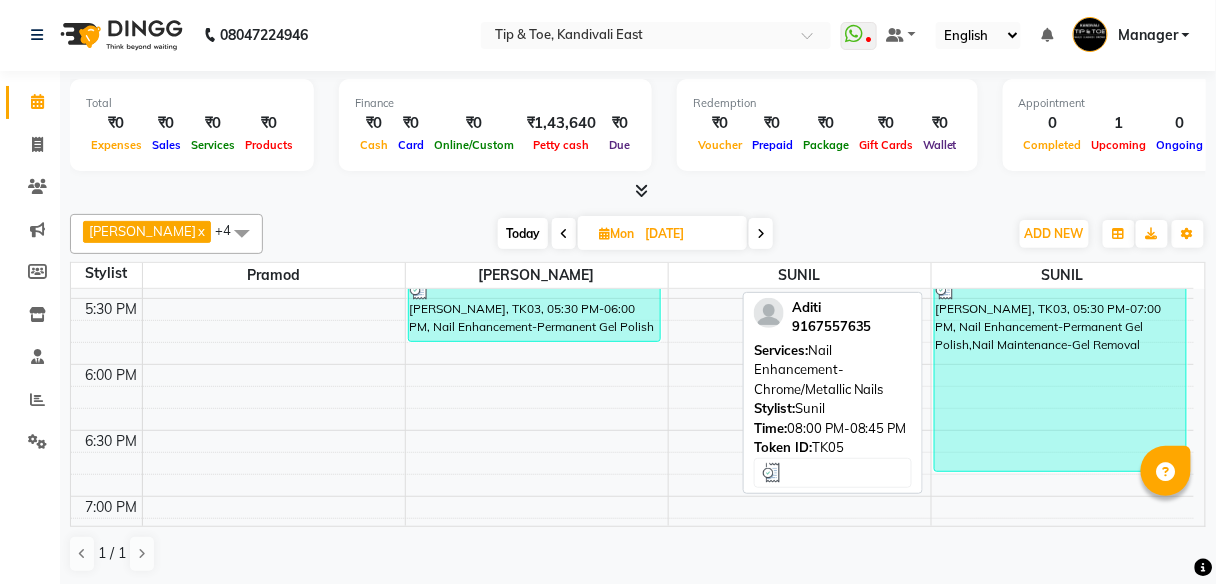 scroll, scrollTop: 1208, scrollLeft: 0, axis: vertical 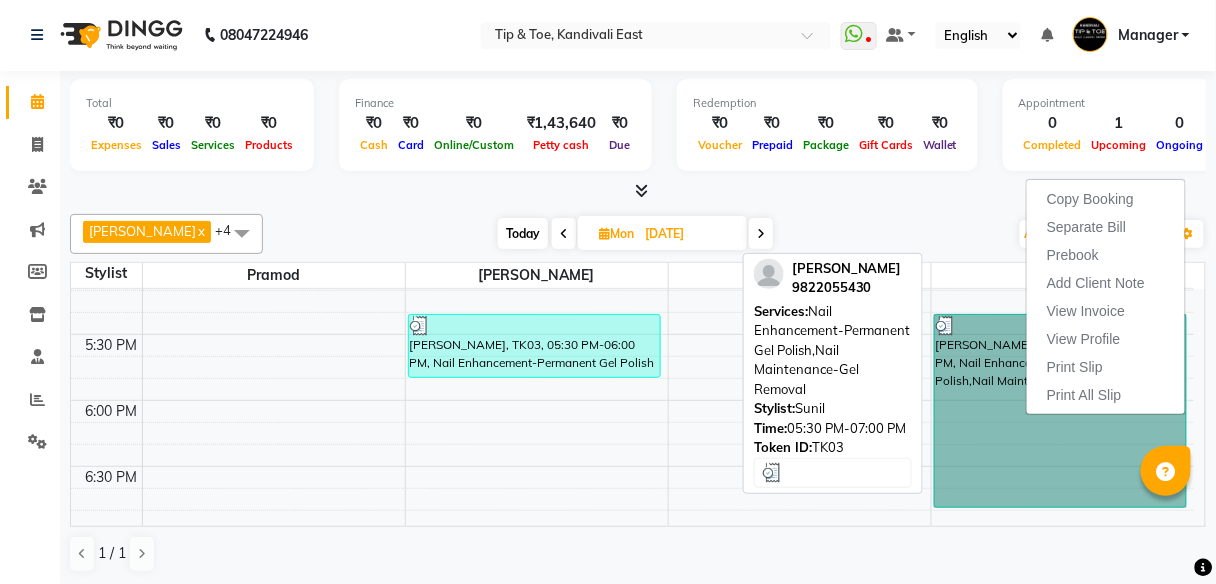 click on "[PERSON_NAME], TK03, 05:30 PM-07:00 PM, Nail Enhancement-Permanent Gel Polish,Nail Maintenance-Gel Removal" at bounding box center (1061, 411) 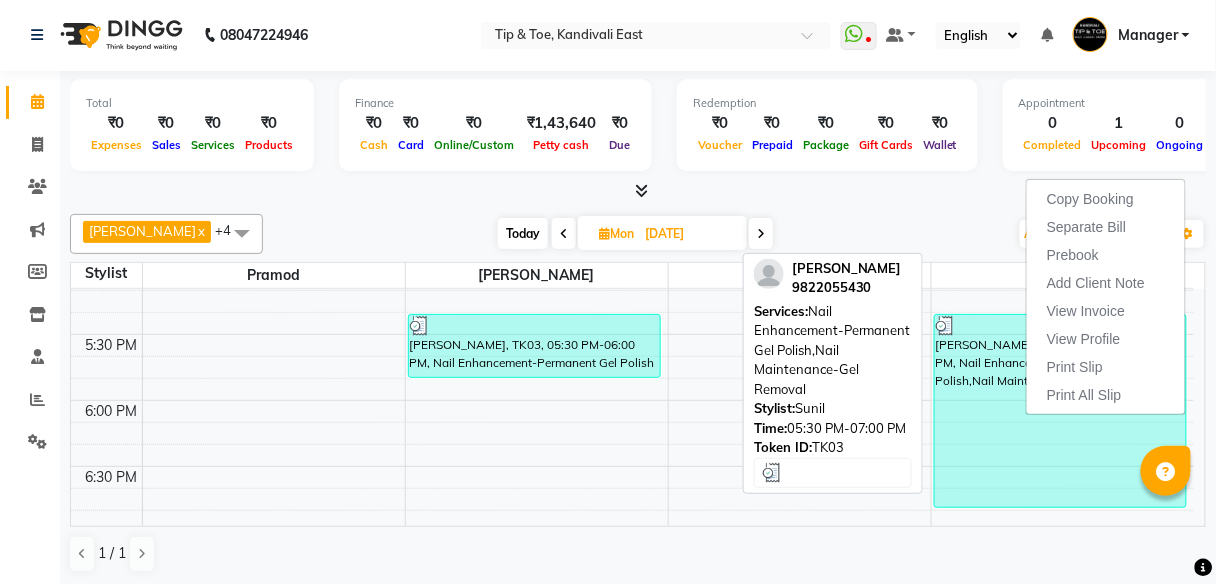 select on "3" 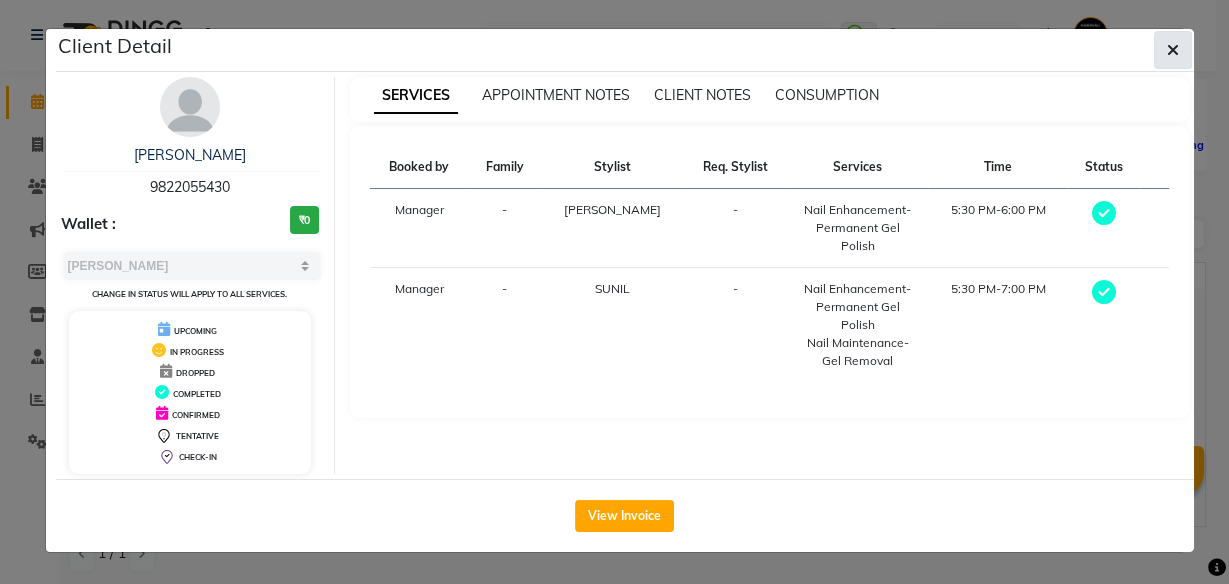 click 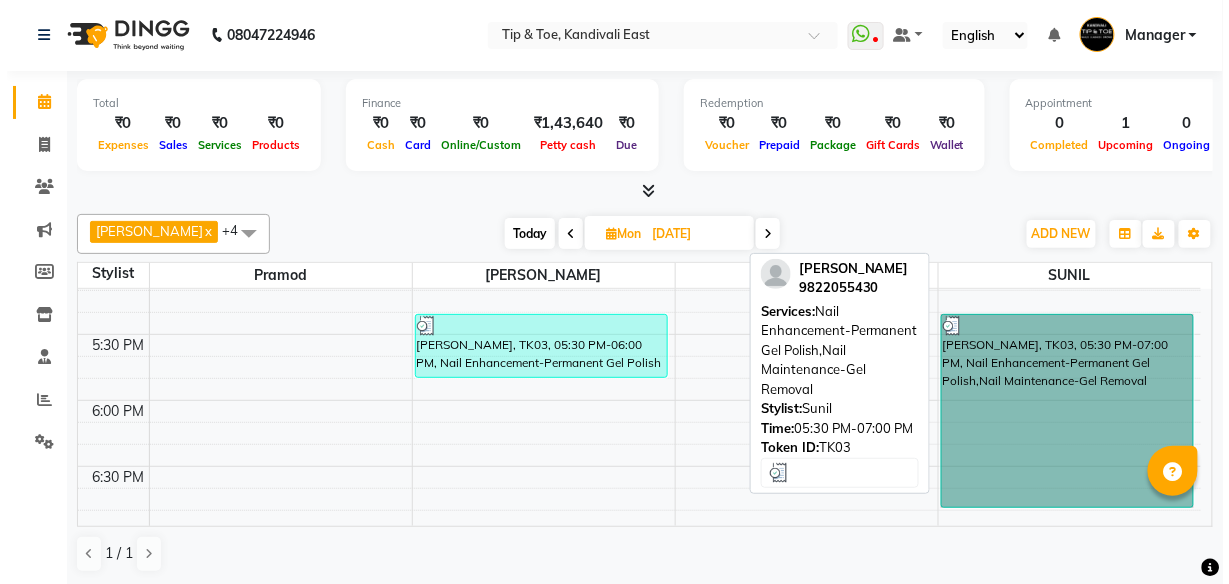 scroll, scrollTop: 1448, scrollLeft: 0, axis: vertical 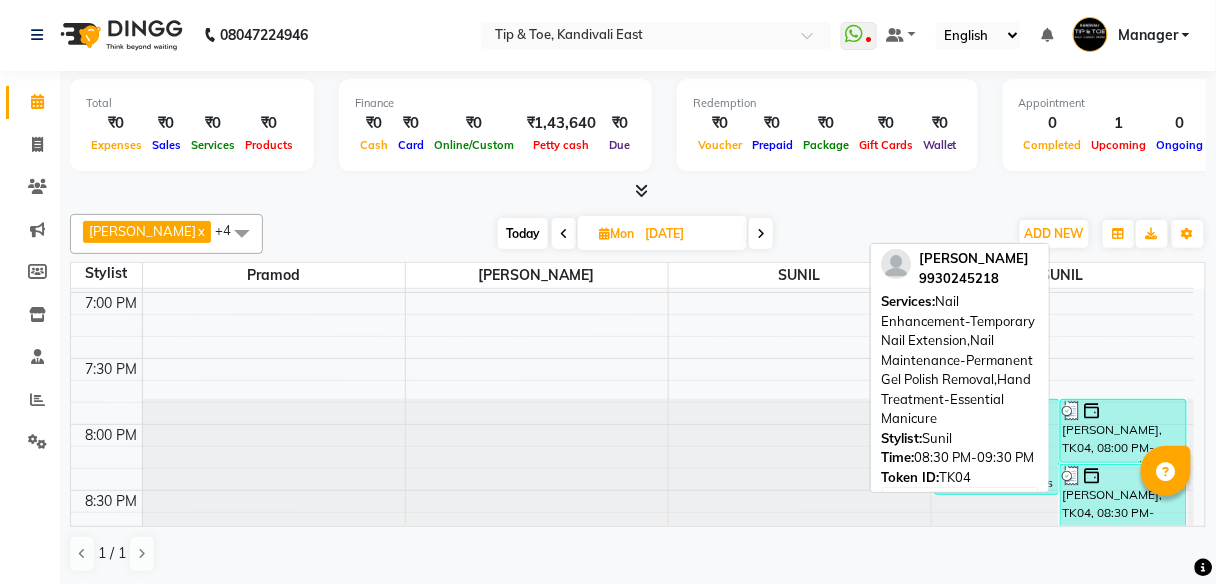 click on "[PERSON_NAME], TK04, 08:30 PM-09:30 PM, Nail Enhancement-Temporary Nail Extension,Nail Maintenance-Permanent Gel Polish Removal,Hand Treatment-Essential Manicure" at bounding box center (1123, 496) 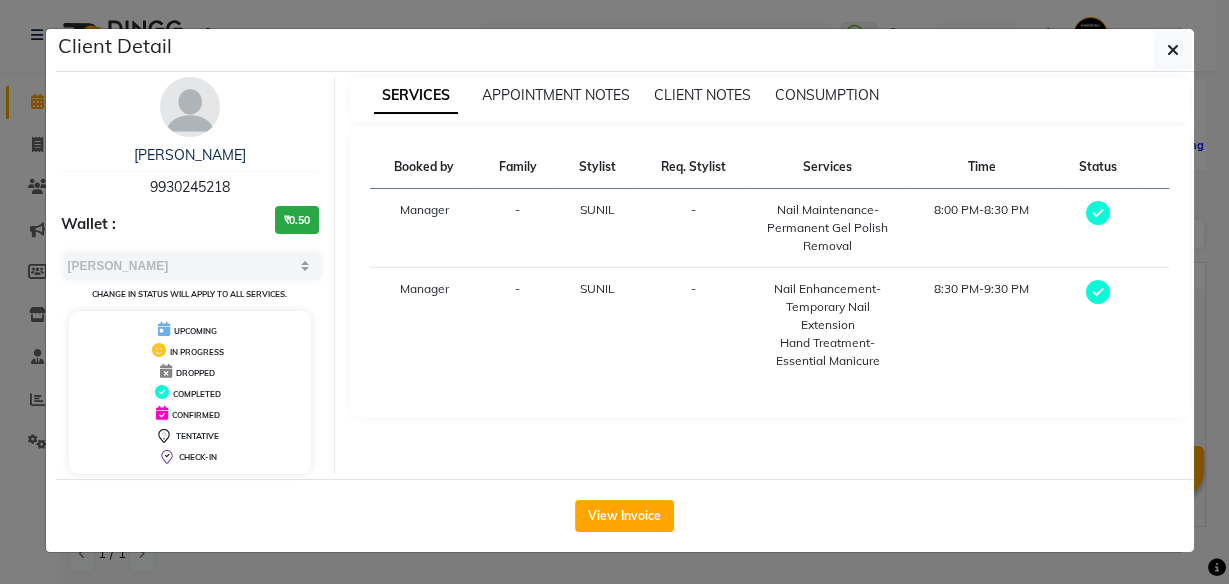 click on "Vartika    9930245218" at bounding box center (190, 171) 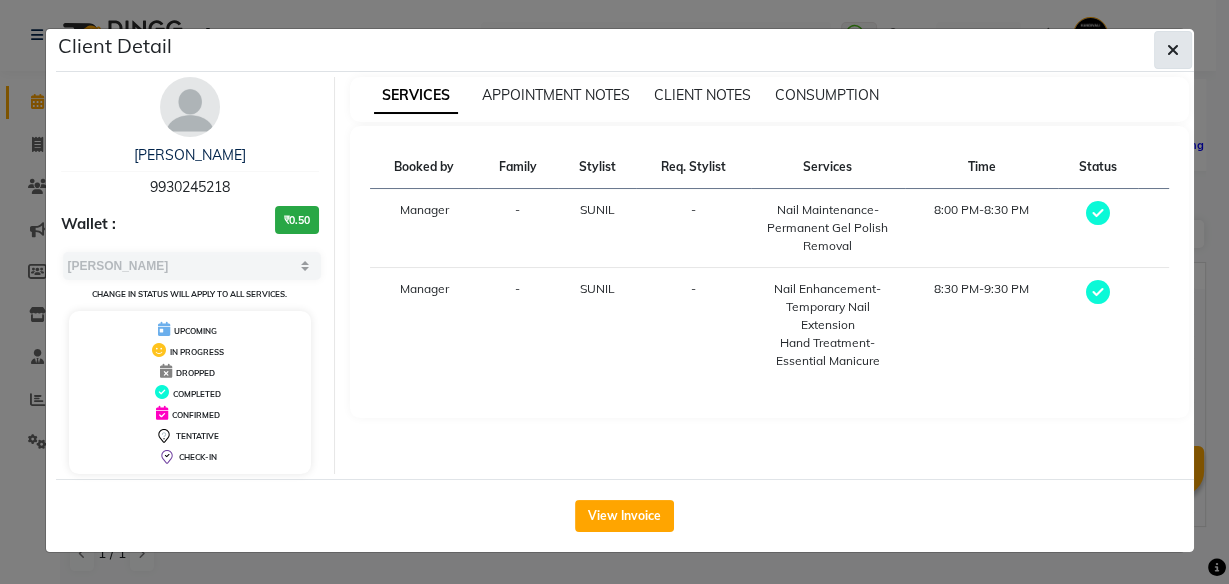 click 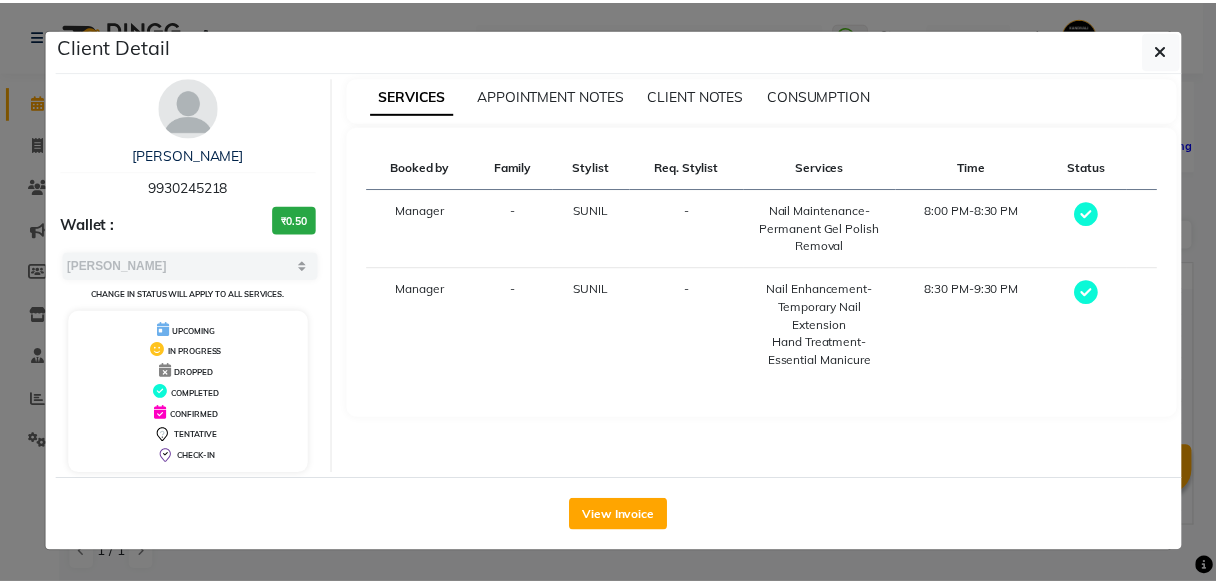 scroll, scrollTop: 1210, scrollLeft: 0, axis: vertical 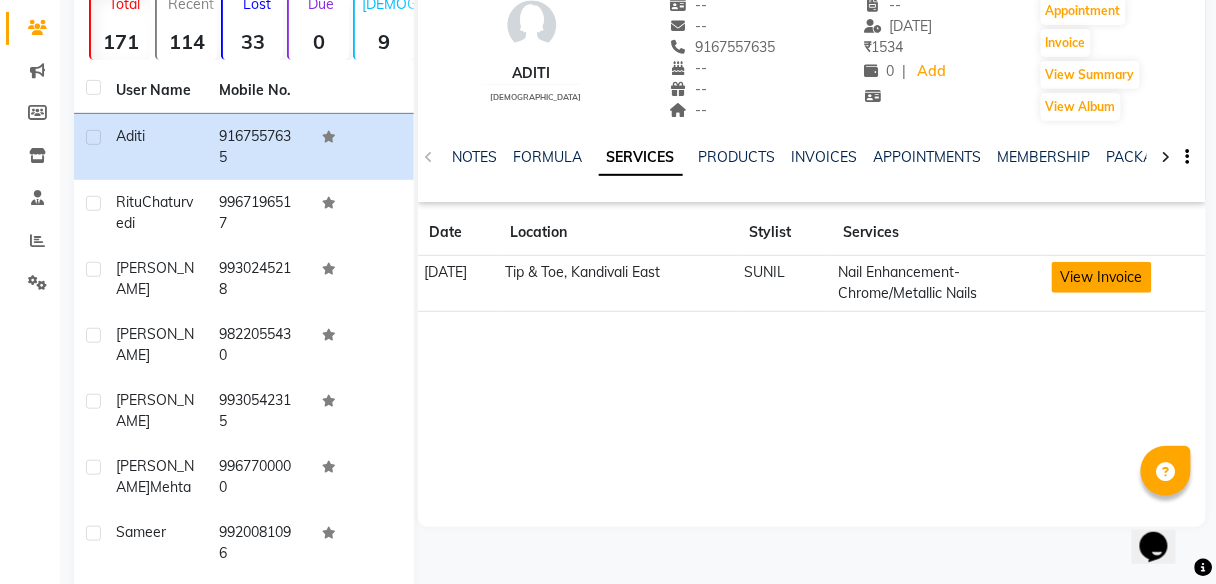 click on "View Invoice" 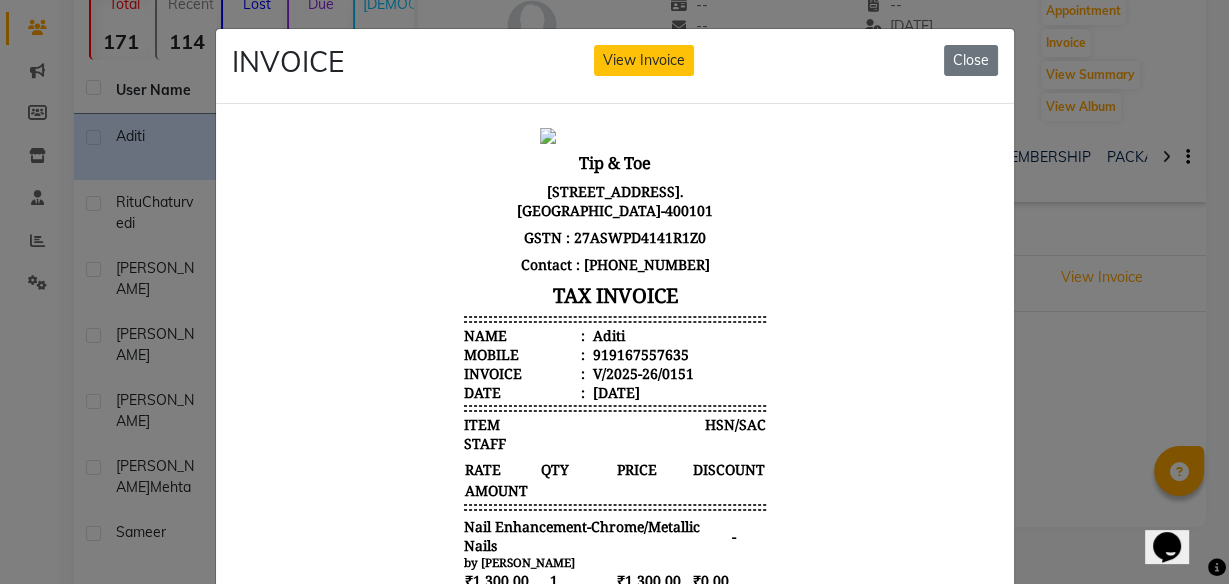 scroll, scrollTop: 16, scrollLeft: 0, axis: vertical 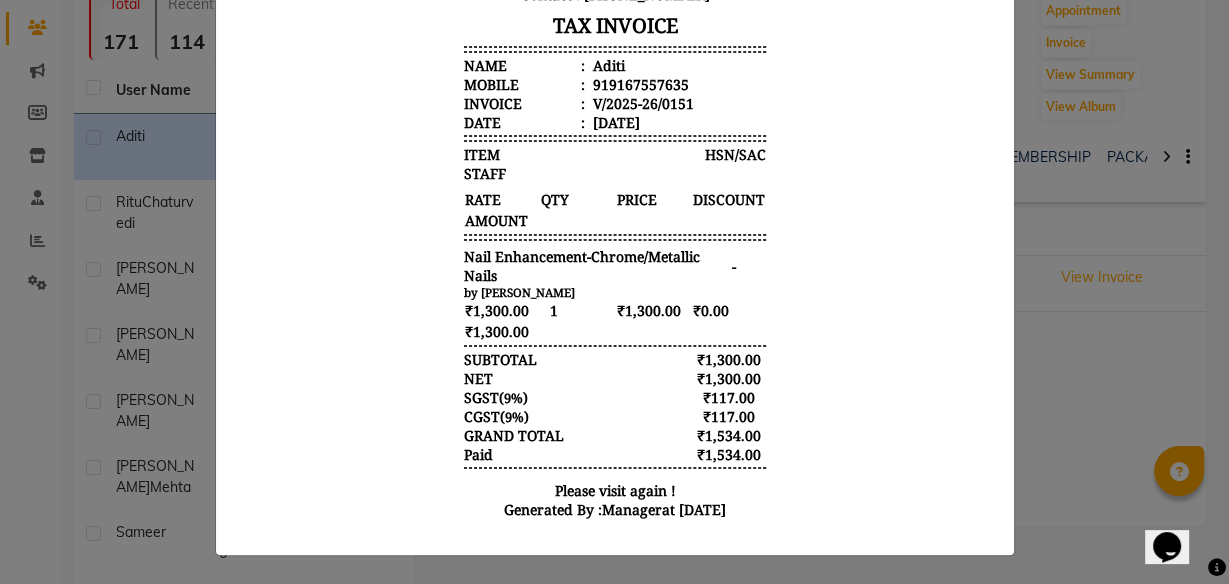 click on "INVOICE View Invoice Close" 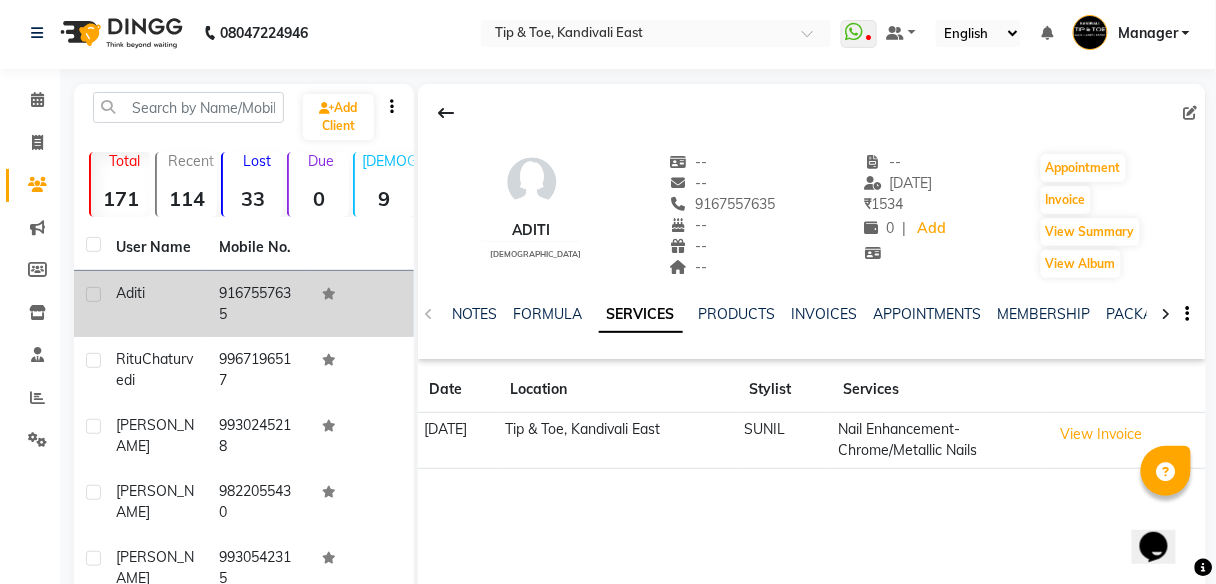 scroll, scrollTop: 0, scrollLeft: 0, axis: both 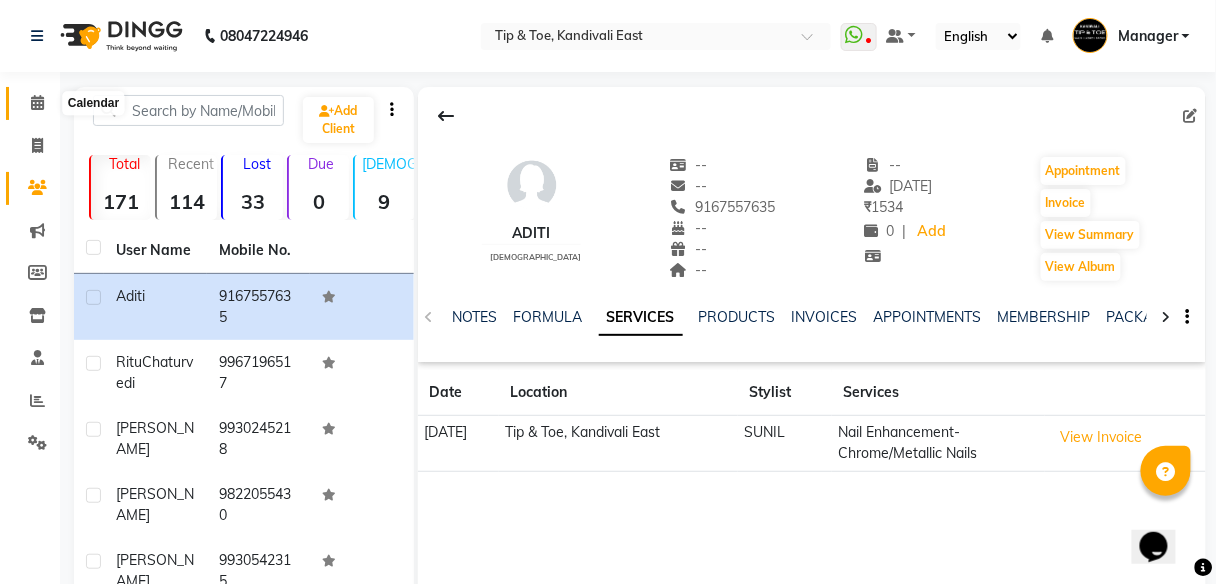 click 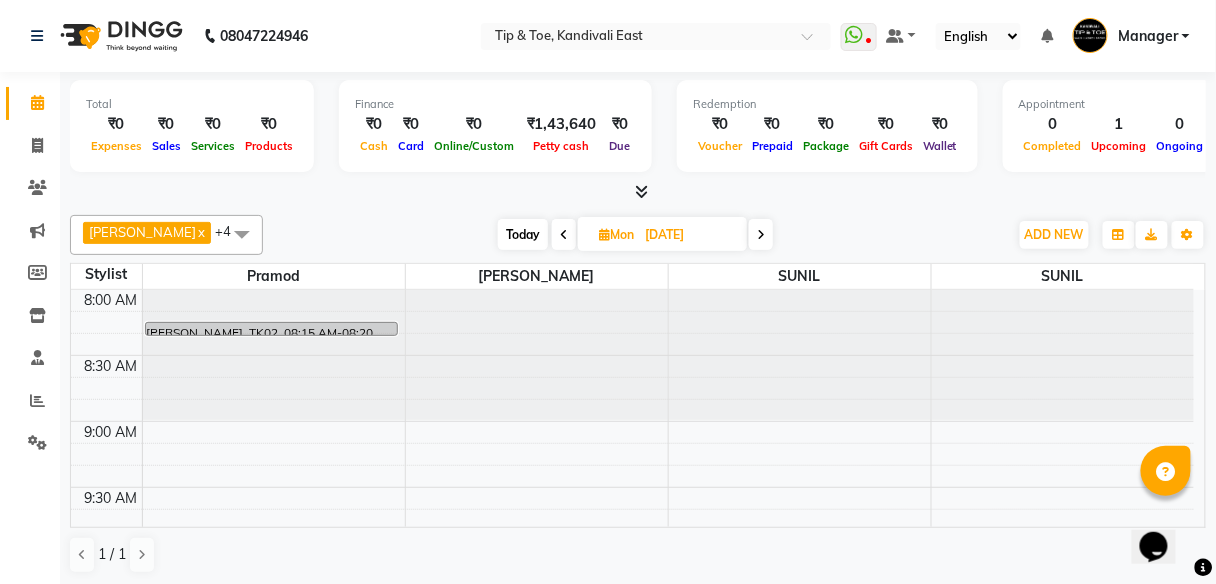 click on "8:00 AM 8:30 AM 9:00 AM 9:30 AM 10:00 AM 10:30 AM 11:00 AM 11:30 AM 12:00 PM 12:30 PM 1:00 PM 1:30 PM 2:00 PM 2:30 PM 3:00 PM 3:30 PM 4:00 PM 4:30 PM 5:00 PM 5:30 PM 6:00 PM 6:30 PM 7:00 PM 7:30 PM 8:00 PM 8:30 PM    Ketan Mehta, TK02, 08:15 AM-08:20 AM, Feet Treatment-Essential Pedicure     Monika, TK01, 03:30 PM-04:15 PM, Feet Treatment-Essential Pedicure     Kashish, TK03, 05:30 PM-06:00 PM, Nail Enhancement-Permanent Gel Polish     Aditi, TK05, 08:00 PM-08:45 PM, Nail Enhancement-Chrome/Metallic Nails     Vartika, TK04, 08:00 PM-08:30 PM, Nail Maintenance-Permanent Gel Polish Removal     Vartika, TK04, 08:30 PM-09:30 PM, Nail Enhancement-Temporary Nail Extension,Nail Maintenance-Permanent Gel Polish Removal,Hand Treatment-Essential Manicure     Monika, TK01, 03:30 PM-04:15 PM, Feet Treatment-Essential Pedicure     Kashish, TK03, 05:30 PM-07:00 PM, Nail Enhancement-Permanent Gel Polish,Nail Maintenance-Gel Removal" at bounding box center (632, 1147) 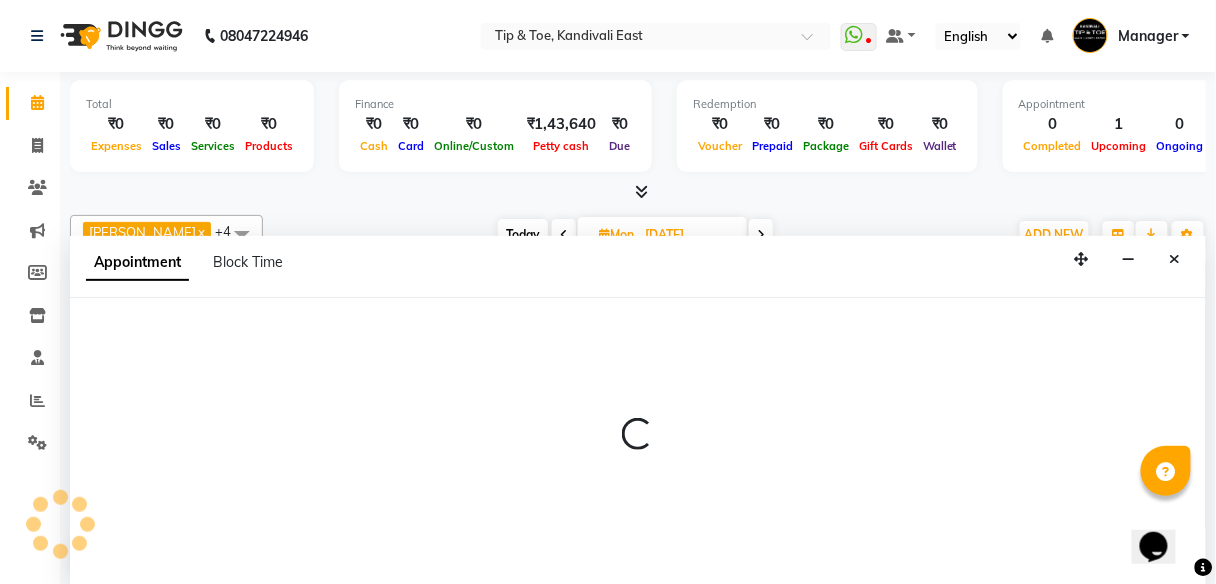 select on "70361" 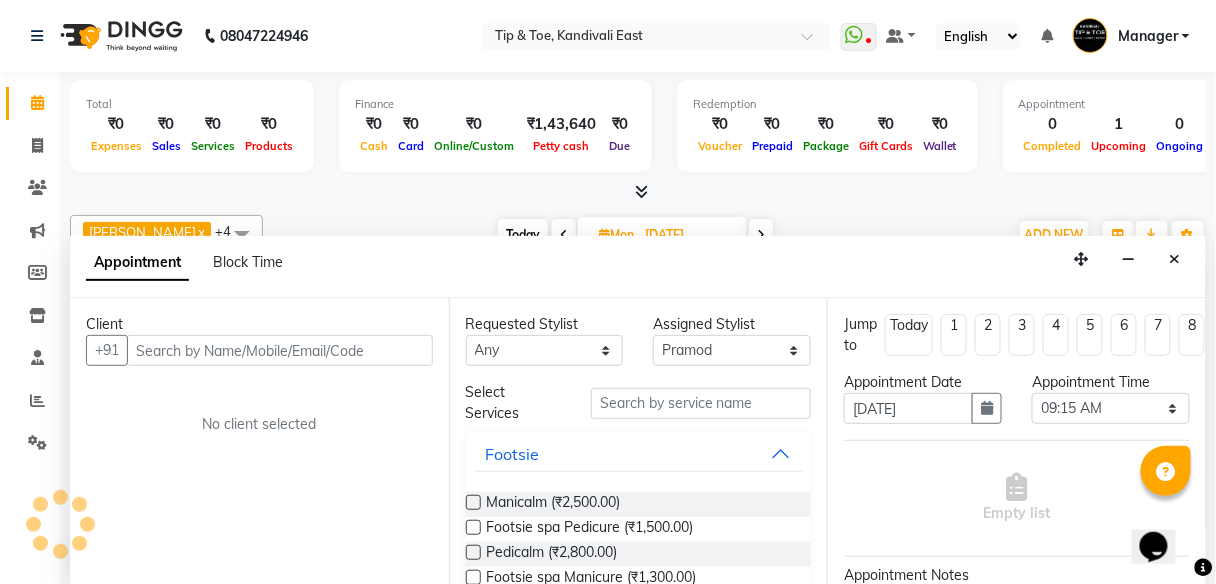 scroll, scrollTop: 1, scrollLeft: 0, axis: vertical 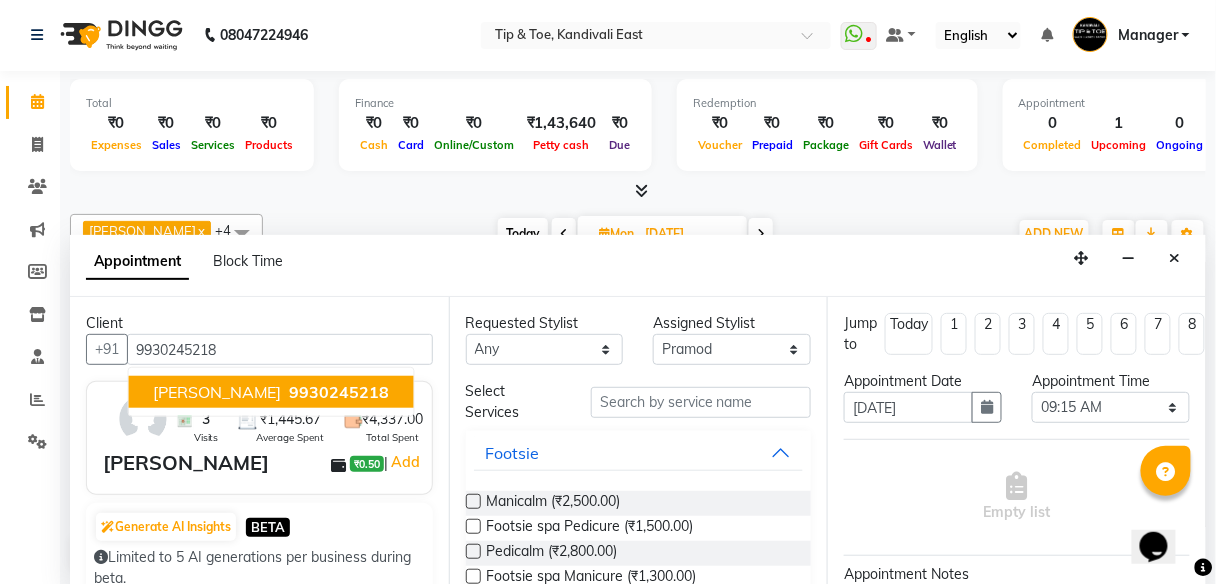 click on "9930245218" at bounding box center [340, 392] 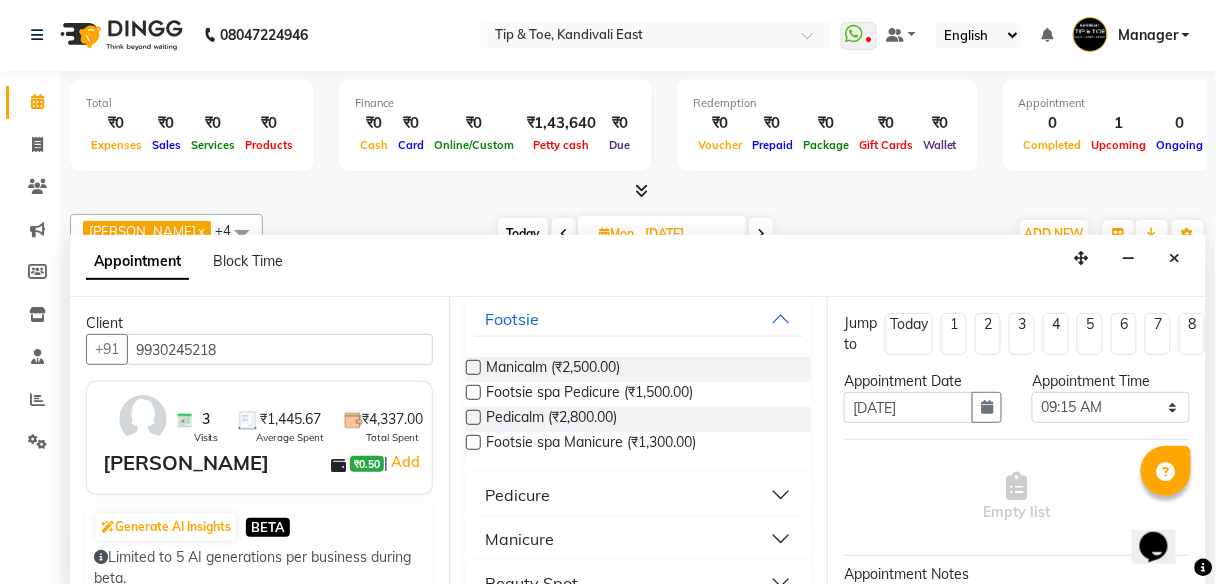 scroll, scrollTop: 240, scrollLeft: 0, axis: vertical 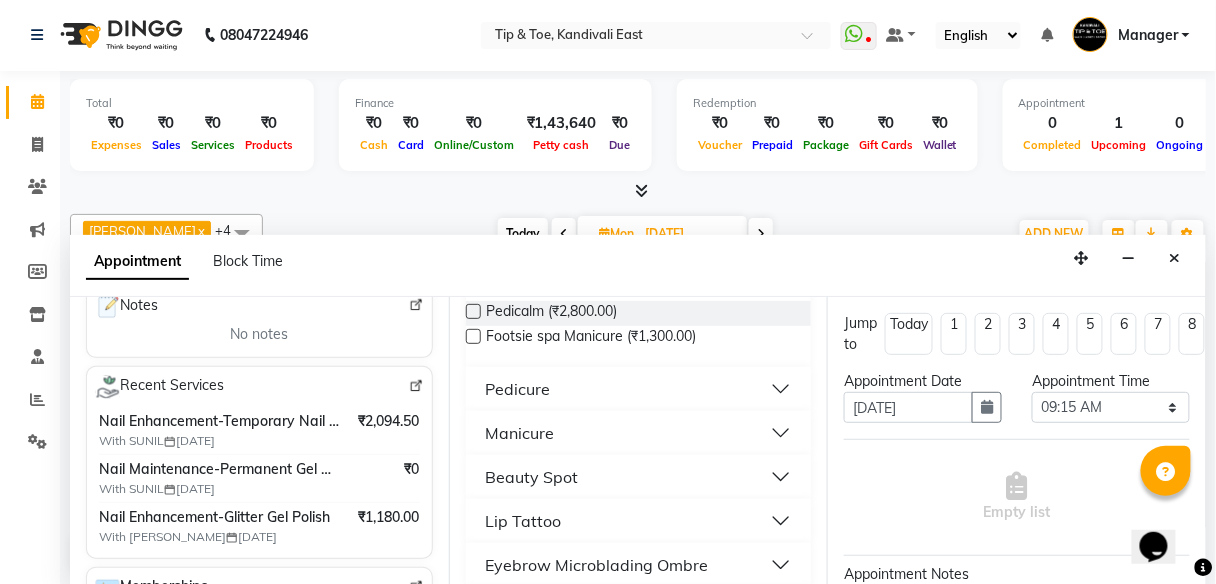 type on "9930245218" 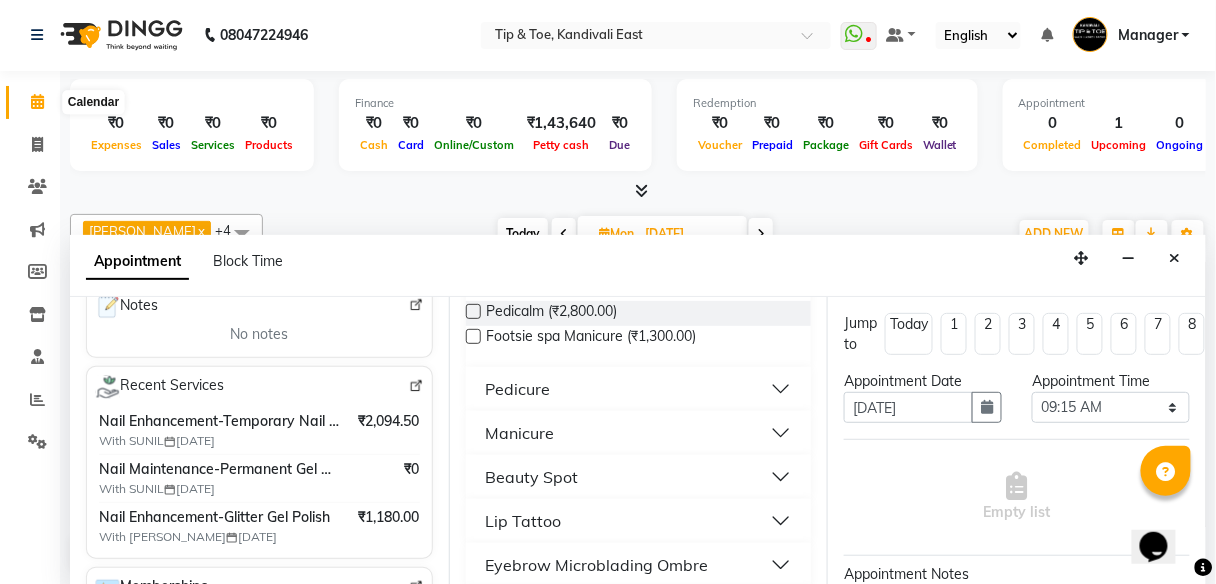 click 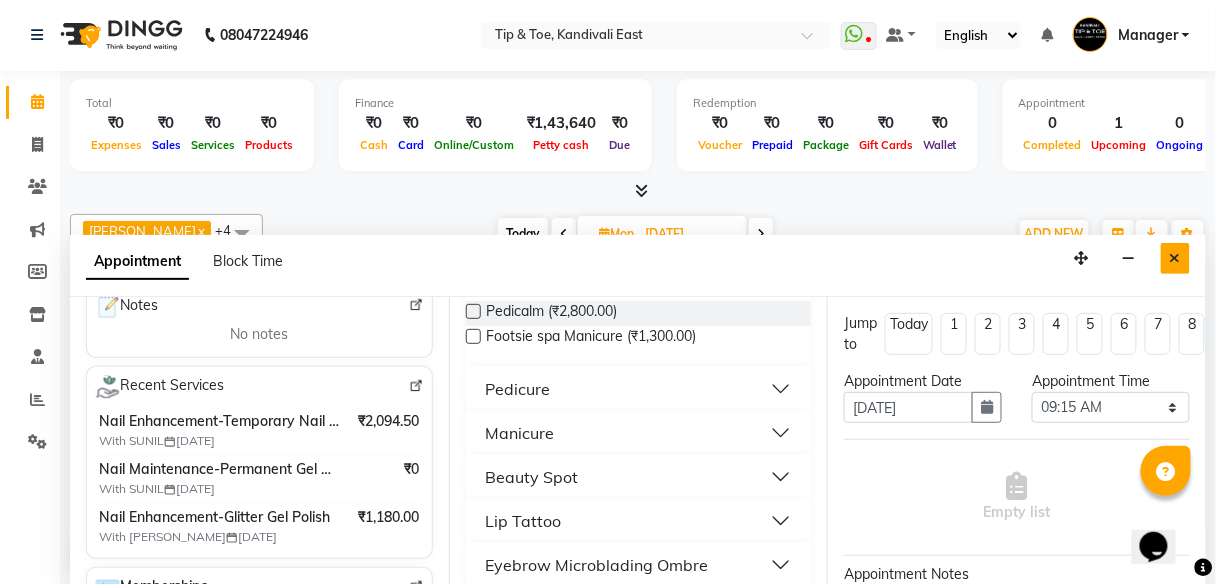 click at bounding box center (1175, 258) 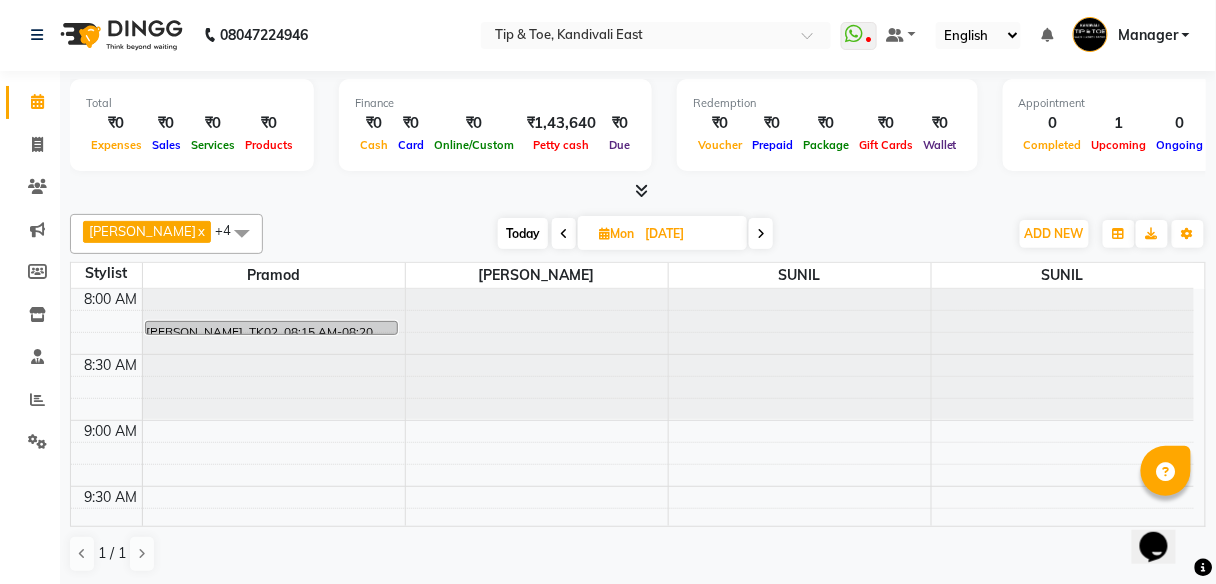 click on "[DATE]" at bounding box center [689, 234] 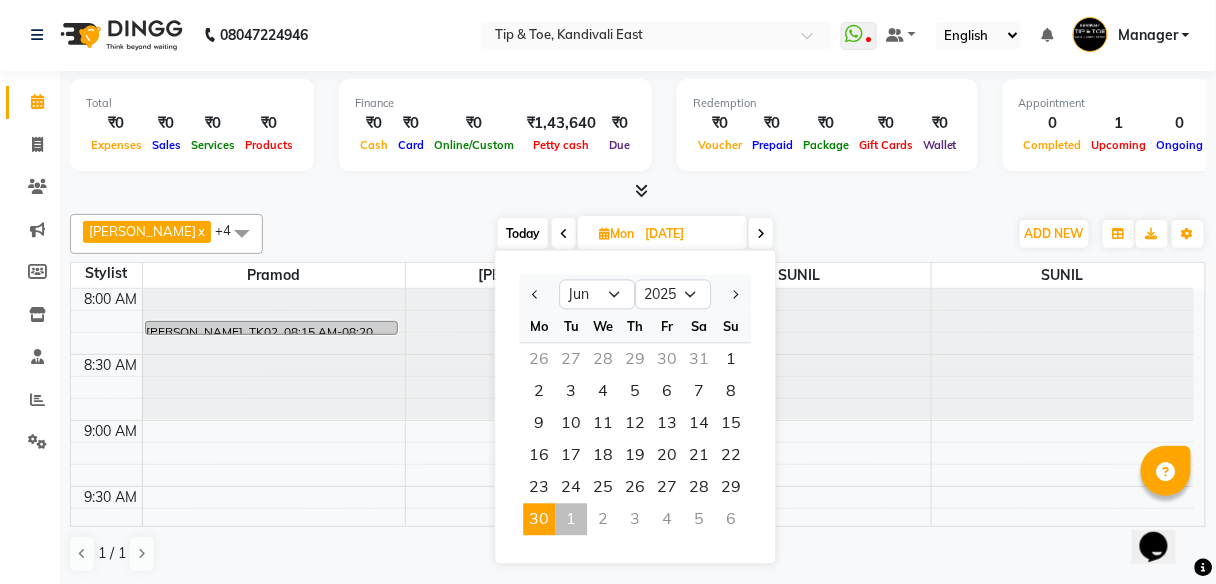 click on "1" at bounding box center (571, 520) 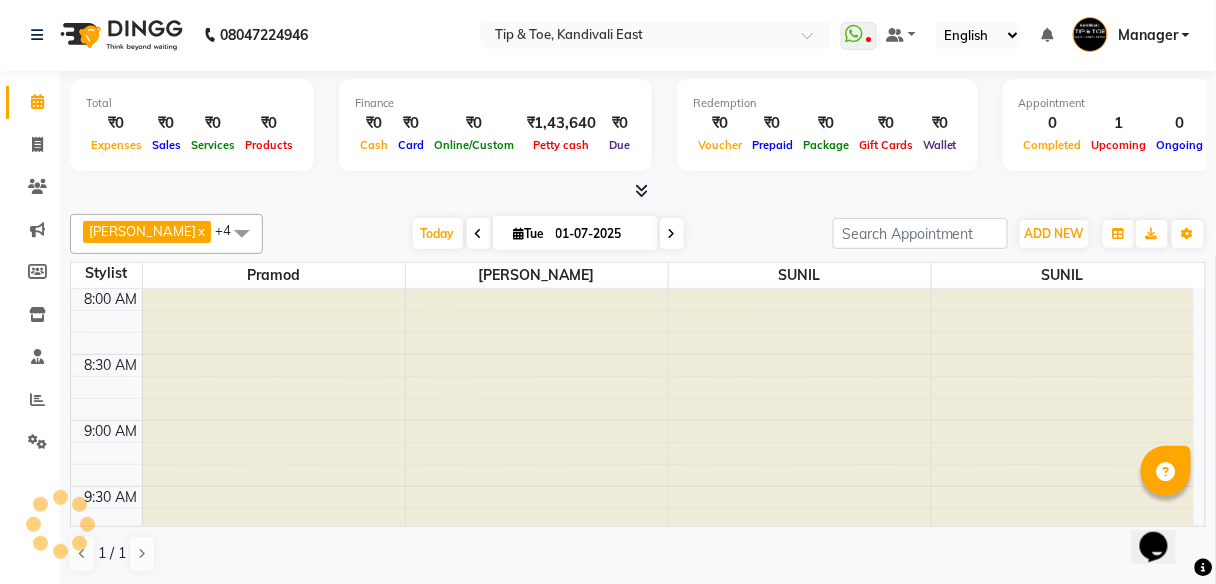 scroll, scrollTop: 910, scrollLeft: 0, axis: vertical 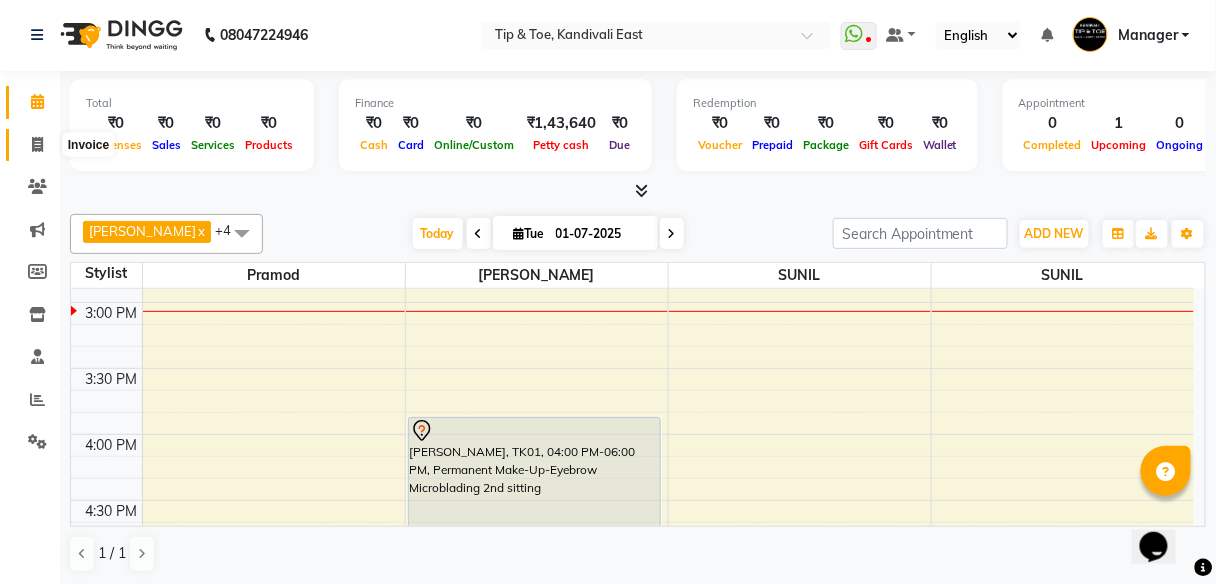 click 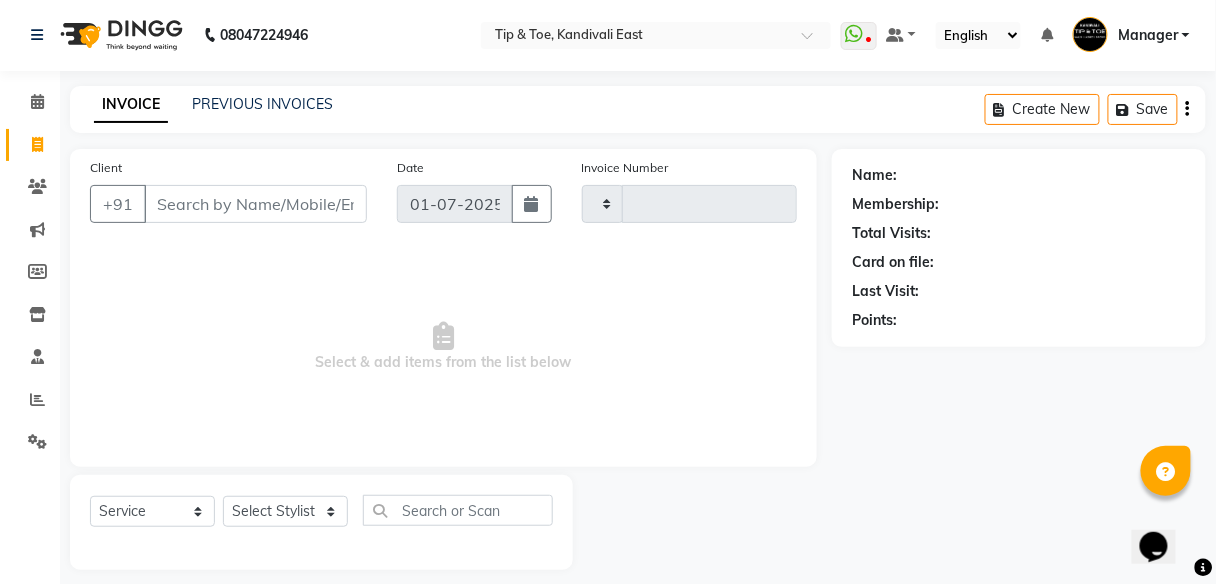 type on "0152" 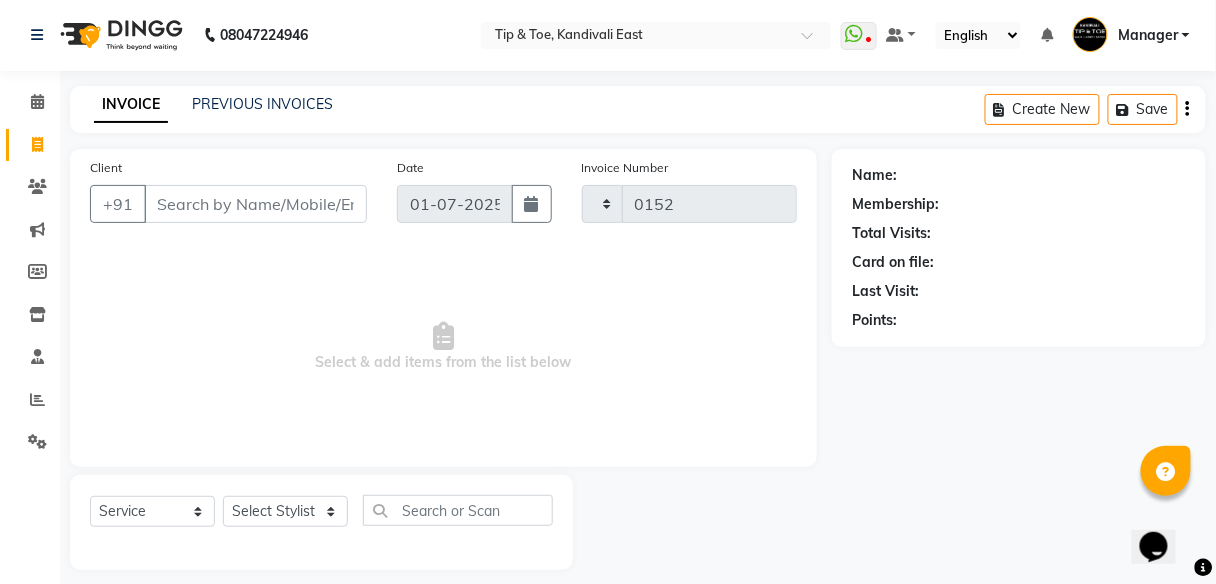 select on "7846" 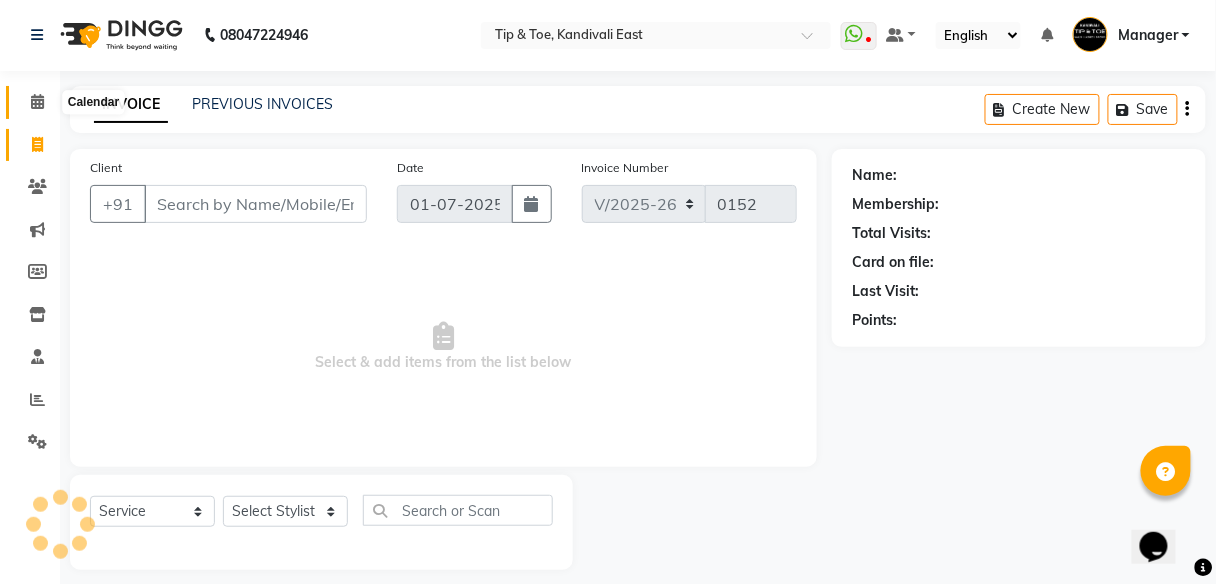 click 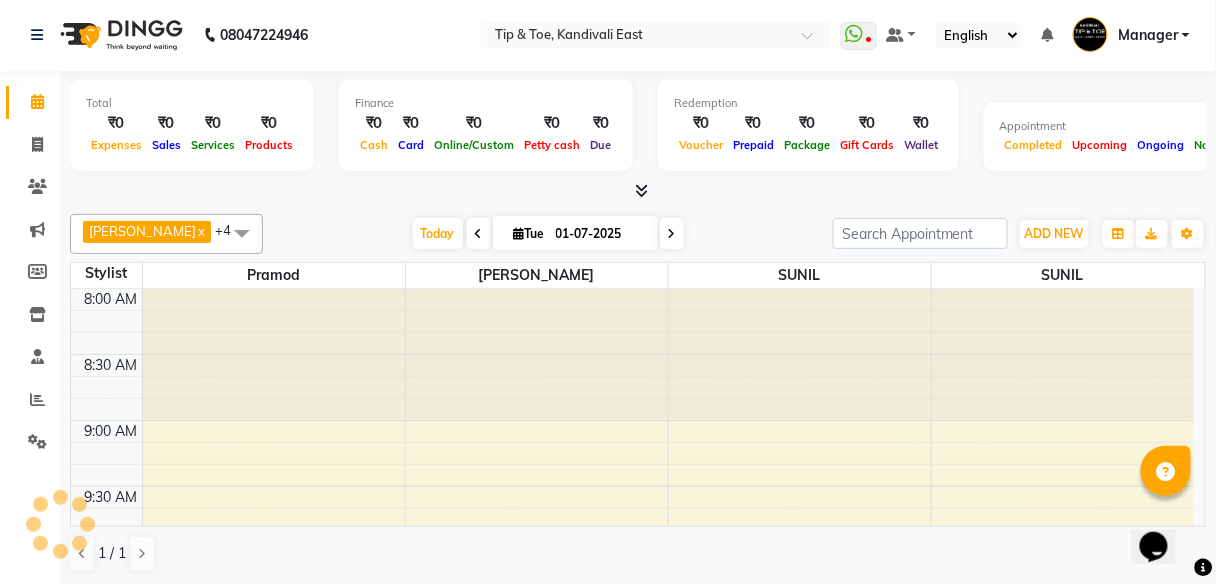 scroll, scrollTop: 0, scrollLeft: 0, axis: both 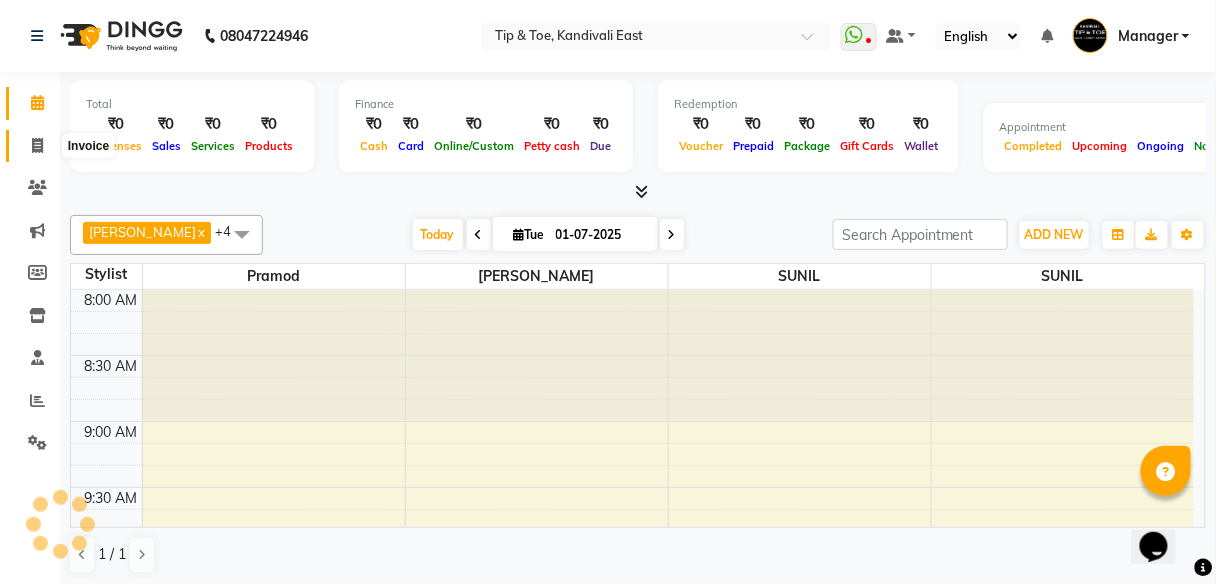 click 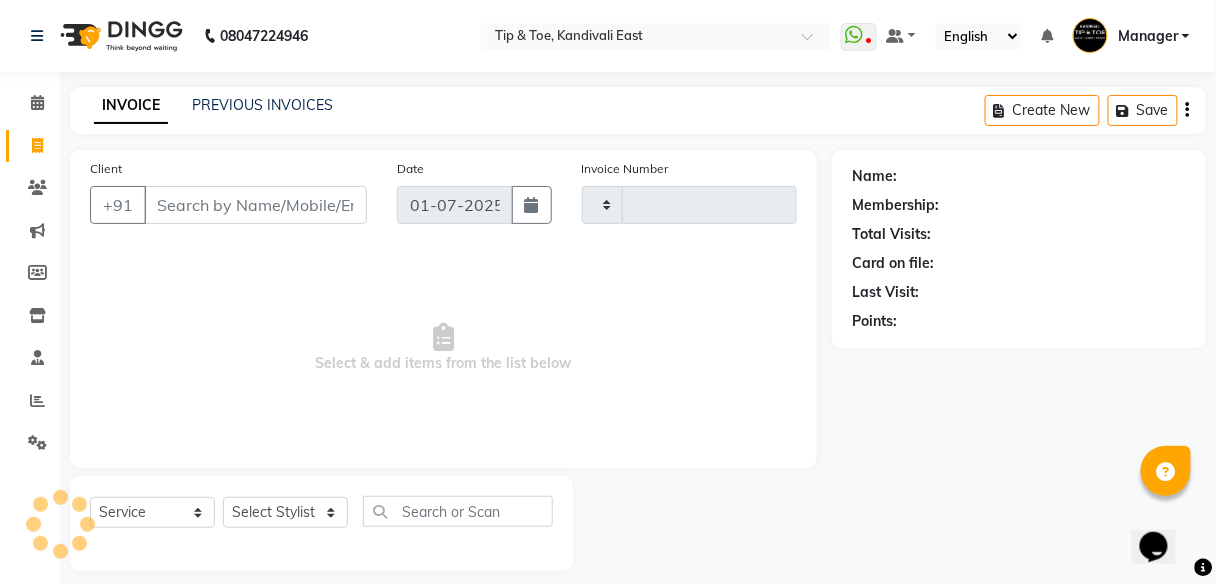type on "0152" 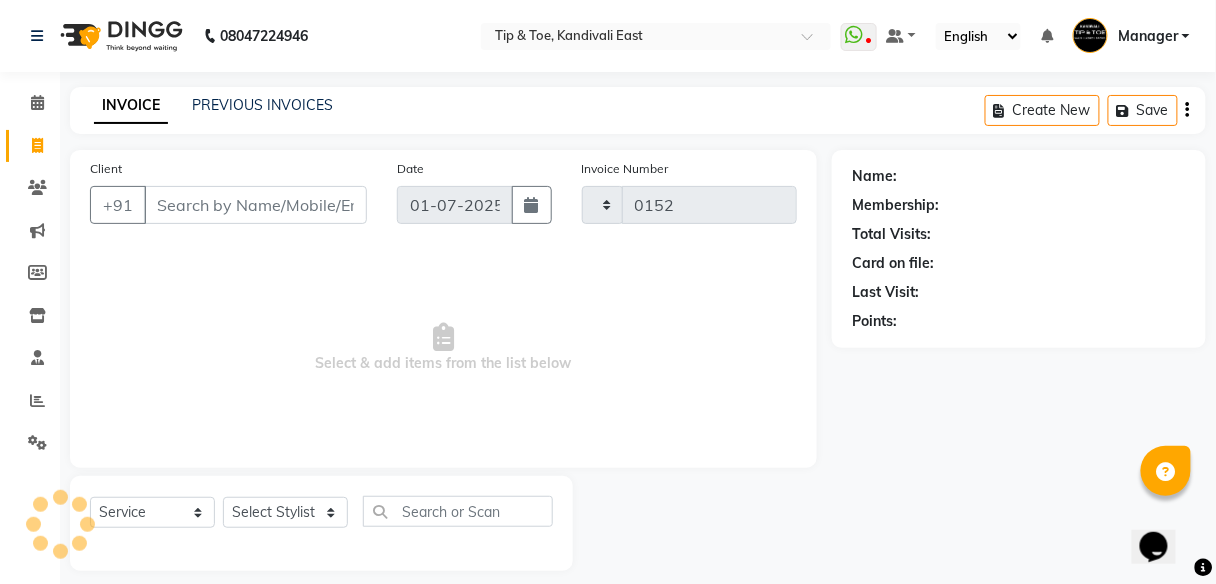 select on "7846" 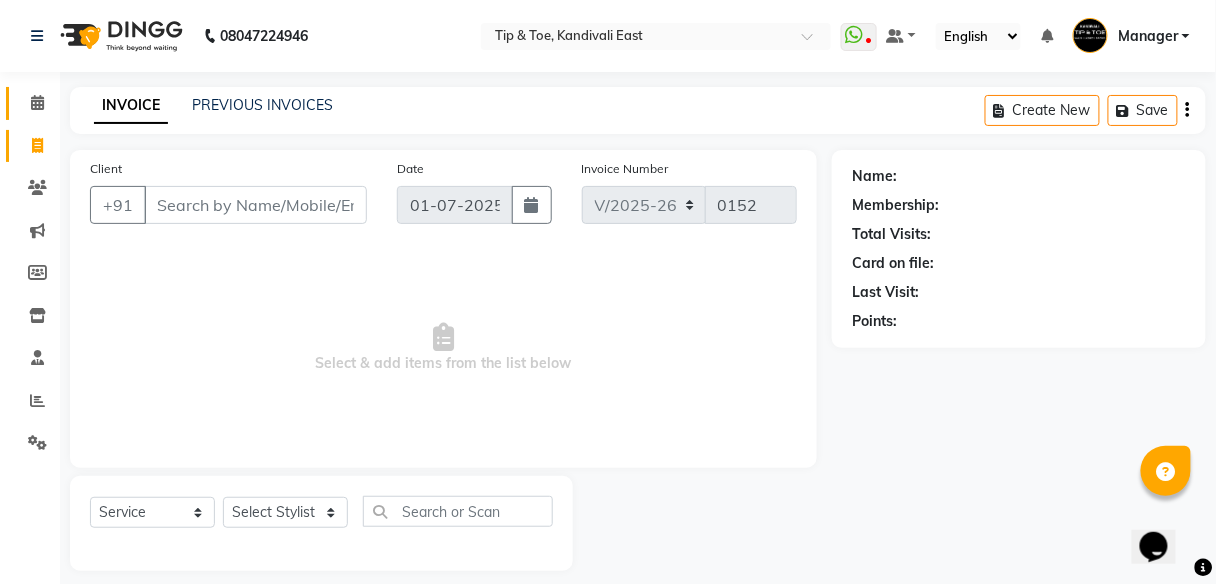 click on "Calendar" 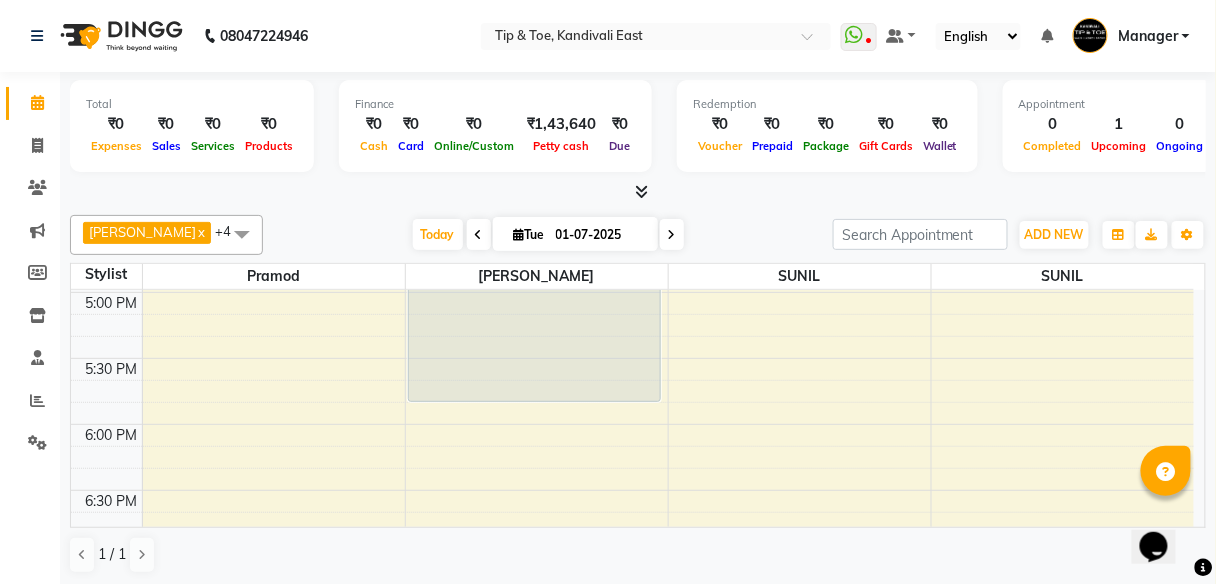scroll, scrollTop: 1040, scrollLeft: 0, axis: vertical 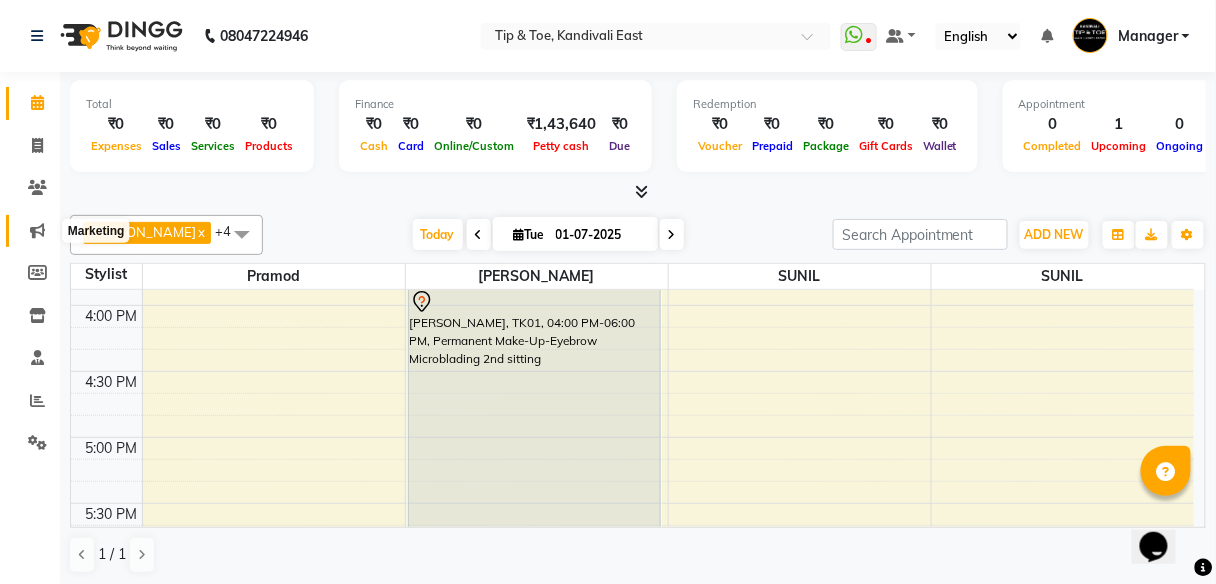 click 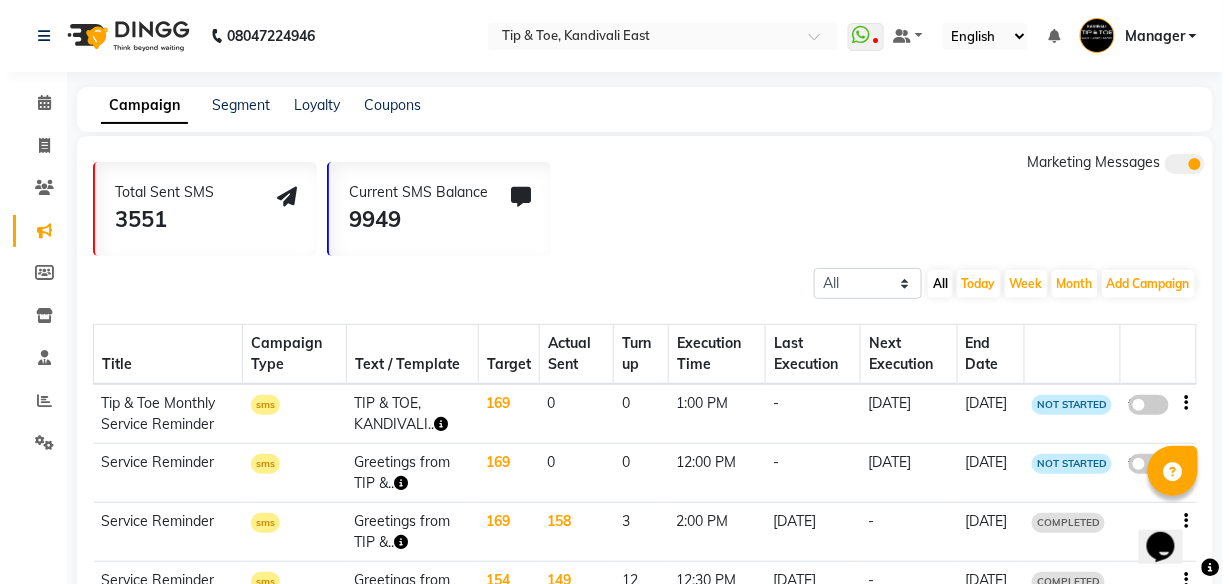 scroll, scrollTop: 160, scrollLeft: 0, axis: vertical 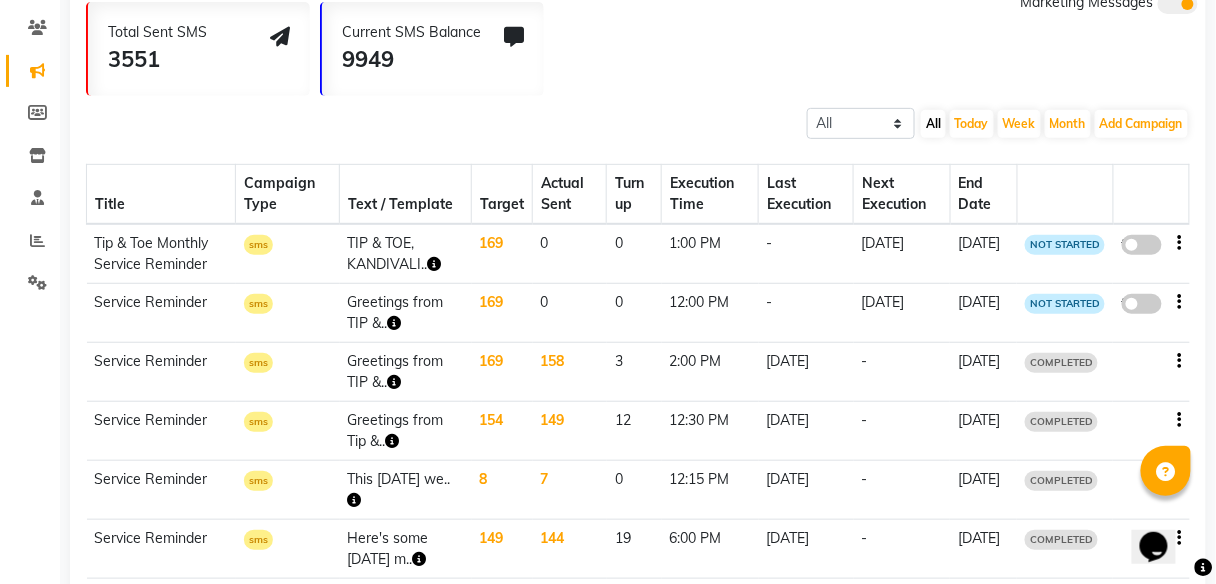 click 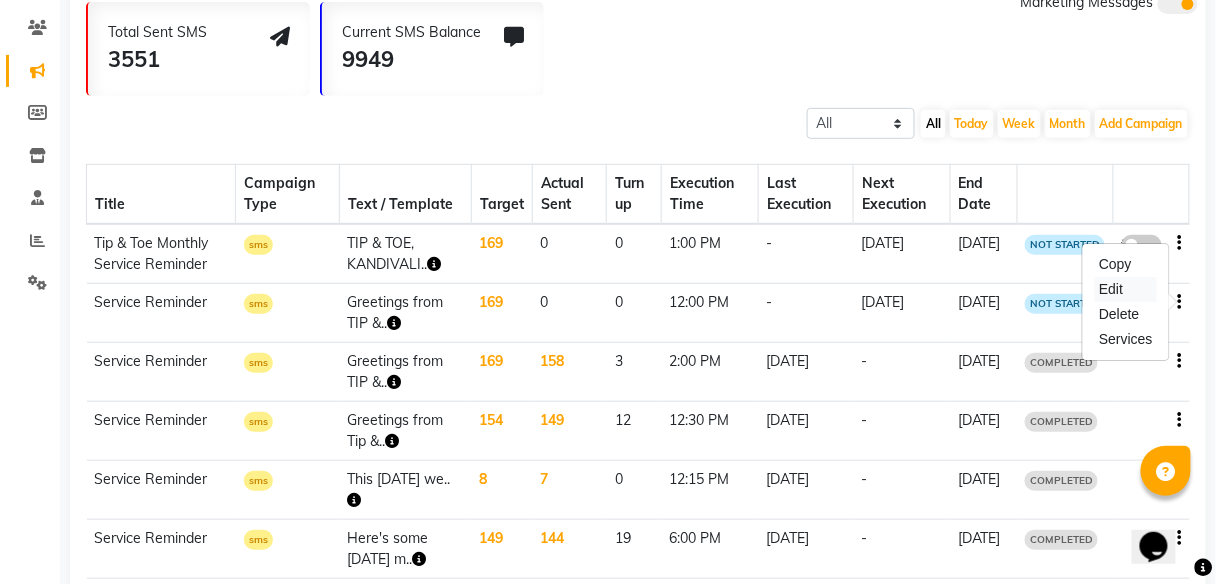 click on "Edit" at bounding box center (1126, 289) 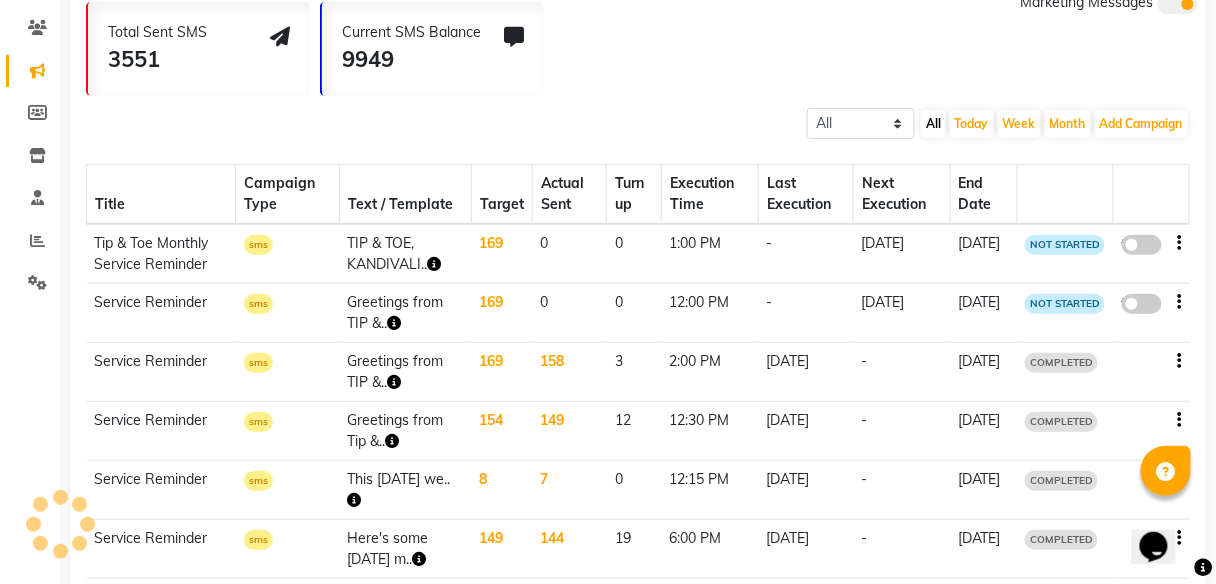 select on "3" 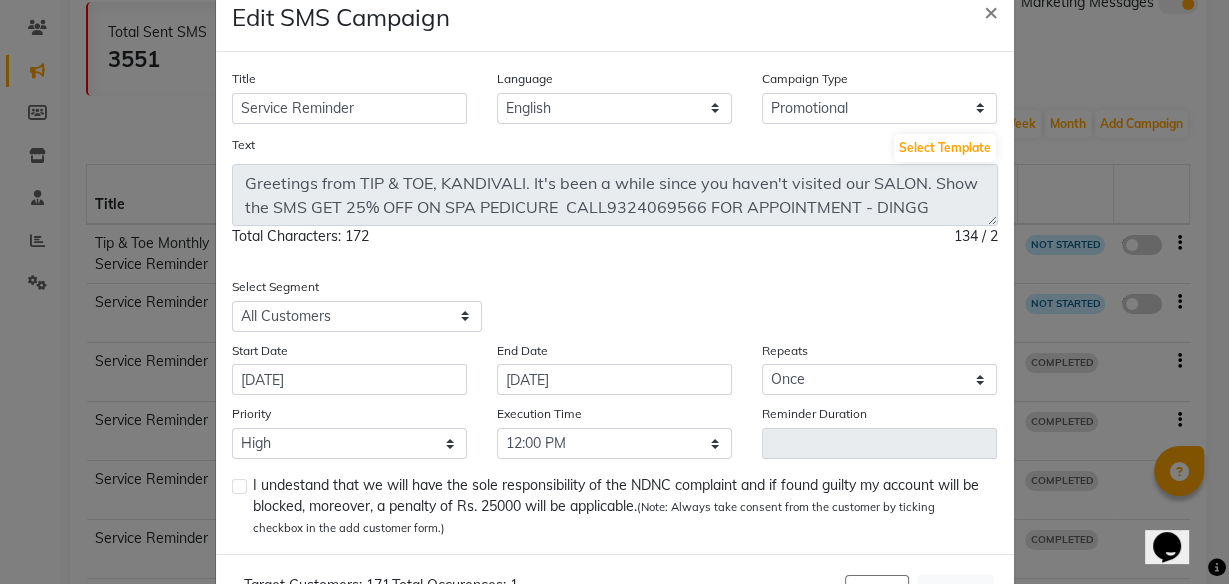 scroll, scrollTop: 80, scrollLeft: 0, axis: vertical 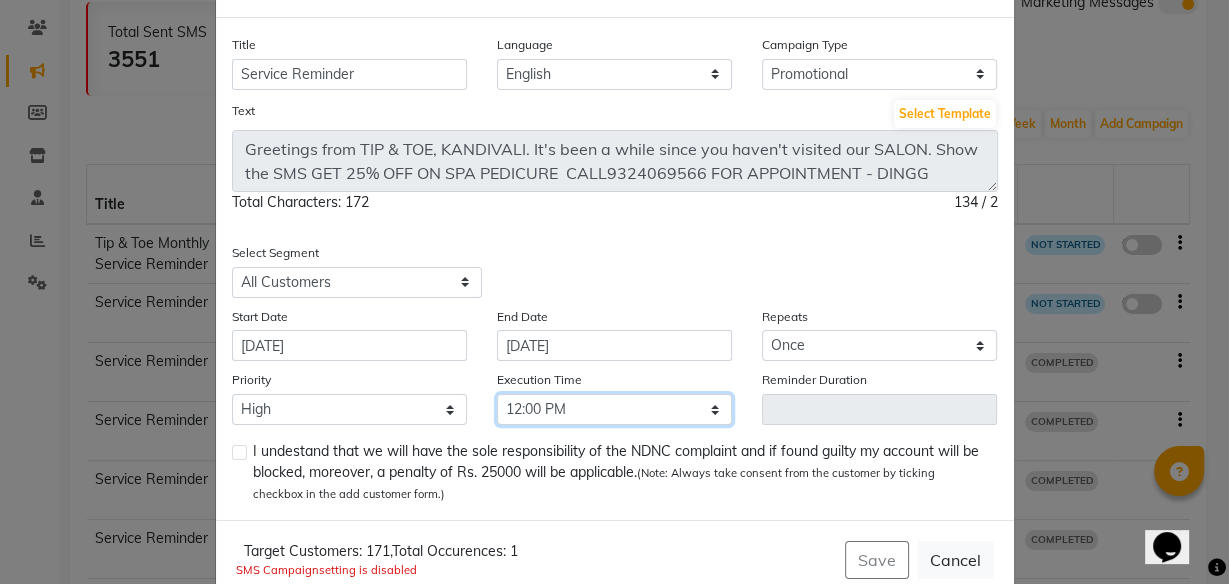 click on "Select 09:00 AM 09:15 AM 09:30 AM 09:45 AM 10:00 AM 10:15 AM 10:30 AM 10:45 AM 11:00 AM 11:15 AM 11:30 AM 11:45 AM 12:00 PM 12:15 PM 12:30 PM 12:45 PM 01:00 PM 01:15 PM 01:30 PM 01:45 PM 02:00 PM 02:15 PM 02:30 PM 02:45 PM 03:00 PM 03:15 PM 03:30 PM 03:45 PM 04:00 PM 04:15 PM 04:30 PM 04:45 PM 05:00 PM 05:15 PM 05:30 PM 05:45 PM 06:00 PM 06:15 PM 06:30 PM 06:45 PM 07:00 PM 07:15 PM 07:30 PM 07:45 PM 08:00 PM 08:15 PM 08:30 PM 08:45 PM" at bounding box center (614, 409) 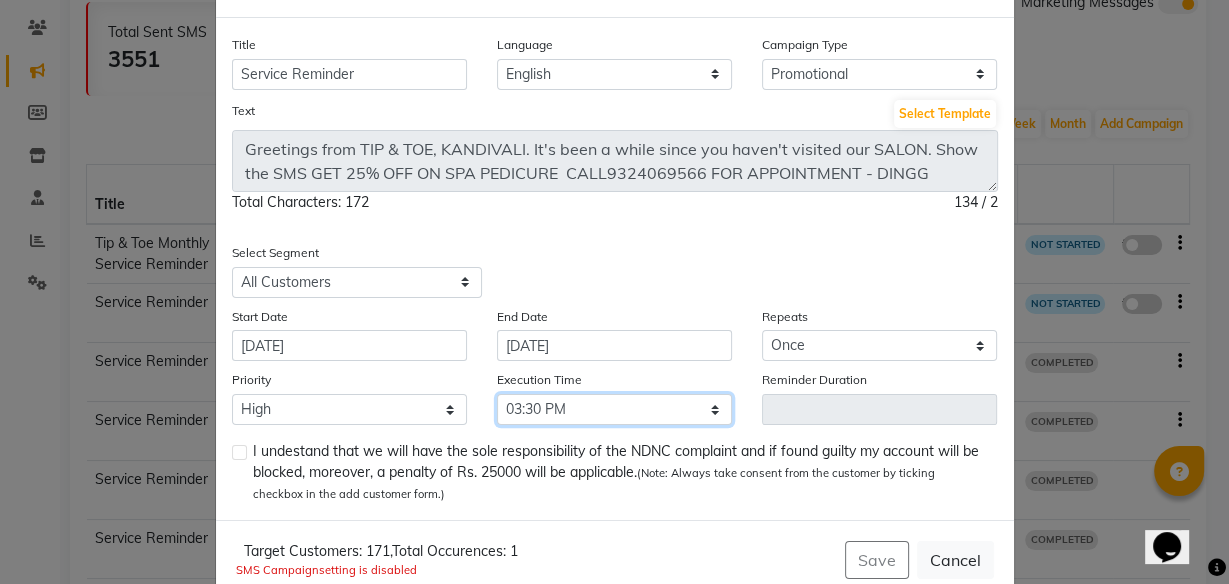 click on "Select 09:00 AM 09:15 AM 09:30 AM 09:45 AM 10:00 AM 10:15 AM 10:30 AM 10:45 AM 11:00 AM 11:15 AM 11:30 AM 11:45 AM 12:00 PM 12:15 PM 12:30 PM 12:45 PM 01:00 PM 01:15 PM 01:30 PM 01:45 PM 02:00 PM 02:15 PM 02:30 PM 02:45 PM 03:00 PM 03:15 PM 03:30 PM 03:45 PM 04:00 PM 04:15 PM 04:30 PM 04:45 PM 05:00 PM 05:15 PM 05:30 PM 05:45 PM 06:00 PM 06:15 PM 06:30 PM 06:45 PM 07:00 PM 07:15 PM 07:30 PM 07:45 PM 08:00 PM 08:15 PM 08:30 PM 08:45 PM" at bounding box center (614, 409) 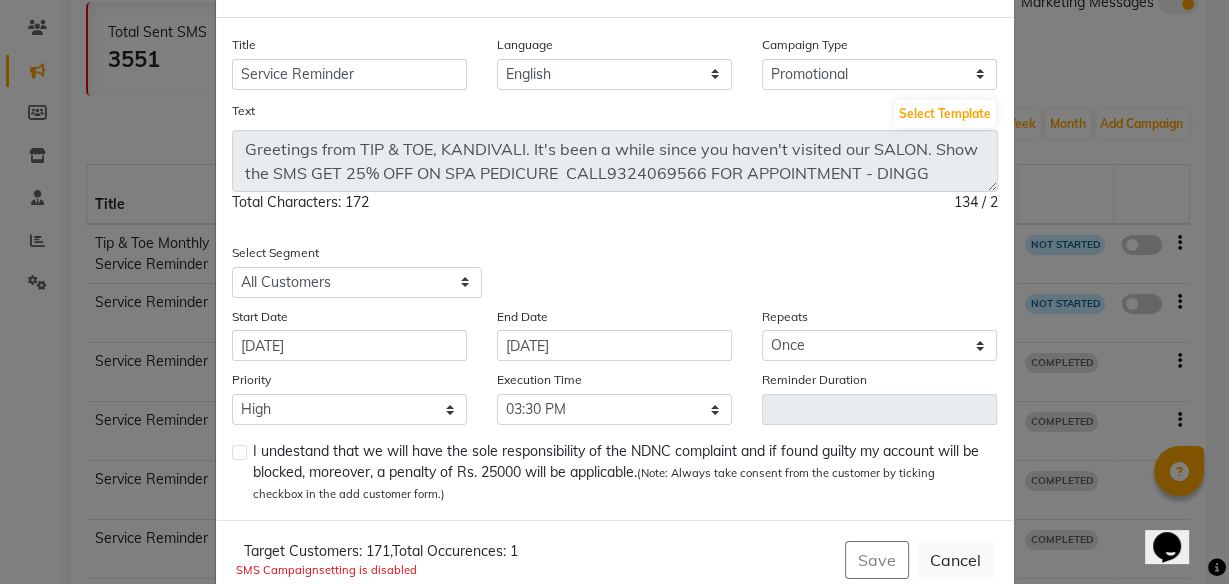 click 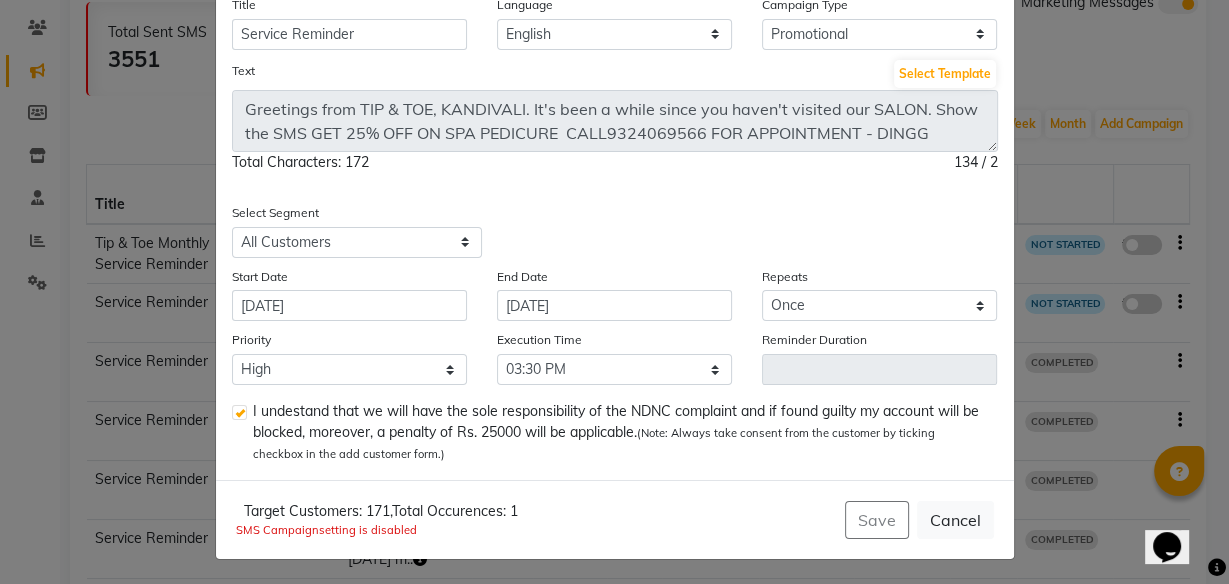 scroll, scrollTop: 121, scrollLeft: 0, axis: vertical 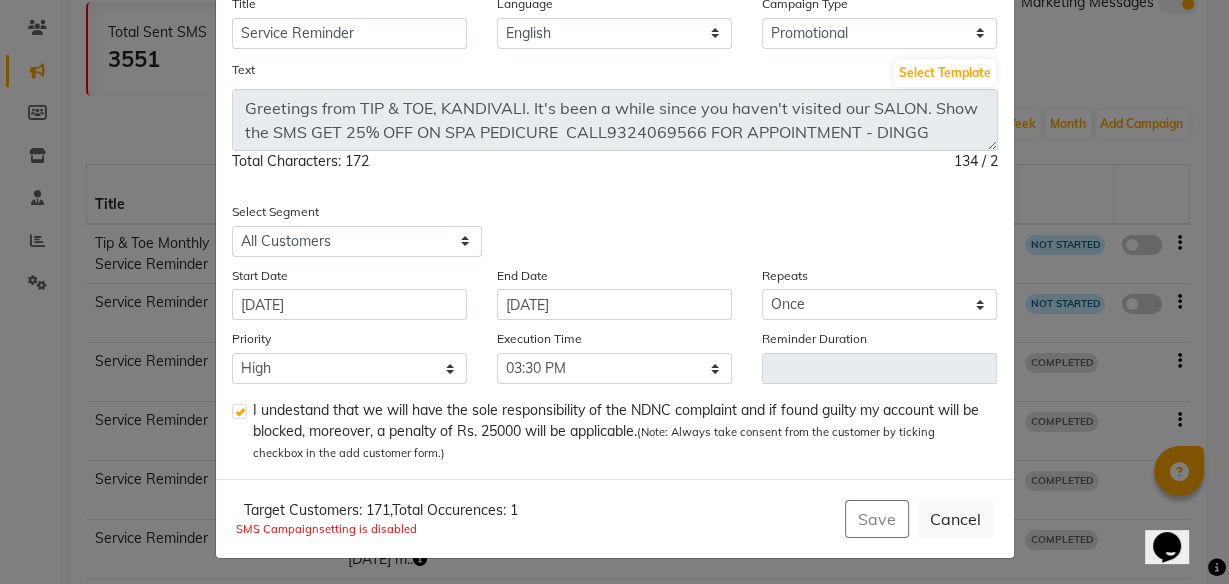 click on "Save   Cancel" 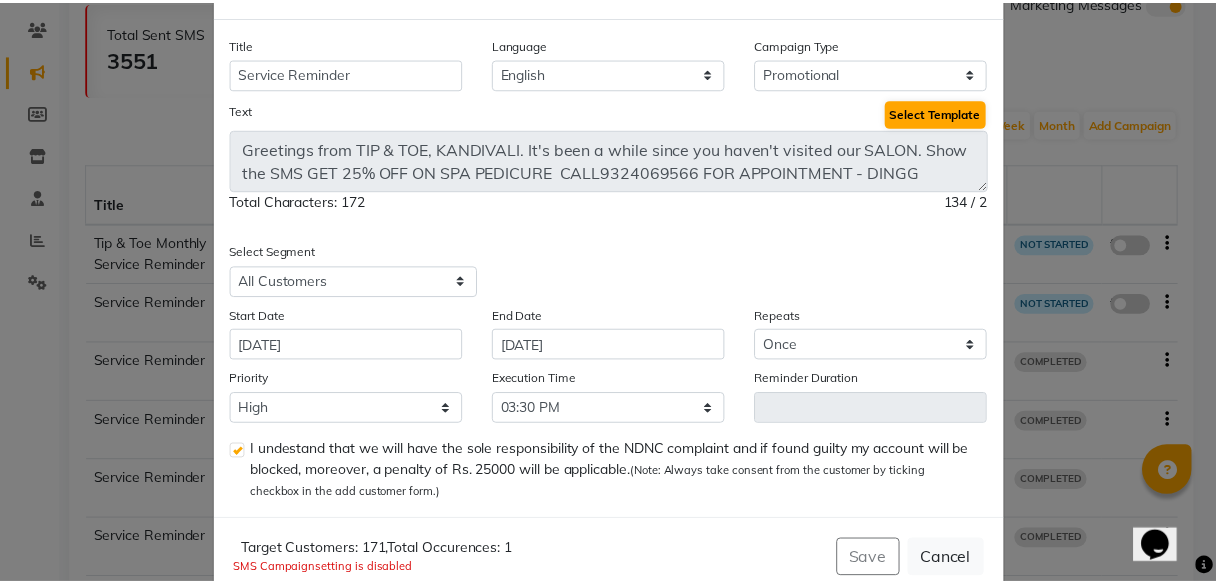 scroll, scrollTop: 0, scrollLeft: 0, axis: both 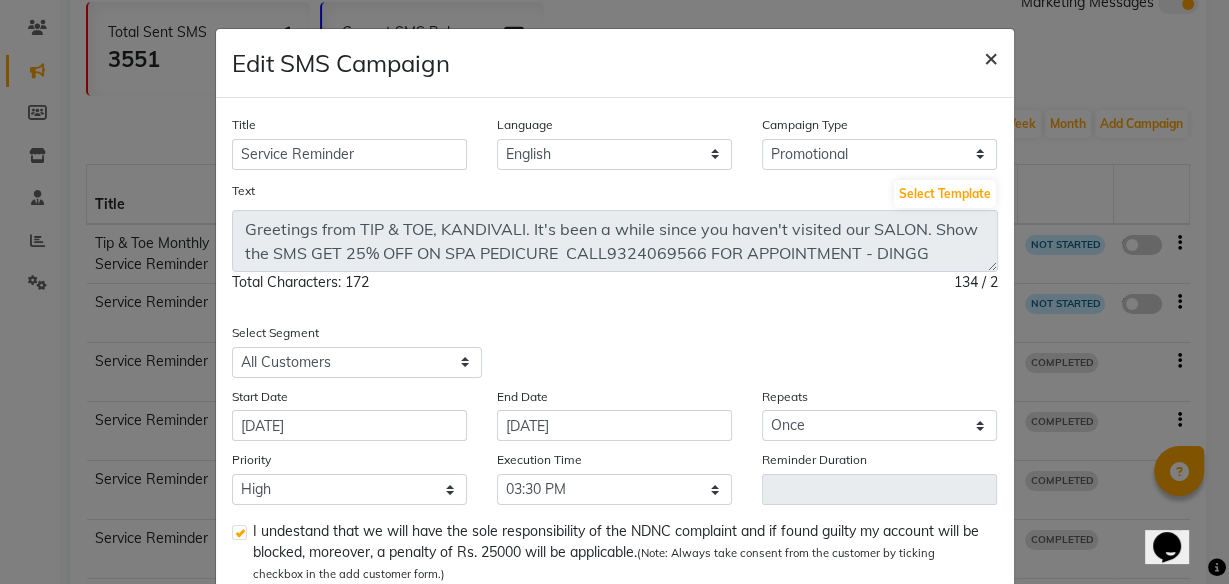 click on "×" 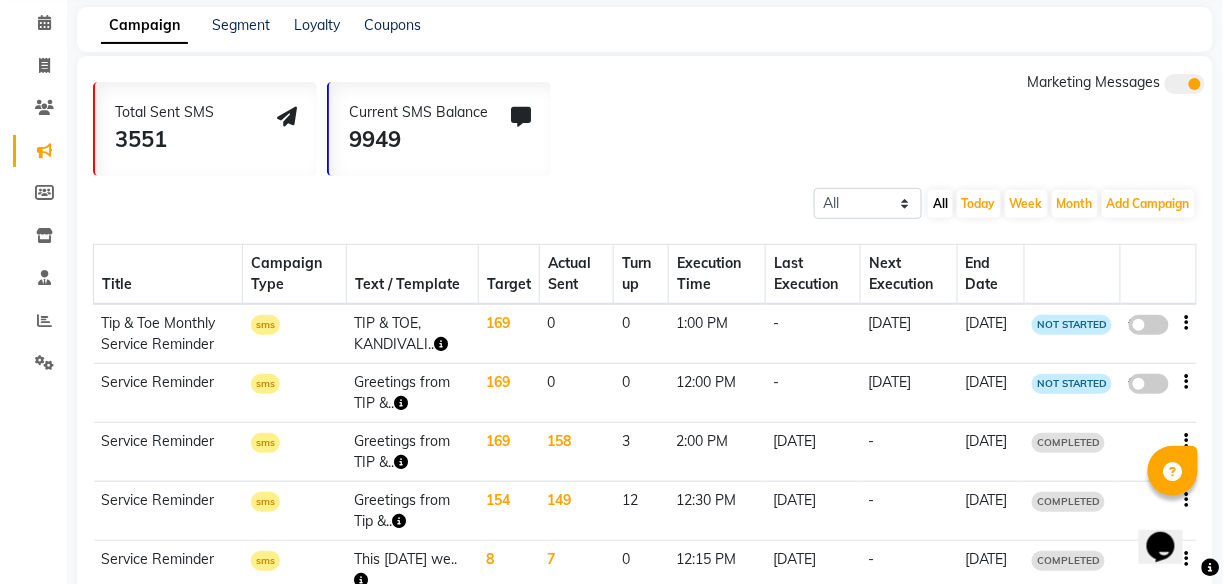 scroll, scrollTop: 160, scrollLeft: 0, axis: vertical 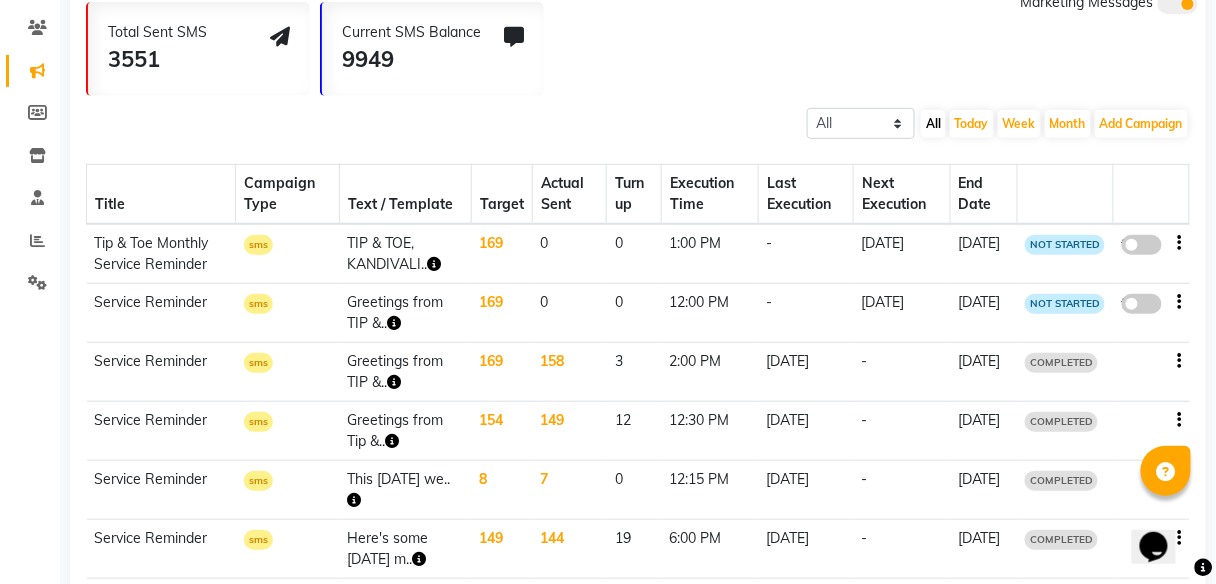 click on "false" 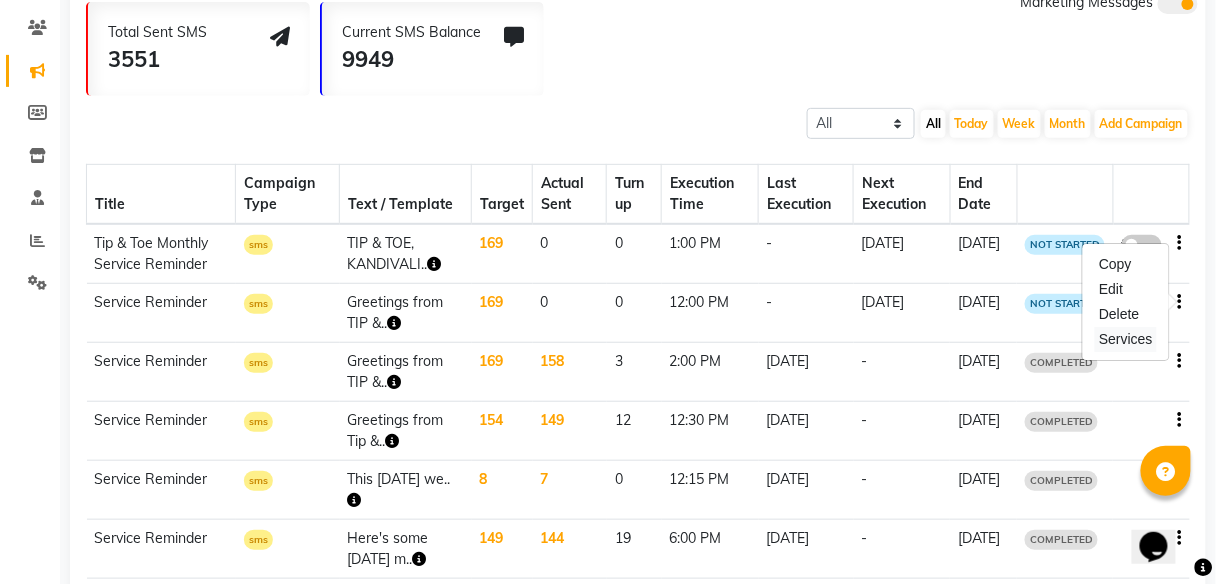 click on "Services" at bounding box center (1126, 339) 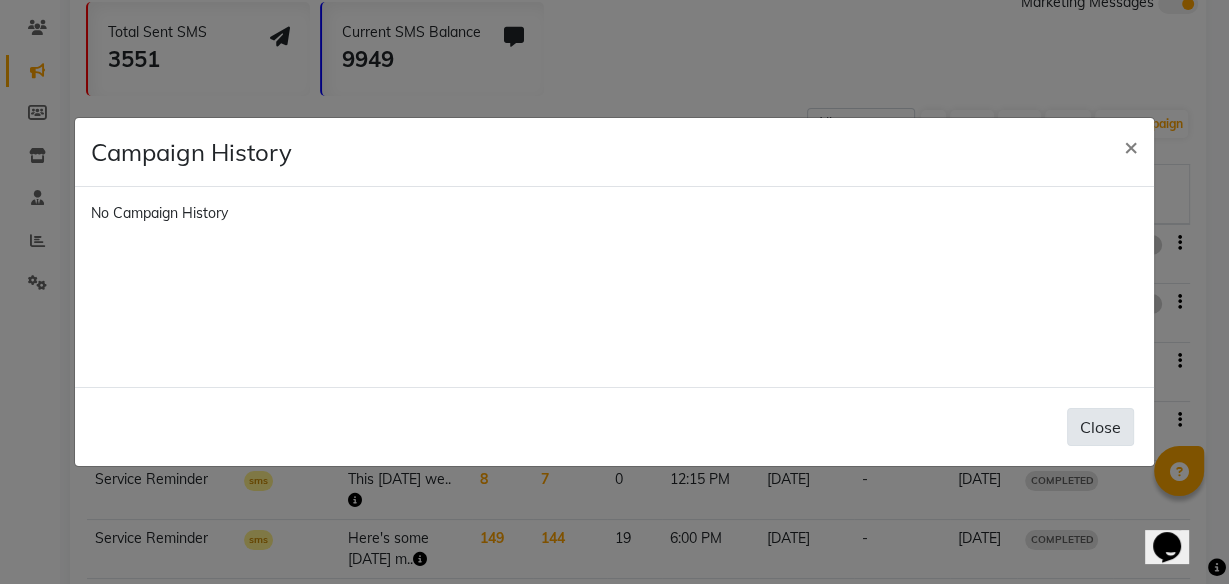 click on "Close" 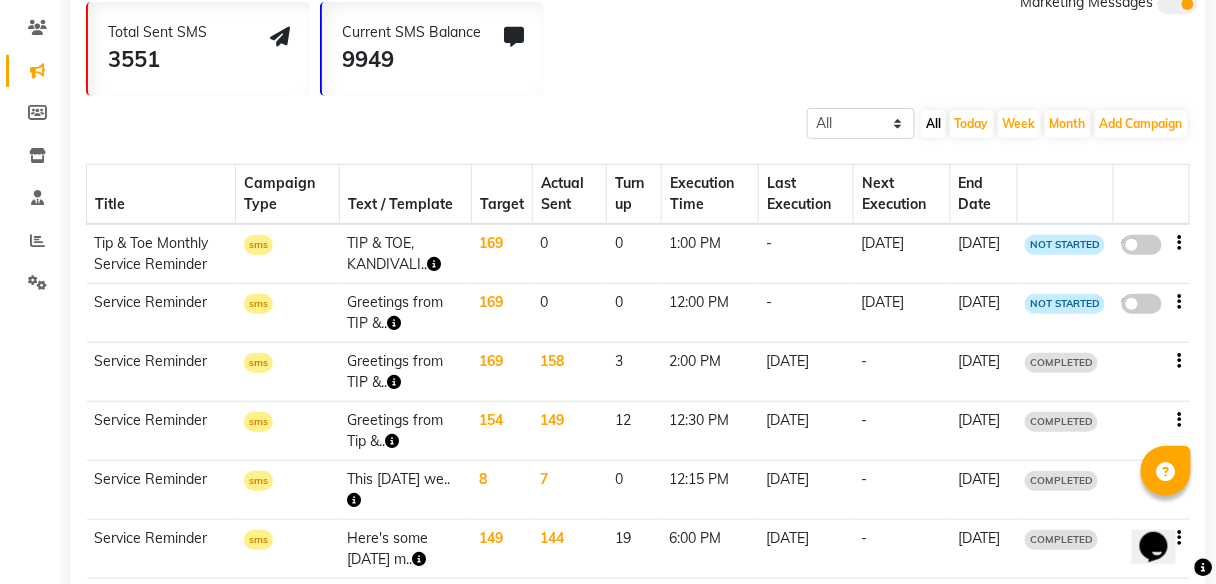 click 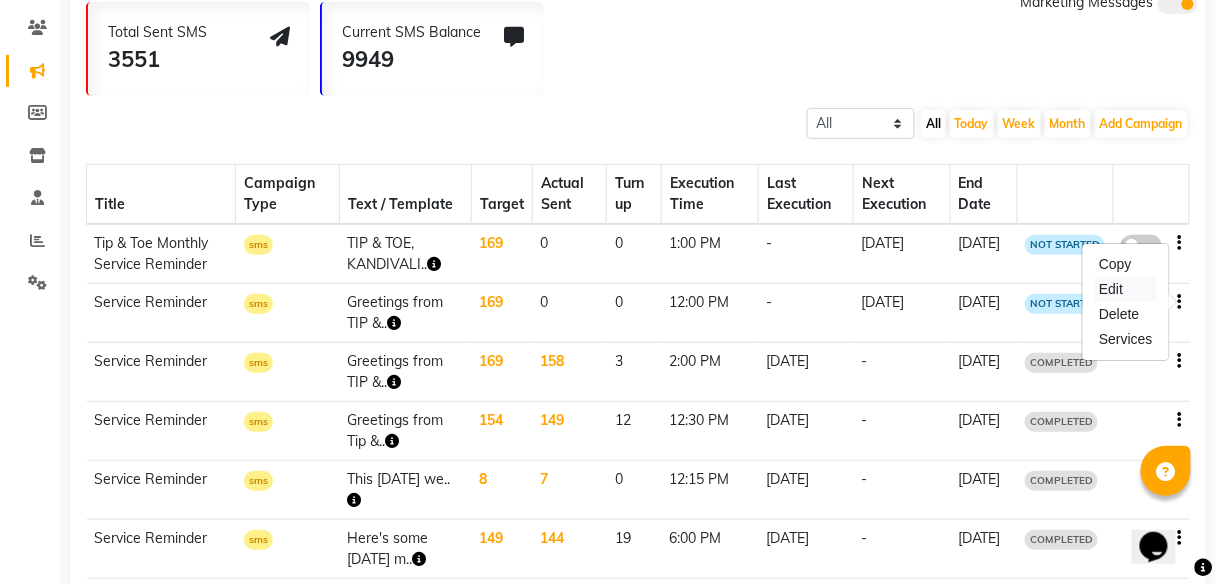click on "Edit" at bounding box center [1126, 289] 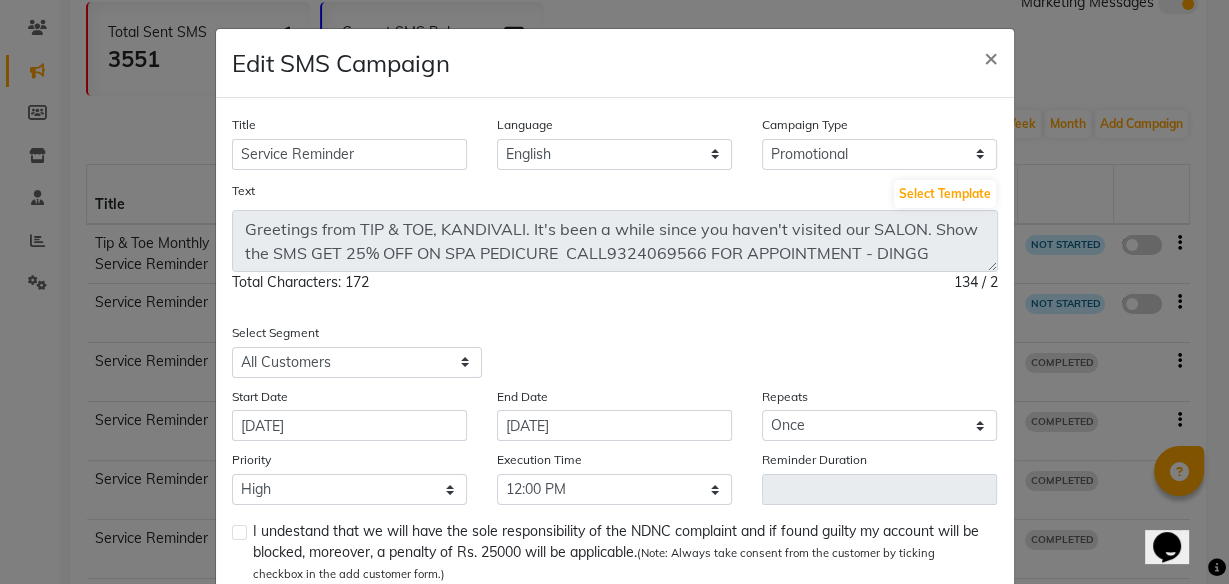 scroll, scrollTop: 0, scrollLeft: 0, axis: both 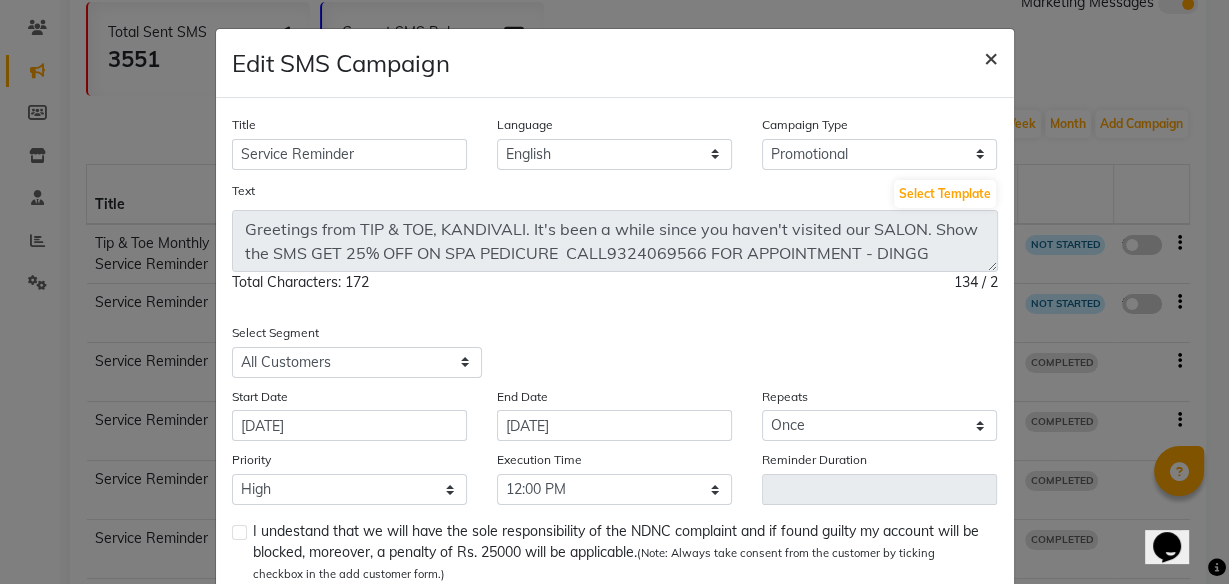 click on "×" 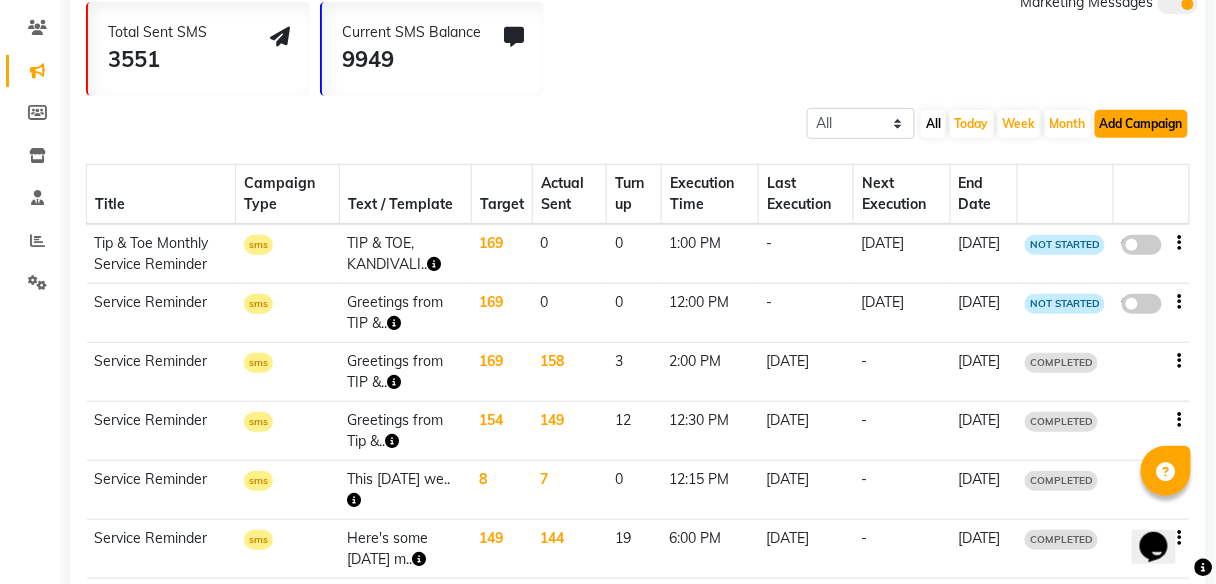 click on "Add Campaign" at bounding box center [1141, 124] 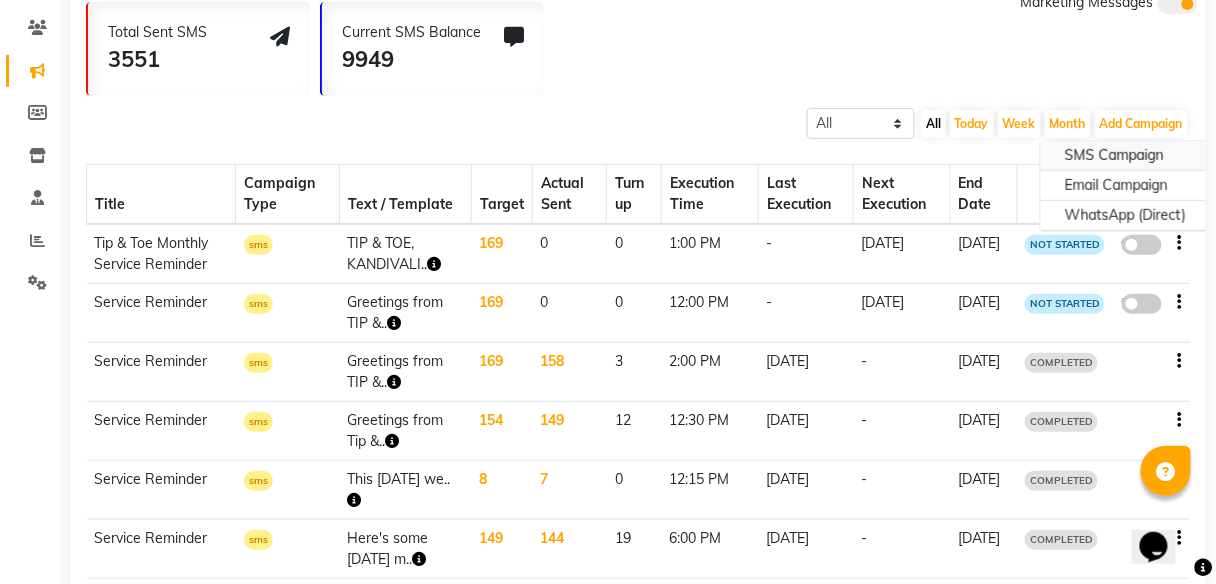 click on "SMS Campaign" 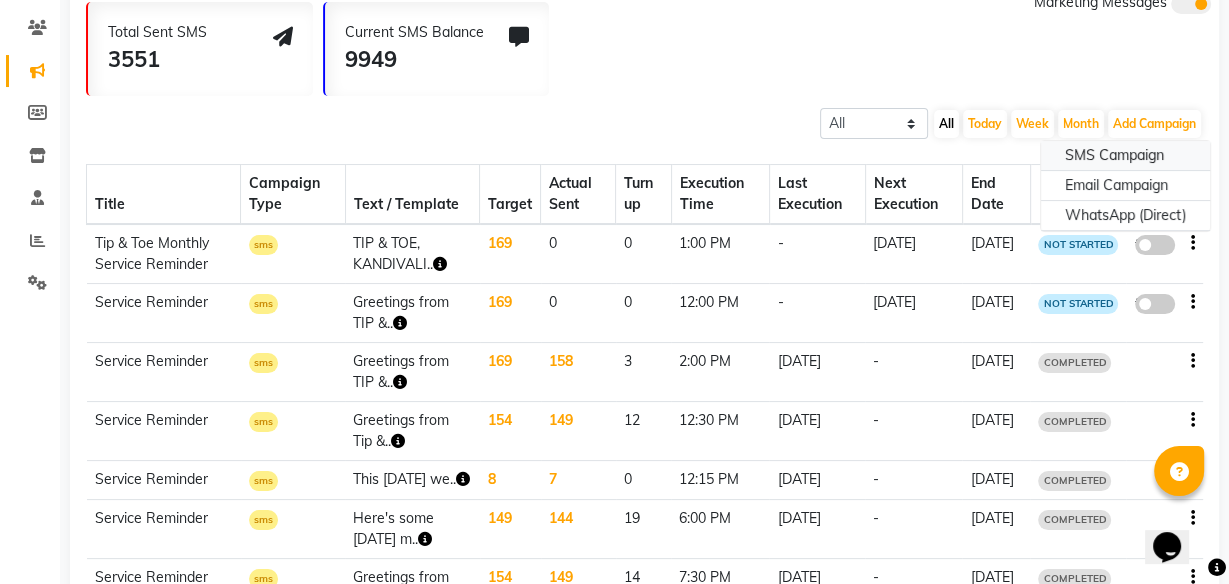 select on "2" 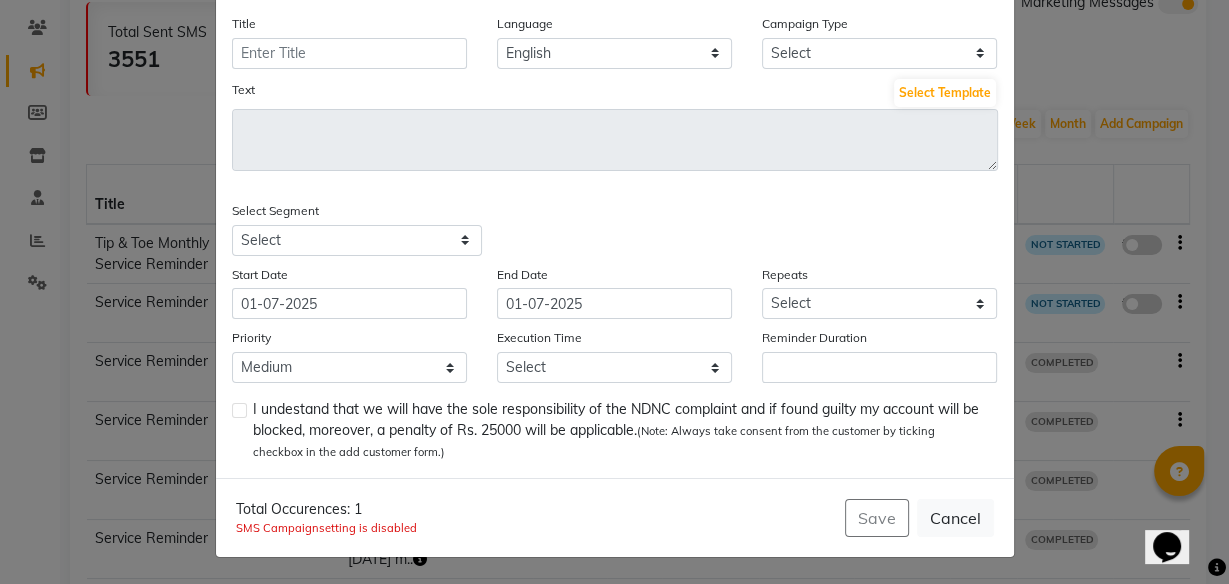scroll, scrollTop: 0, scrollLeft: 0, axis: both 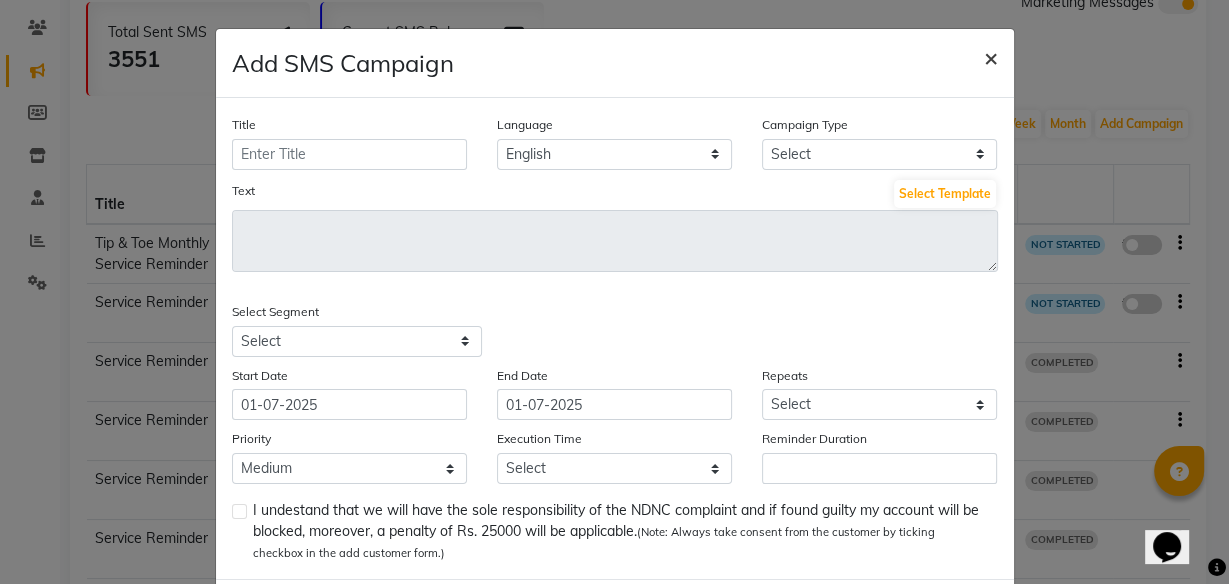 click on "×" 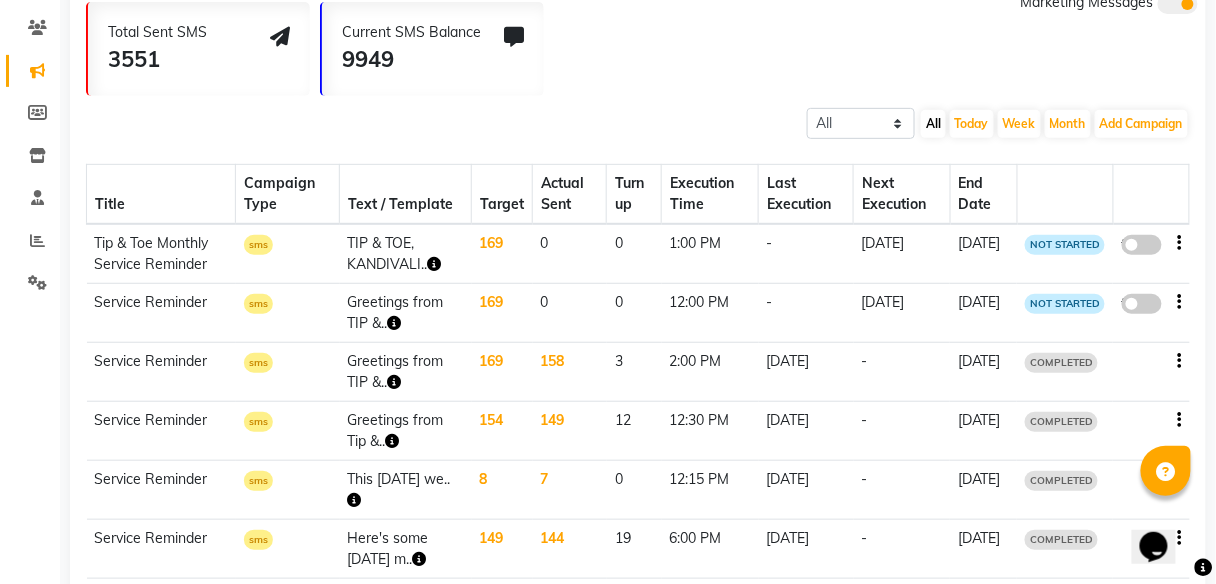 click 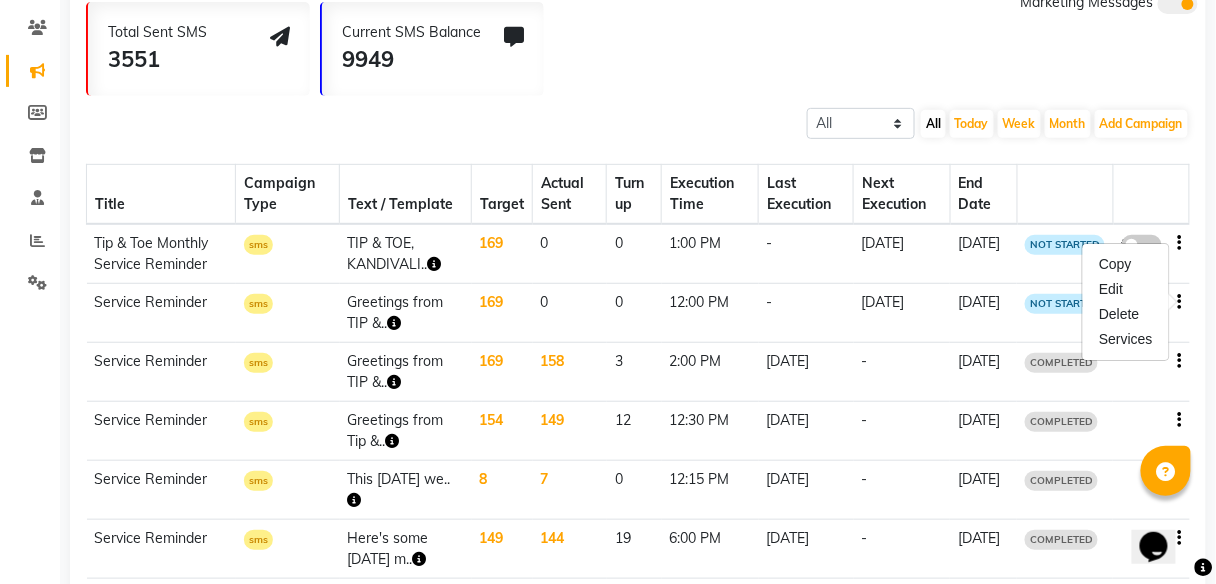click on "Total Sent SMS 3551 Current SMS Balance 9949 Marketing Messages" 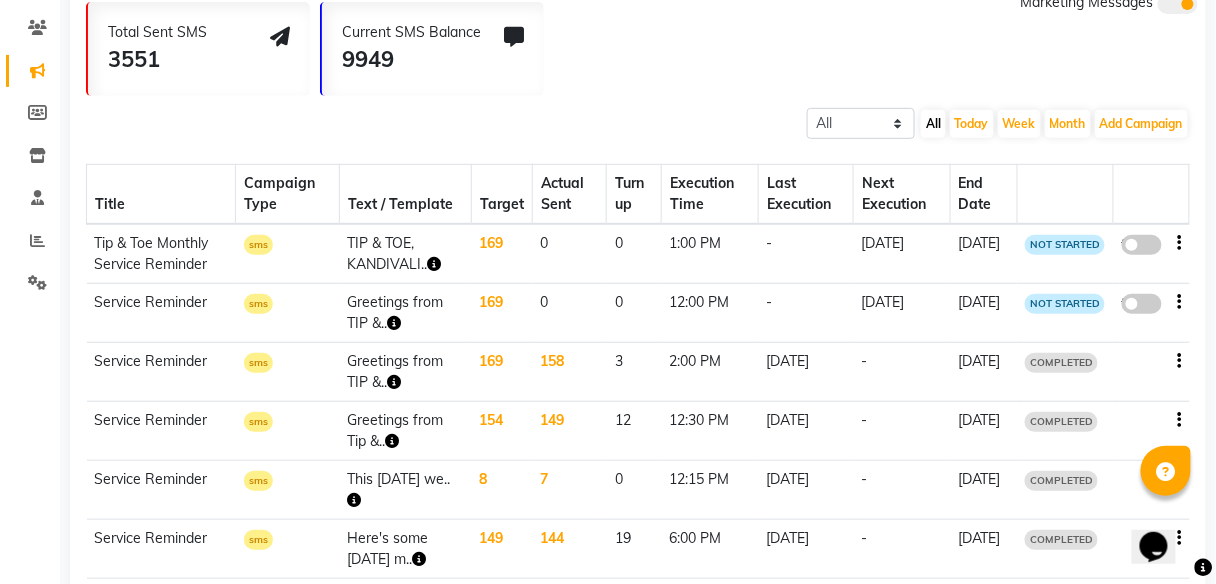 click 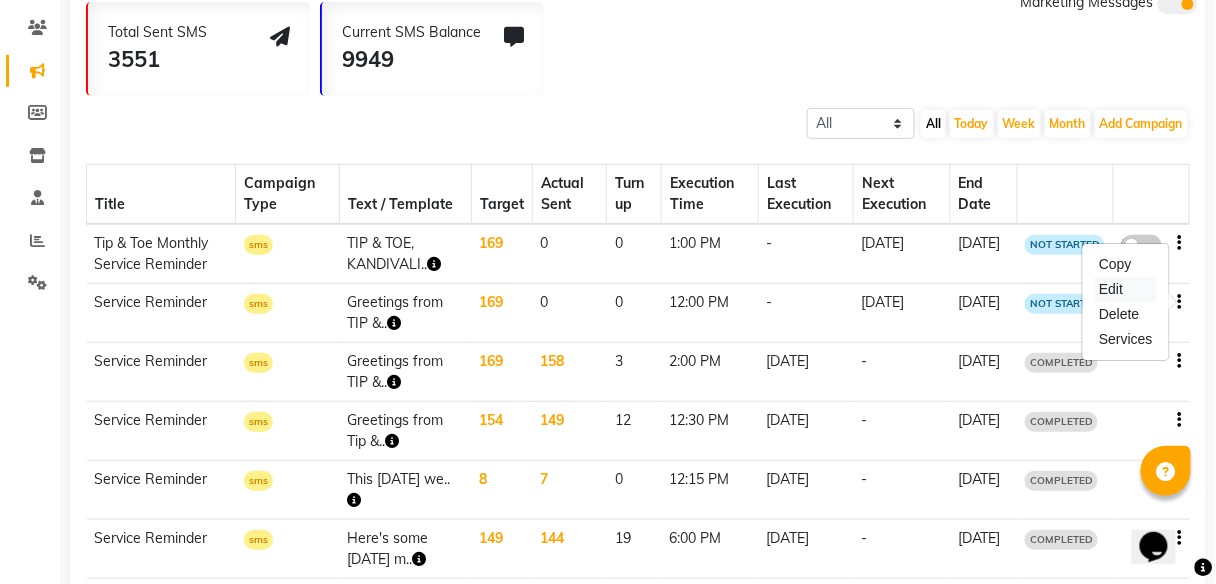 click on "Edit" at bounding box center [1126, 289] 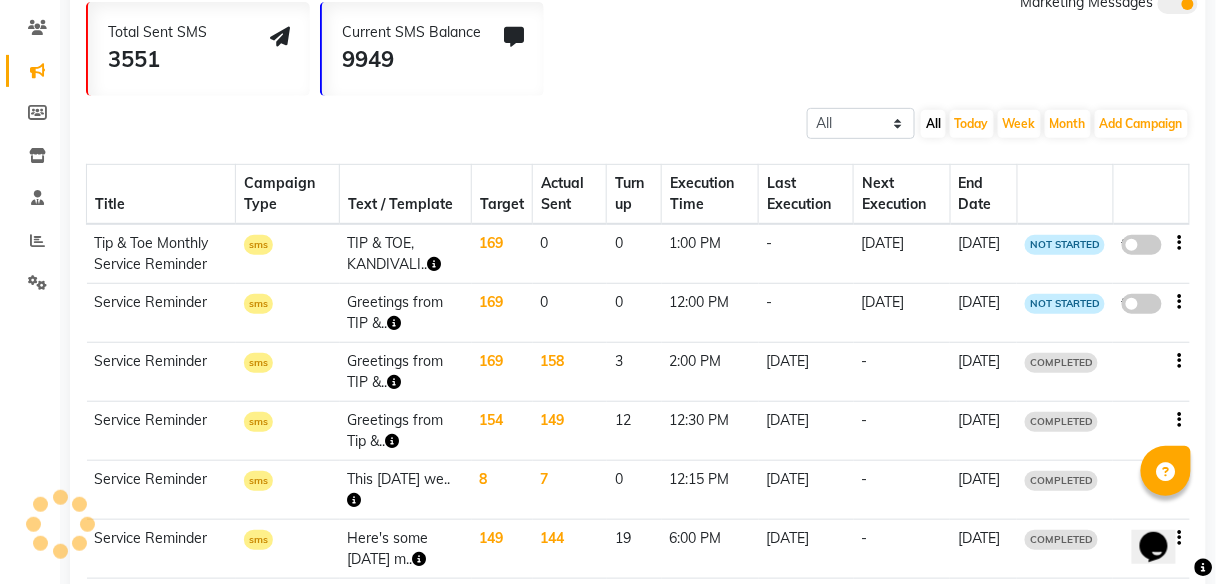 select on "3" 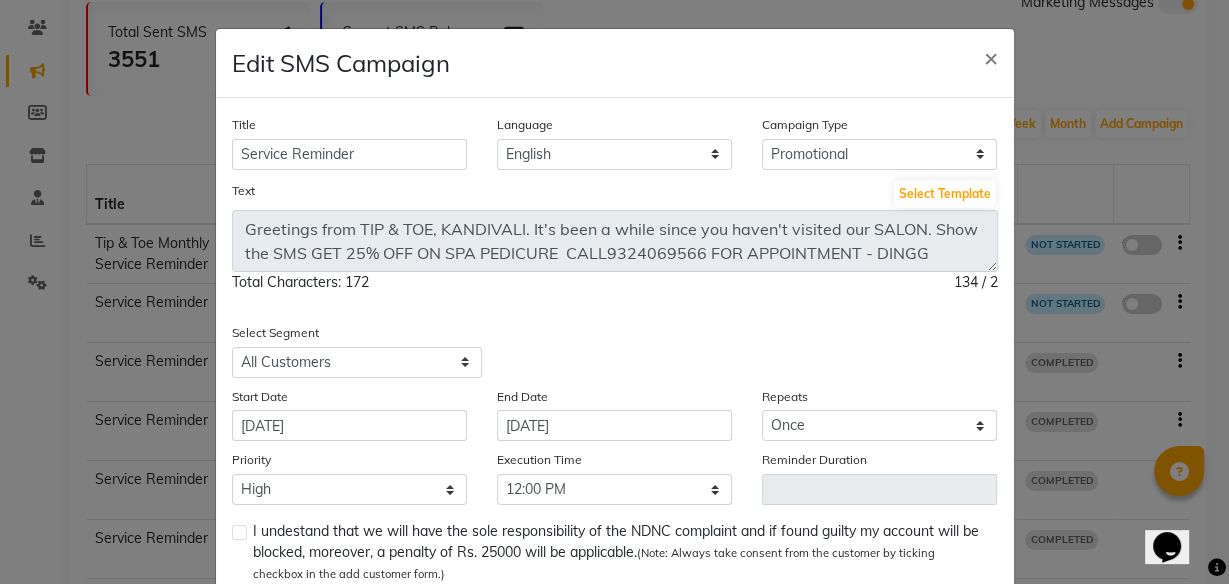 scroll, scrollTop: 0, scrollLeft: 0, axis: both 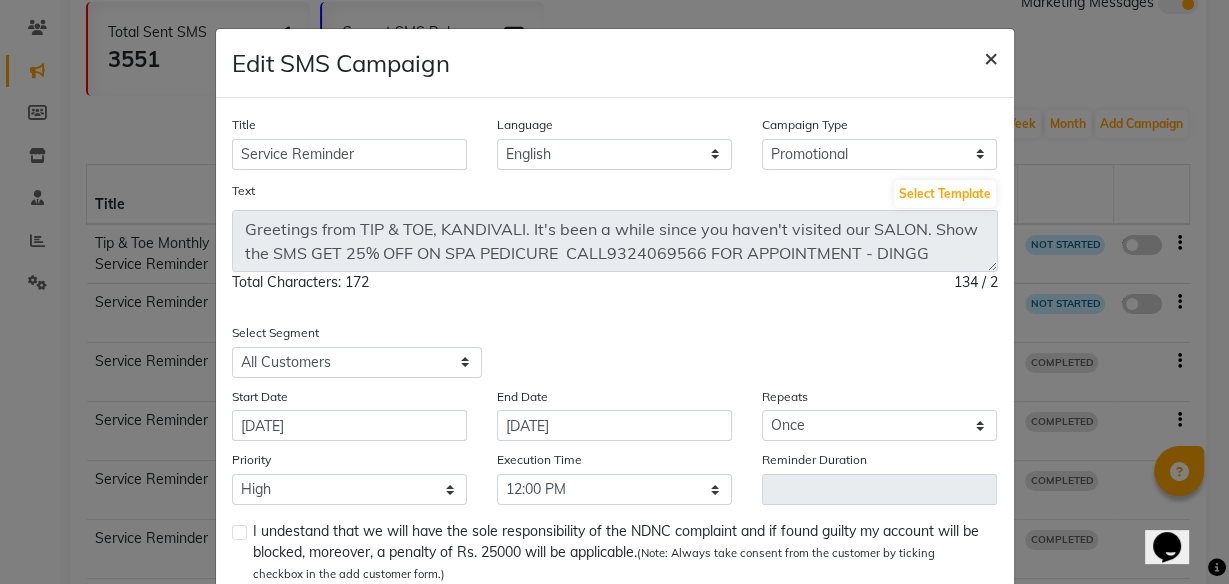 click on "×" 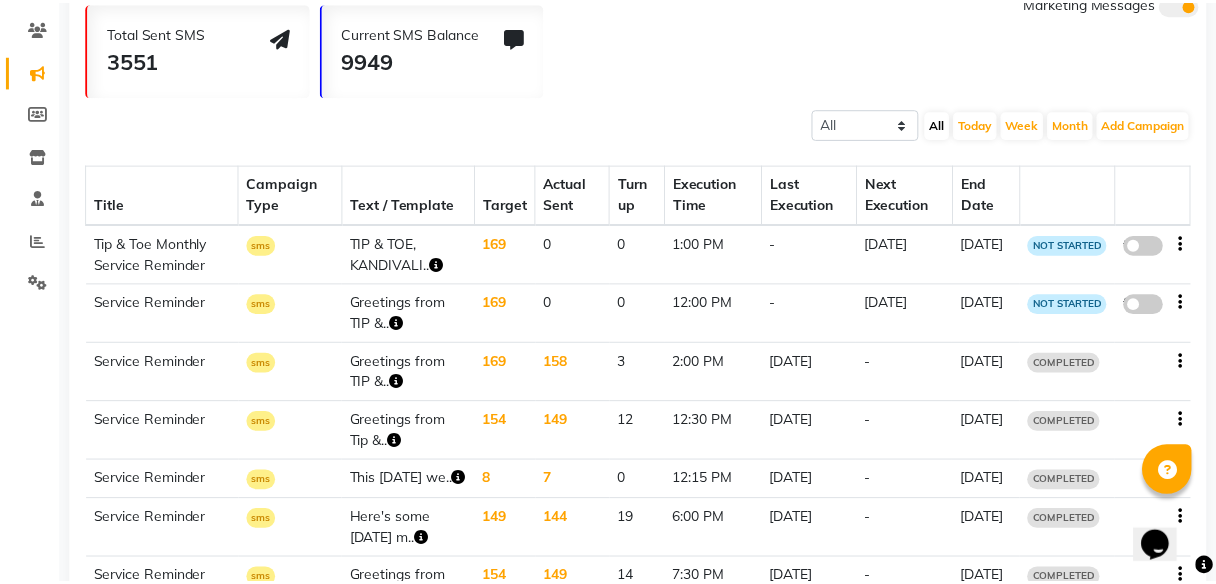 scroll, scrollTop: 0, scrollLeft: 0, axis: both 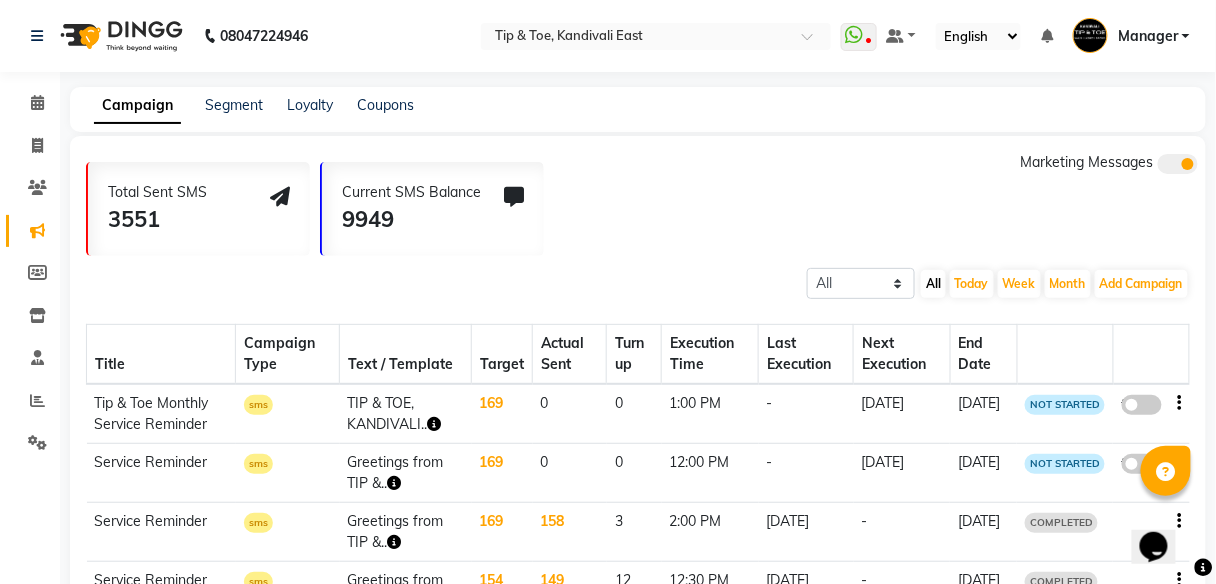 click 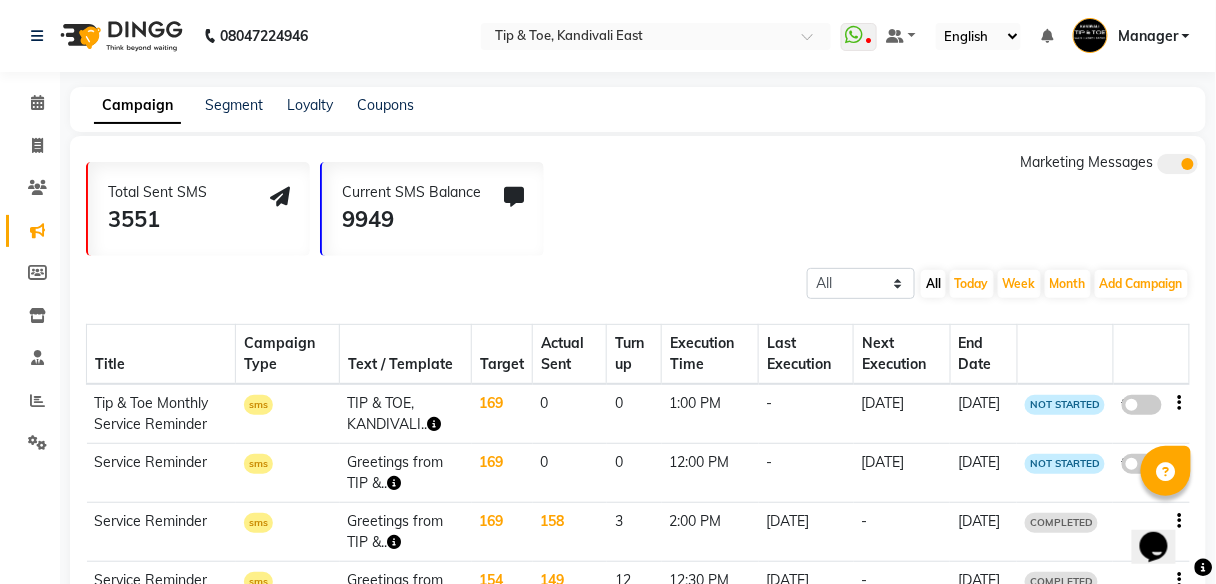 click 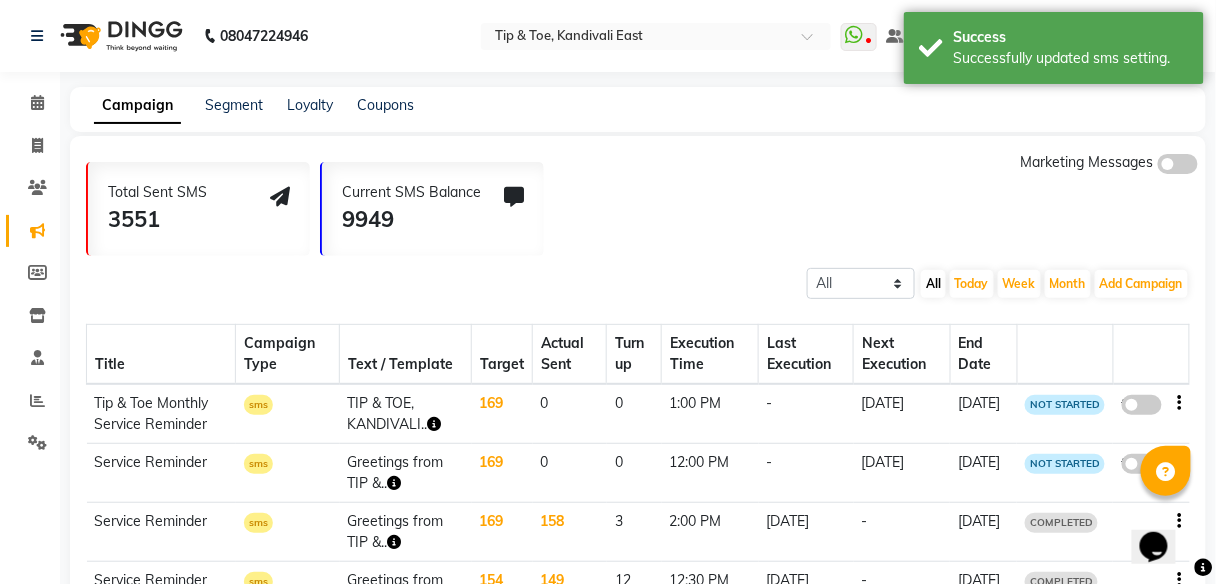 click 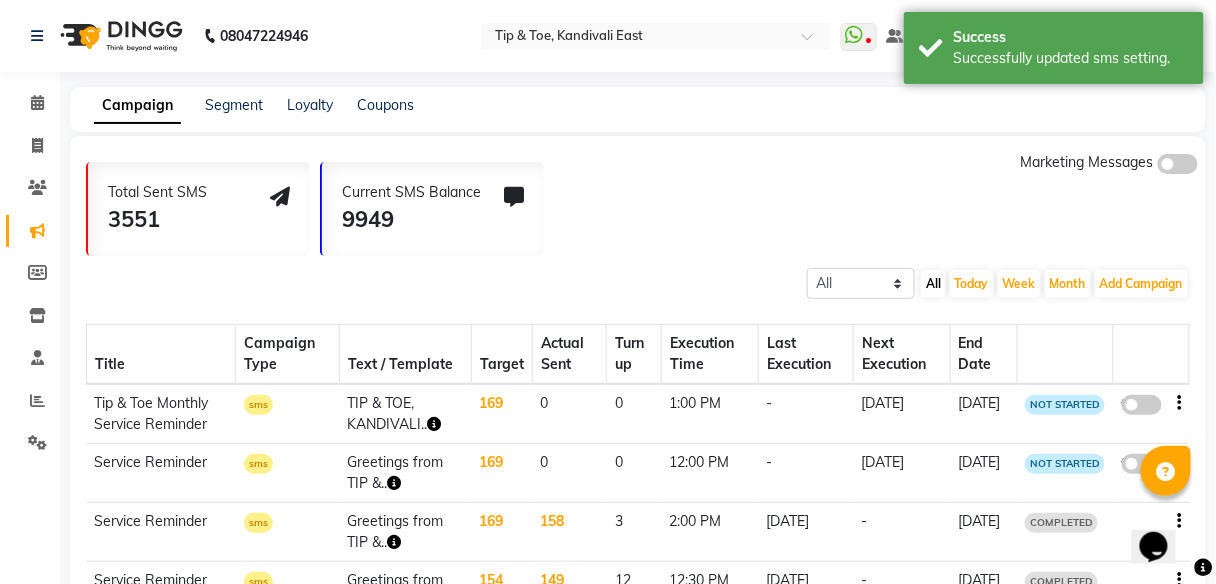 click 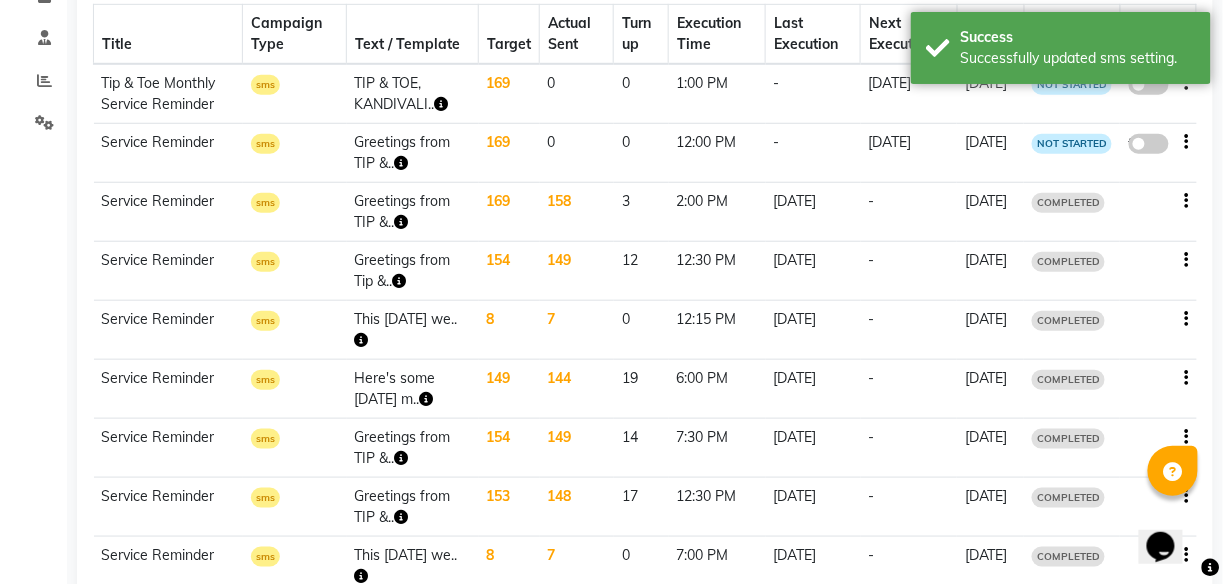 scroll, scrollTop: 160, scrollLeft: 0, axis: vertical 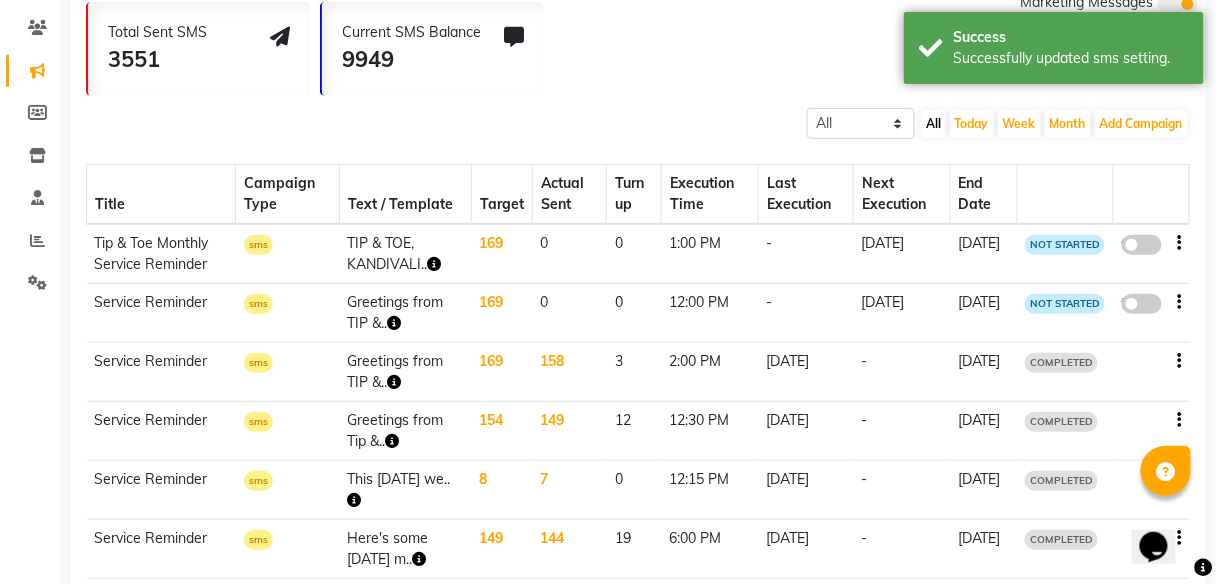 click on "false" 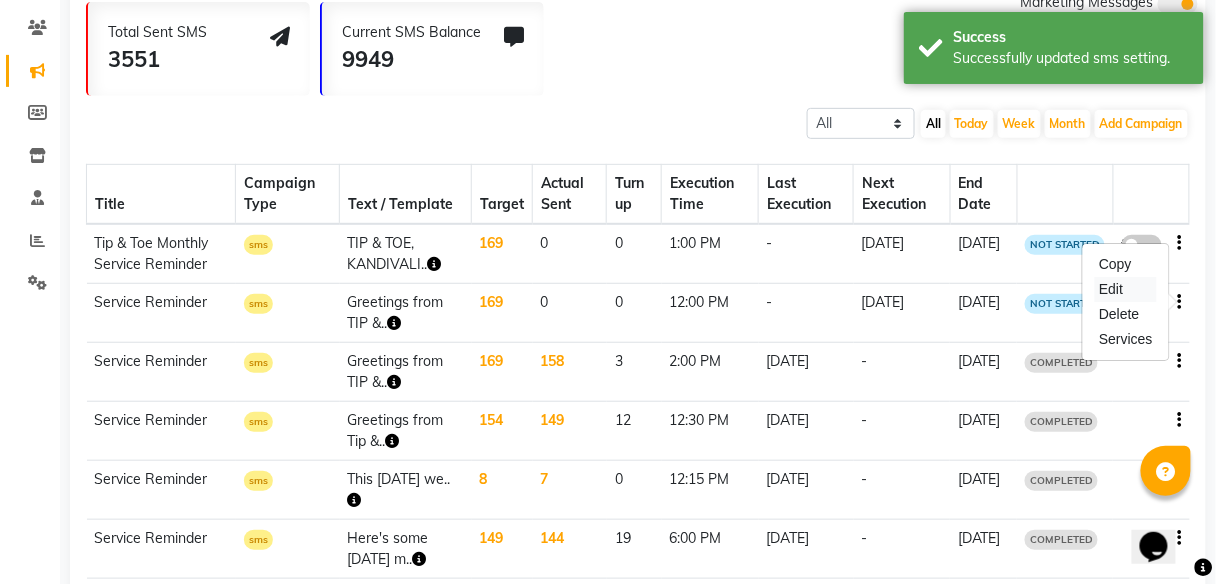 click on "Edit" at bounding box center [1126, 289] 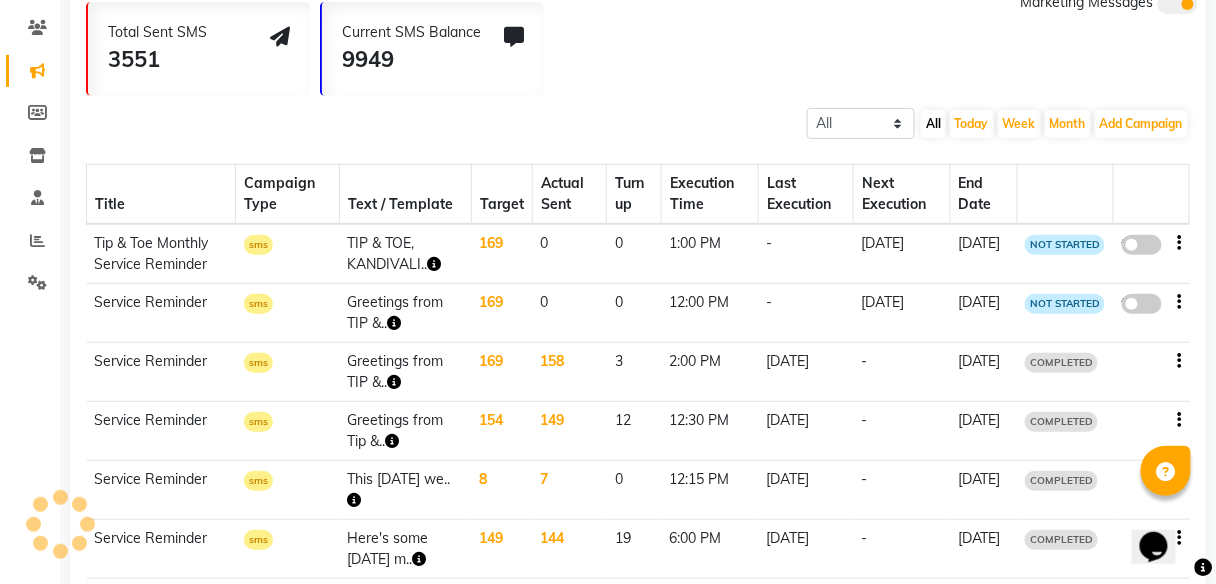 select on "3" 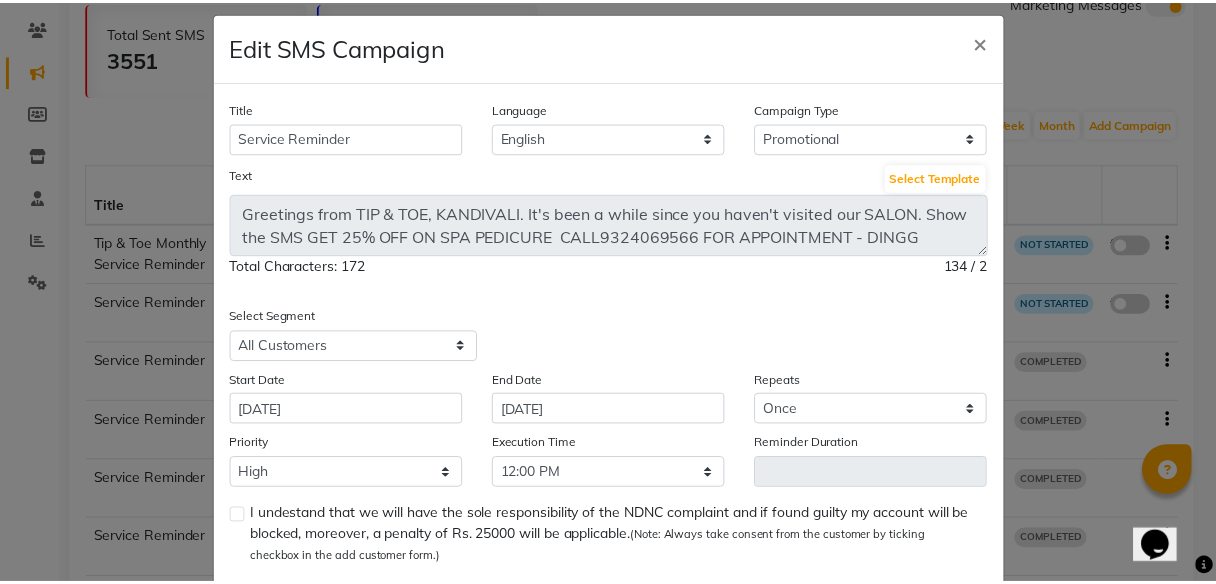 scroll, scrollTop: 0, scrollLeft: 0, axis: both 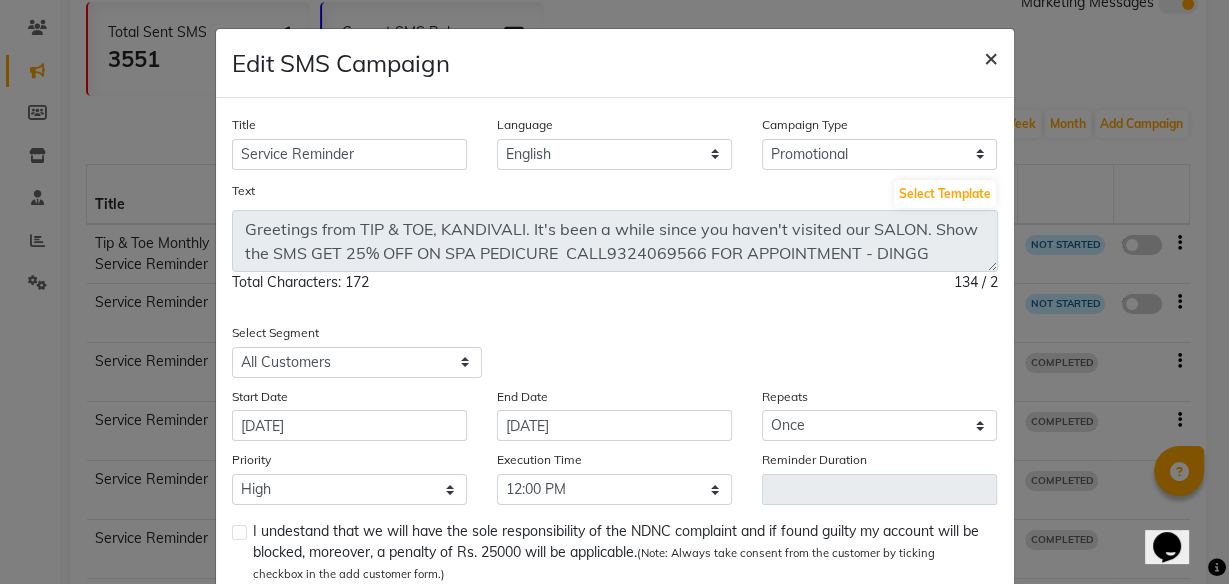 click on "×" 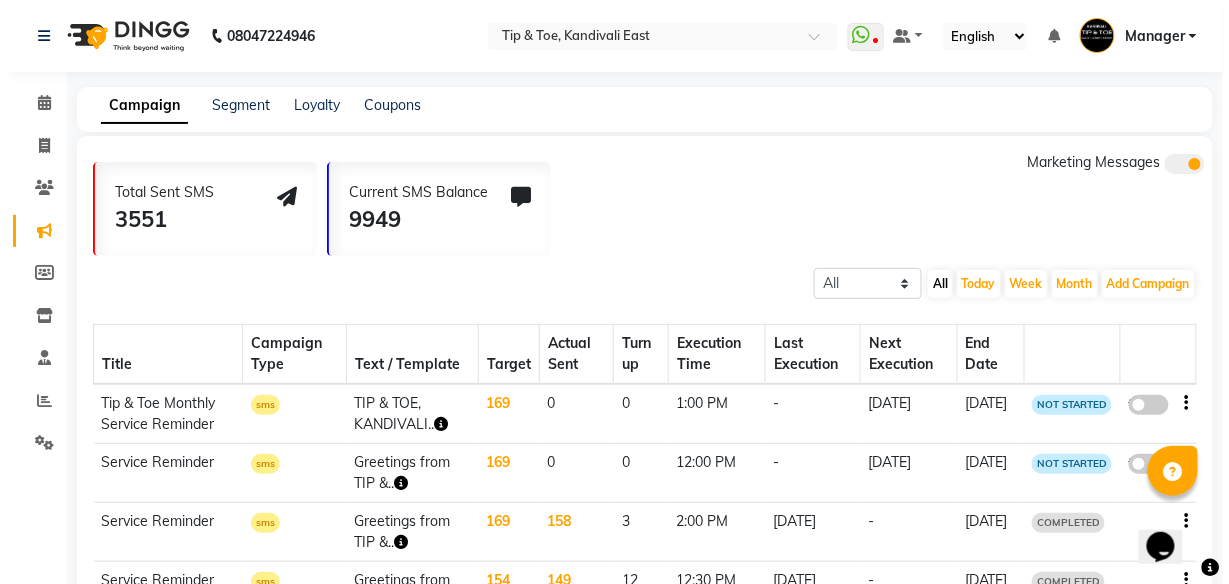 scroll, scrollTop: 160, scrollLeft: 0, axis: vertical 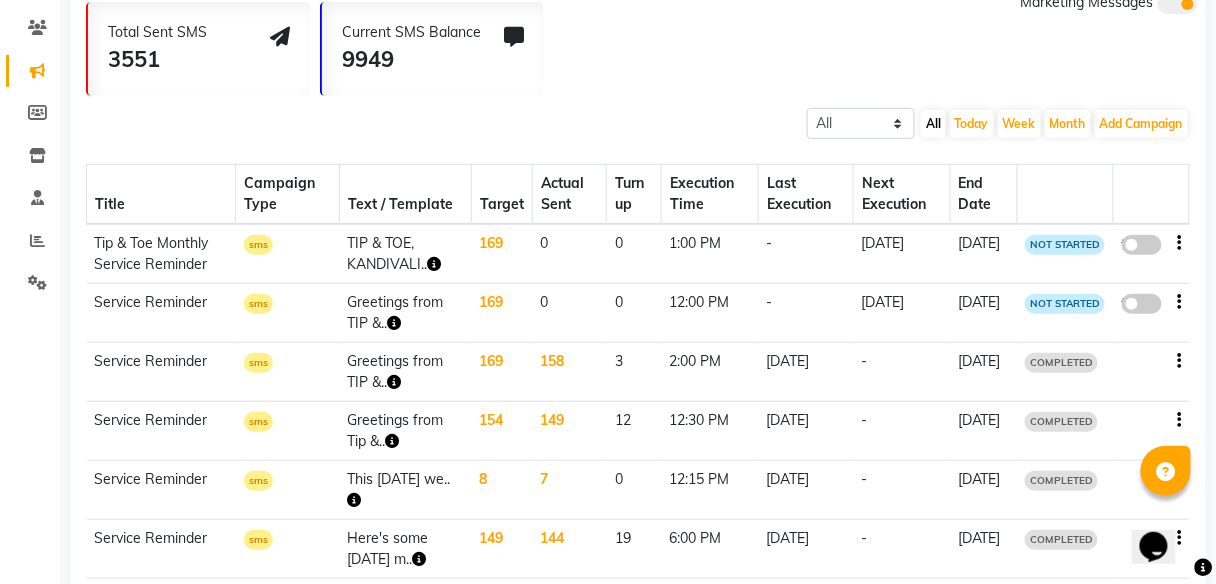 click 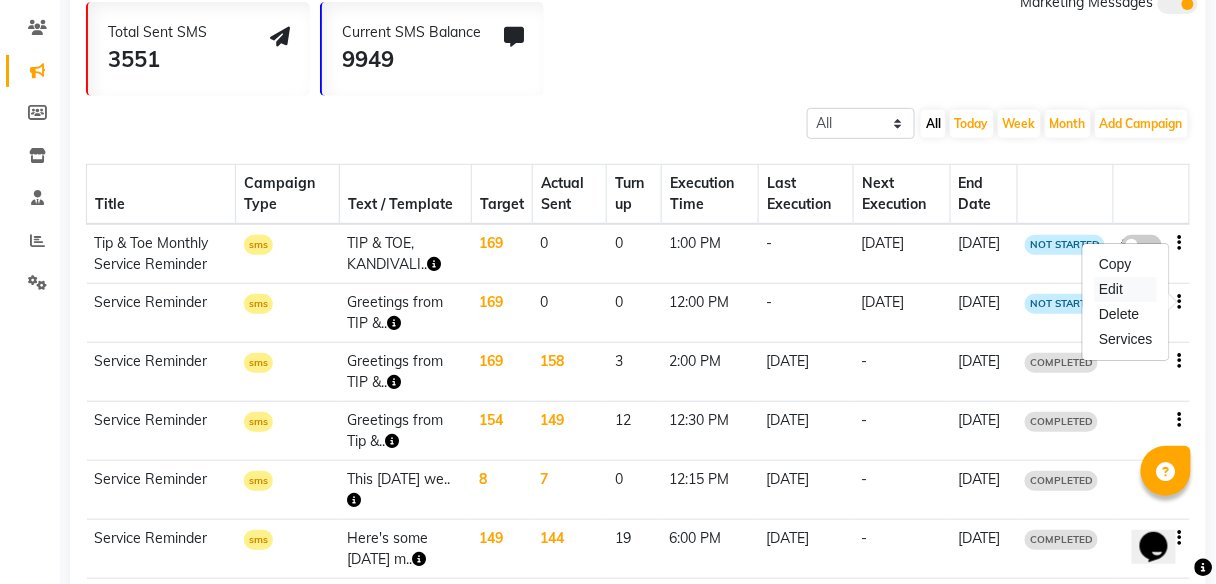 click on "Edit" at bounding box center [1126, 289] 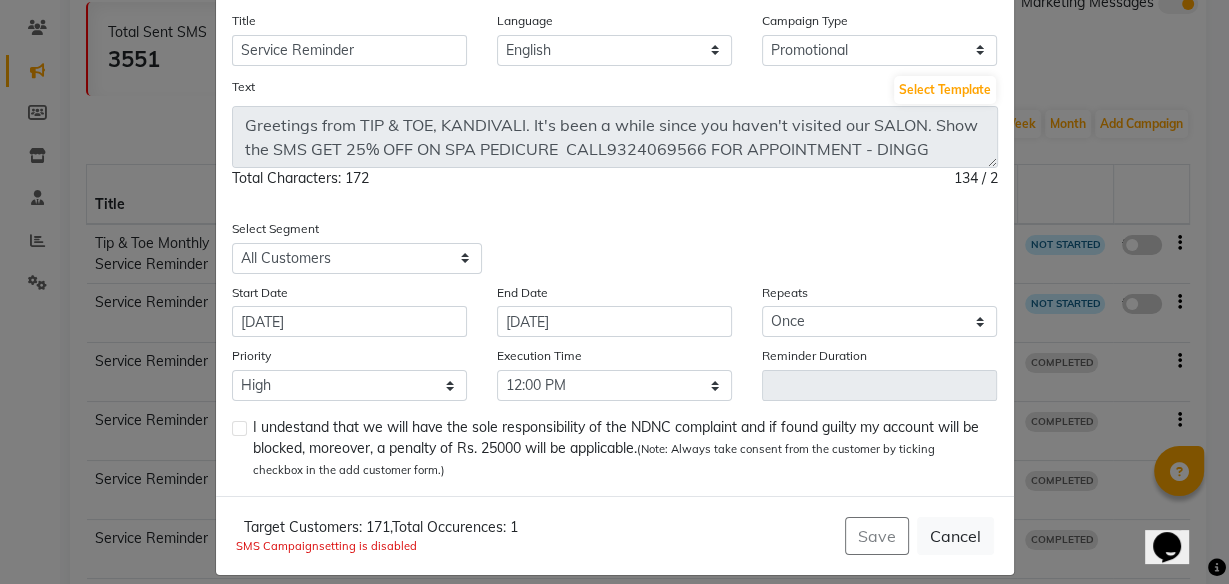 scroll, scrollTop: 121, scrollLeft: 0, axis: vertical 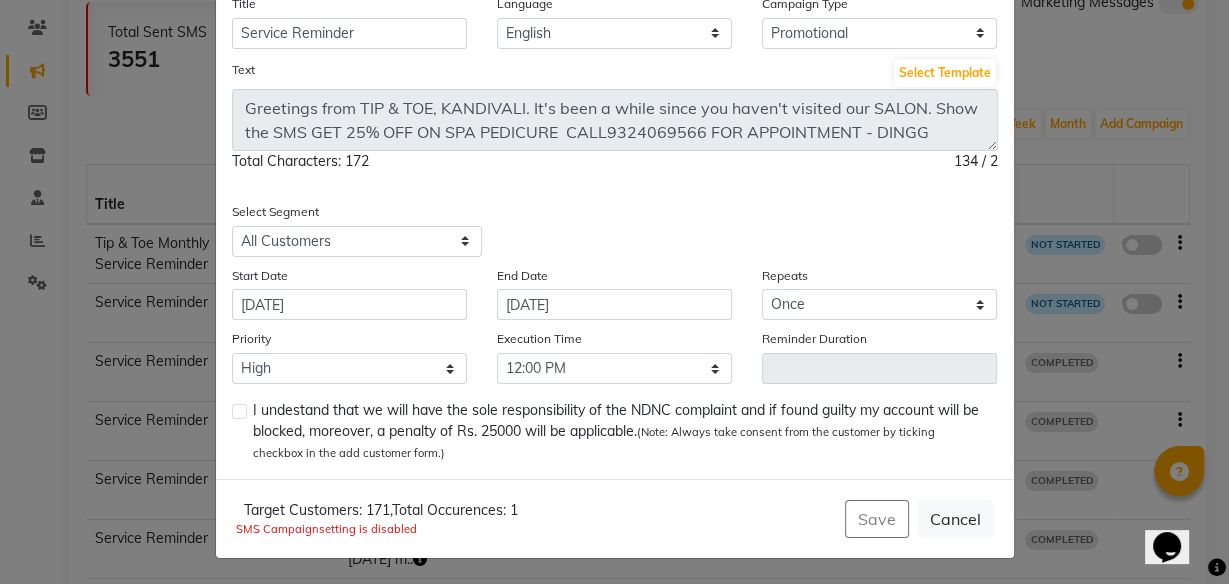 click on "Edit SMS Campaign × Title Service Reminder Language English Campaign Type Select Birthday Anniversary Promotional Service reminder Text Select Template Greetings from TIP & TOE, KANDIVALI. It's been a while since you haven't visited our SALON. Show the SMS GET 25% OFF ON SPA PEDICURE  CALL9324069566 FOR APPOINTMENT - DINGG Total Characters: 172 134 / 2  Select Segment Select All Customers All [DEMOGRAPHIC_DATA] Customer All [DEMOGRAPHIC_DATA] Customer All Members All Customers Visited in last 30 days All Customers Visited in last 60 days but not in last 30 days Inactive/Lost Customers High Ticket Customers Low Ticket Customers Frequent Customers Regular Customers New Customers All Customers with Valid Birthdays All Customers with Valid Anniversary All Customer Visited in [DATE] Start Date [DATE] End Date [DATE] Repeats Select Once Daily Alternate Day Weekly Monthly Yearly Priority Low Medium High Execution Time Select 09:00 AM 09:15 AM 09:30 AM 09:45 AM 10:00 AM 10:15 AM 10:30 AM 10:45 AM 11:00 AM 11:15 AM 11:30 AM 11:45 AM ," 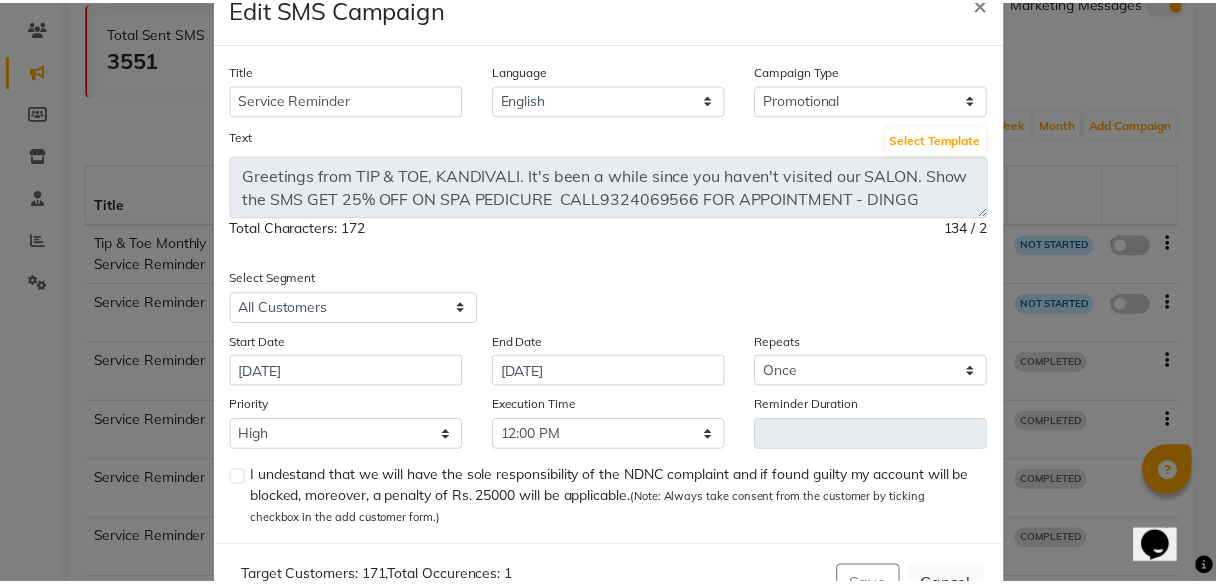 scroll, scrollTop: 0, scrollLeft: 0, axis: both 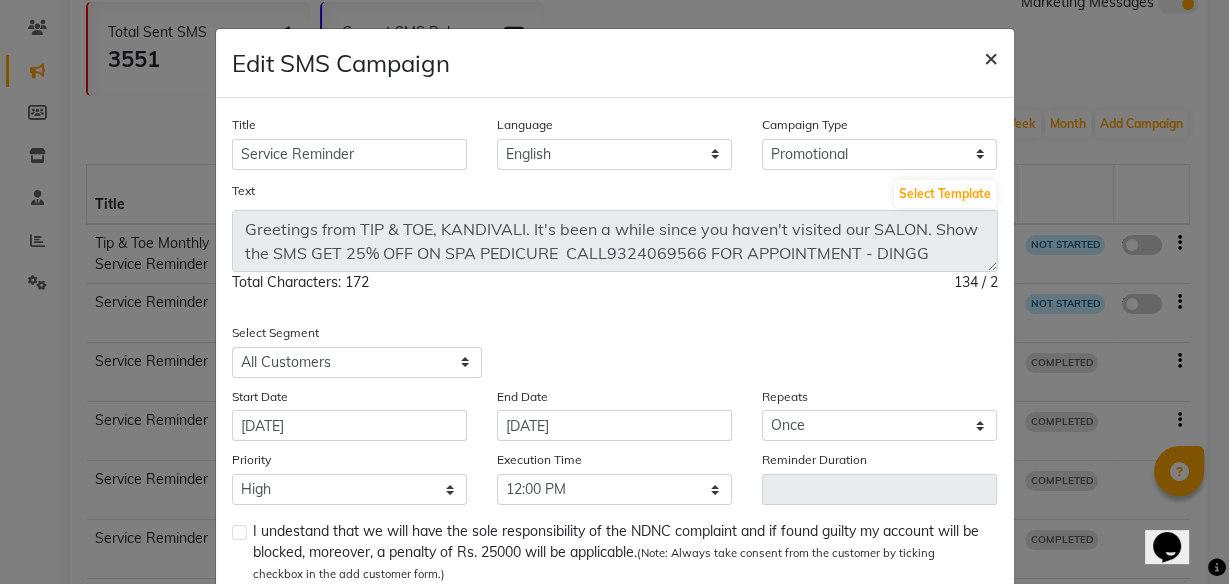 click on "×" 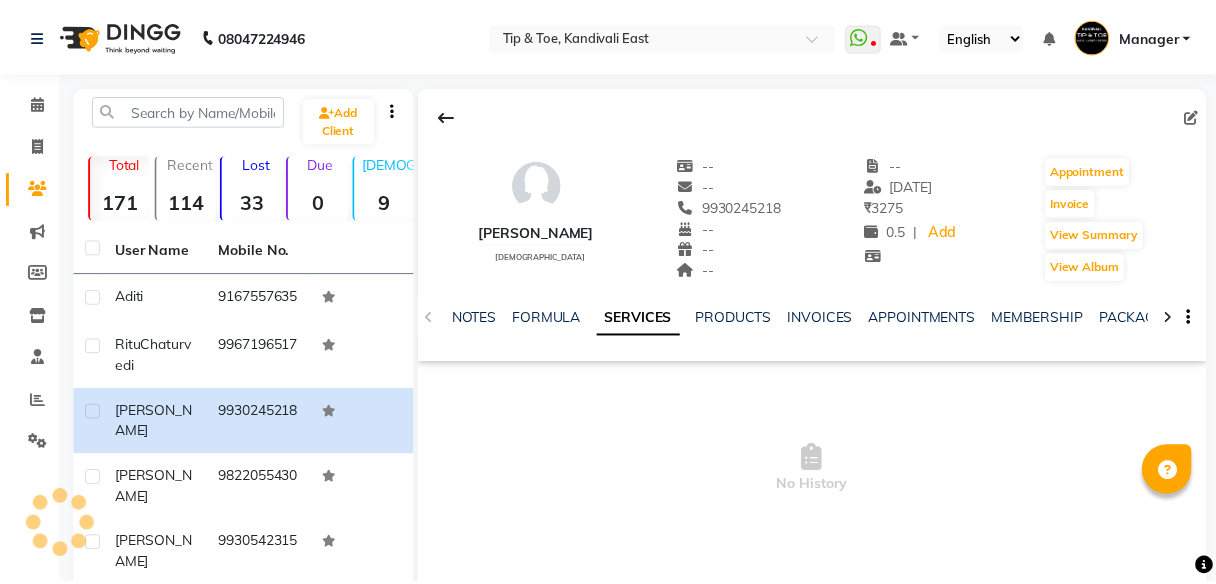 scroll, scrollTop: 0, scrollLeft: 0, axis: both 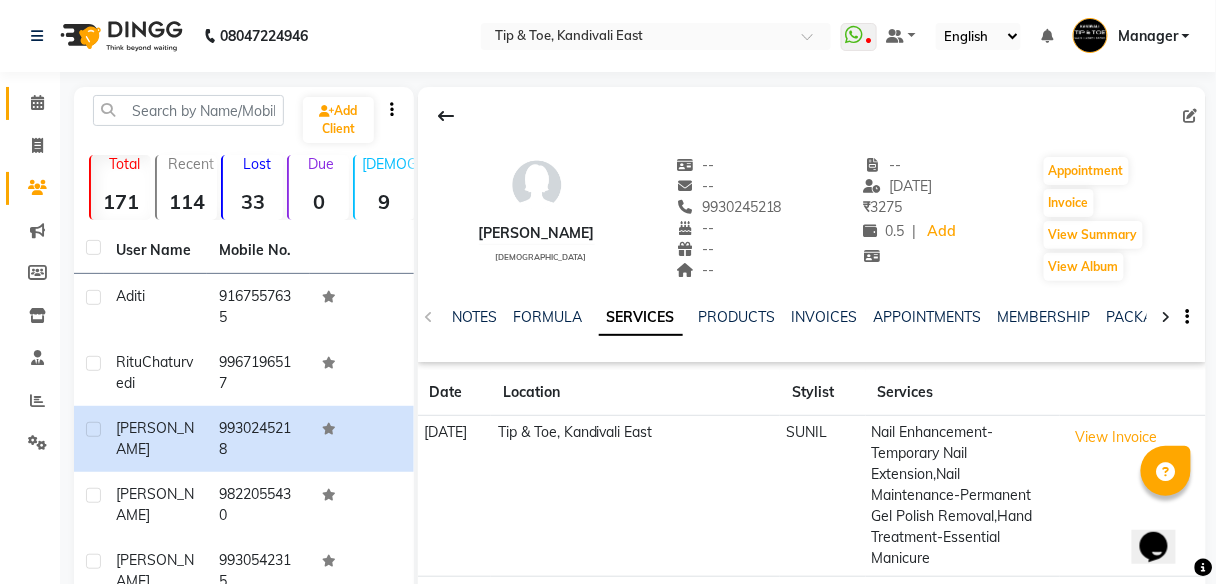 click on "Calendar" 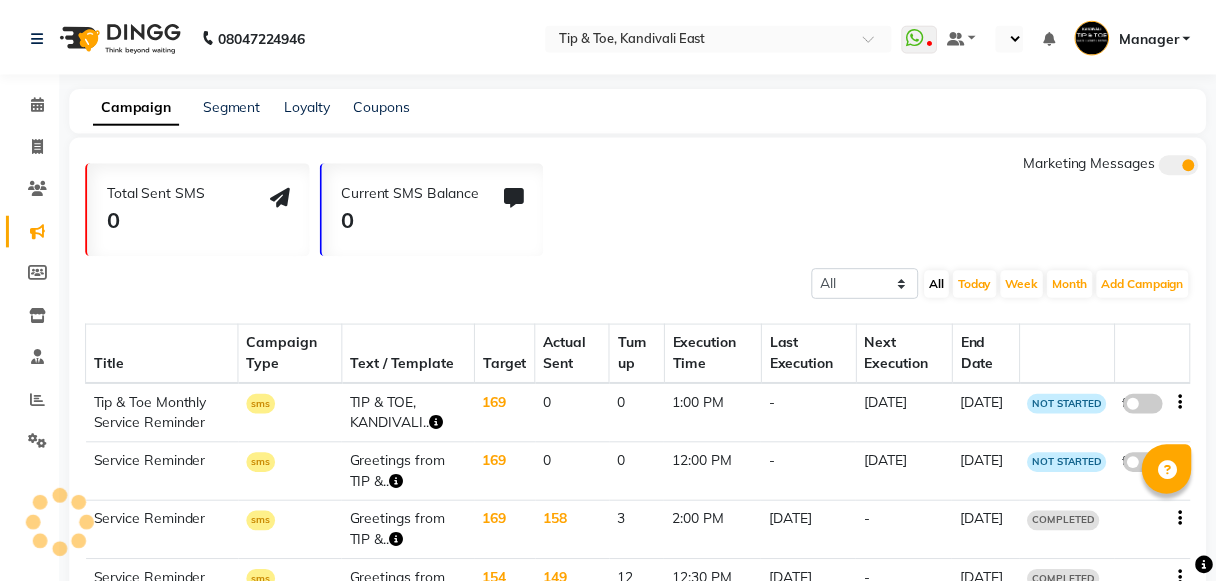 scroll, scrollTop: 0, scrollLeft: 0, axis: both 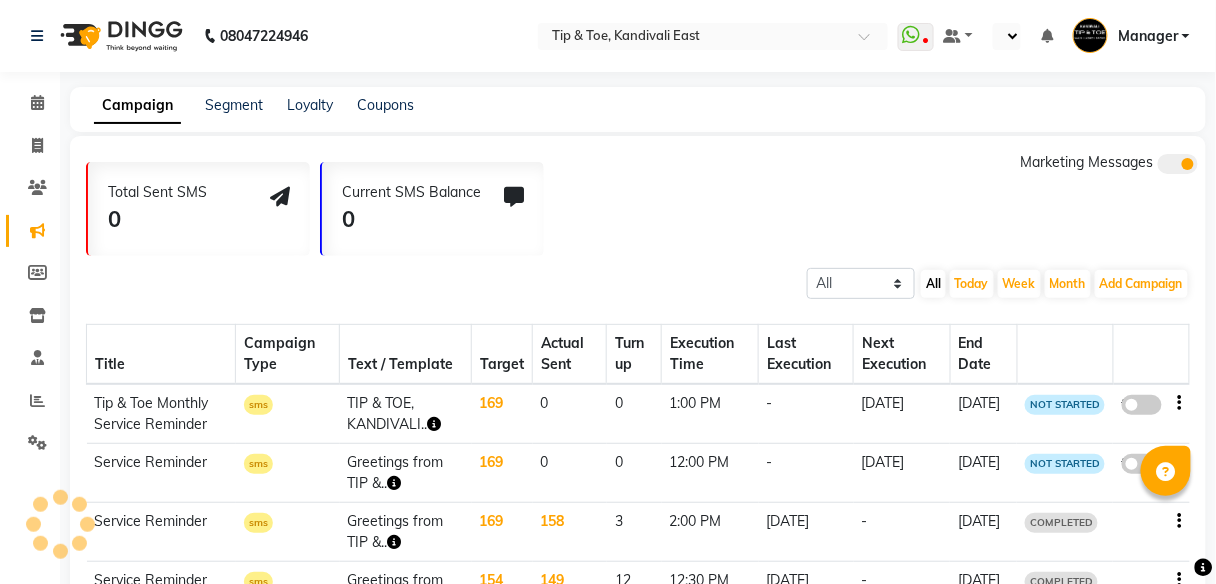 select on "en" 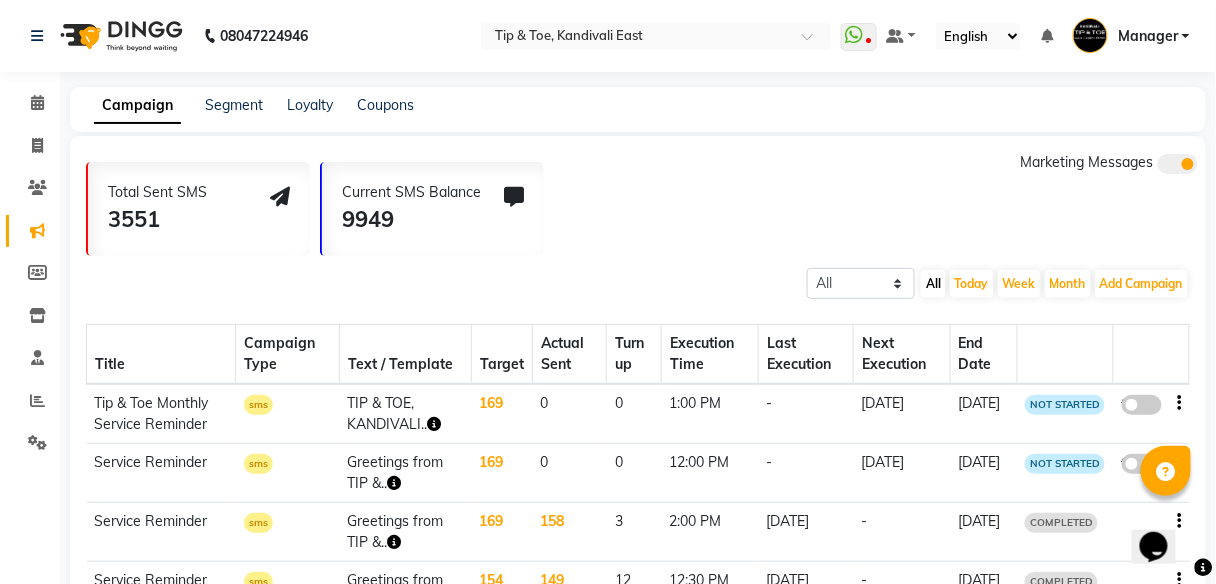 scroll, scrollTop: 0, scrollLeft: 0, axis: both 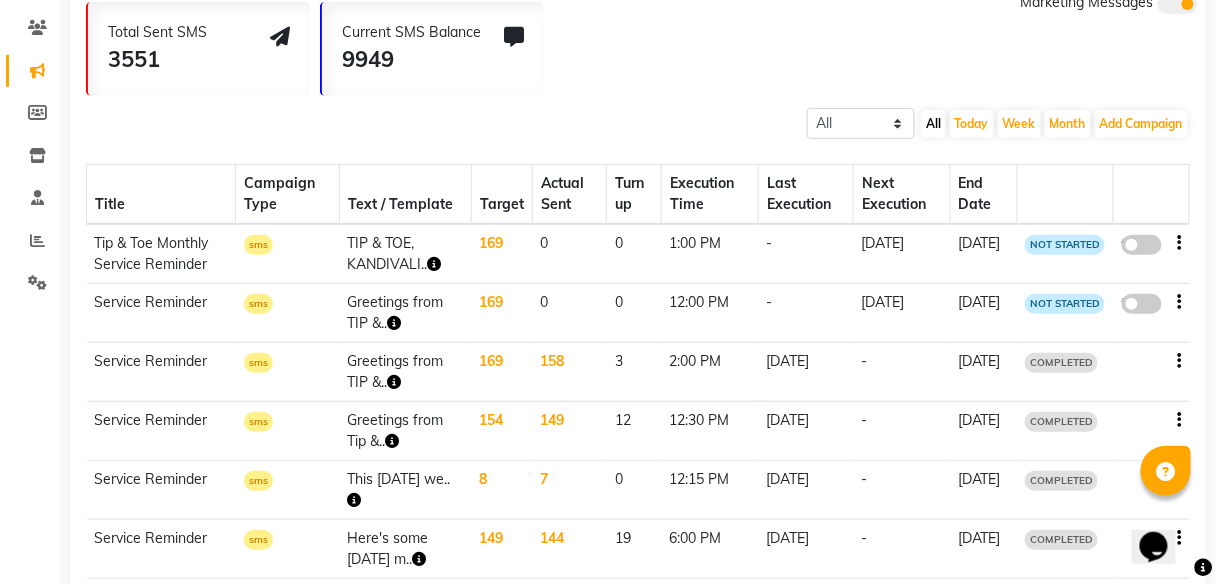 click 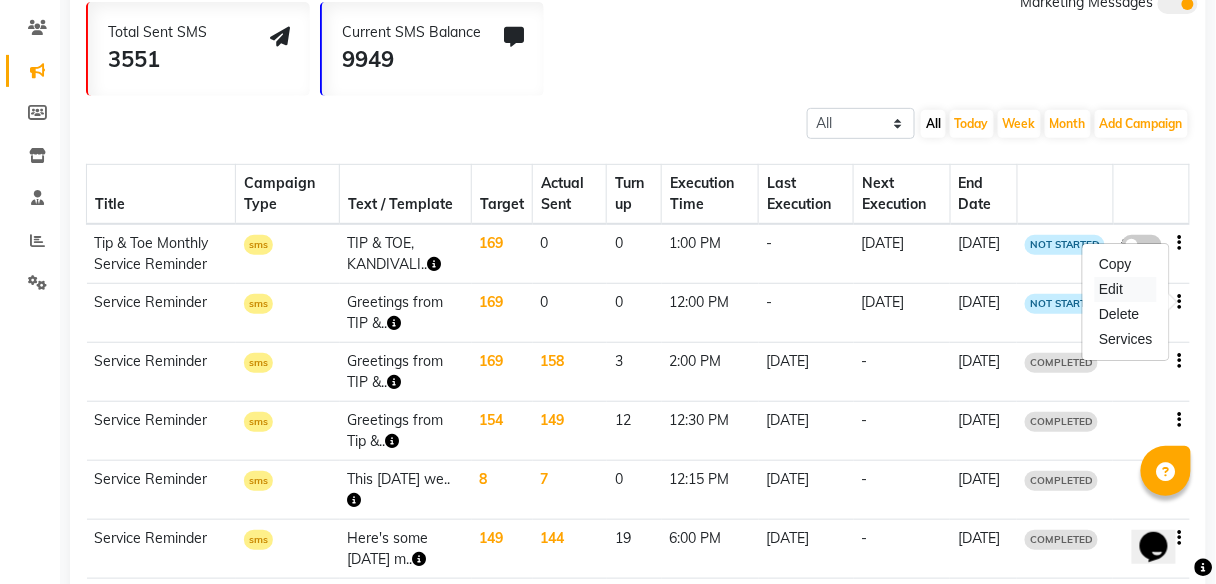 click on "Edit" at bounding box center [1126, 289] 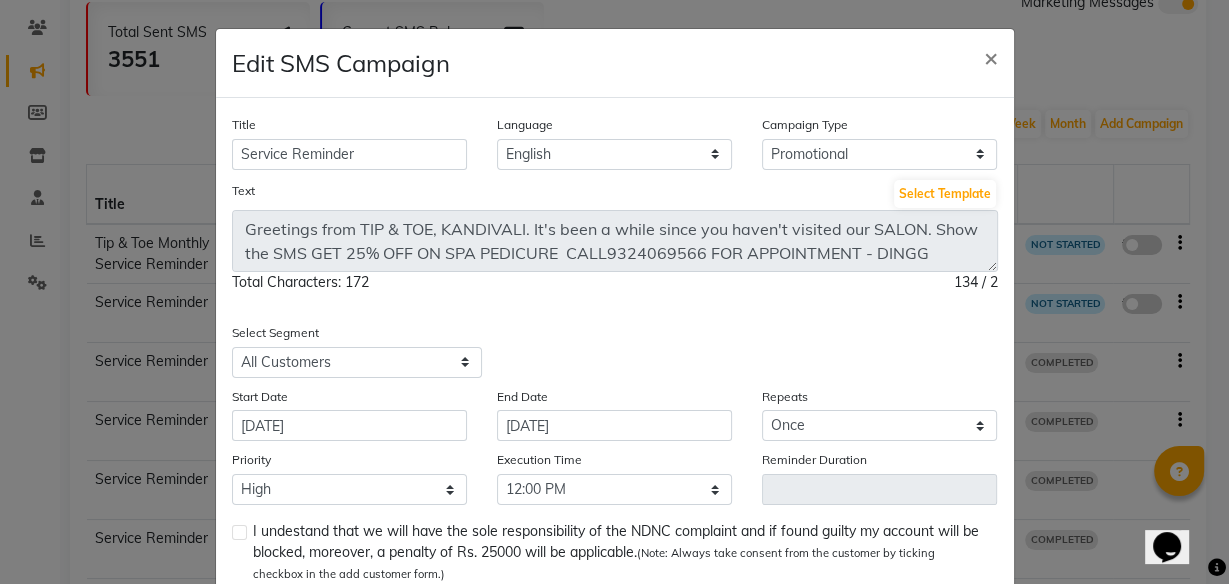 scroll, scrollTop: 80, scrollLeft: 0, axis: vertical 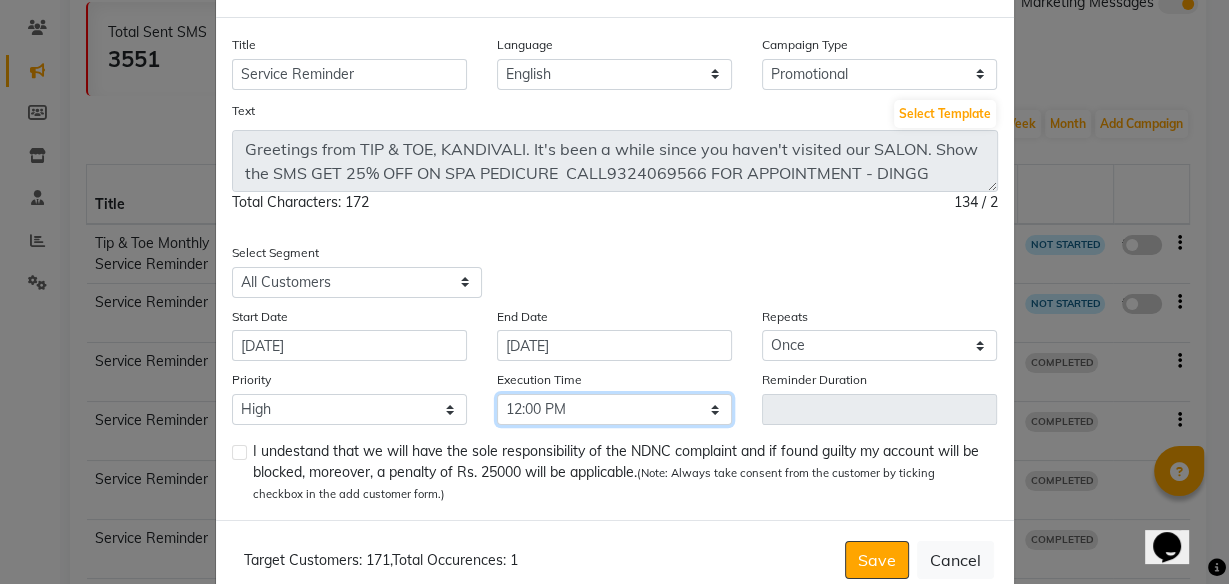 click on "Select 09:00 AM 09:15 AM 09:30 AM 09:45 AM 10:00 AM 10:15 AM 10:30 AM 10:45 AM 11:00 AM 11:15 AM 11:30 AM 11:45 AM 12:00 PM 12:15 PM 12:30 PM 12:45 PM 01:00 PM 01:15 PM 01:30 PM 01:45 PM 02:00 PM 02:15 PM 02:30 PM 02:45 PM 03:00 PM 03:15 PM 03:30 PM 03:45 PM 04:00 PM 04:15 PM 04:30 PM 04:45 PM 05:00 PM 05:15 PM 05:30 PM 05:45 PM 06:00 PM 06:15 PM 06:30 PM 06:45 PM 07:00 PM 07:15 PM 07:30 PM 07:45 PM 08:00 PM 08:15 PM 08:30 PM 08:45 PM" at bounding box center [614, 409] 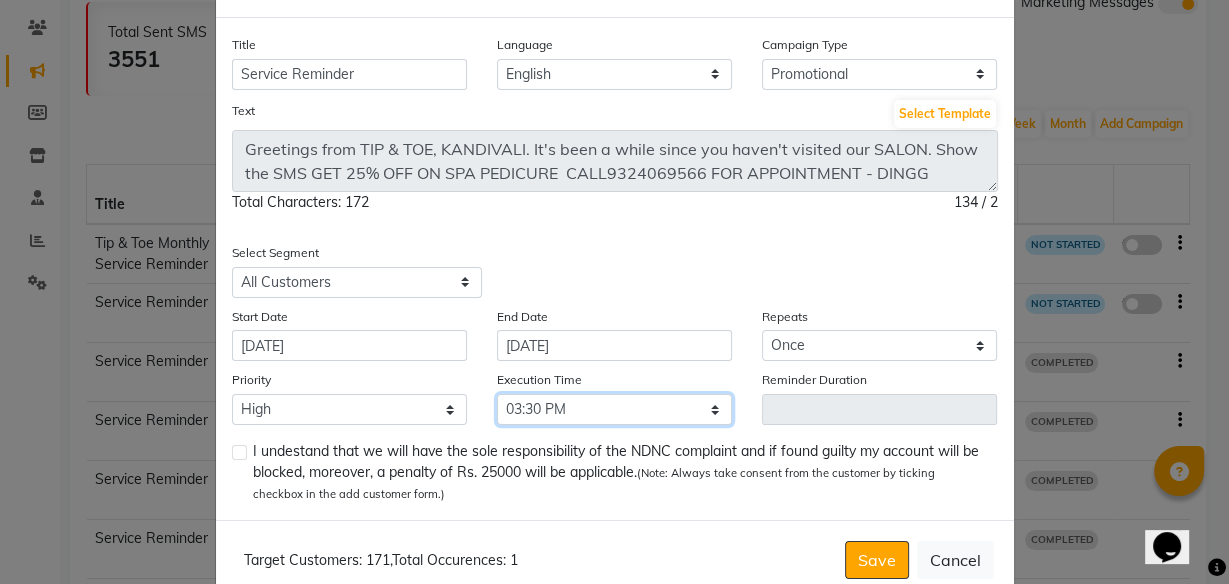 click on "Select 09:00 AM 09:15 AM 09:30 AM 09:45 AM 10:00 AM 10:15 AM 10:30 AM 10:45 AM 11:00 AM 11:15 AM 11:30 AM 11:45 AM 12:00 PM 12:15 PM 12:30 PM 12:45 PM 01:00 PM 01:15 PM 01:30 PM 01:45 PM 02:00 PM 02:15 PM 02:30 PM 02:45 PM 03:00 PM 03:15 PM 03:30 PM 03:45 PM 04:00 PM 04:15 PM 04:30 PM 04:45 PM 05:00 PM 05:15 PM 05:30 PM 05:45 PM 06:00 PM 06:15 PM 06:30 PM 06:45 PM 07:00 PM 07:15 PM 07:30 PM 07:45 PM 08:00 PM 08:15 PM 08:30 PM 08:45 PM" at bounding box center (614, 409) 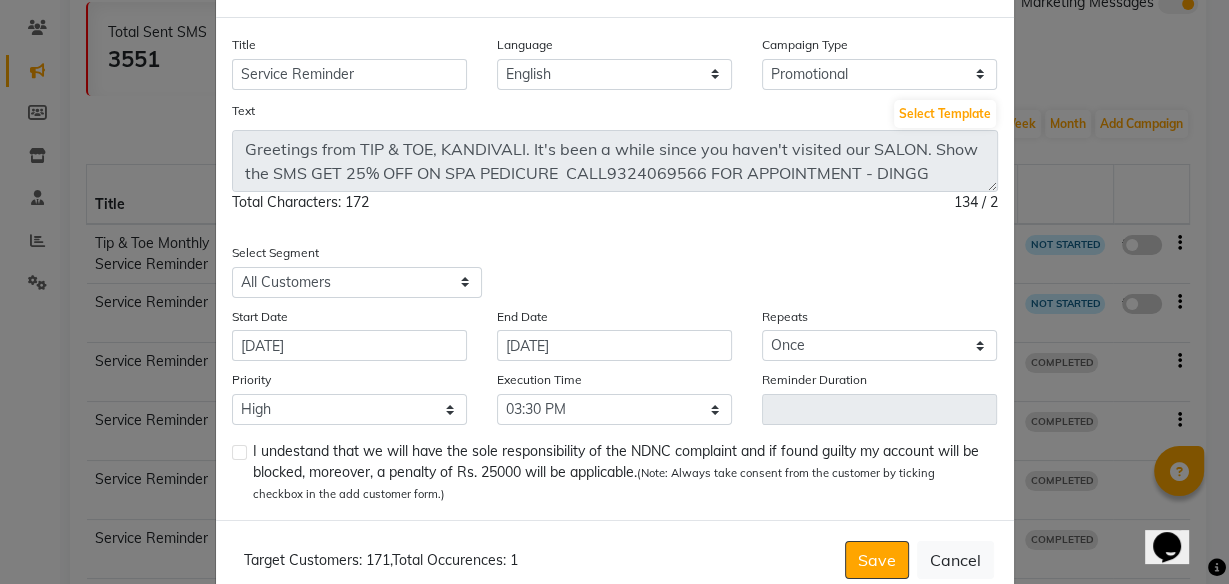 click on "I undestand that we will have the sole responsibility of the NDNC complaint and if found guilty my account will be blocked, moreover, a penalty of Rs. 25000 will be applicable.  (Note: Always take consent from the customer by ticking checkbox in the add customer form.)" 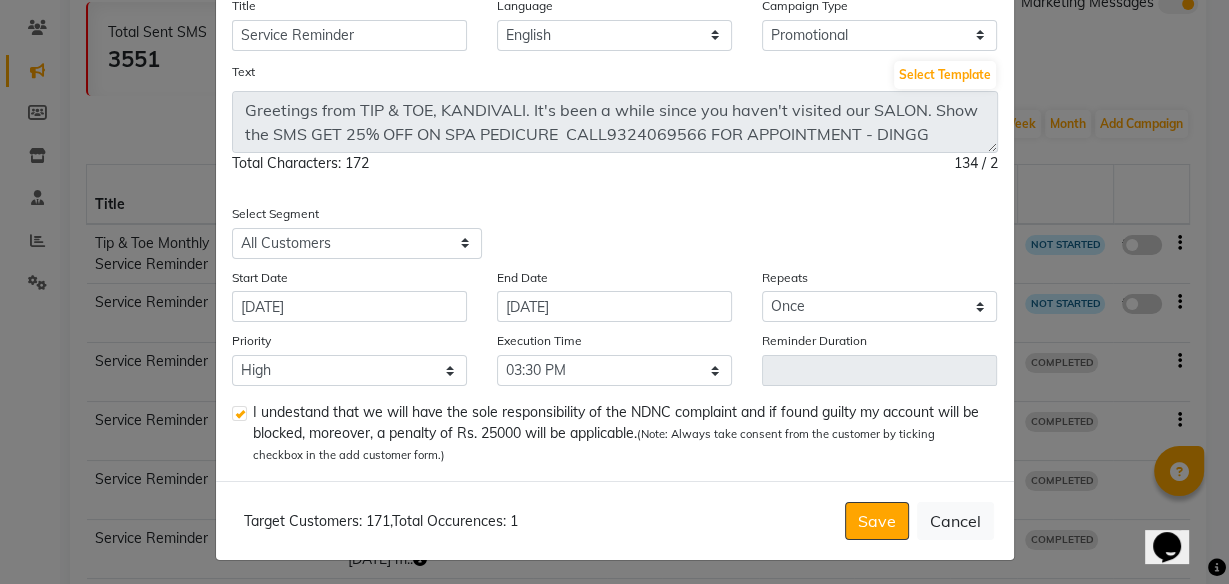 scroll, scrollTop: 121, scrollLeft: 0, axis: vertical 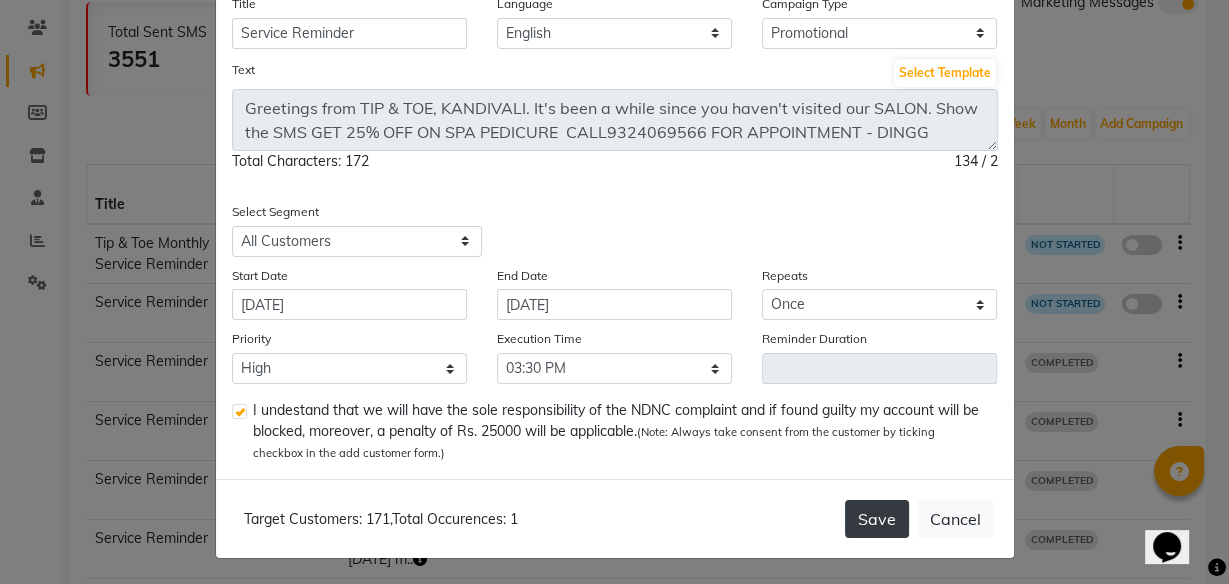 click on "Save" 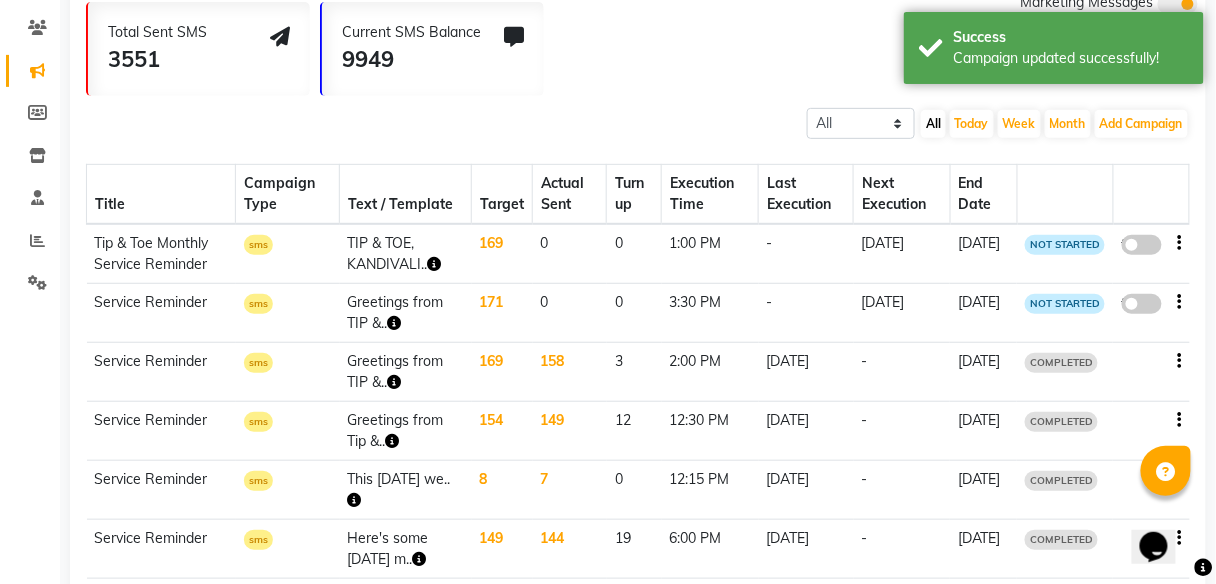 click 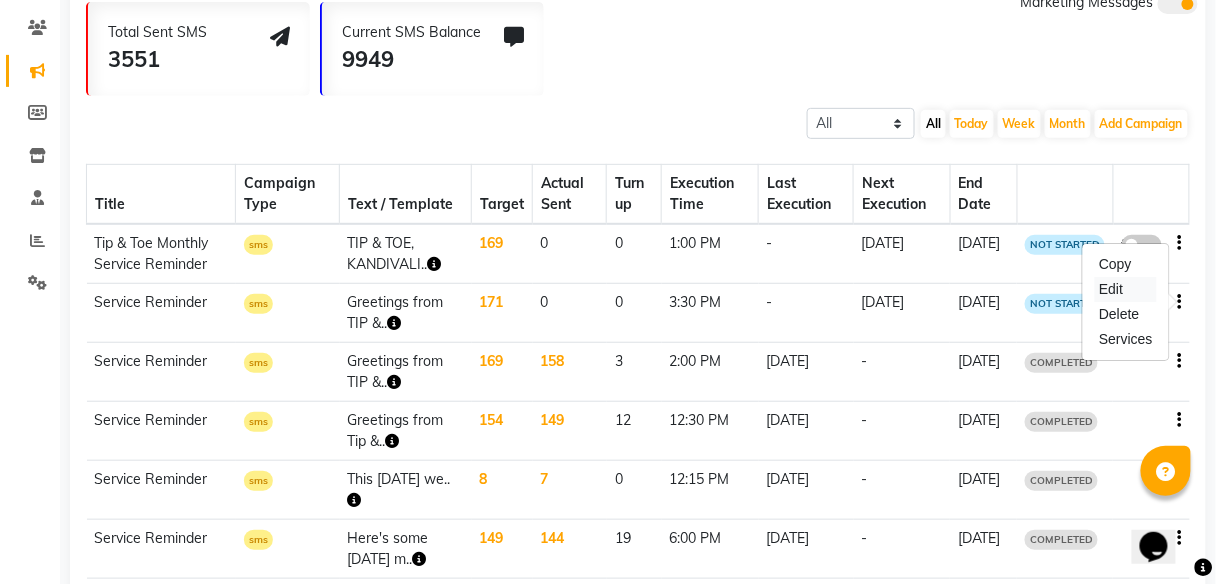 click on "Edit" at bounding box center (1126, 289) 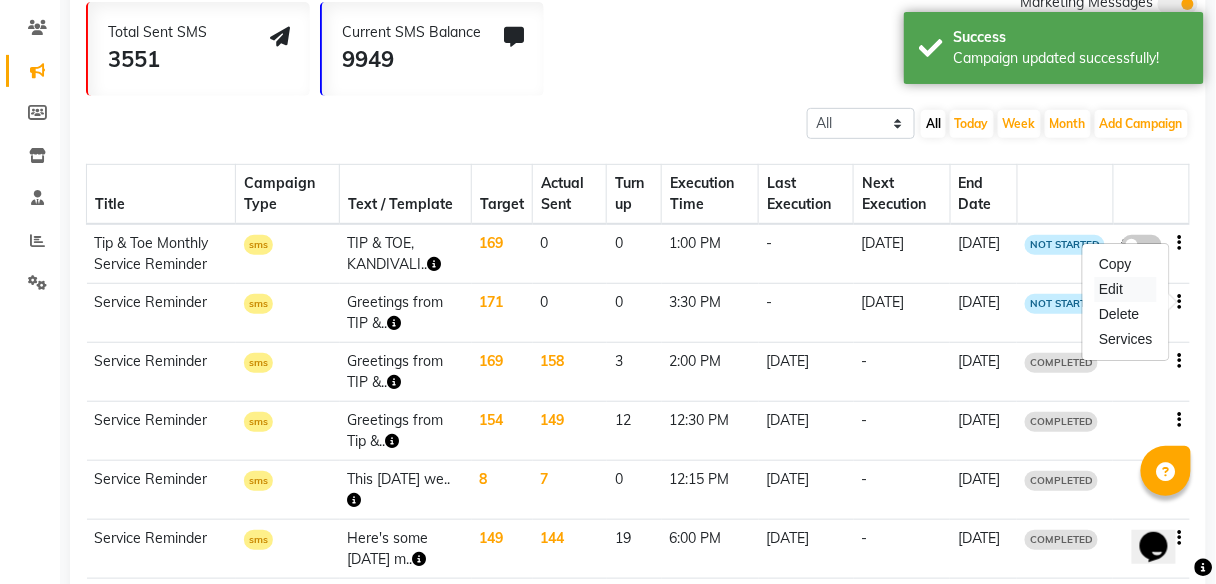 select on "3" 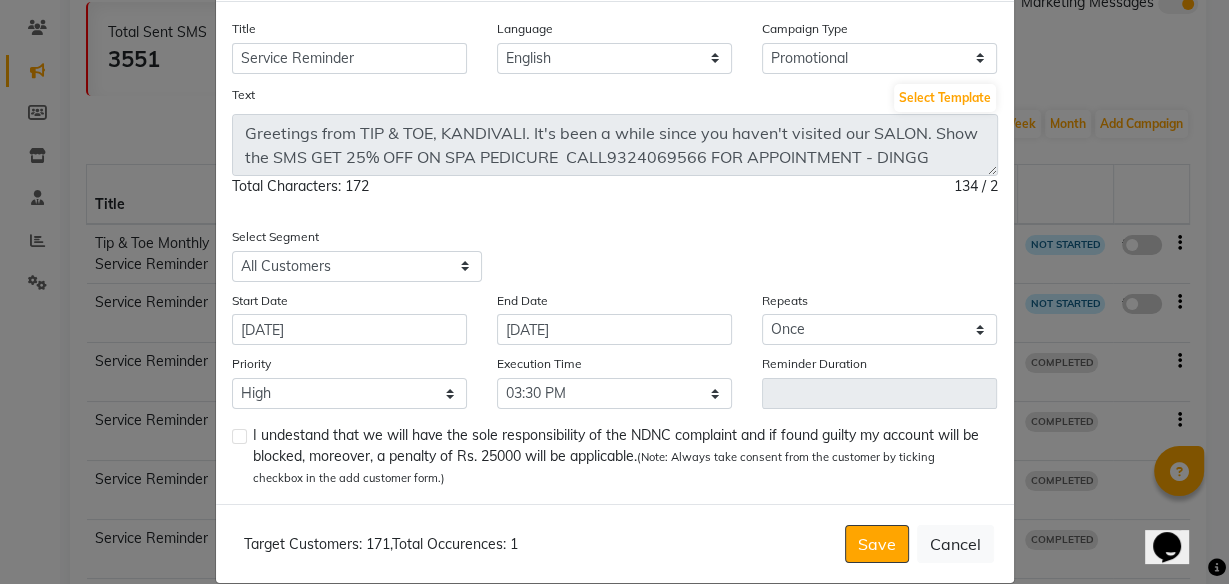 scroll, scrollTop: 121, scrollLeft: 0, axis: vertical 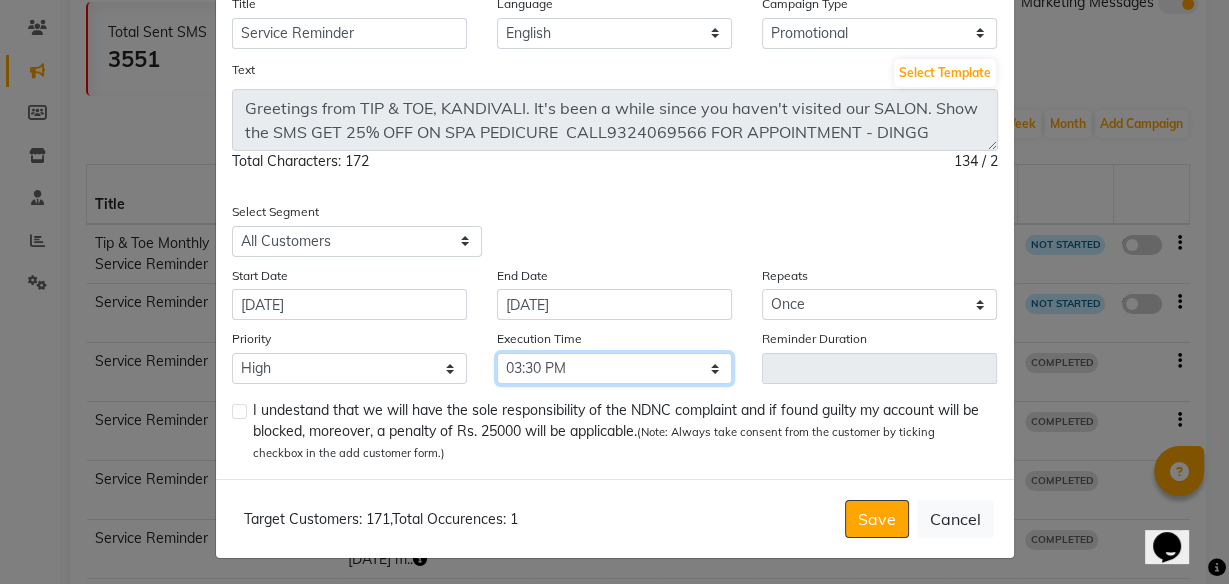 click on "Select 09:00 AM 09:15 AM 09:30 AM 09:45 AM 10:00 AM 10:15 AM 10:30 AM 10:45 AM 11:00 AM 11:15 AM 11:30 AM 11:45 AM 12:00 PM 12:15 PM 12:30 PM 12:45 PM 01:00 PM 01:15 PM 01:30 PM 01:45 PM 02:00 PM 02:15 PM 02:30 PM 02:45 PM 03:00 PM 03:15 PM 03:30 PM 03:45 PM 04:00 PM 04:15 PM 04:30 PM 04:45 PM 05:00 PM 05:15 PM 05:30 PM 05:45 PM 06:00 PM 06:15 PM 06:30 PM 06:45 PM 07:00 PM 07:15 PM 07:30 PM 07:45 PM 08:00 PM 08:15 PM 08:30 PM 08:45 PM" at bounding box center (614, 368) 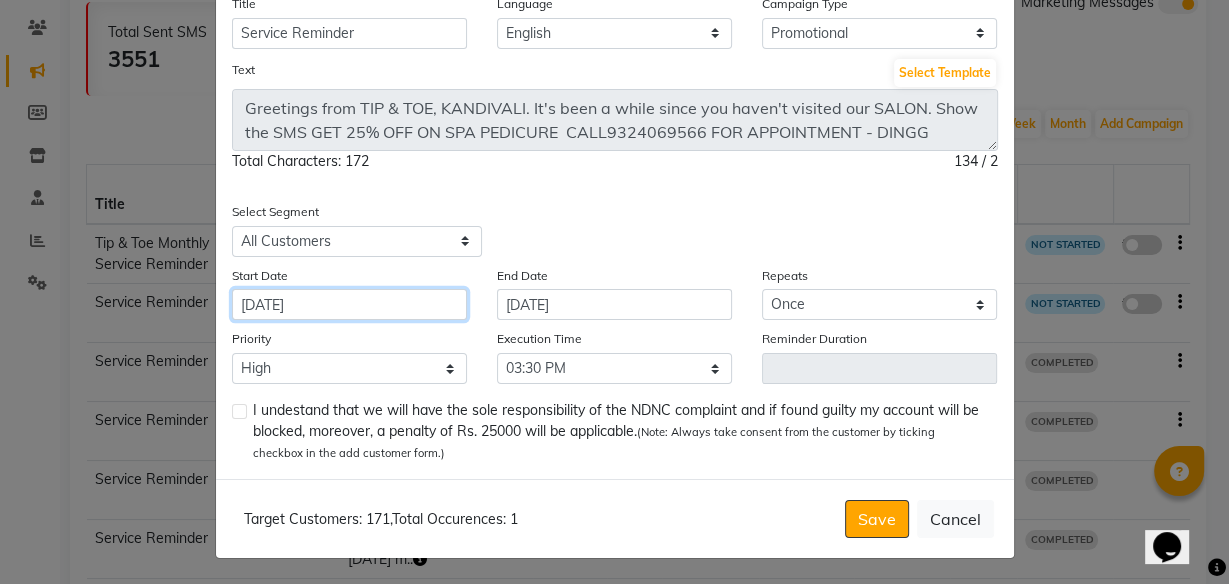 click on "[DATE]" 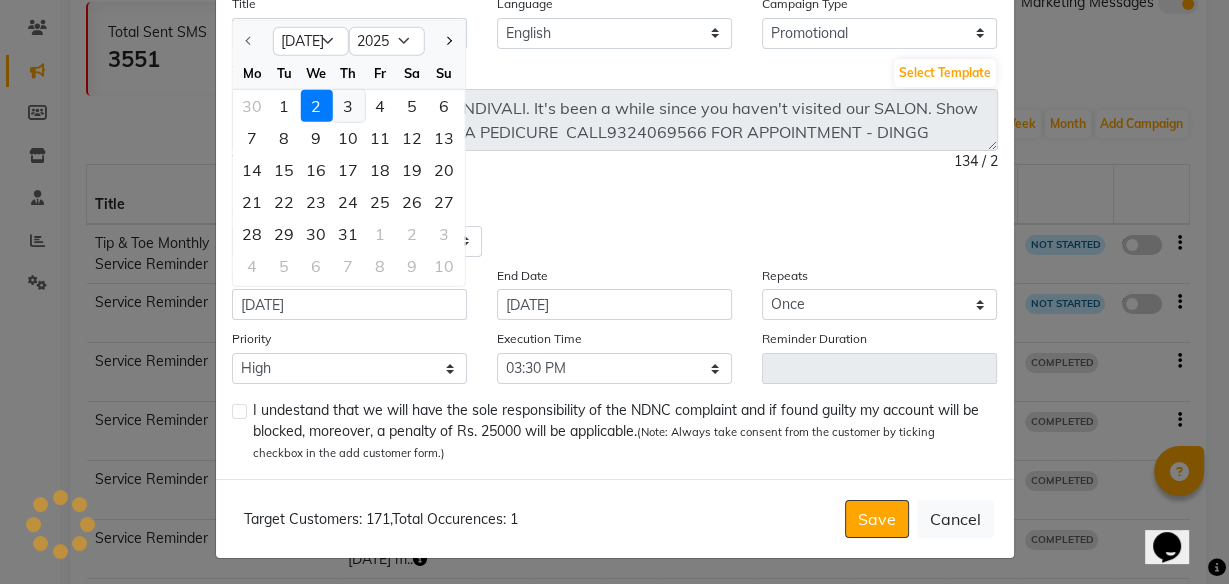 click on "3" 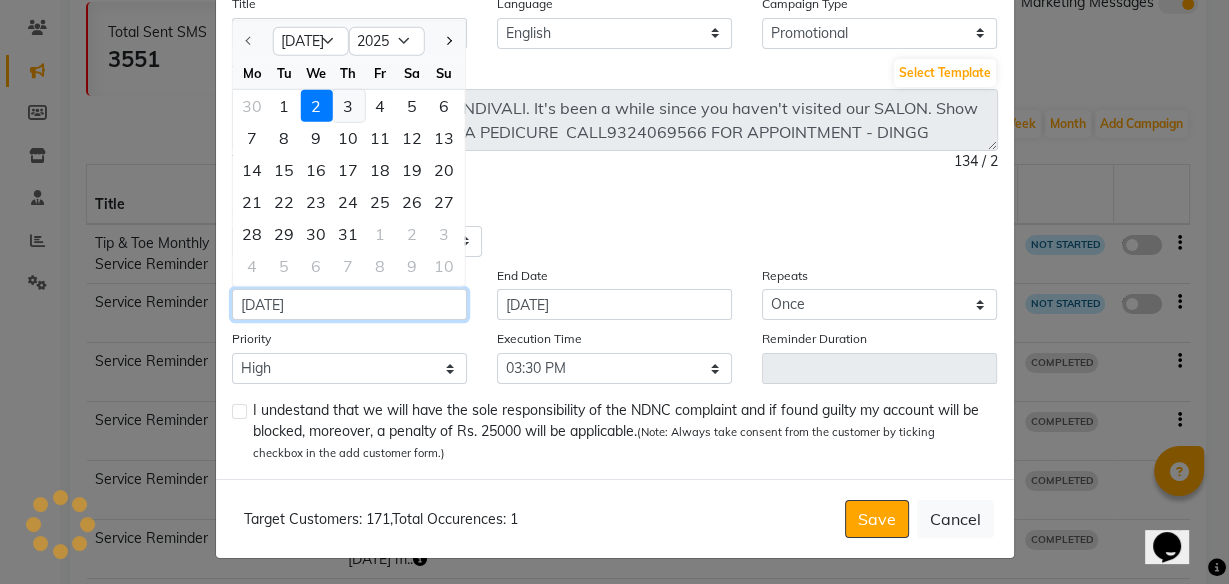type on "[DATE]" 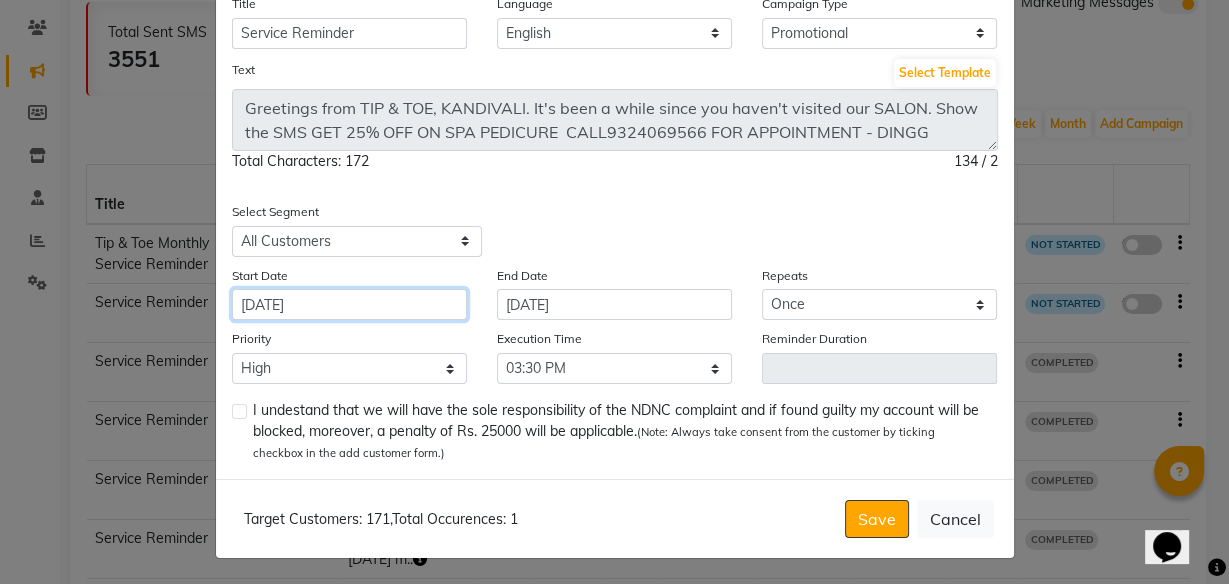 click on "[DATE]" 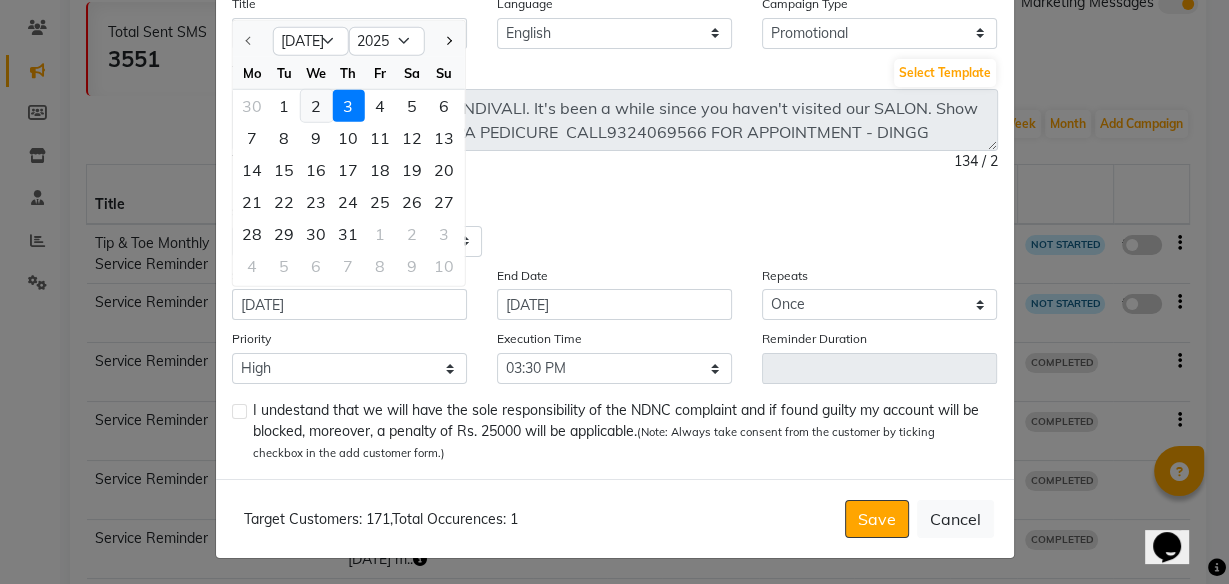 click on "2" 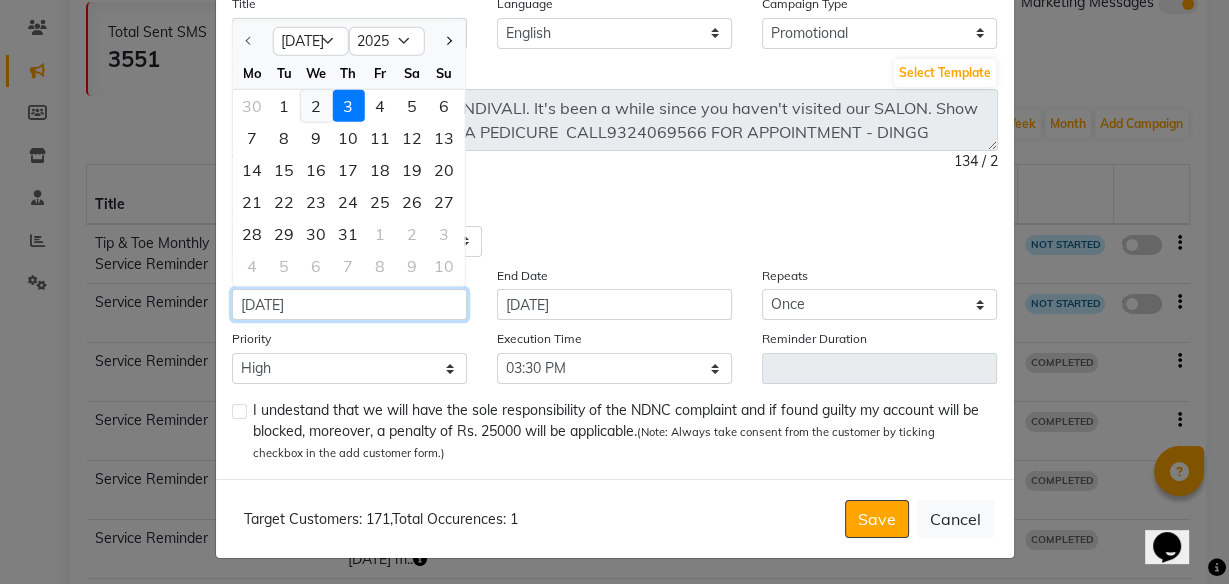 type on "[DATE]" 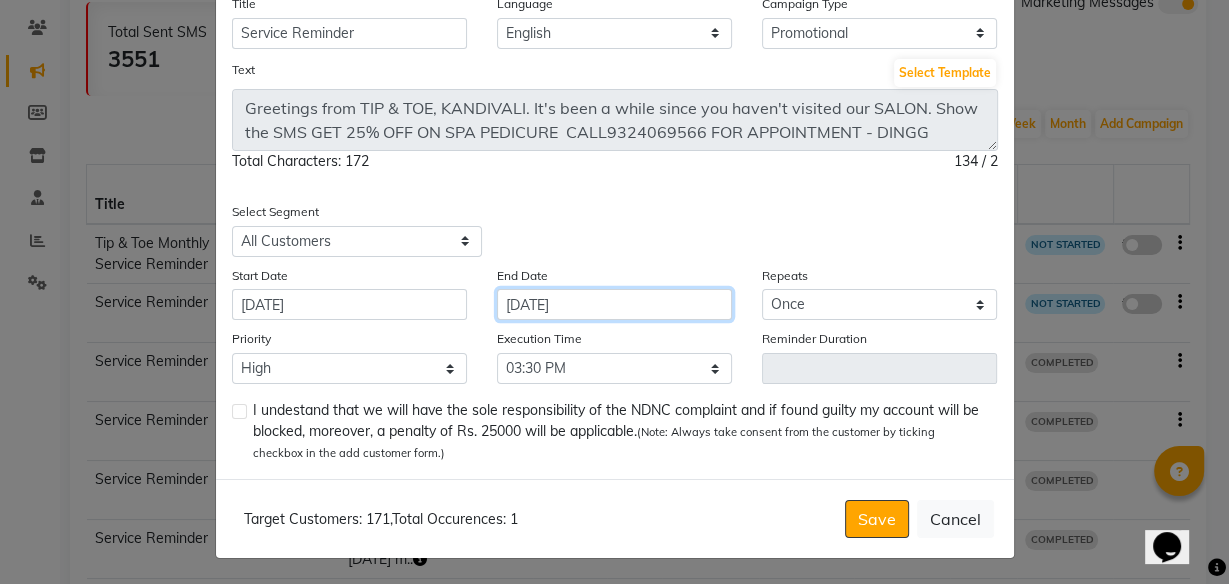 click on "[DATE]" 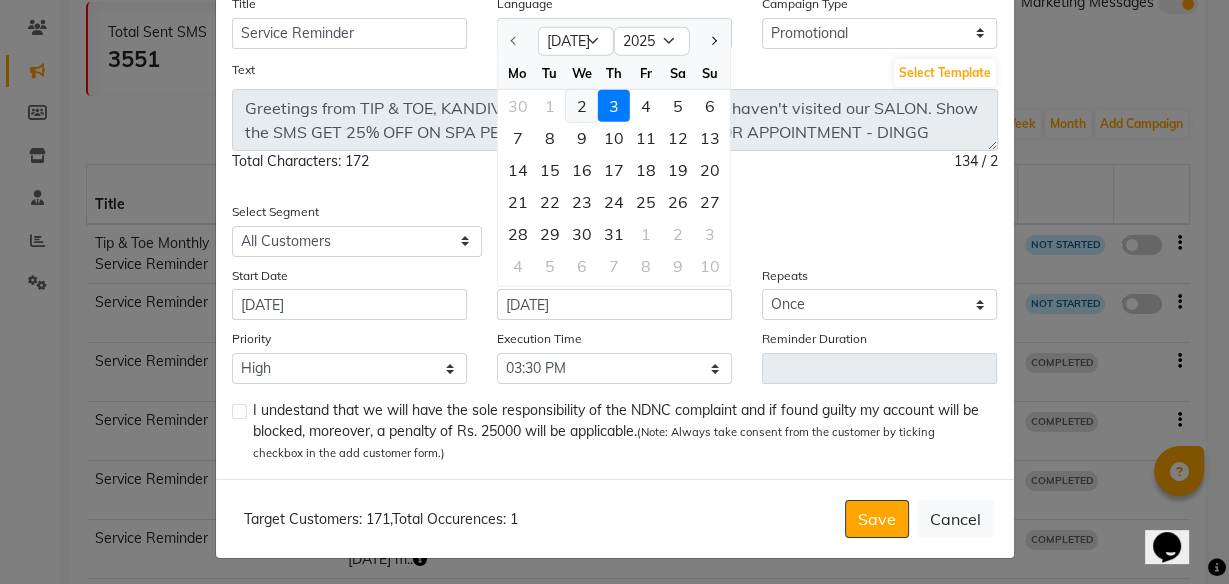 click on "2" 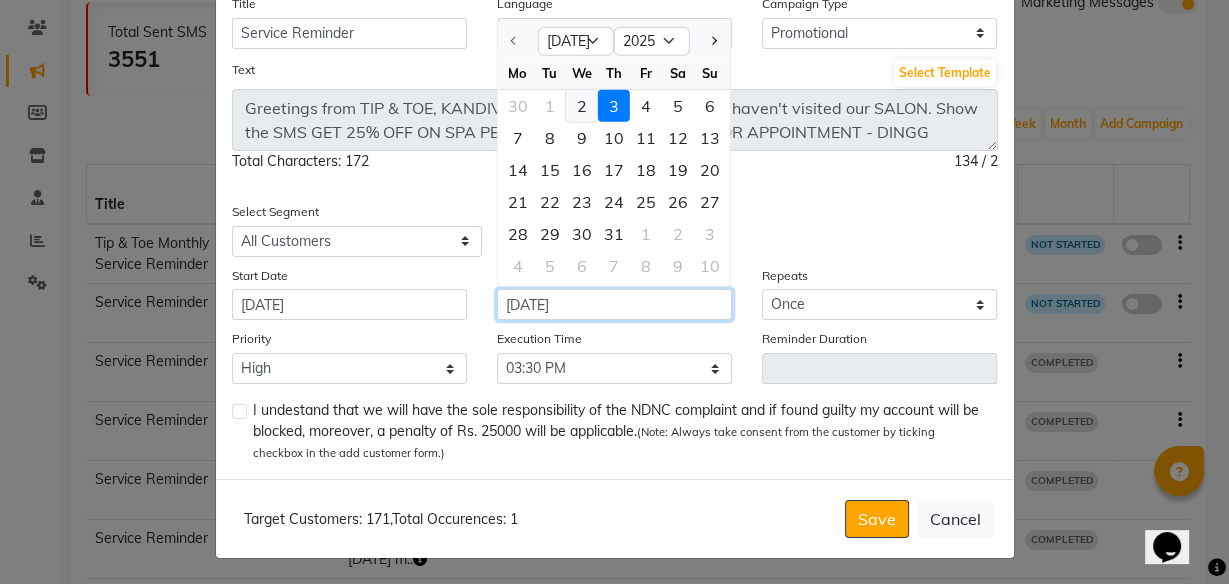 type on "[DATE]" 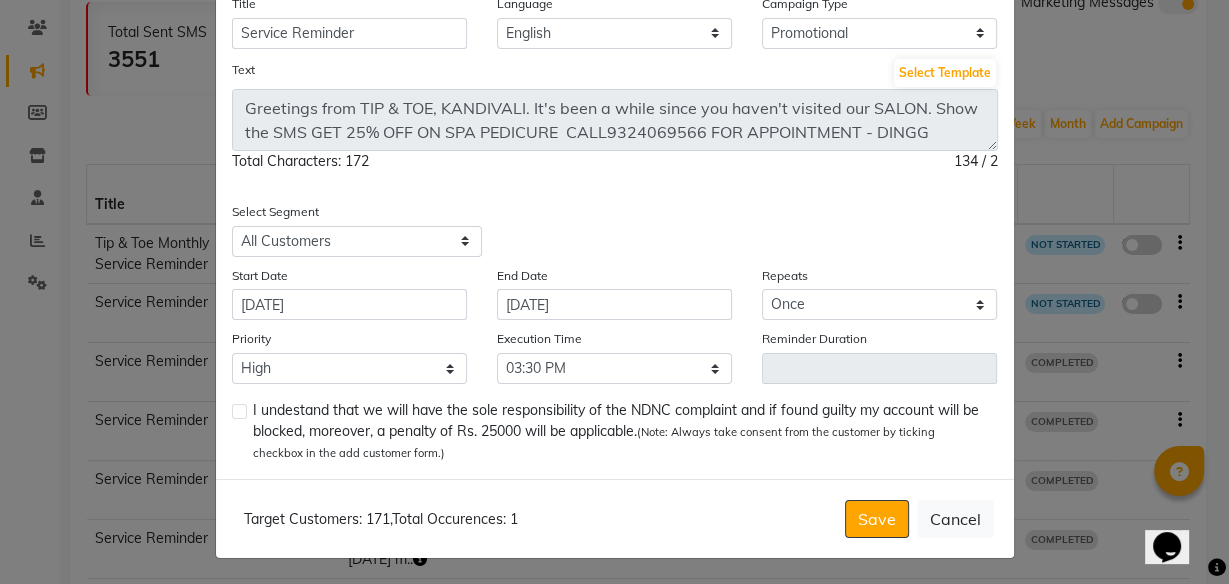 click 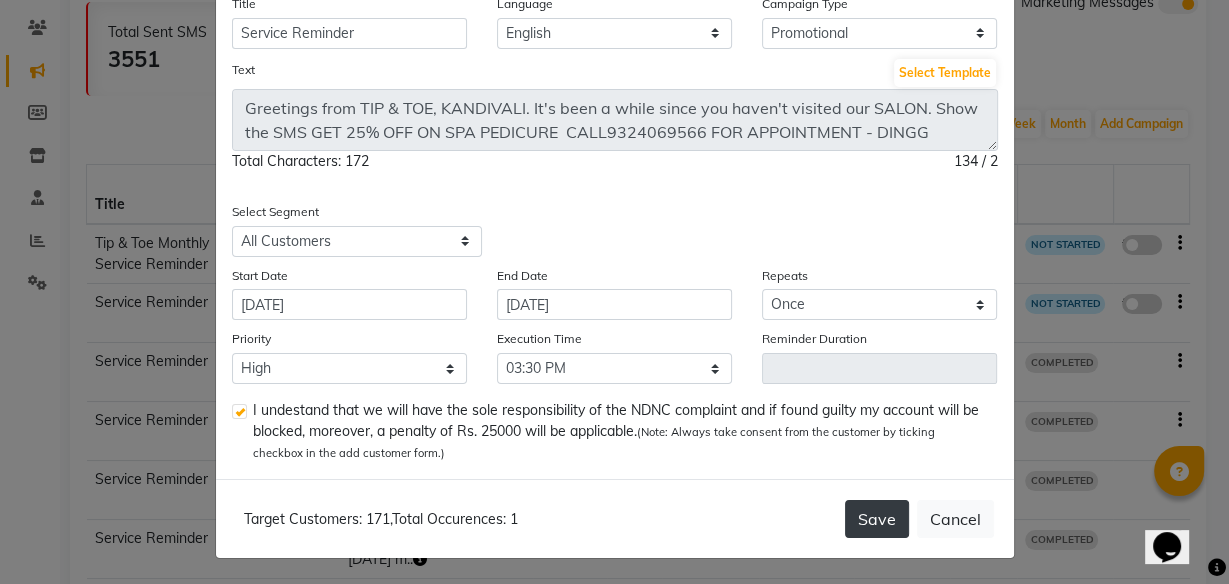 click on "Save" 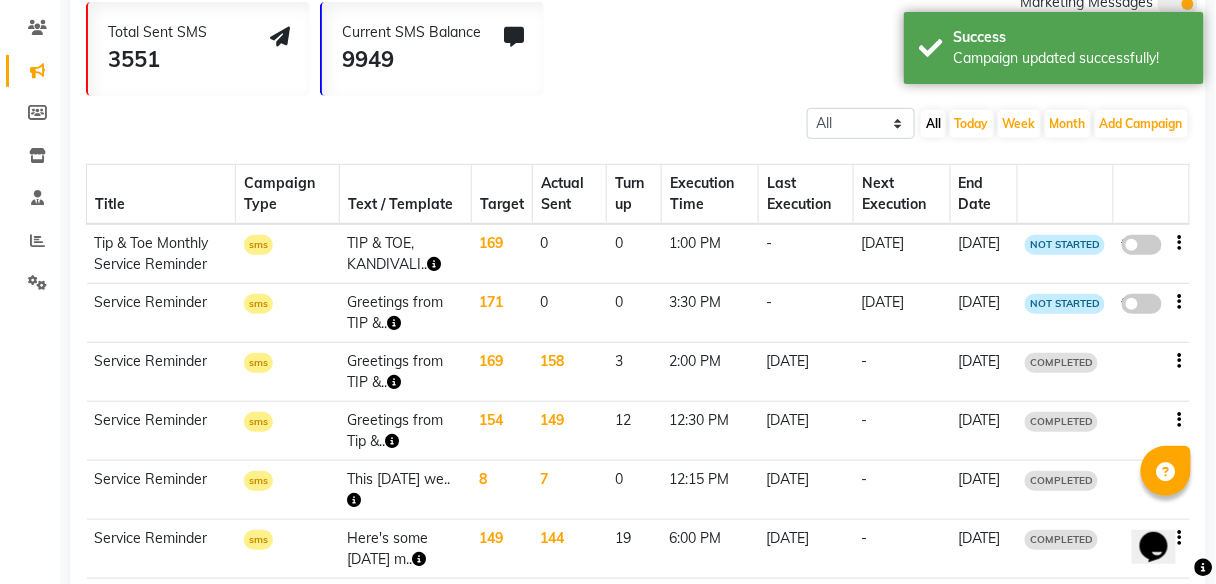 click 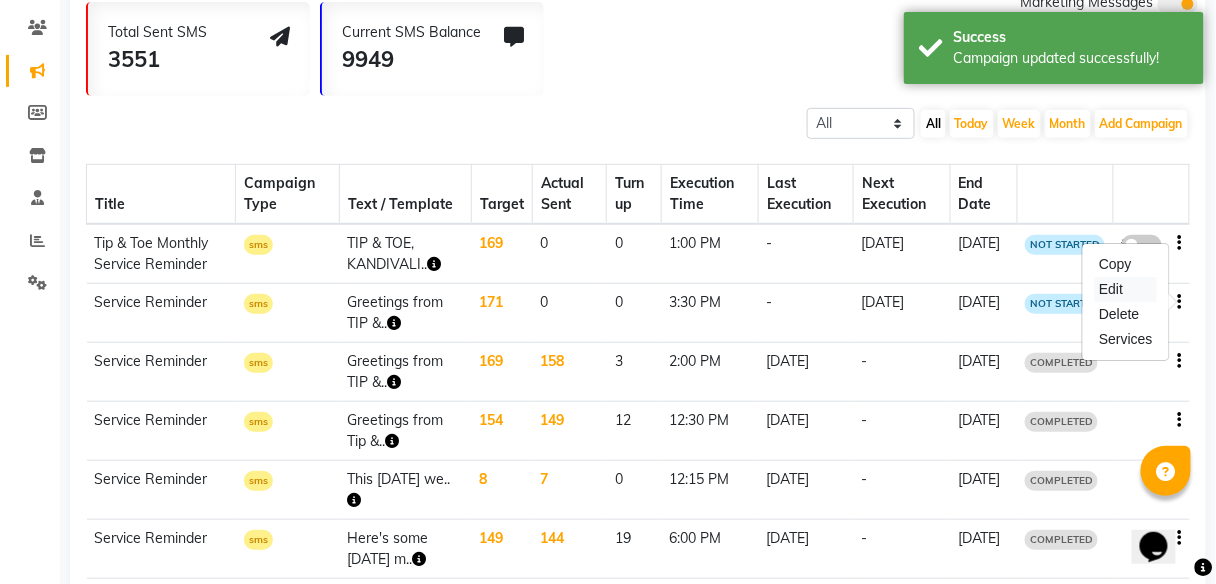 click on "Edit" at bounding box center (1126, 289) 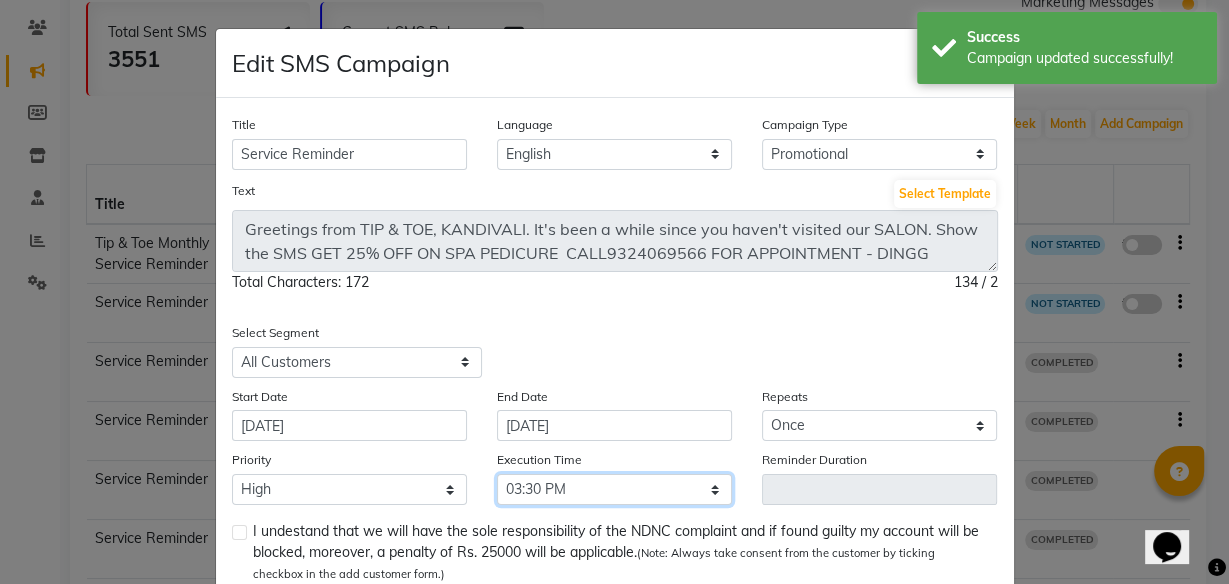 click on "Select 09:00 AM 09:15 AM 09:30 AM 09:45 AM 10:00 AM 10:15 AM 10:30 AM 10:45 AM 11:00 AM 11:15 AM 11:30 AM 11:45 AM 12:00 PM 12:15 PM 12:30 PM 12:45 PM 01:00 PM 01:15 PM 01:30 PM 01:45 PM 02:00 PM 02:15 PM 02:30 PM 02:45 PM 03:00 PM 03:15 PM 03:30 PM 03:45 PM 04:00 PM 04:15 PM 04:30 PM 04:45 PM 05:00 PM 05:15 PM 05:30 PM 05:45 PM 06:00 PM 06:15 PM 06:30 PM 06:45 PM 07:00 PM 07:15 PM 07:30 PM 07:45 PM 08:00 PM 08:15 PM 08:30 PM 08:45 PM" at bounding box center [614, 489] 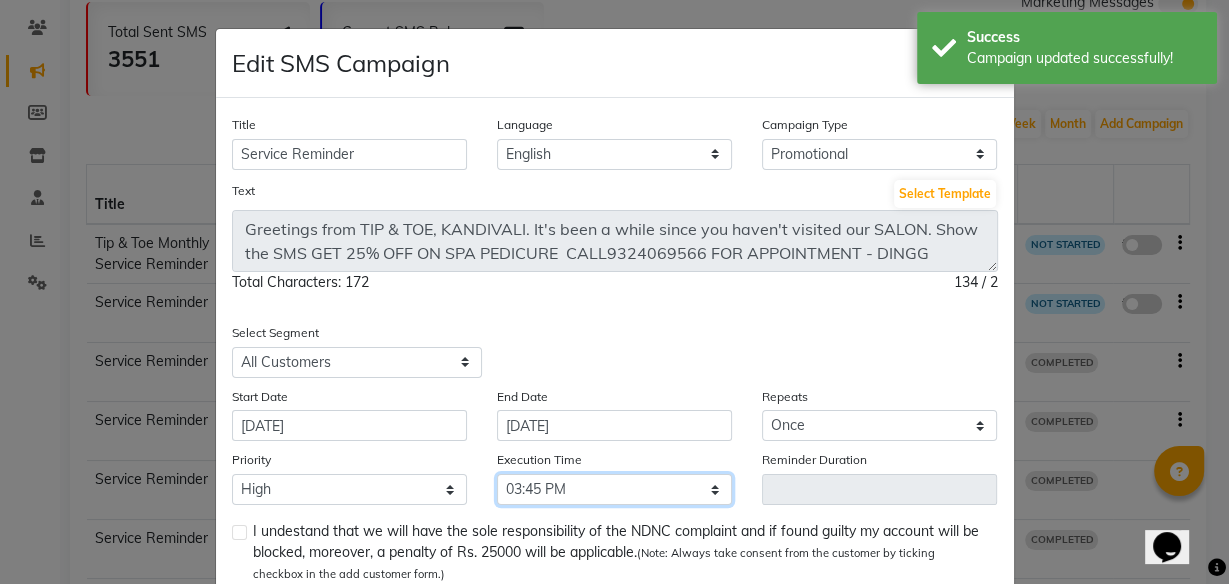 click on "Select 09:00 AM 09:15 AM 09:30 AM 09:45 AM 10:00 AM 10:15 AM 10:30 AM 10:45 AM 11:00 AM 11:15 AM 11:30 AM 11:45 AM 12:00 PM 12:15 PM 12:30 PM 12:45 PM 01:00 PM 01:15 PM 01:30 PM 01:45 PM 02:00 PM 02:15 PM 02:30 PM 02:45 PM 03:00 PM 03:15 PM 03:30 PM 03:45 PM 04:00 PM 04:15 PM 04:30 PM 04:45 PM 05:00 PM 05:15 PM 05:30 PM 05:45 PM 06:00 PM 06:15 PM 06:30 PM 06:45 PM 07:00 PM 07:15 PM 07:30 PM 07:45 PM 08:00 PM 08:15 PM 08:30 PM 08:45 PM" at bounding box center (614, 489) 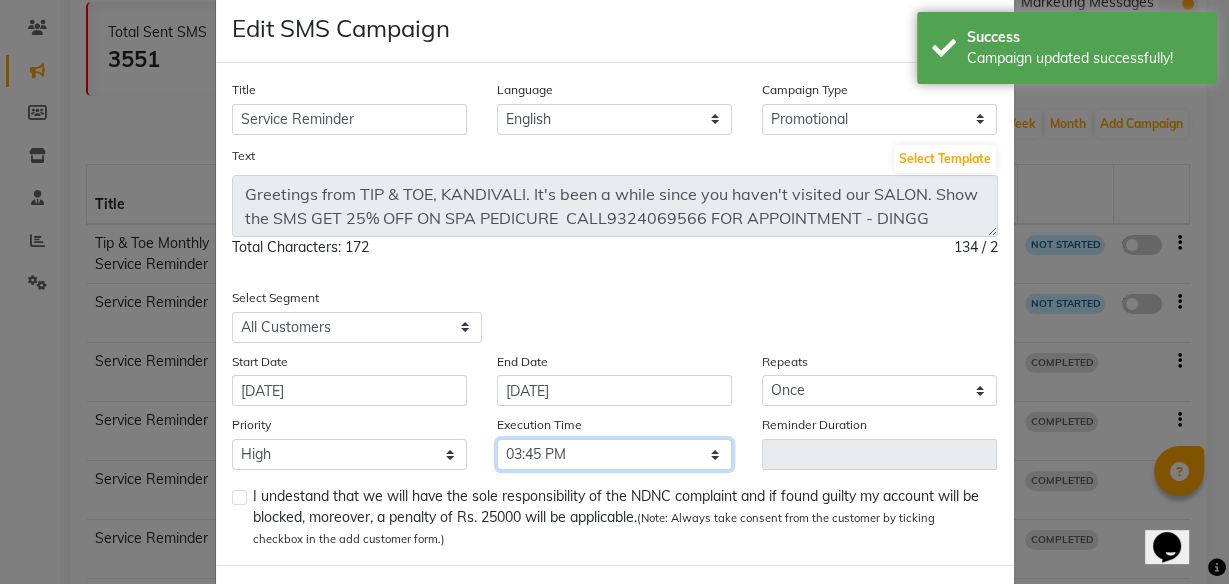 scroll, scrollTop: 80, scrollLeft: 0, axis: vertical 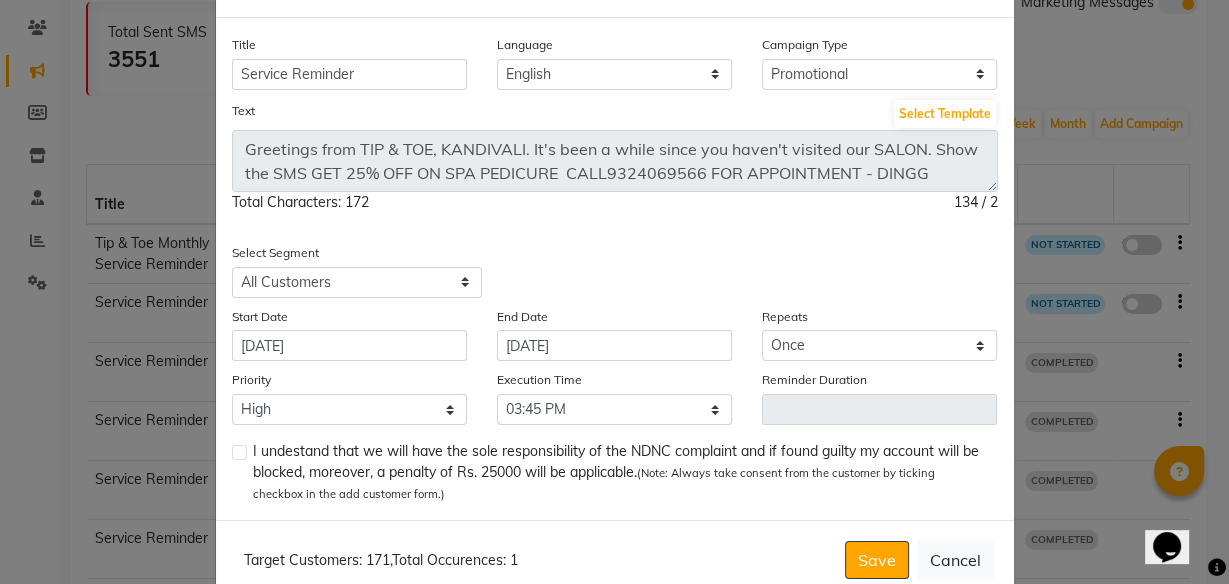 click 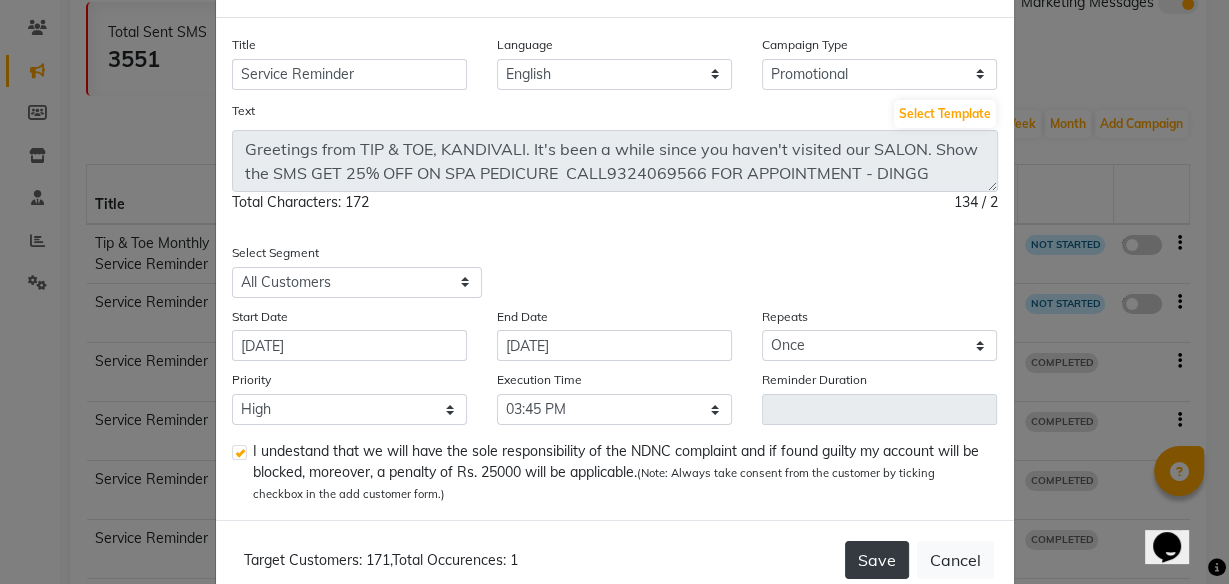 click on "Save" 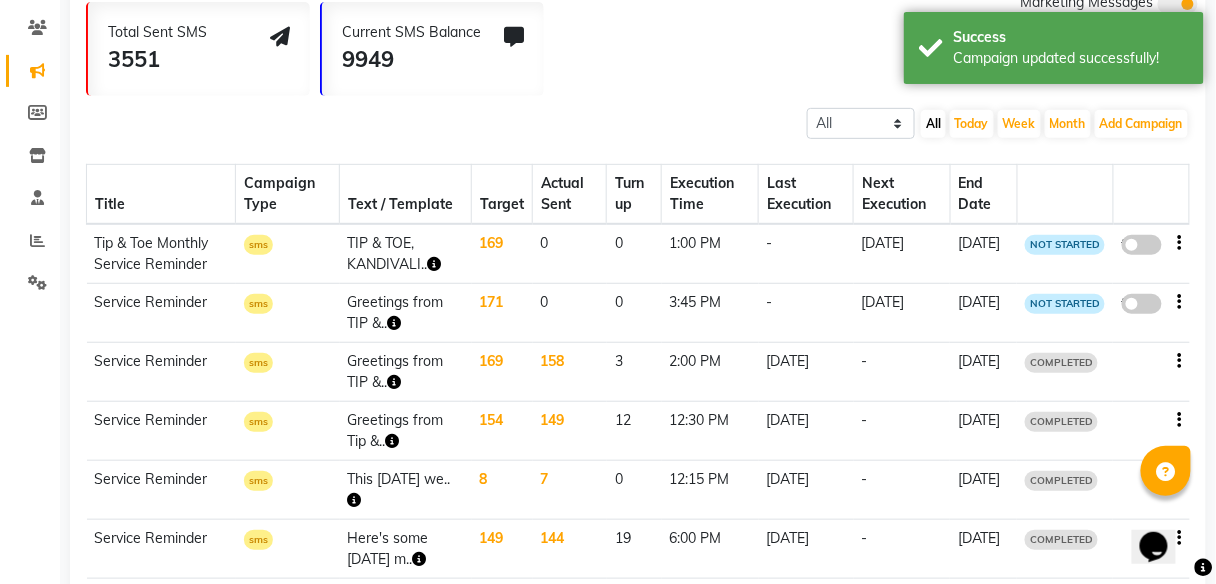 click 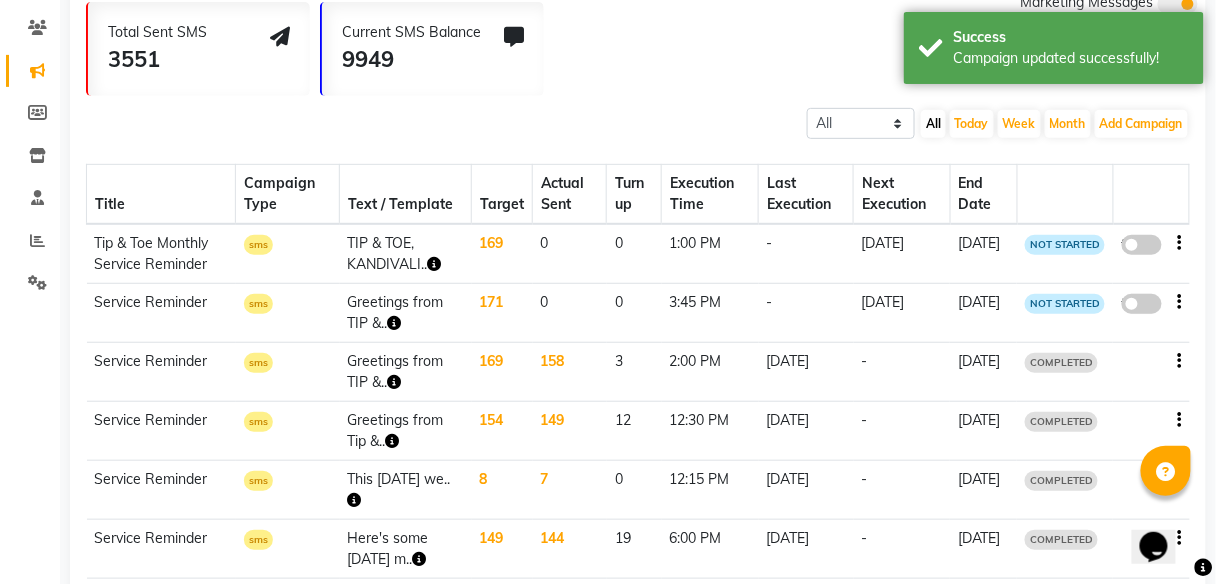 click on "false" 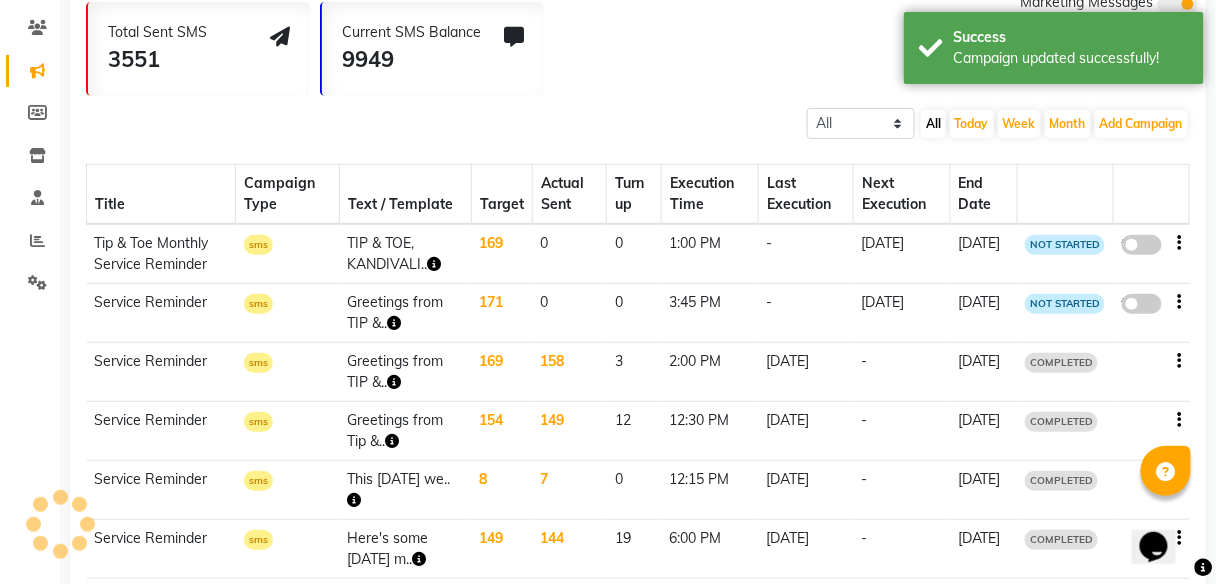 select on "3" 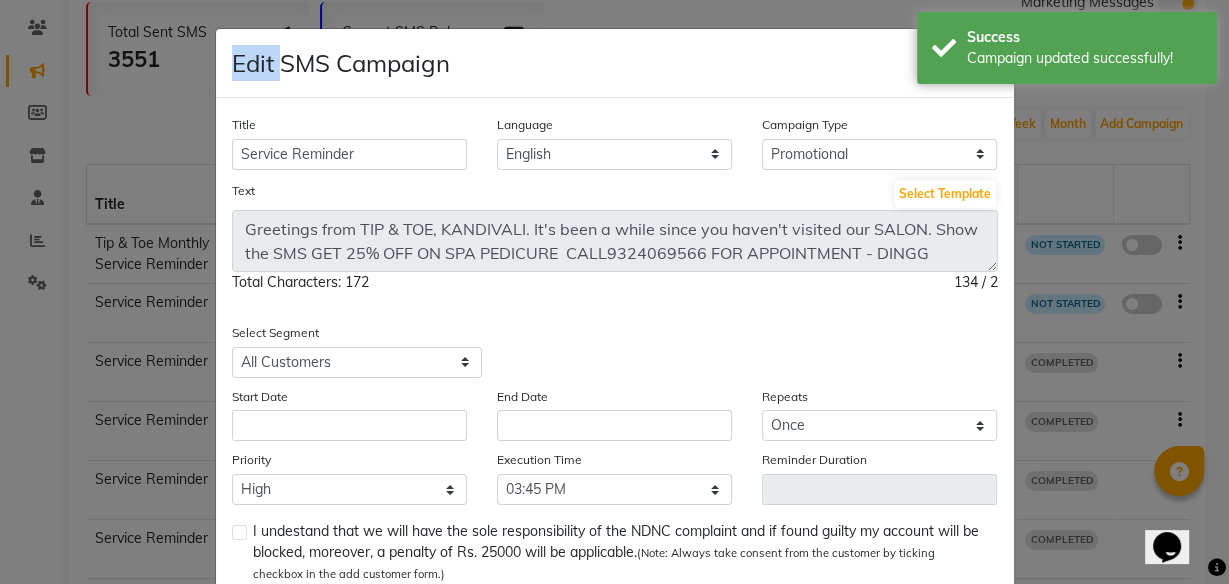 click on "Edit SMS Campaign × Title Service Reminder Language English Campaign Type Select Birthday Anniversary Promotional Service reminder Text Select Template Greetings from TIP & TOE, KANDIVALI. It's been a while since you haven't visited our SALON. Show the SMS GET 25% OFF ON SPA PEDICURE  CALL9324069566 FOR APPOINTMENT - DINGG Total Characters: 172 134 / 2  Select Segment Select All Customers All [DEMOGRAPHIC_DATA] Customer All [DEMOGRAPHIC_DATA] Customer All Members All Customers Visited in last 30 days All Customers Visited in last 60 days but not in last 30 days Inactive/Lost Customers High Ticket Customers Low Ticket Customers Frequent Customers Regular Customers New Customers All Customers with Valid Birthdays All Customers with Valid Anniversary All Customer Visited in [DATE] Start Date End Date Repeats Select Once Daily Alternate Day Weekly Monthly Yearly Priority Low Medium High Execution Time Select 09:00 AM 09:15 AM 09:30 AM 09:45 AM 10:00 AM 10:15 AM 10:30 AM 10:45 AM 11:00 AM 11:15 AM 11:30 AM 11:45 AM 12:00 PM 12:15 PM ," 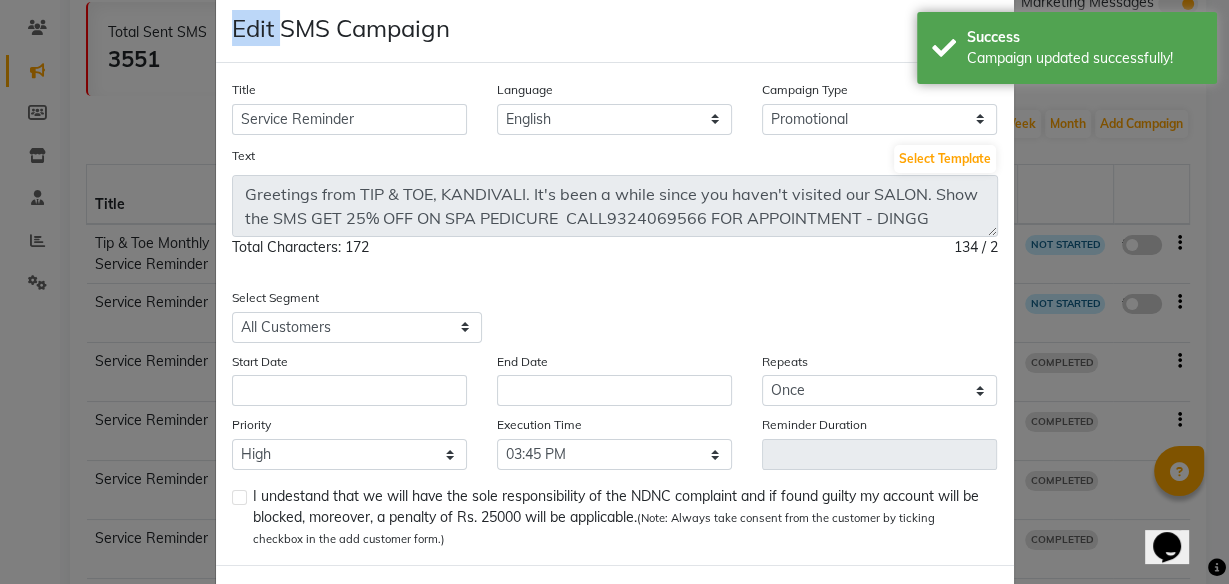 scroll, scrollTop: 80, scrollLeft: 0, axis: vertical 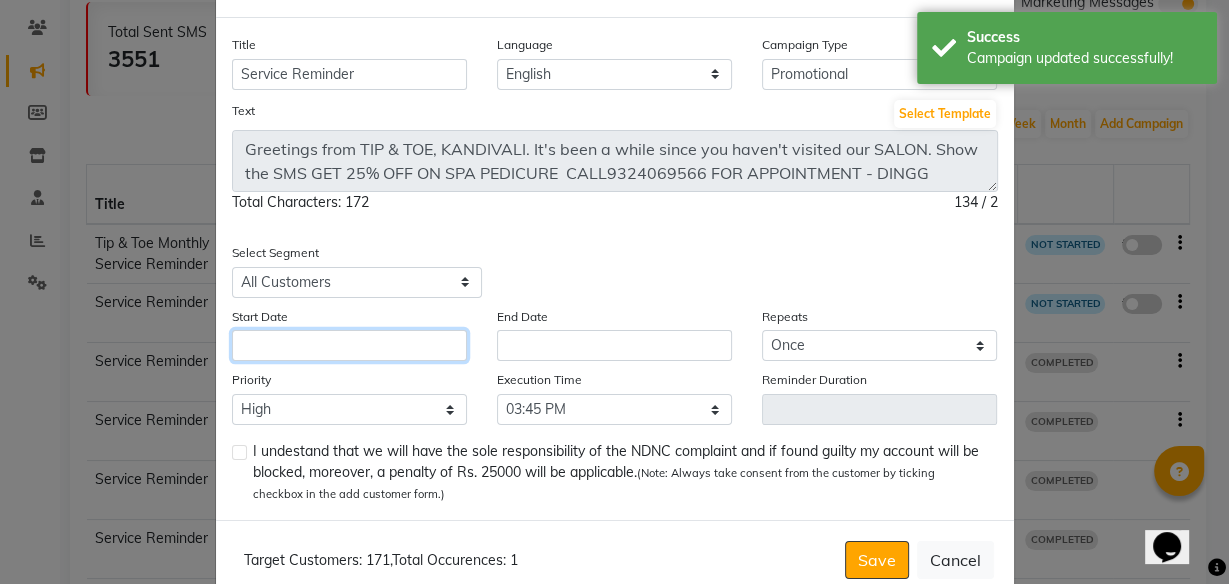 click 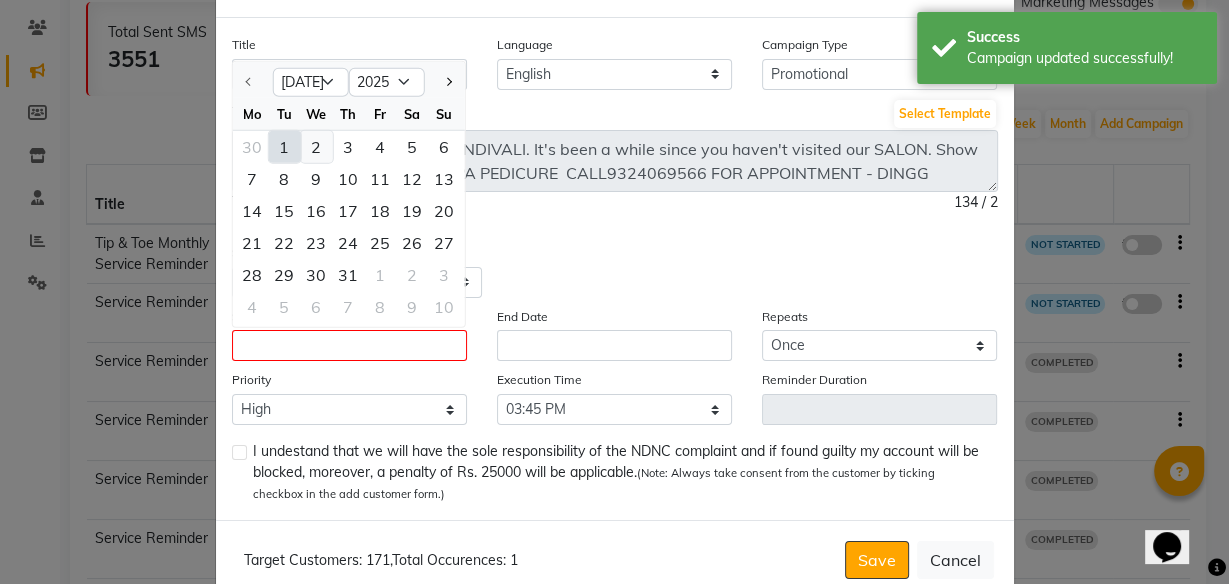 click on "2" 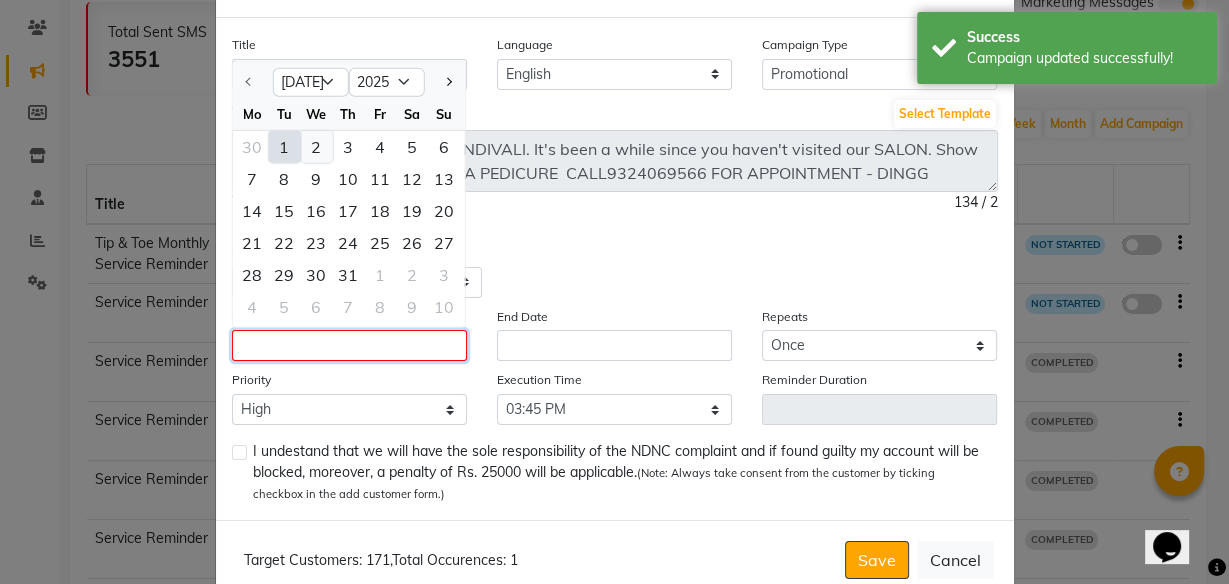 type on "[DATE]" 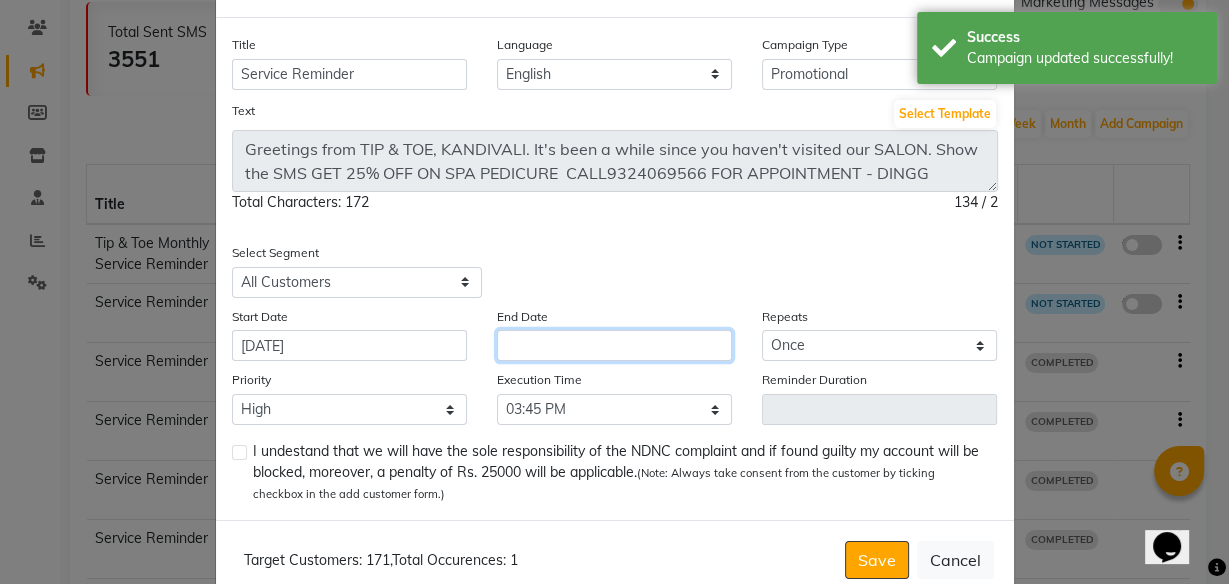 click 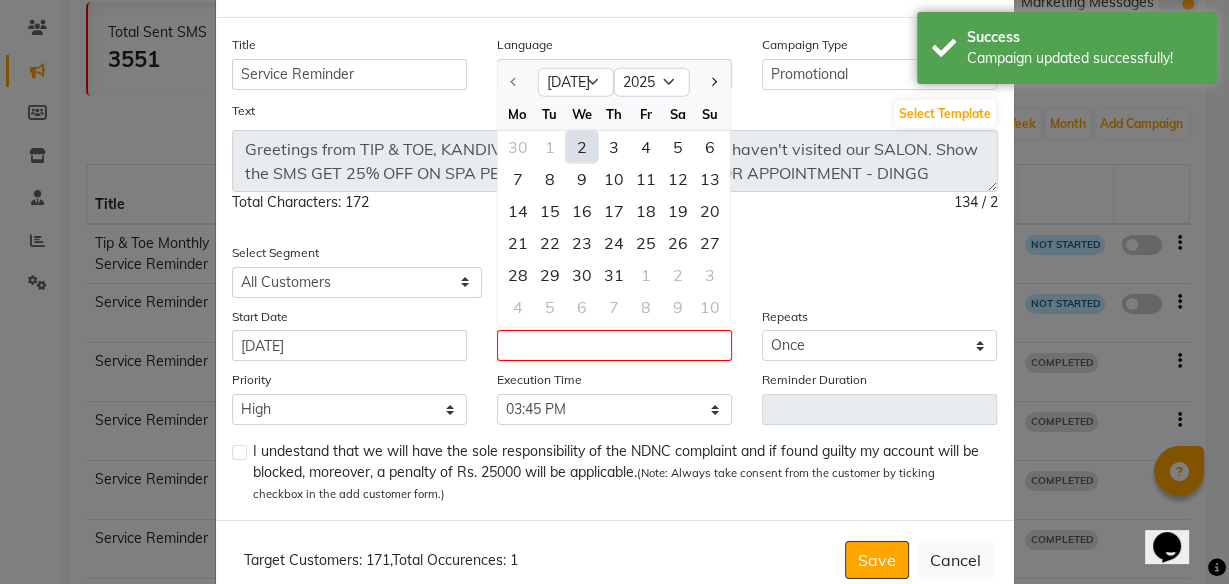 click on "2" 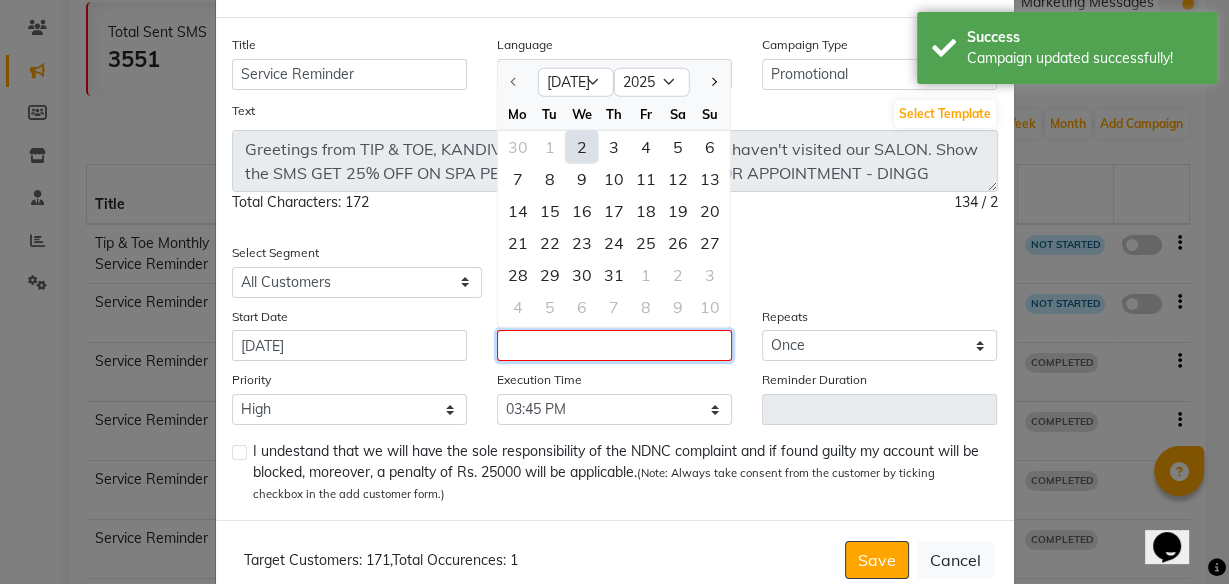 type on "[DATE]" 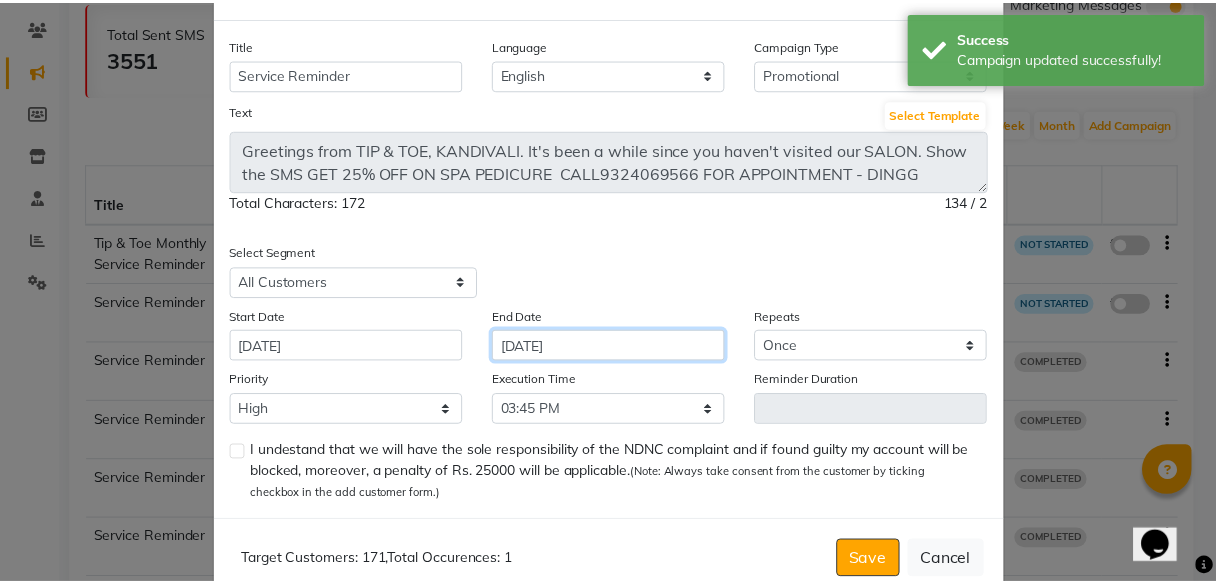 scroll, scrollTop: 121, scrollLeft: 0, axis: vertical 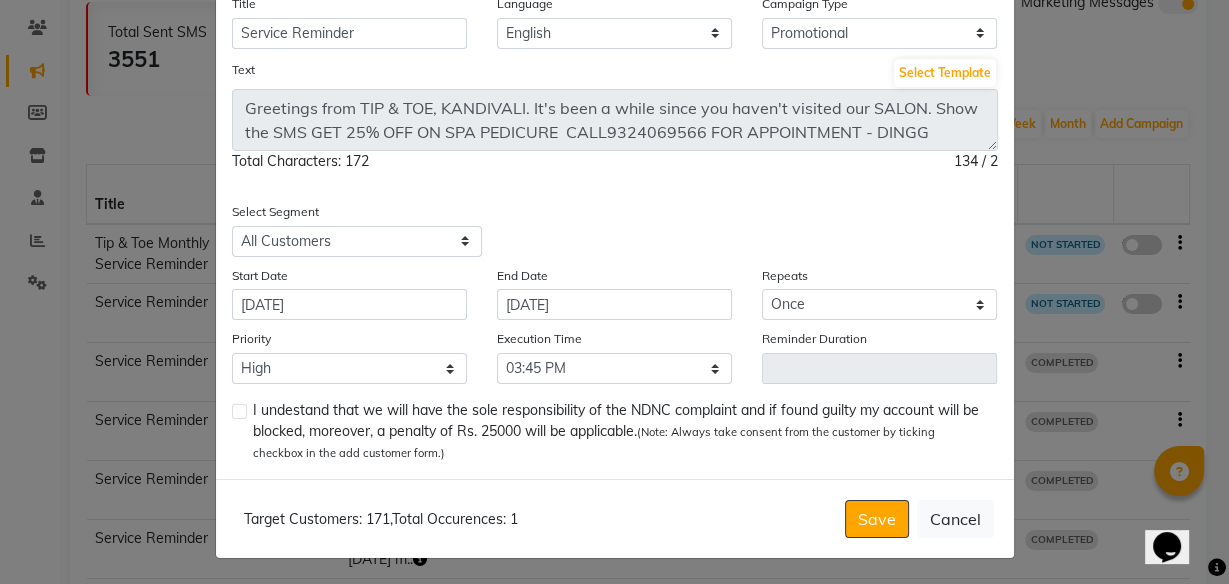 click 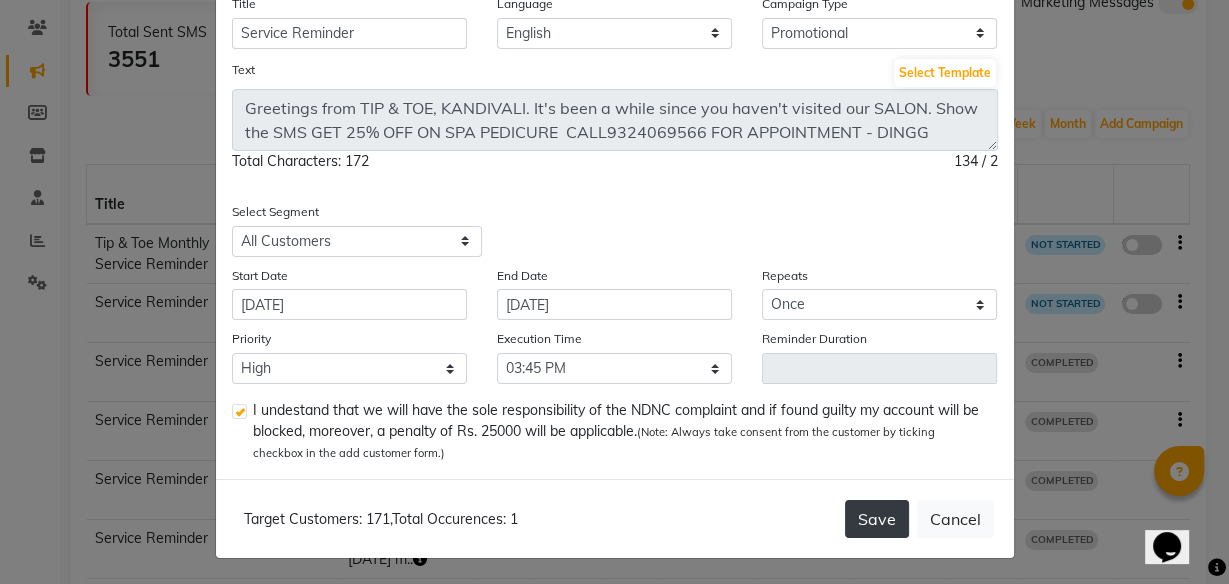 click on "Save" 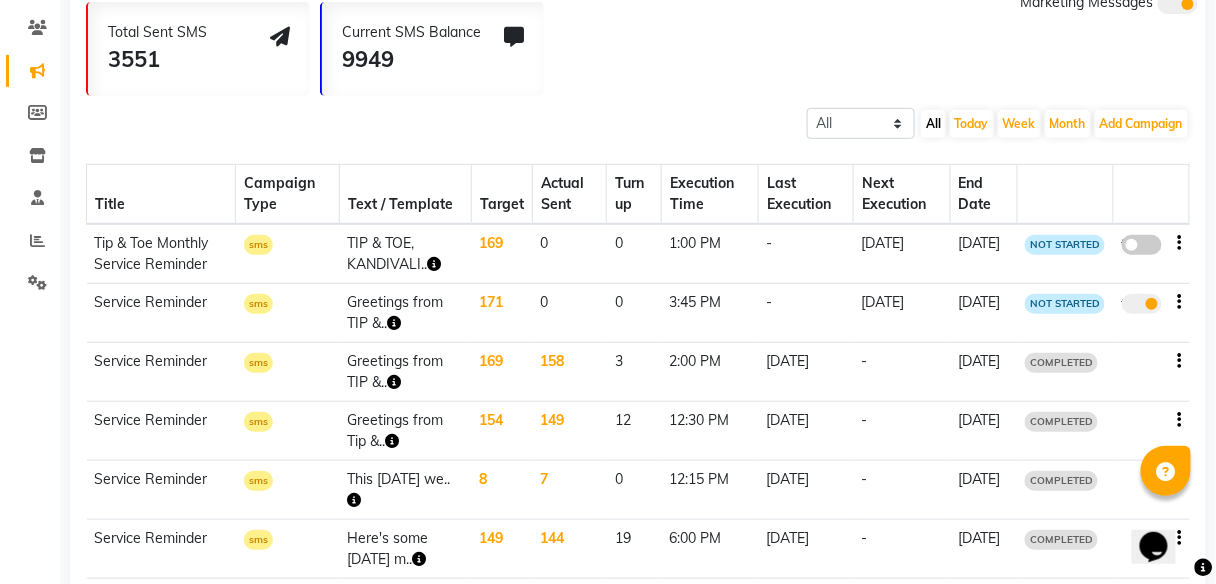 click 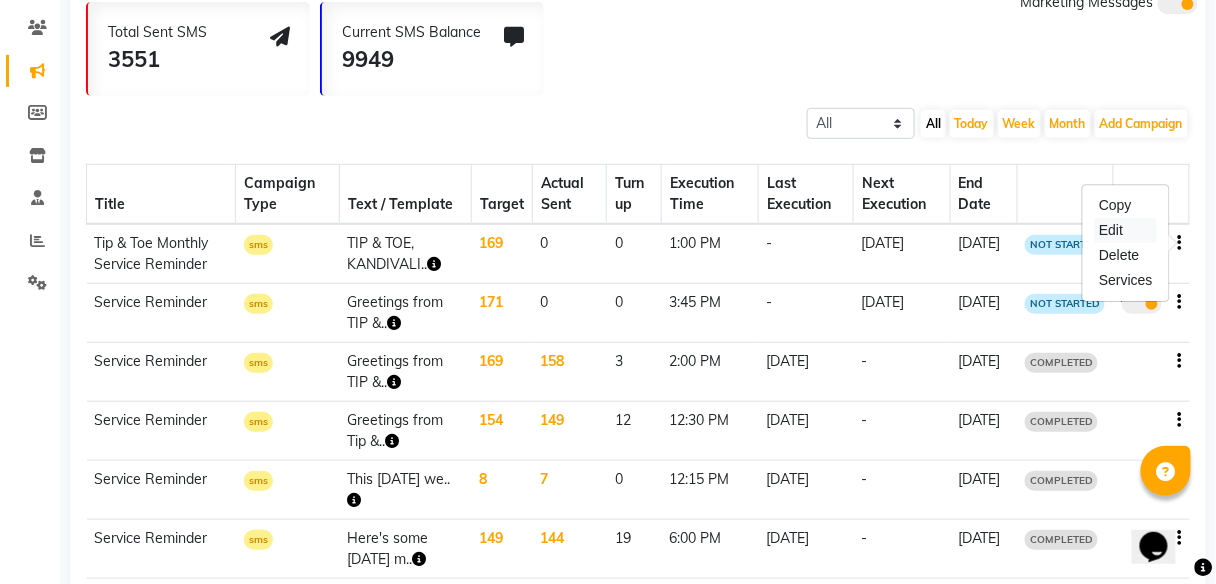 click on "Edit" at bounding box center [1126, 230] 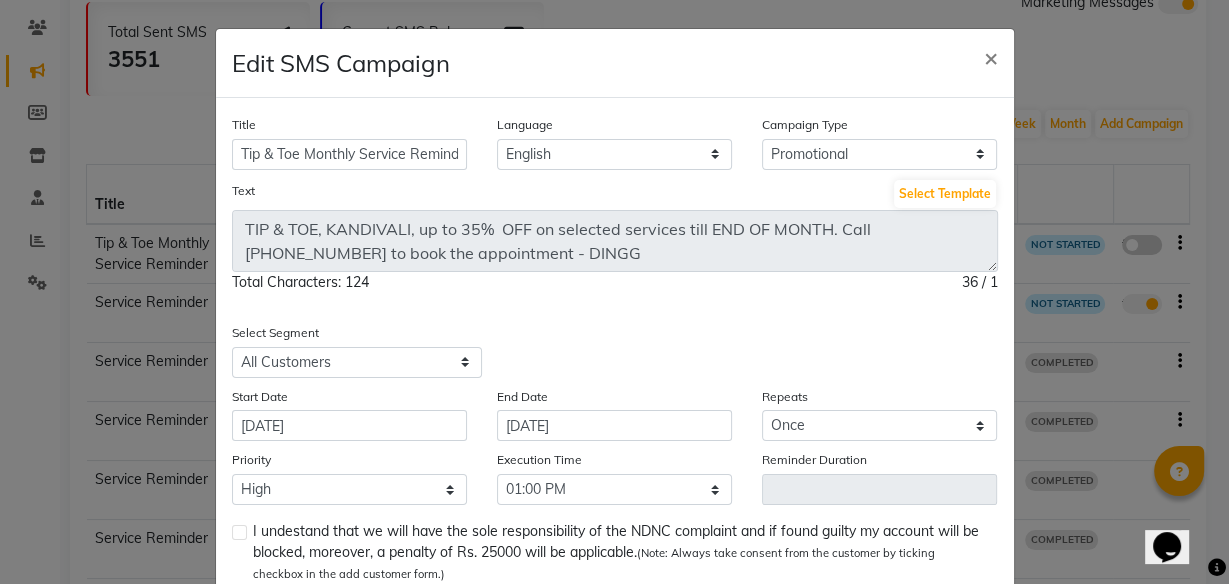 click on "Select Segment Select All Customers All [DEMOGRAPHIC_DATA] Customer All [DEMOGRAPHIC_DATA] Customer All Members All Customers Visited in last 30 days All Customers Visited in last 60 days but not in last 30 days Inactive/Lost Customers High Ticket Customers Low Ticket Customers Frequent Customers Regular Customers New Customers All Customers with Valid Birthdays All Customers with Valid Anniversary All Customer Visited in [DATE]" 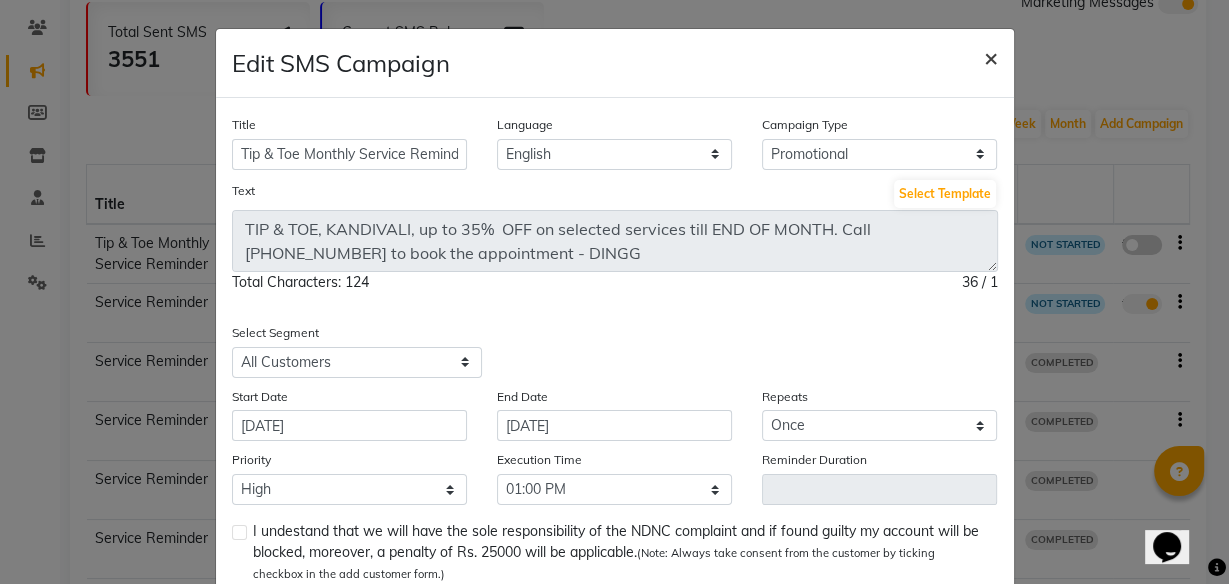 click on "×" 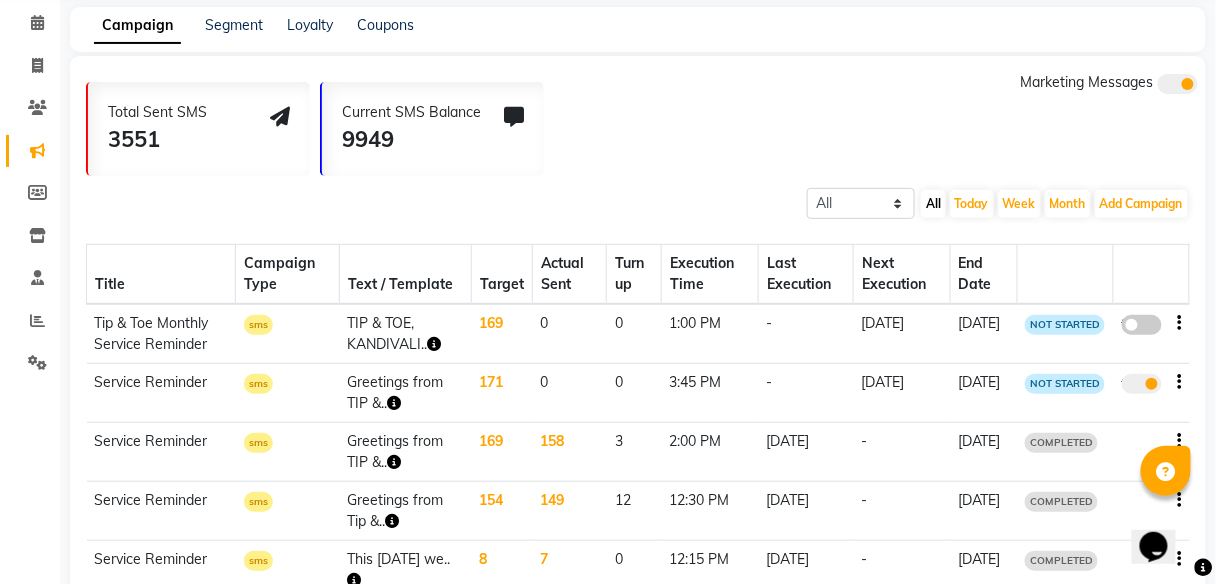 scroll, scrollTop: 80, scrollLeft: 0, axis: vertical 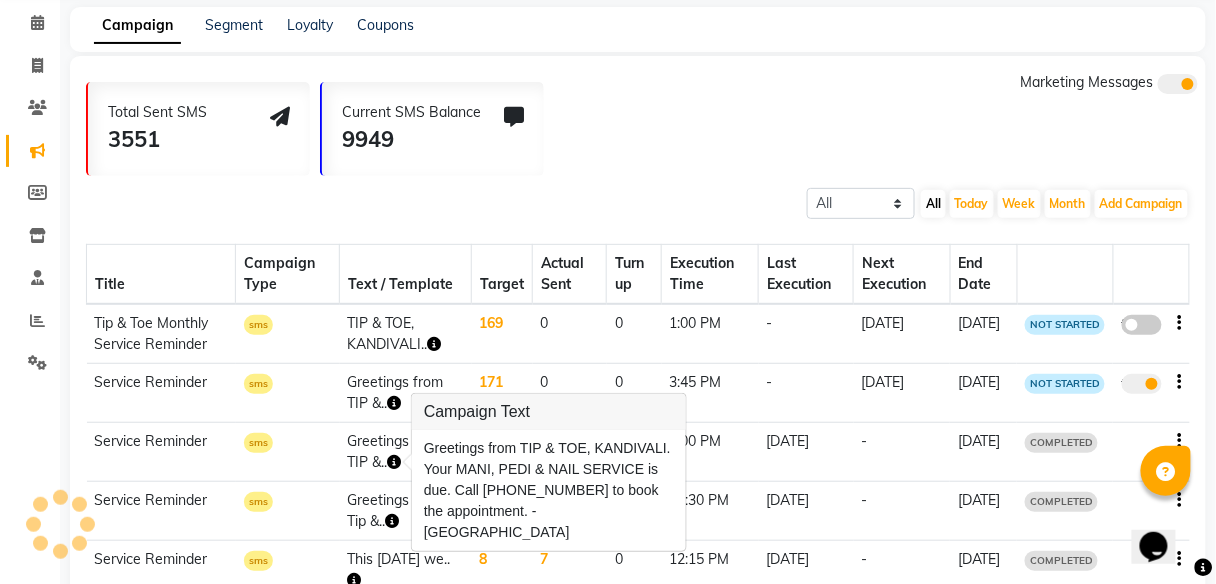 click 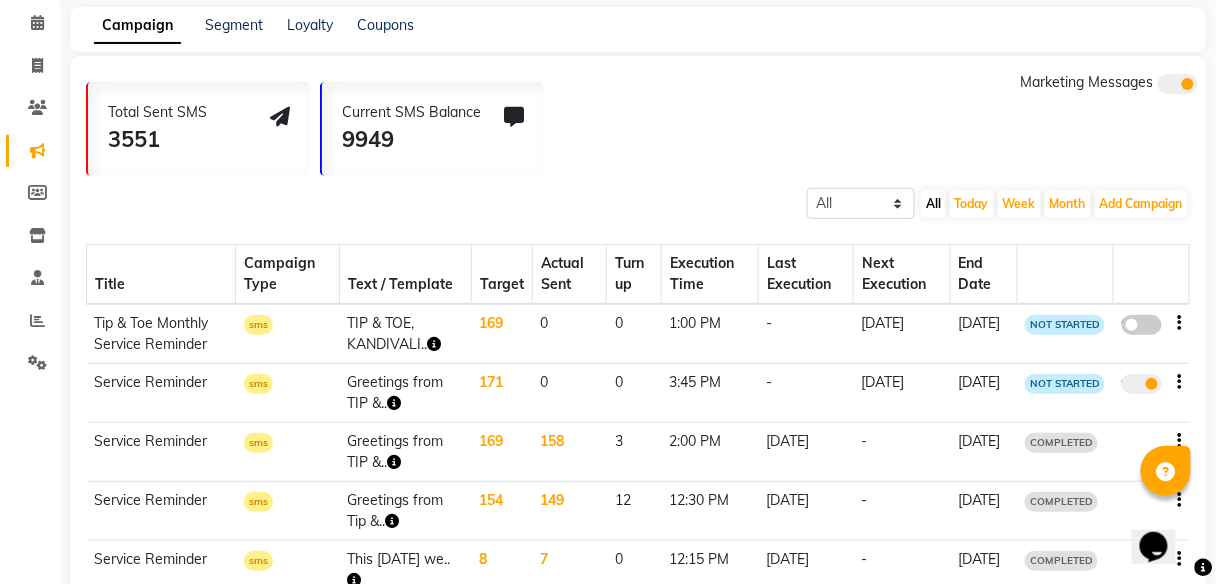 click 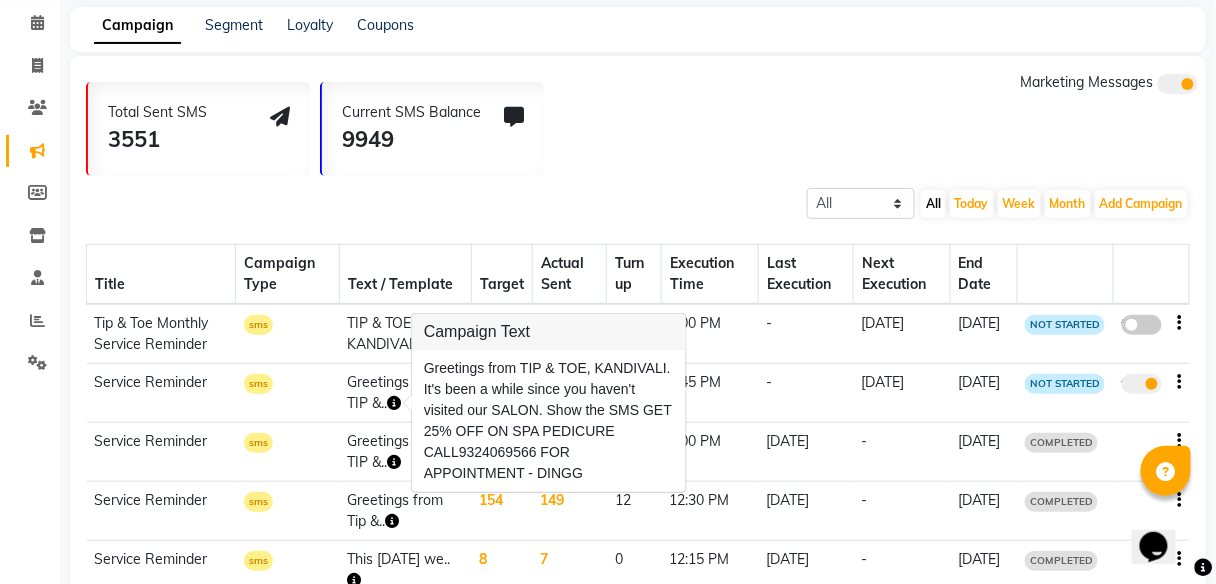 click 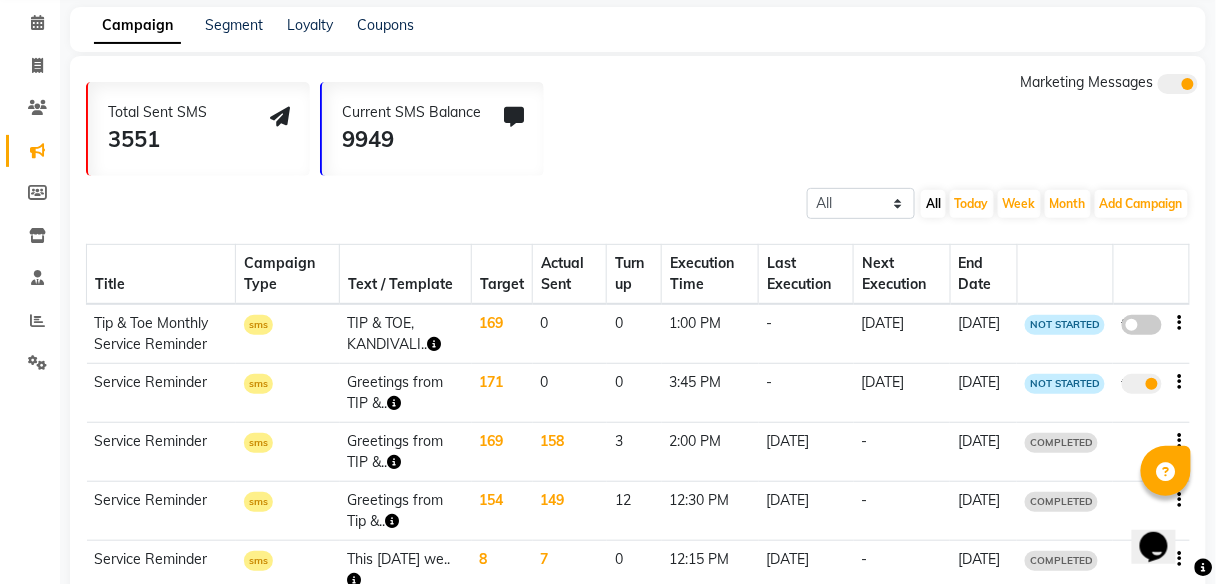 click 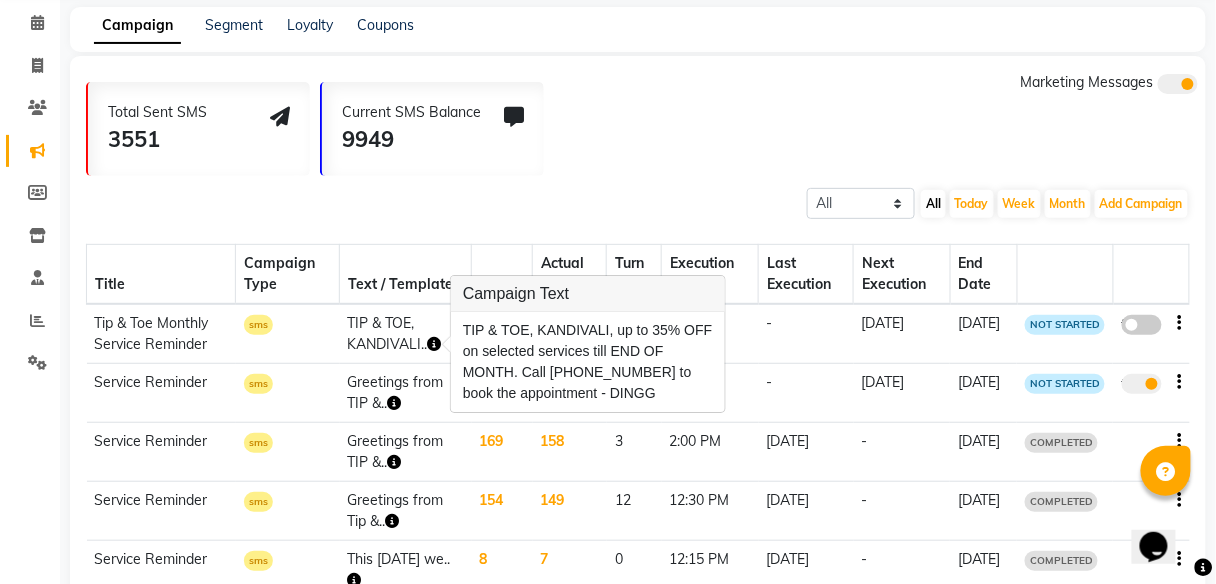 click 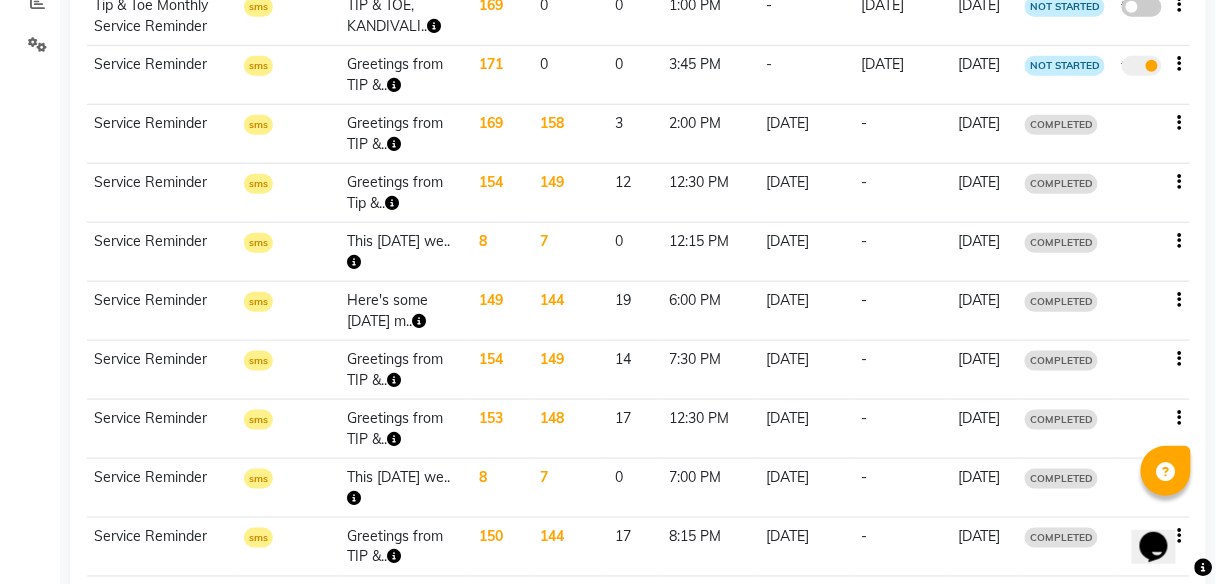 scroll, scrollTop: 400, scrollLeft: 0, axis: vertical 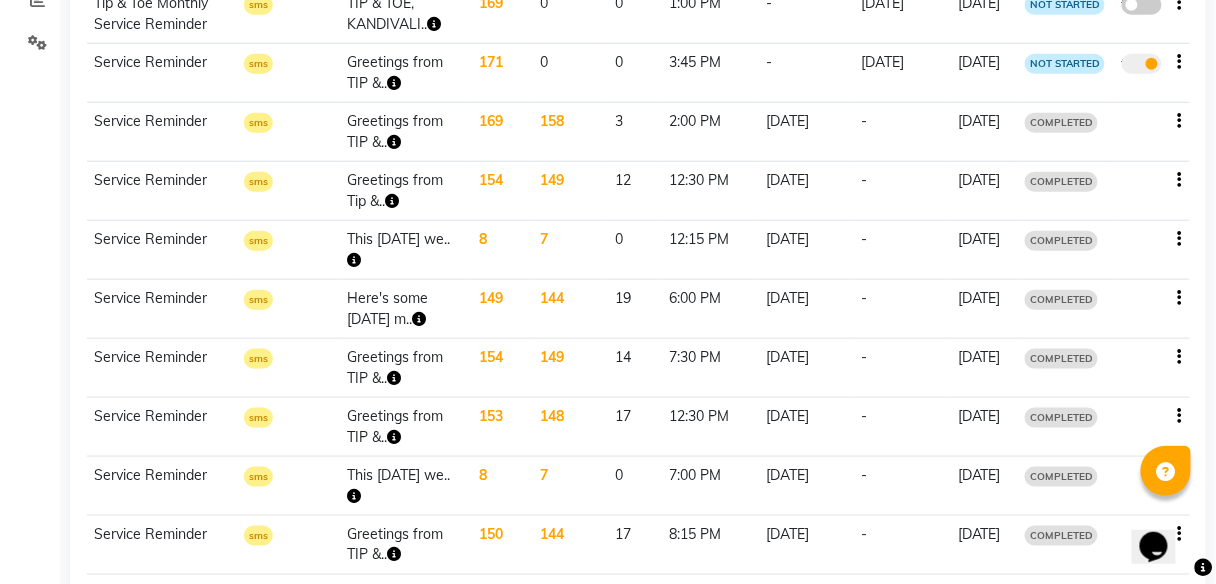 click 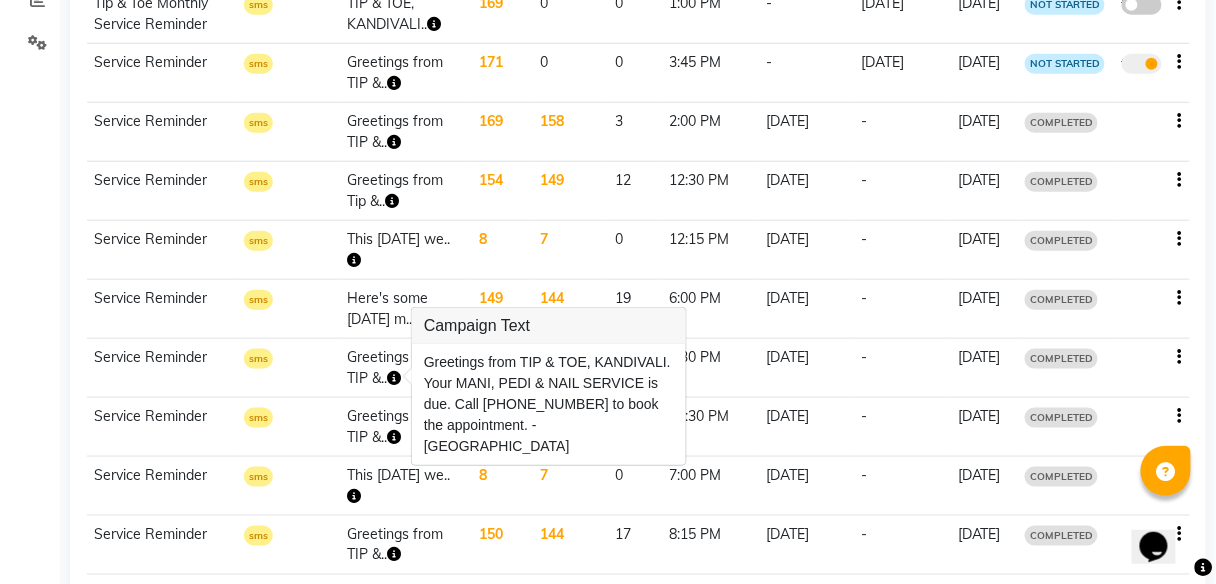 click at bounding box center [407, 376] 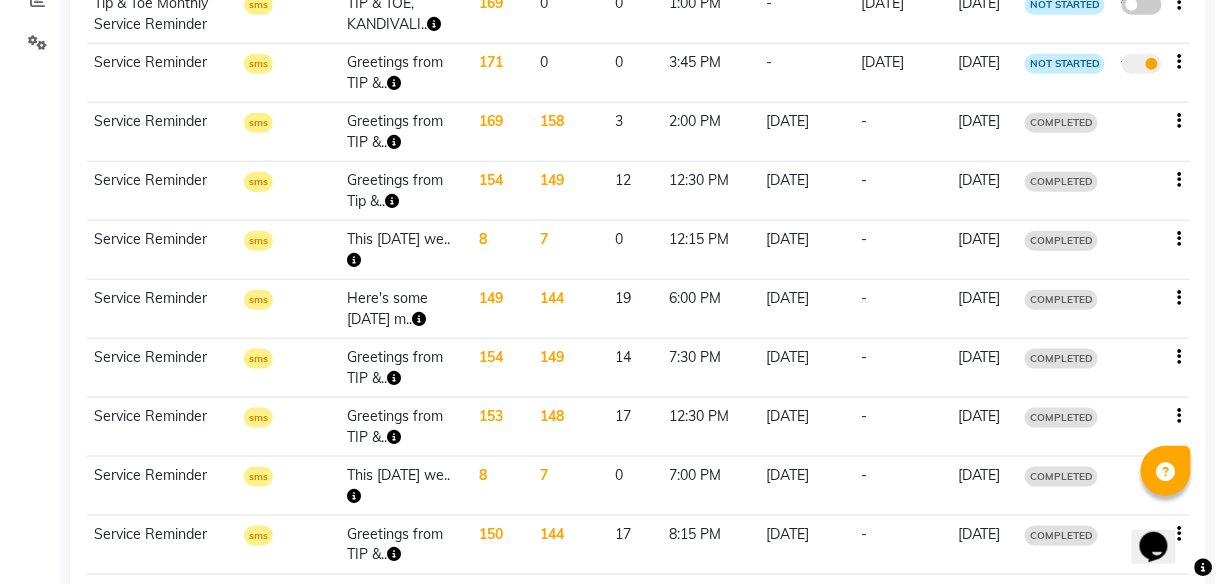 click 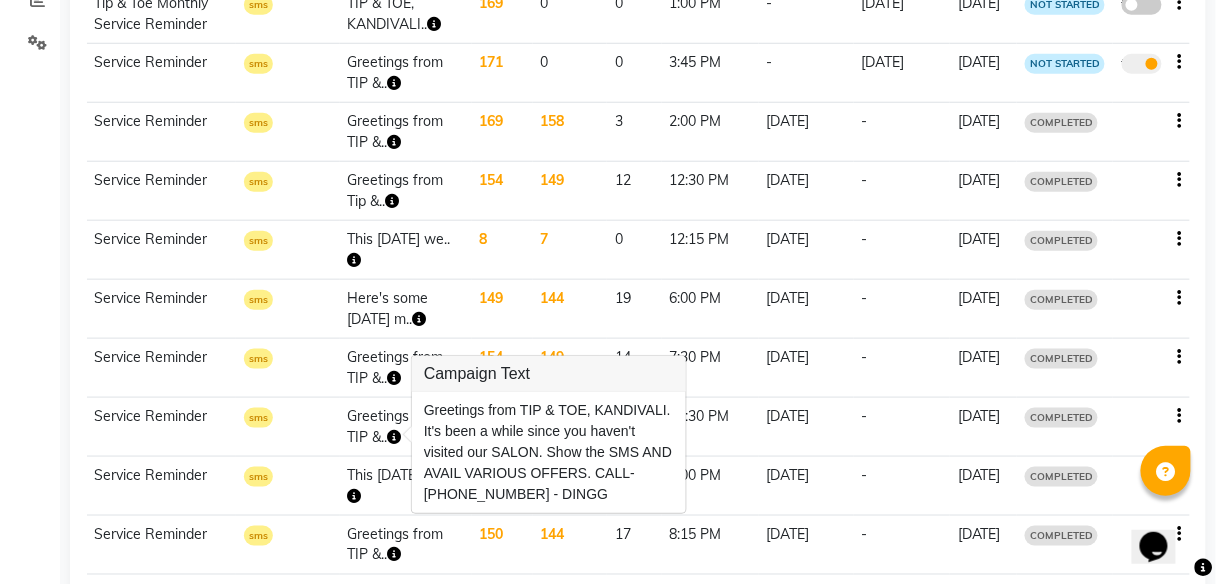 click 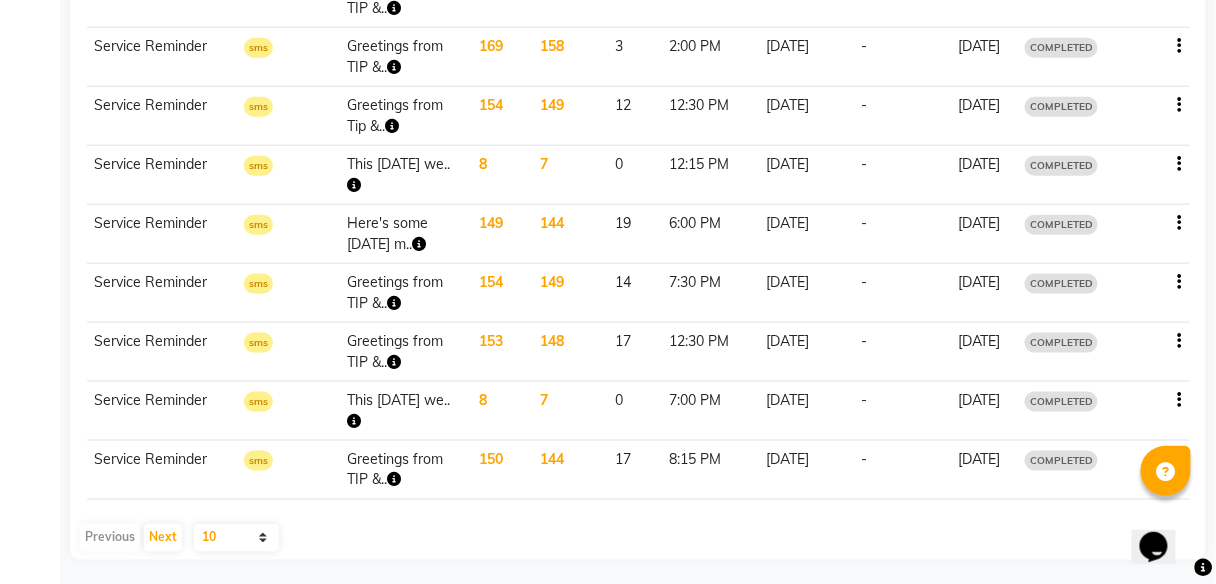 scroll, scrollTop: 477, scrollLeft: 0, axis: vertical 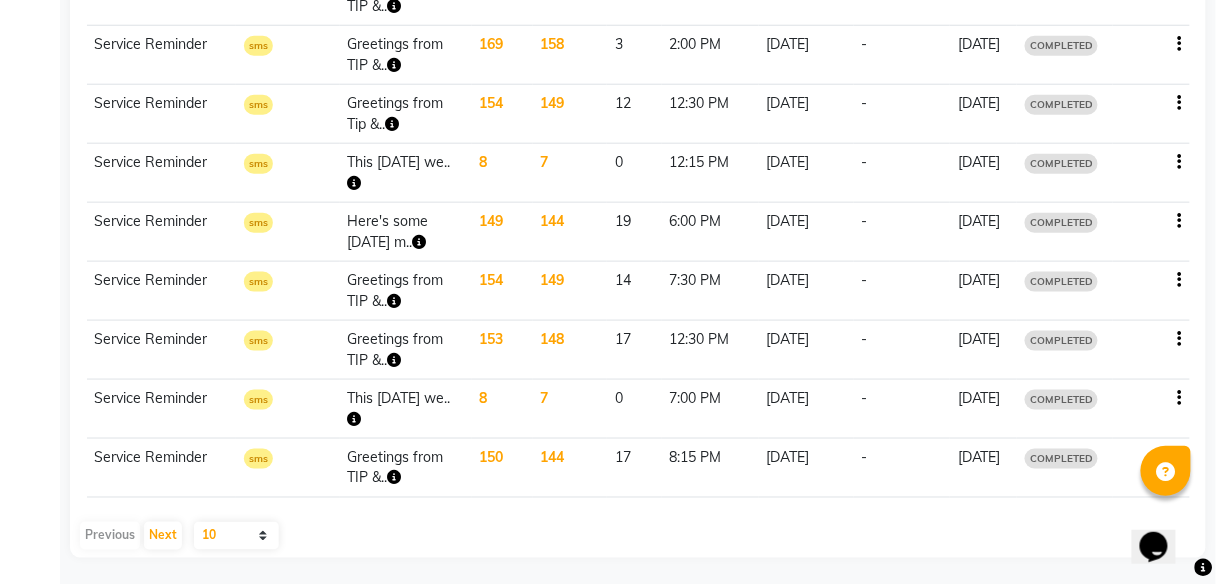click 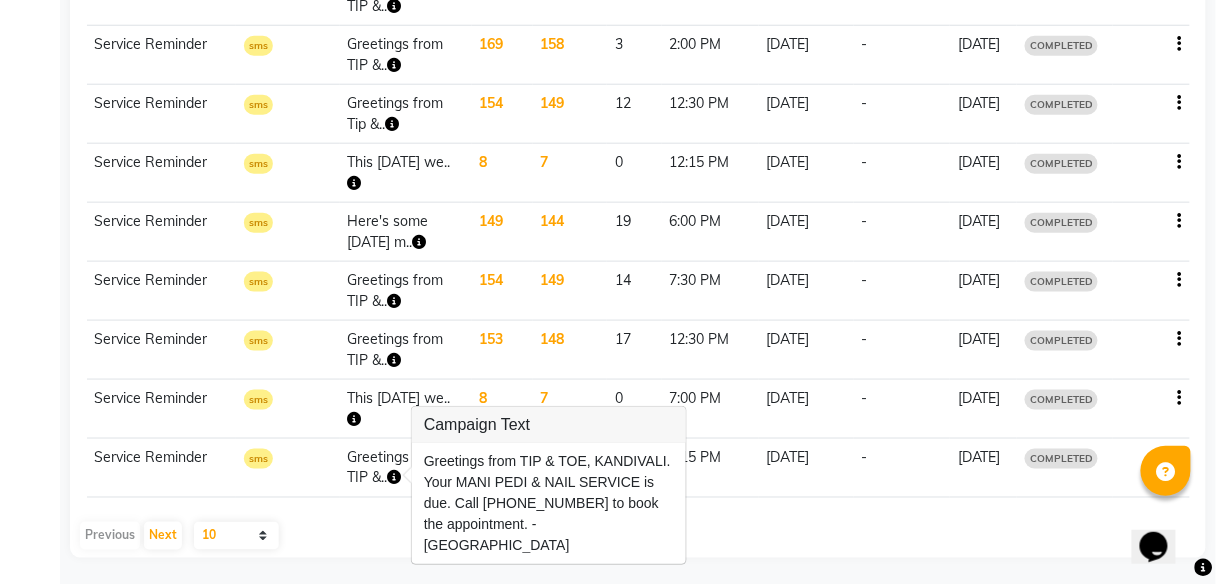 click 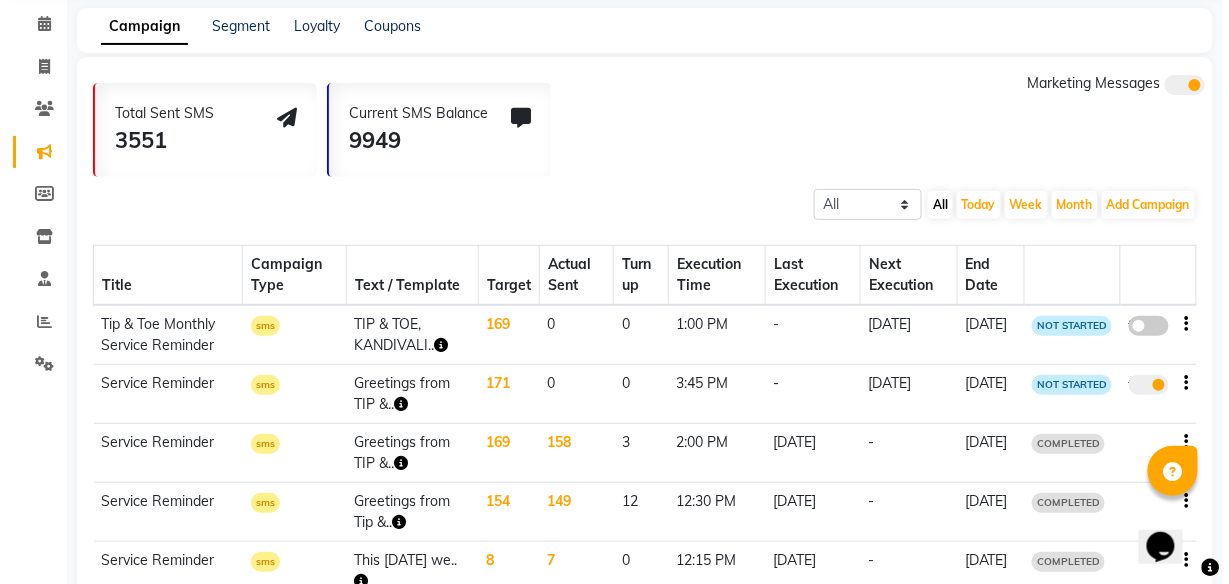 scroll, scrollTop: 77, scrollLeft: 0, axis: vertical 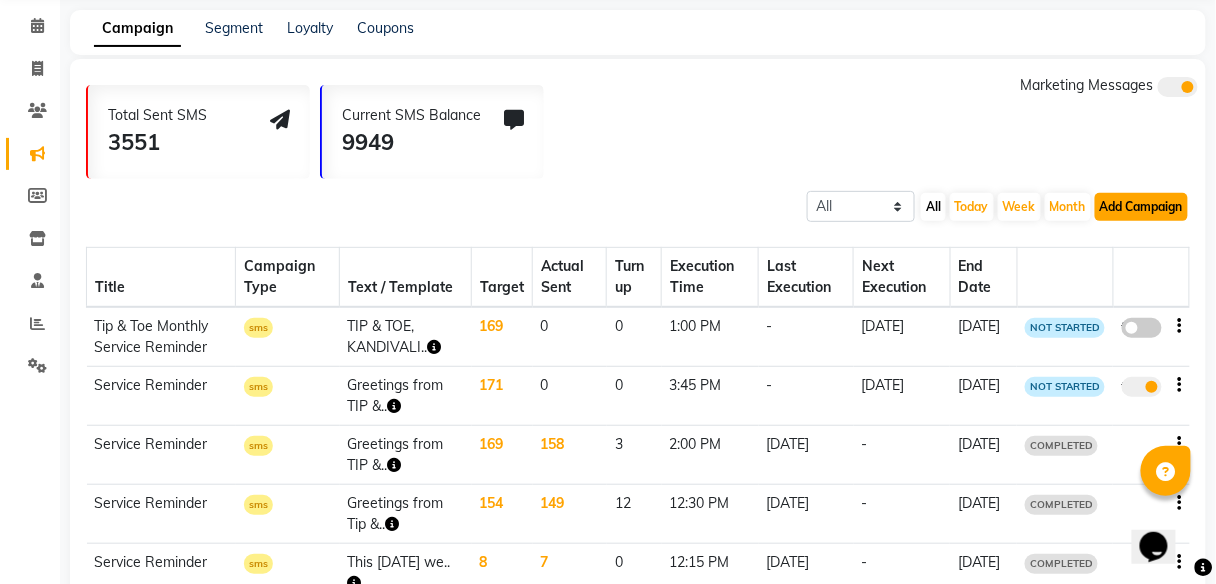 click on "Add Campaign" at bounding box center (1141, 207) 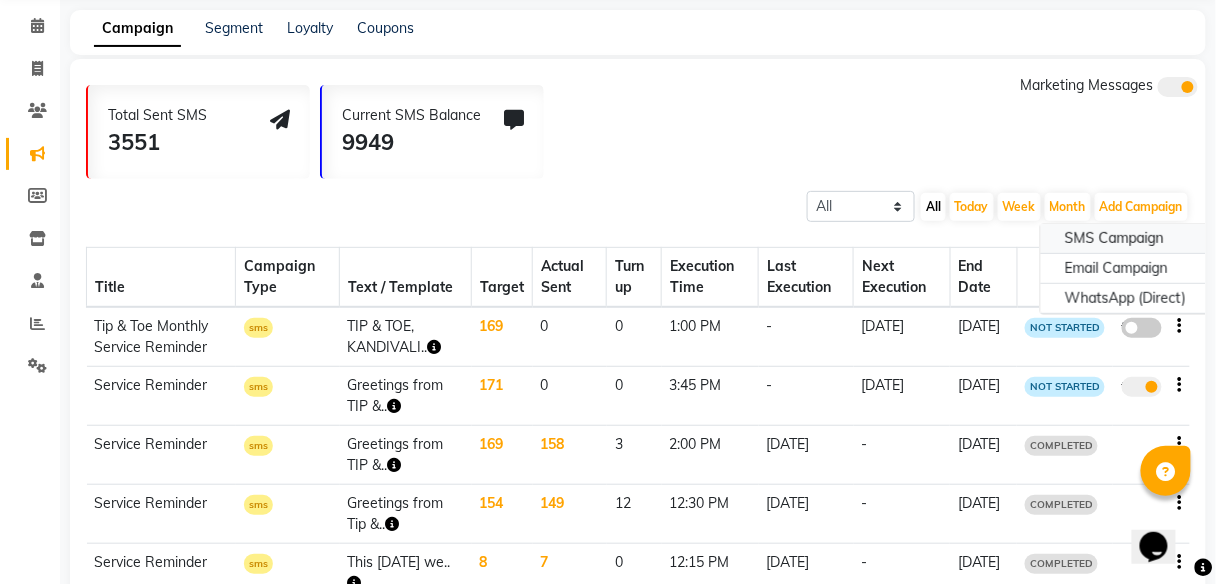 click on "SMS Campaign" 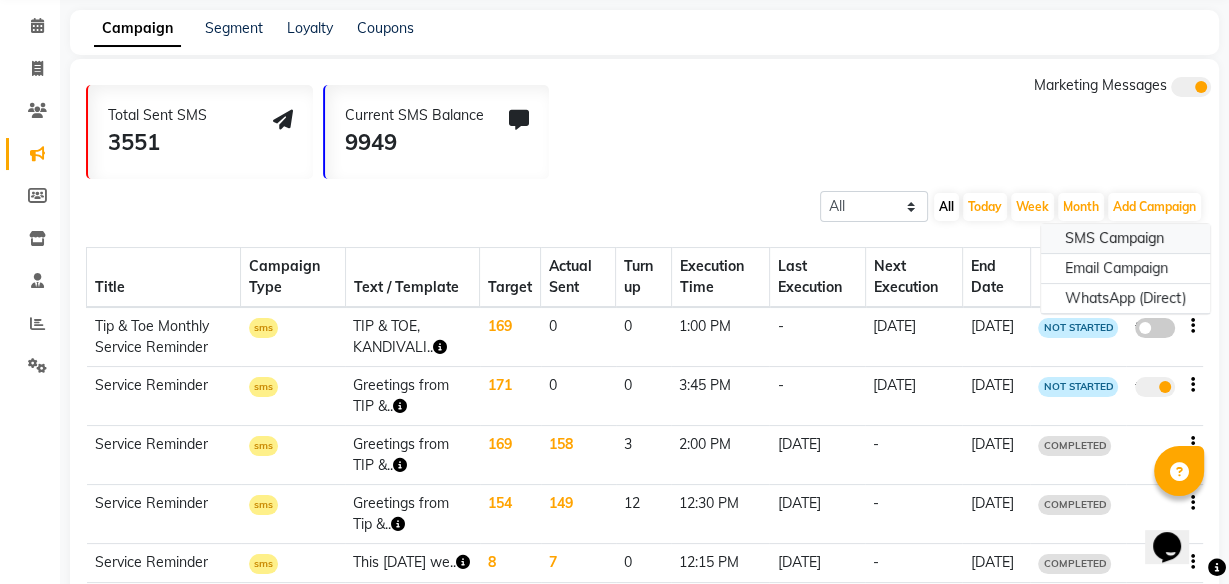 select on "2" 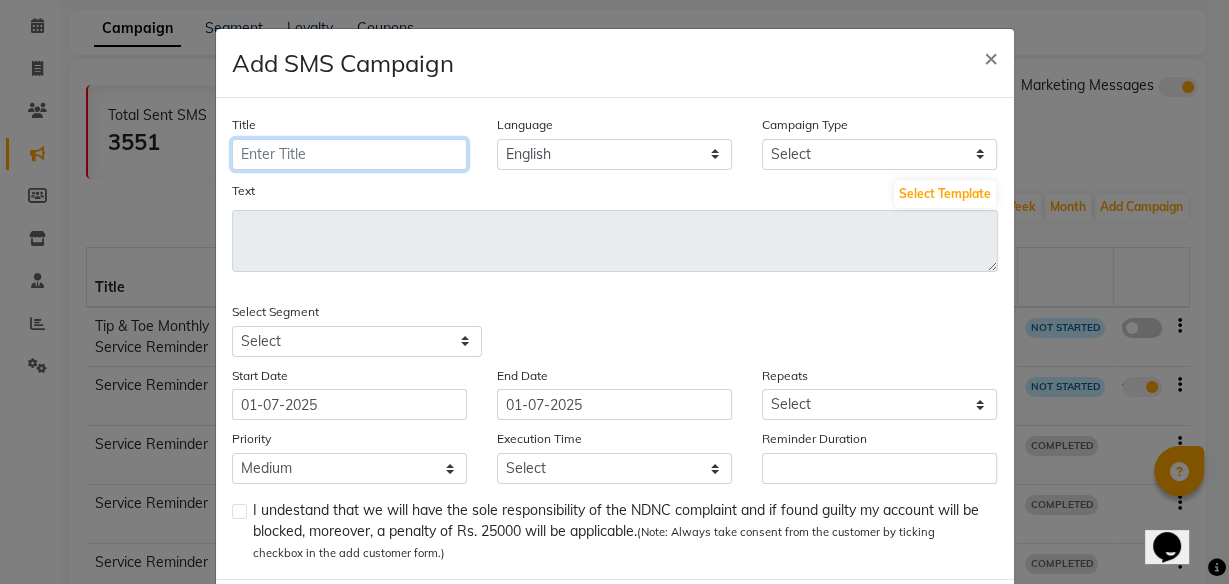click on "Title" at bounding box center (349, 154) 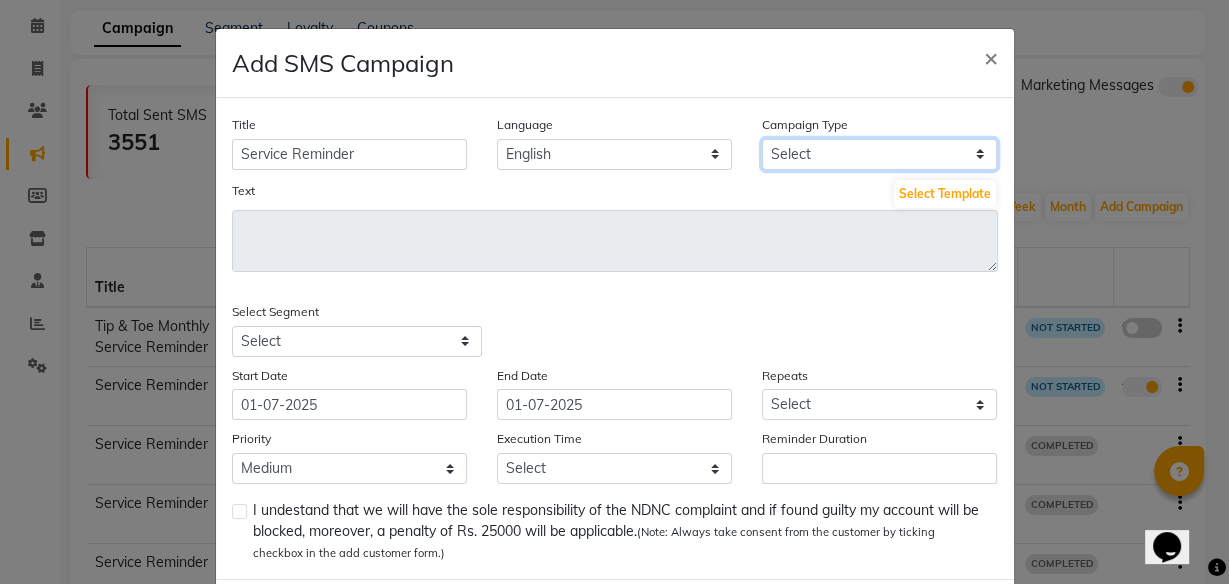 click on "Select Birthday Anniversary Promotional Service reminder" at bounding box center (879, 154) 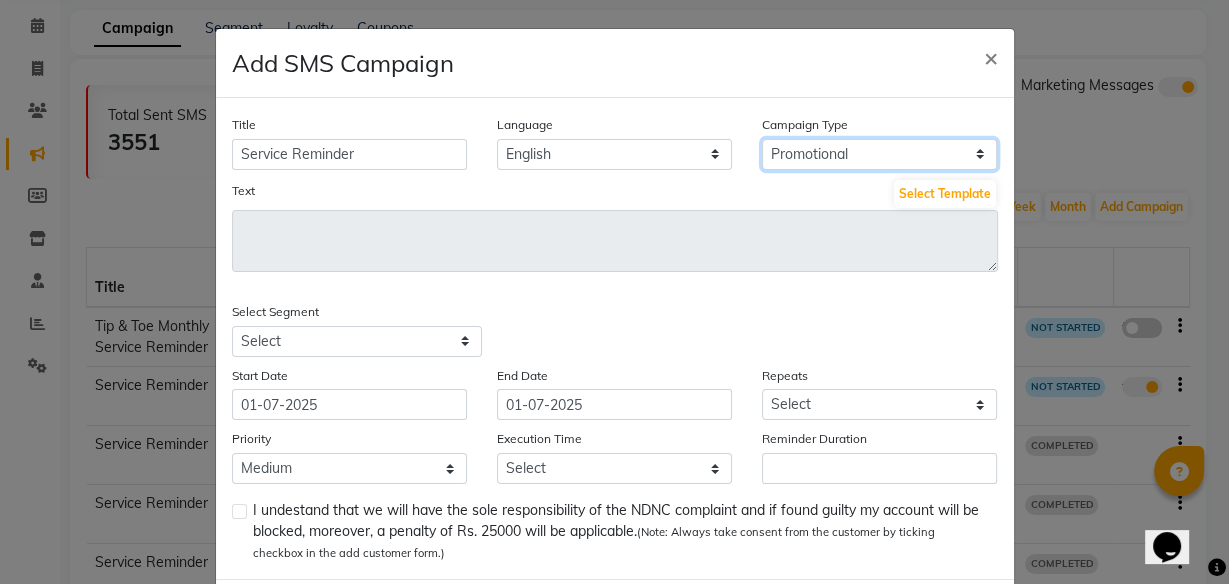 click on "Select Birthday Anniversary Promotional Service reminder" at bounding box center [879, 154] 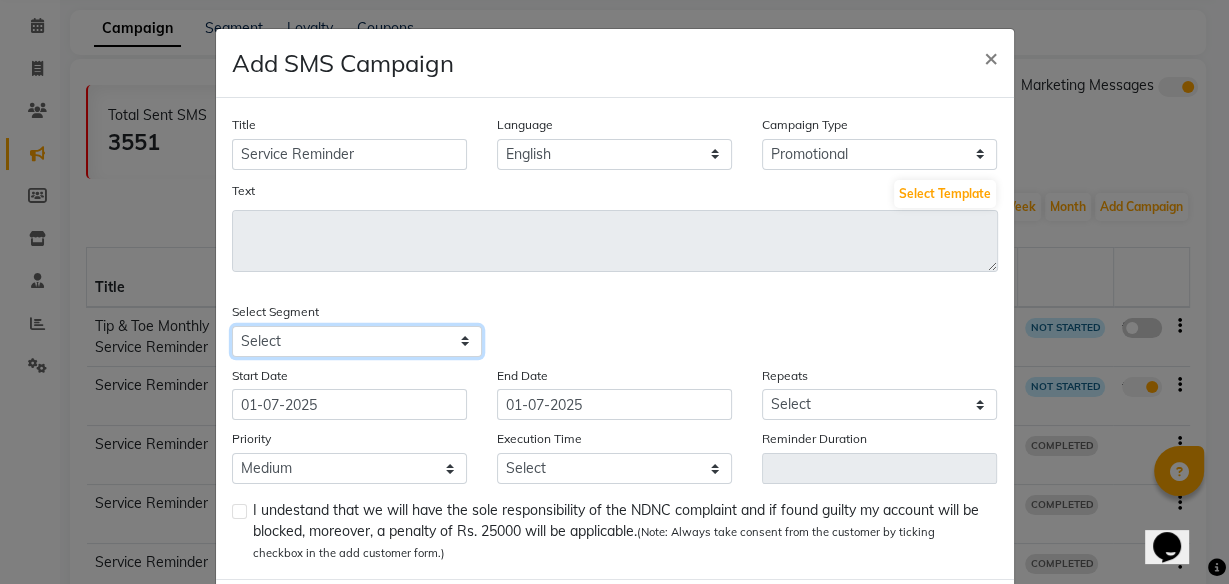 click on "Select All Customers All [DEMOGRAPHIC_DATA] Customer All [DEMOGRAPHIC_DATA] Customer All Members All Customers Visited in last 30 days All Customers Visited in last 60 days but not in last 30 days Inactive/Lost Customers High Ticket Customers Low Ticket Customers Frequent Customers Regular Customers New Customers All Customers with Valid Birthdays All Customers with Valid Anniversary All Customer Visited in [DATE]" at bounding box center (357, 341) 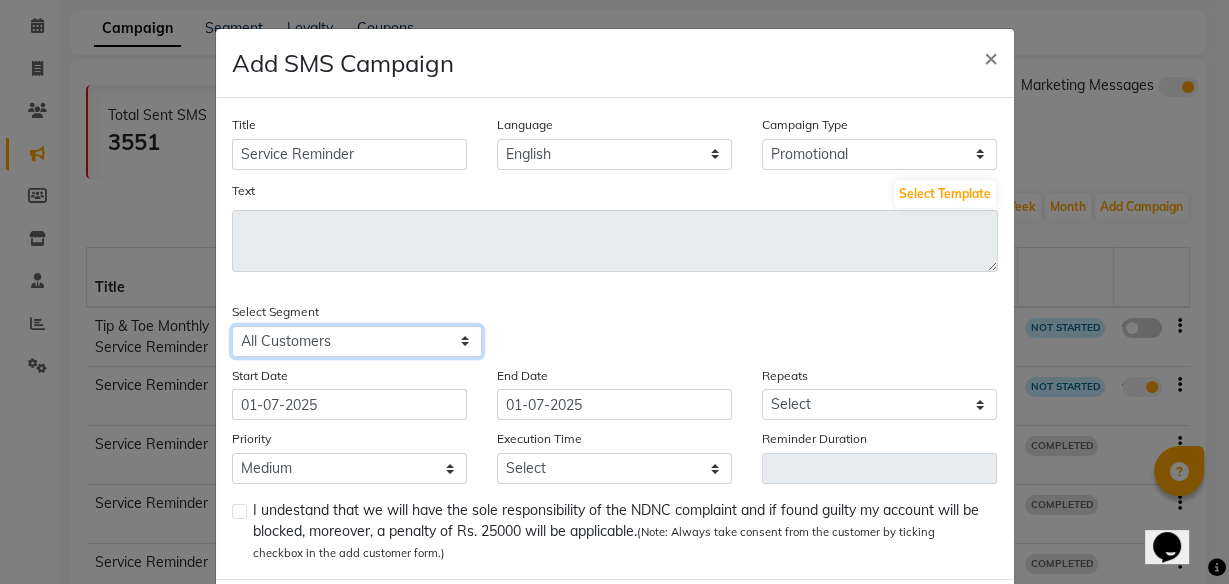 click on "Select All Customers All [DEMOGRAPHIC_DATA] Customer All [DEMOGRAPHIC_DATA] Customer All Members All Customers Visited in last 30 days All Customers Visited in last 60 days but not in last 30 days Inactive/Lost Customers High Ticket Customers Low Ticket Customers Frequent Customers Regular Customers New Customers All Customers with Valid Birthdays All Customers with Valid Anniversary All Customer Visited in [DATE]" at bounding box center (357, 341) 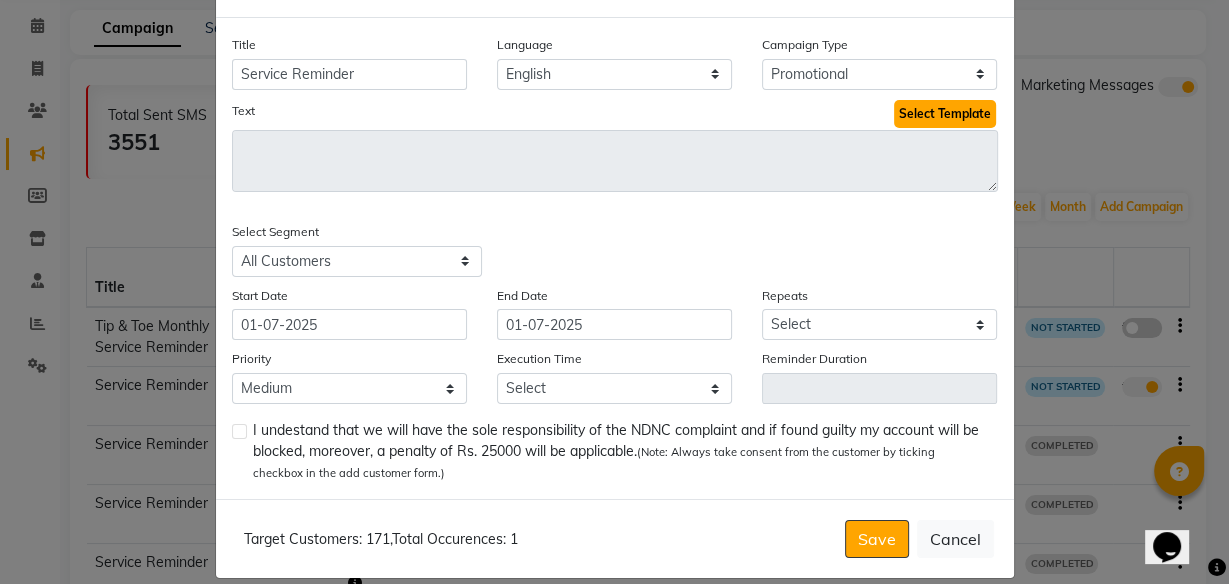 click on "Select Template" 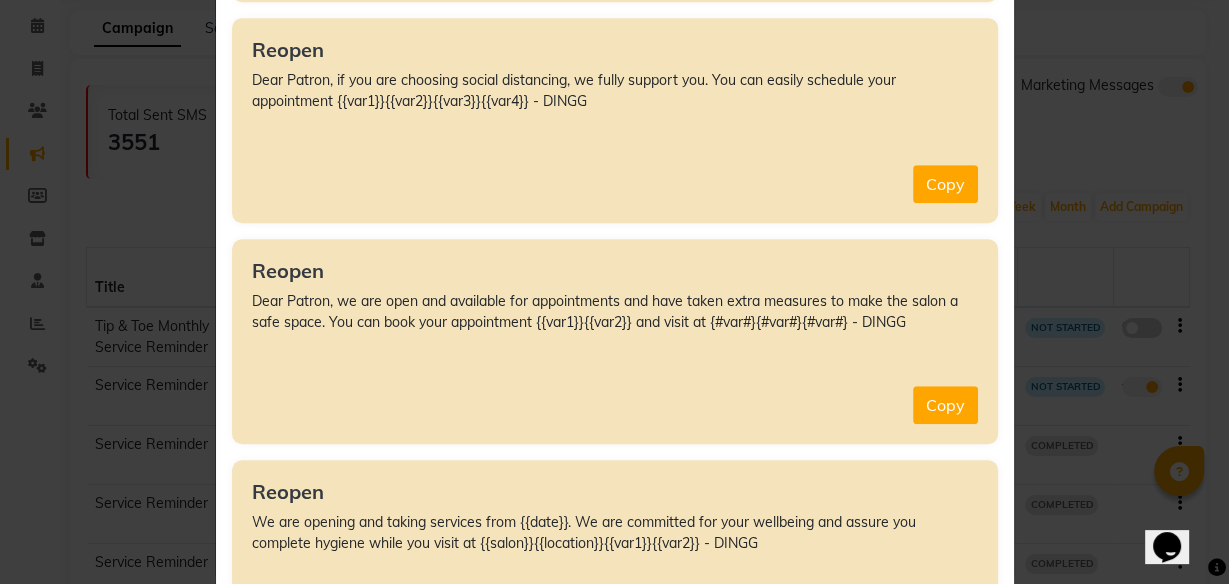 scroll, scrollTop: 13296, scrollLeft: 0, axis: vertical 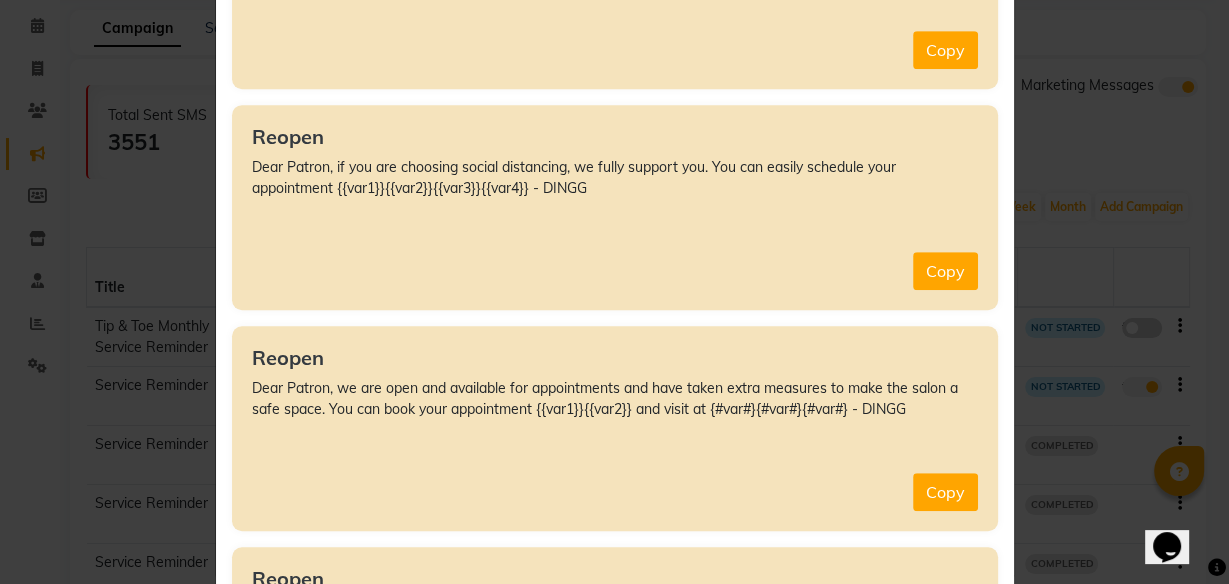 click on "Marketing Templates ×  All Services Off  {{Var1}}, up to {{Var2}} OFF on all services till {{Var3}}. Call {{Var4}} to book the appointment - DINGG    Copy  Anniversary  Your Anniversary is coming soon. Get ready for the party by taking our services at {{salon_name}} with {{percent}} discount on all services specially for you - DINGG    Copy  Anniversary  Your Anniversary is coming soon. Get ready for the party by taking our services at {{salon}} {{var1}} with discount on {{var2}} {{var3}} {{var3}} - DINGG    Copy  Birthday  Your Birthday is coming soon. Get ready for the party by taking our services at {{salon_name}} with {{percent}} discount on all services specially for you - DINGG    Copy  Book Your Next Visit  {{Var1}} Book Your Next Visit! Get {{Var2}} Off On Minimum Bill Value of {{Var3}}, Hurry for Appointment Call {{Var4}} - DINGG    Copy  Christmas  Time to reveal the kid in you. Ho! Ho! Jingle Bells, Jingle Bells, Jingle all the way…. {{var1}} Wishes you Merry Christmas - DINGG    Copy    Copy" 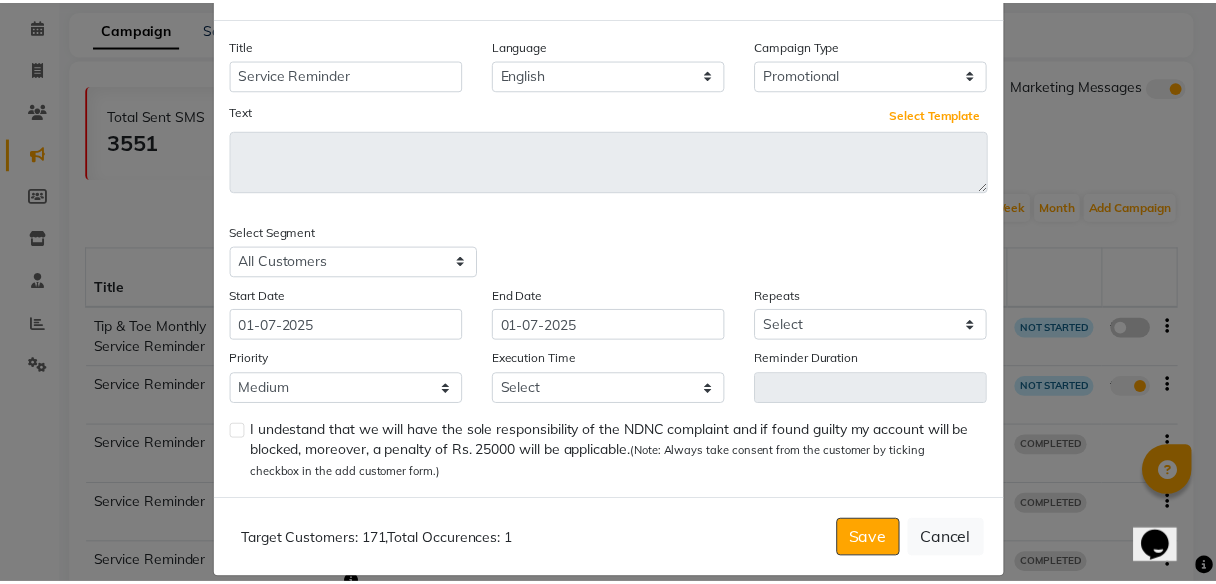 scroll, scrollTop: 0, scrollLeft: 0, axis: both 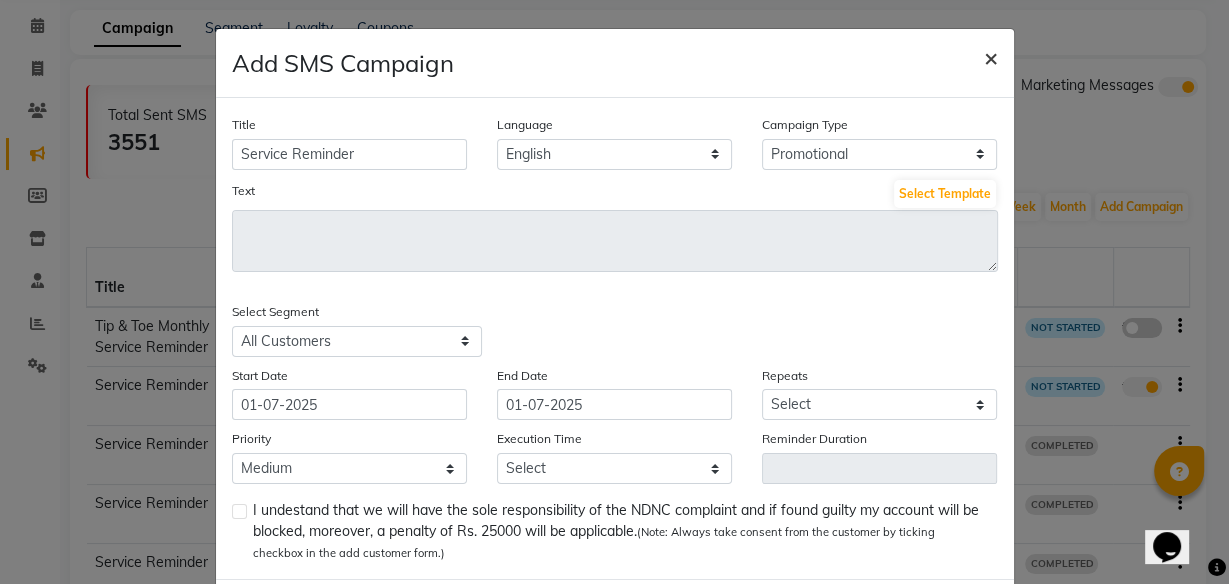 click on "×" 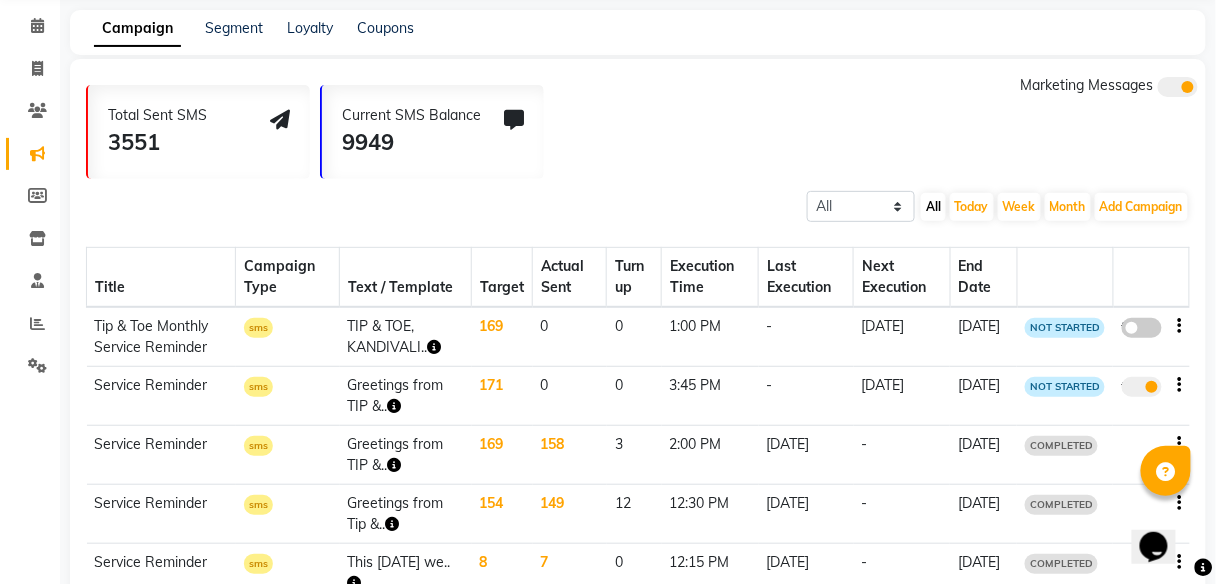 click 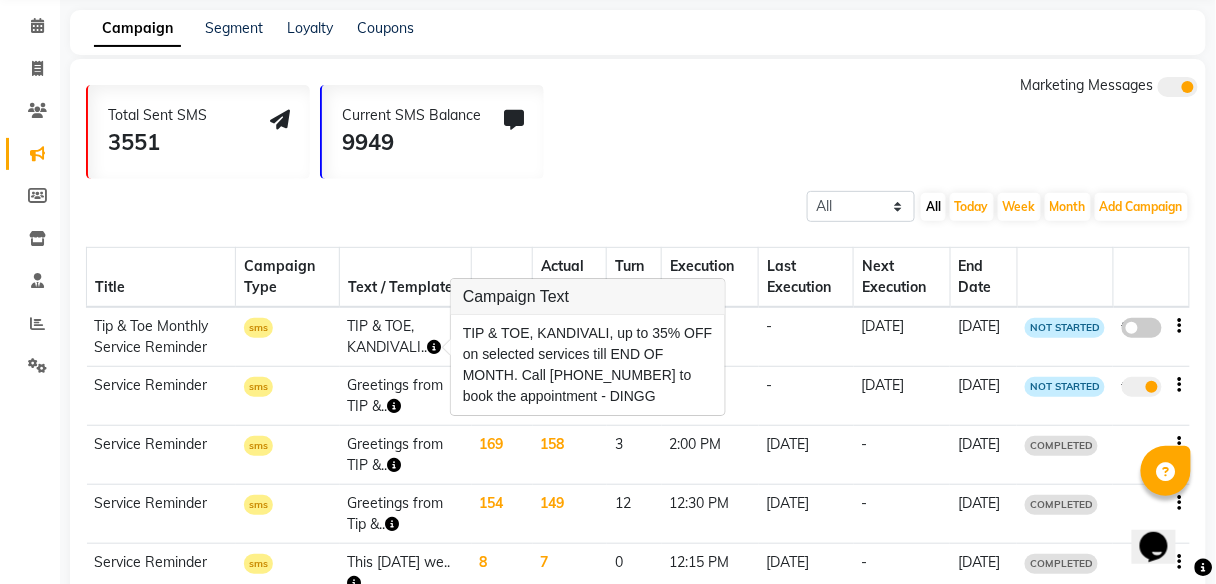 click on "All Scheduled Completed All [DATE] Week Month  Add Campaign  SMS Campaign Email Campaign WhatsApp (Direct)" 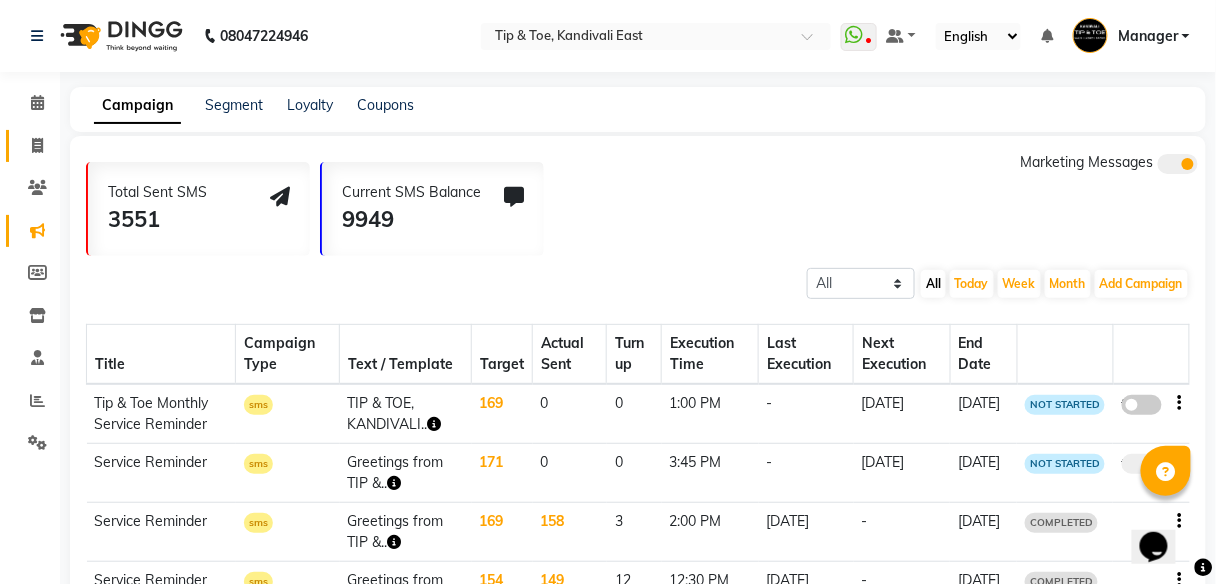 scroll, scrollTop: 0, scrollLeft: 0, axis: both 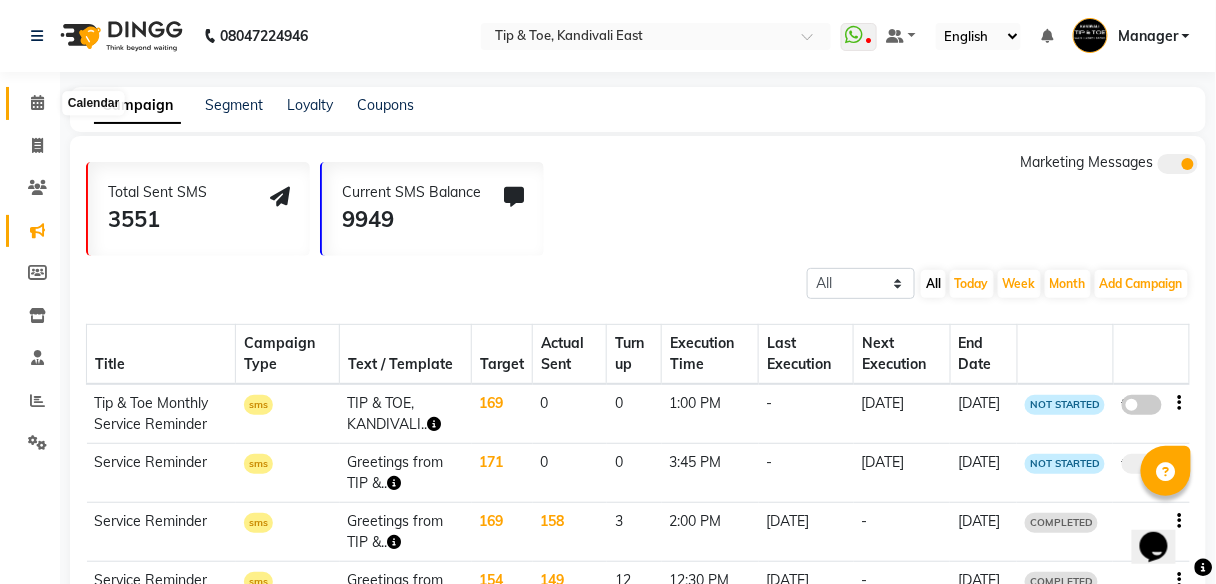 click 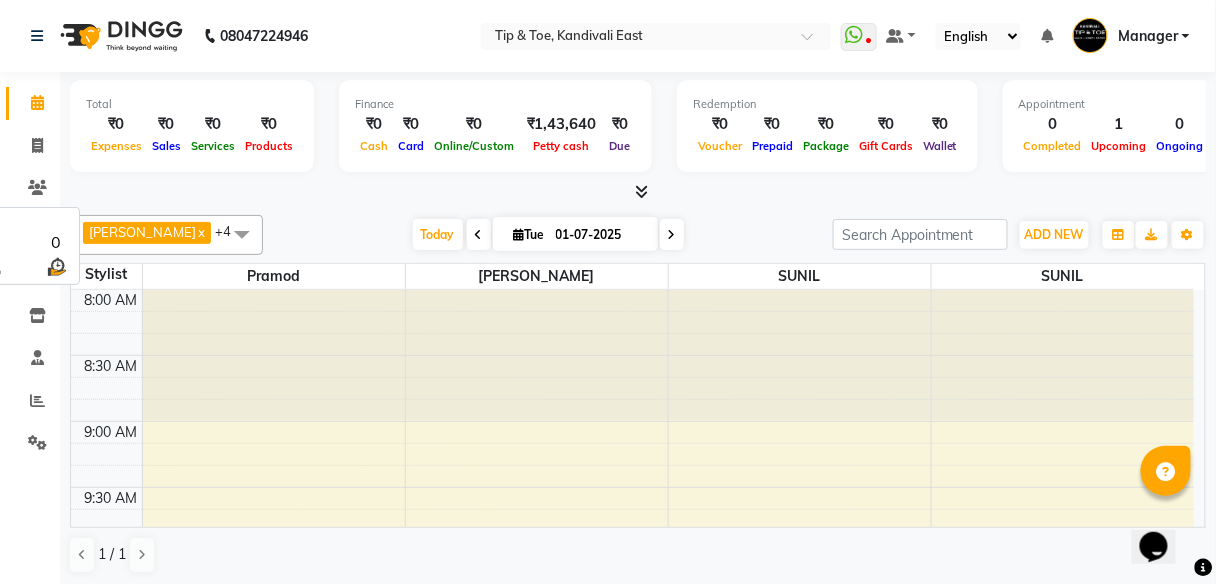 scroll, scrollTop: 0, scrollLeft: 0, axis: both 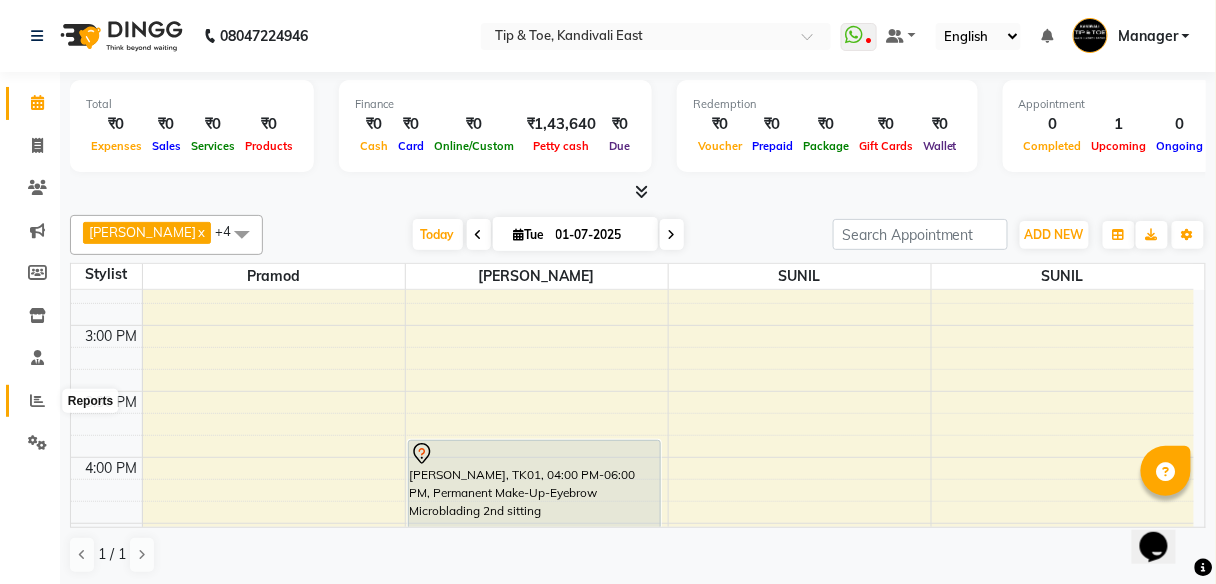 click 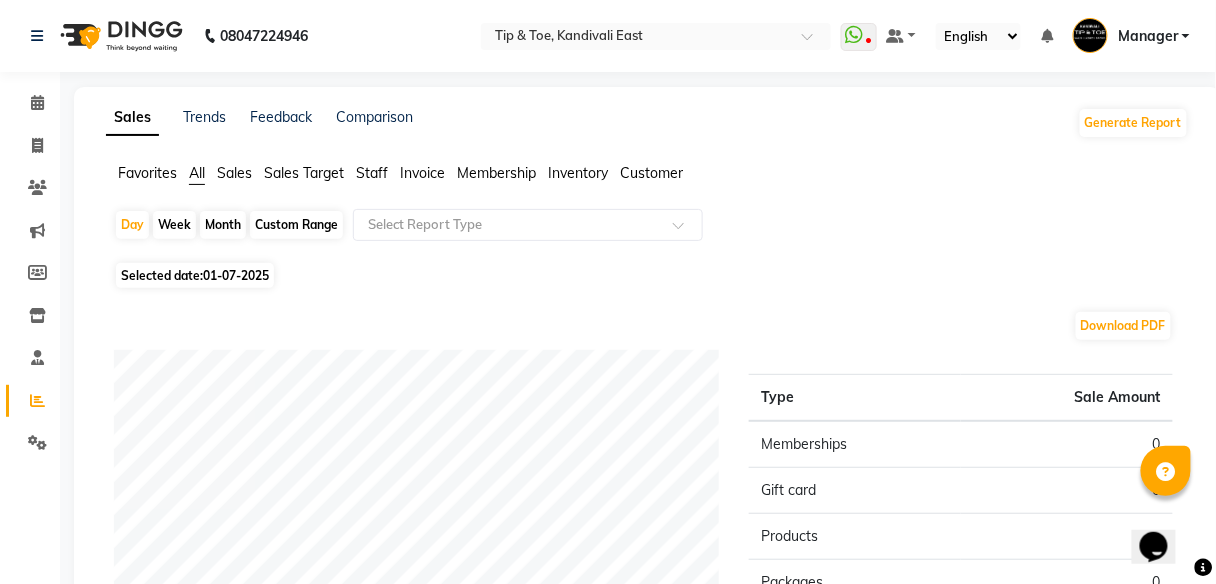 click on "Invoice" 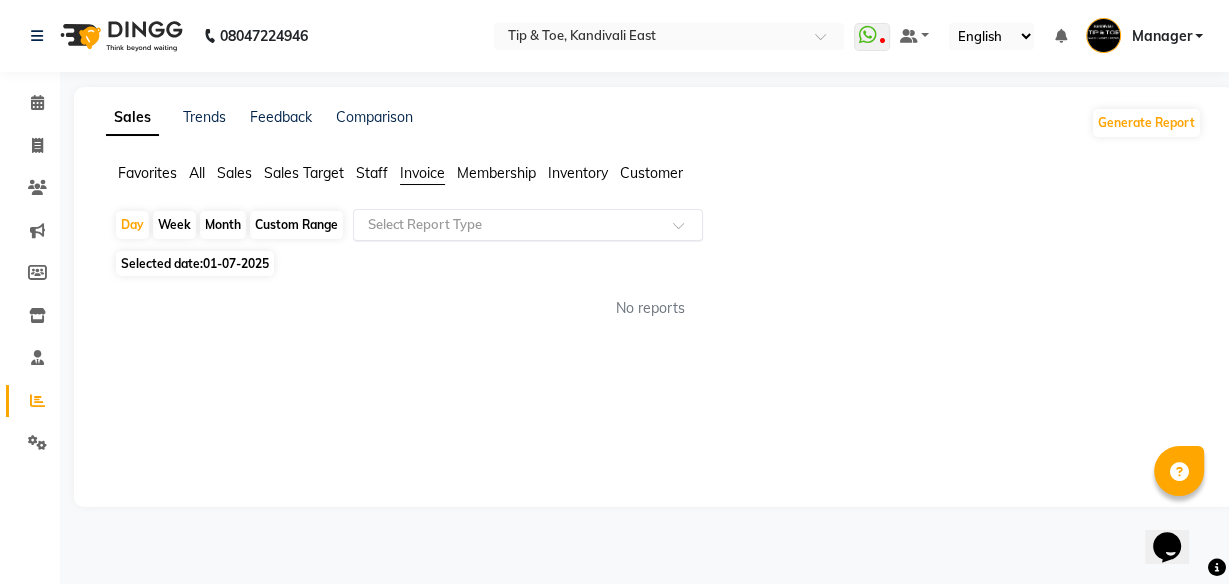 click 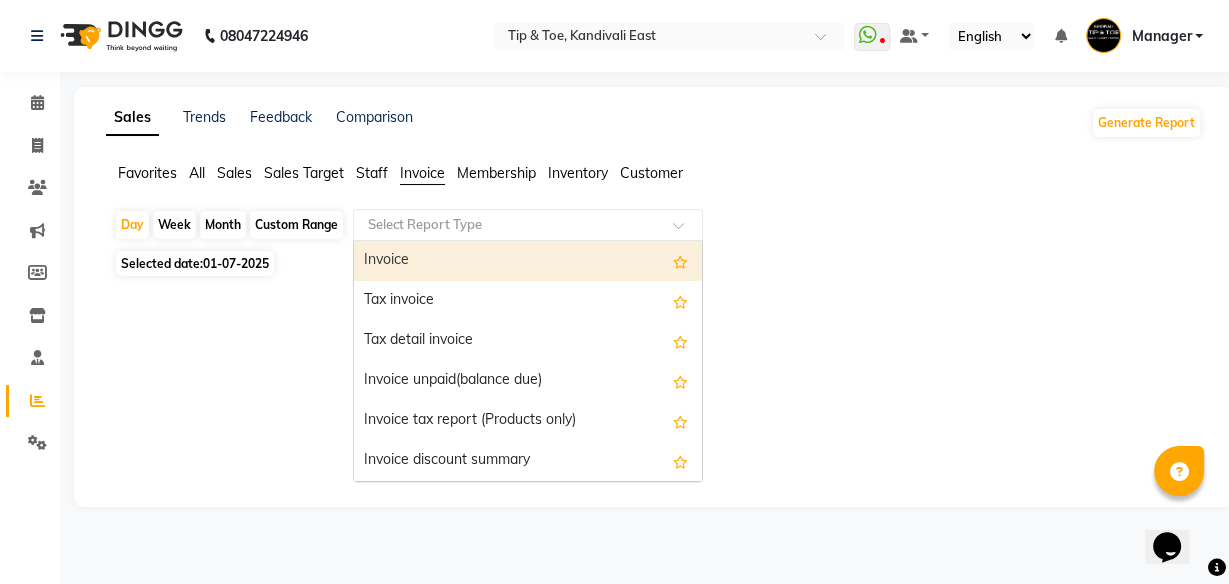 click on "Invoice" at bounding box center (528, 261) 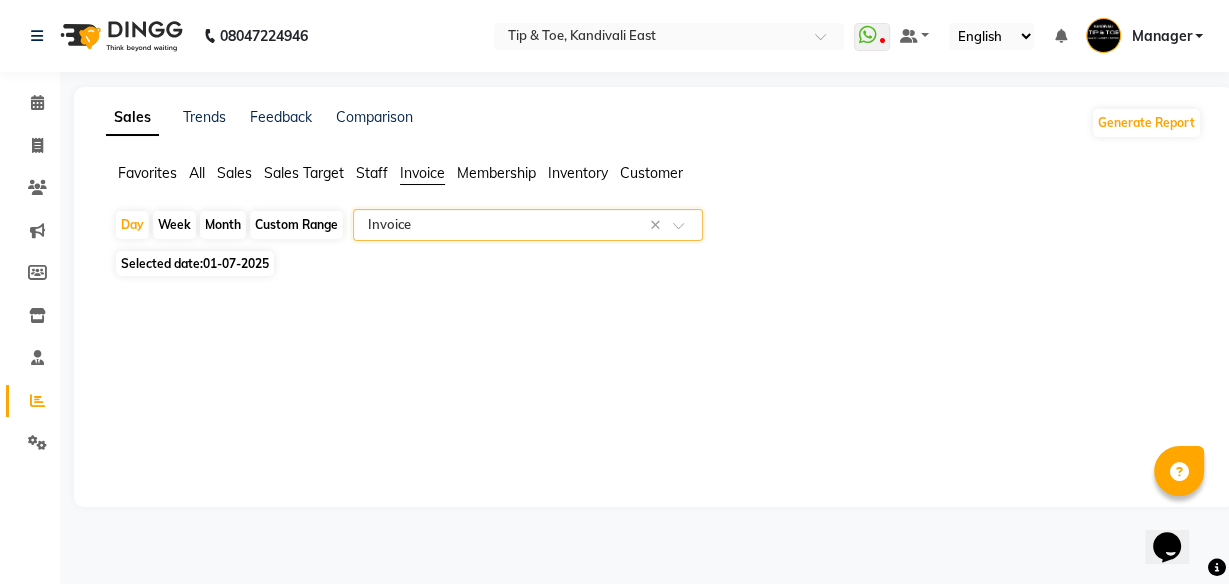click on "Custom Range" 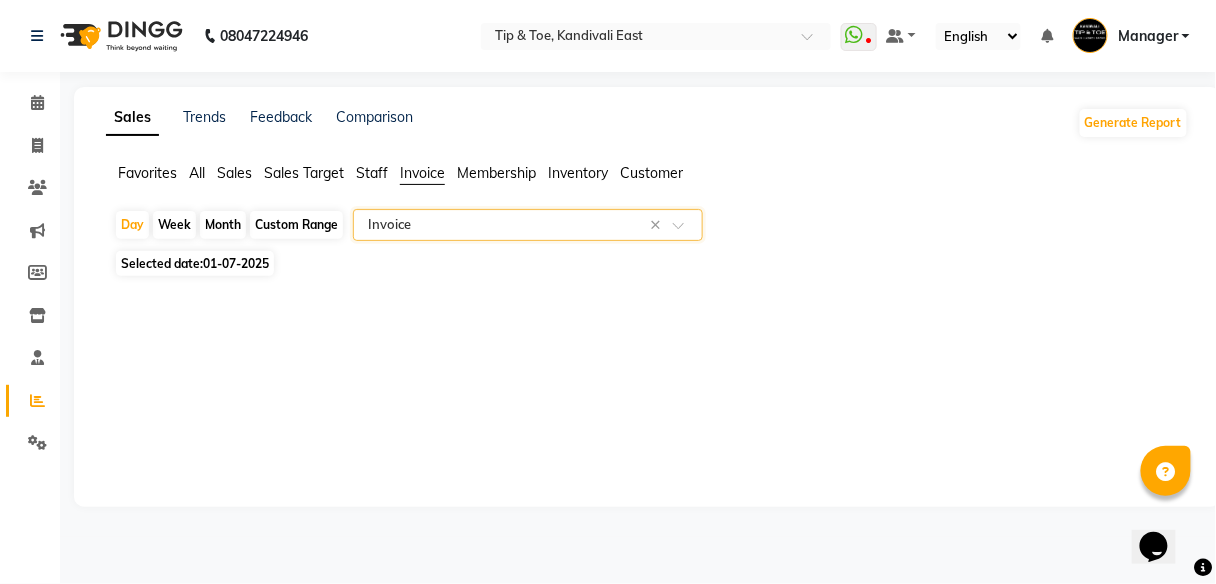 select on "7" 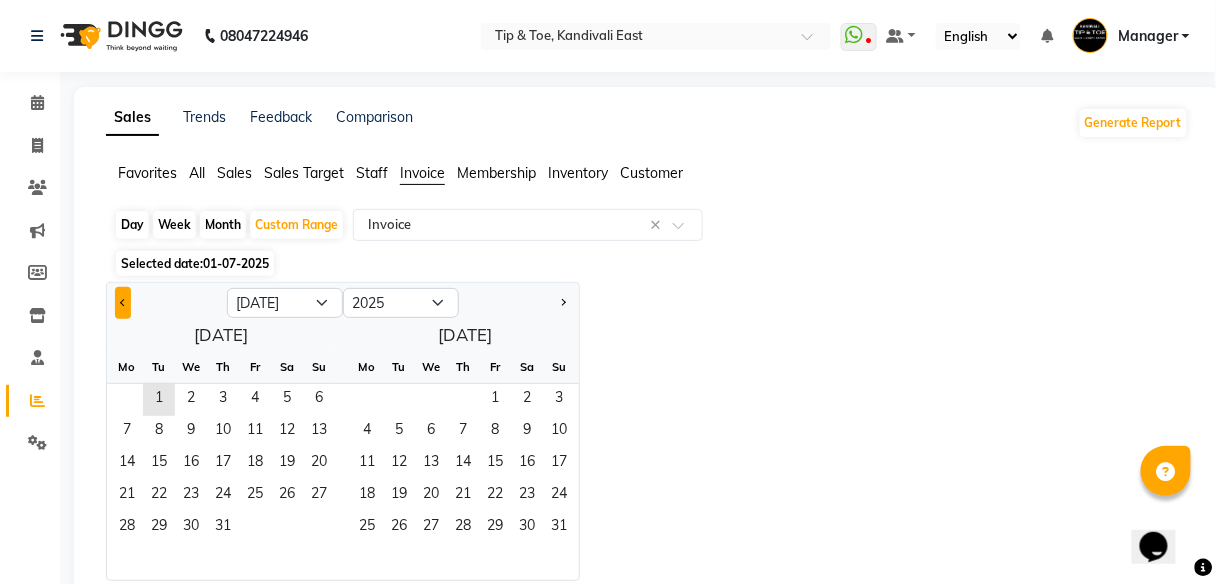 click 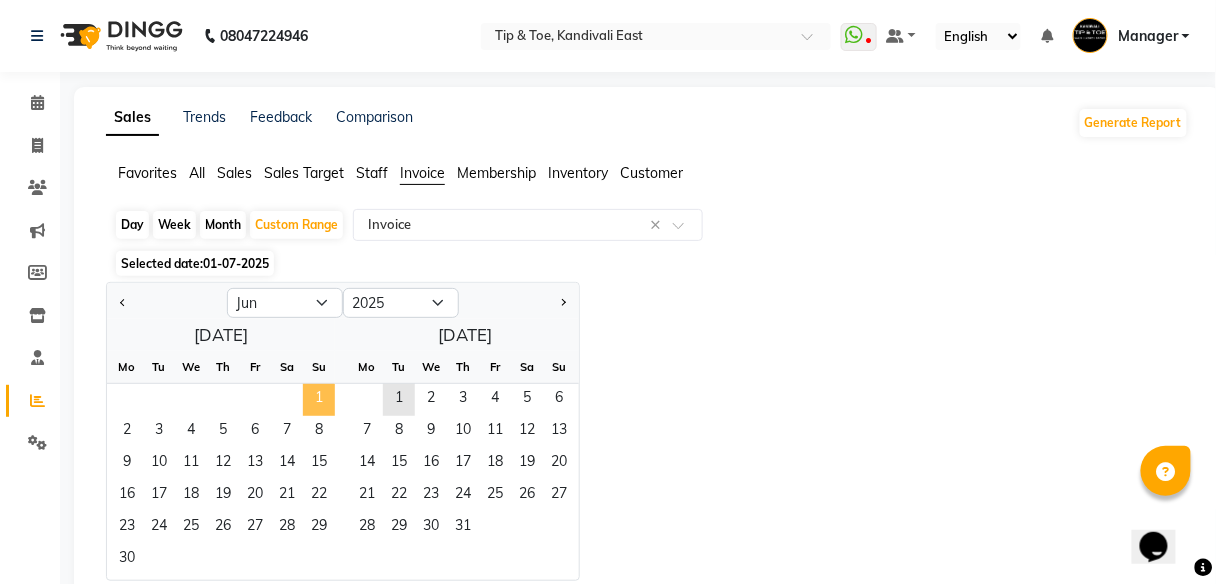 click on "1" 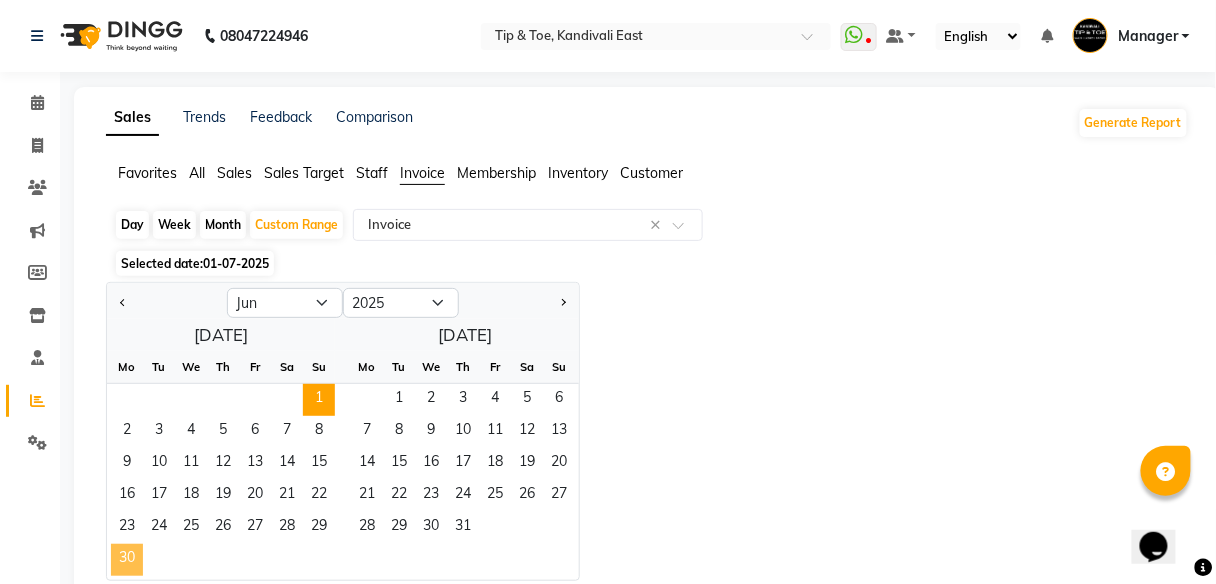 click on "30" 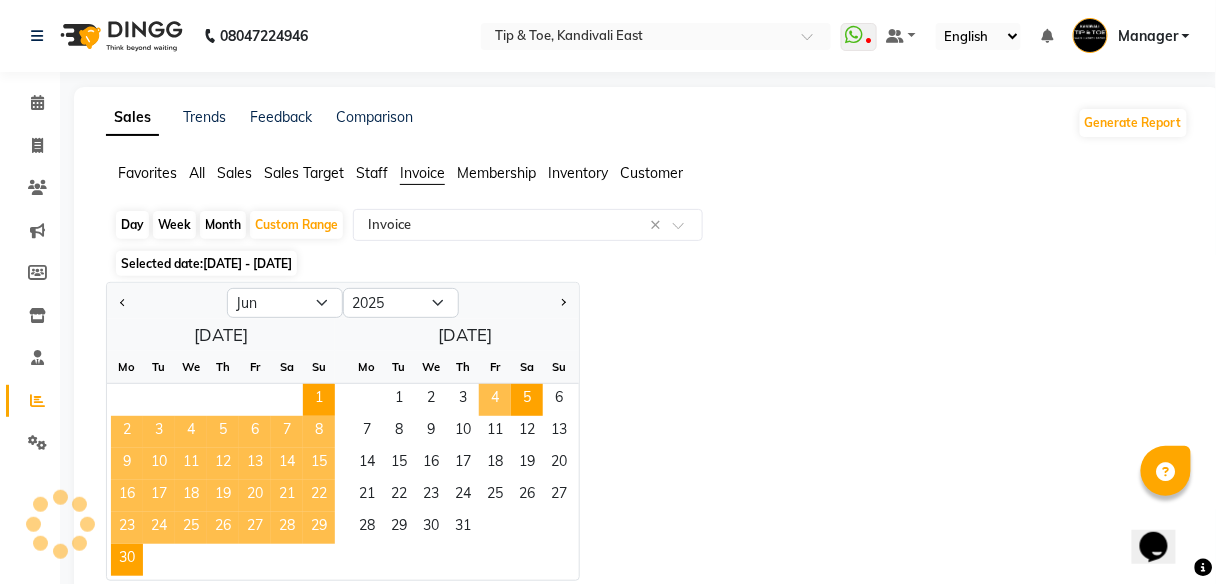 select on "full_report" 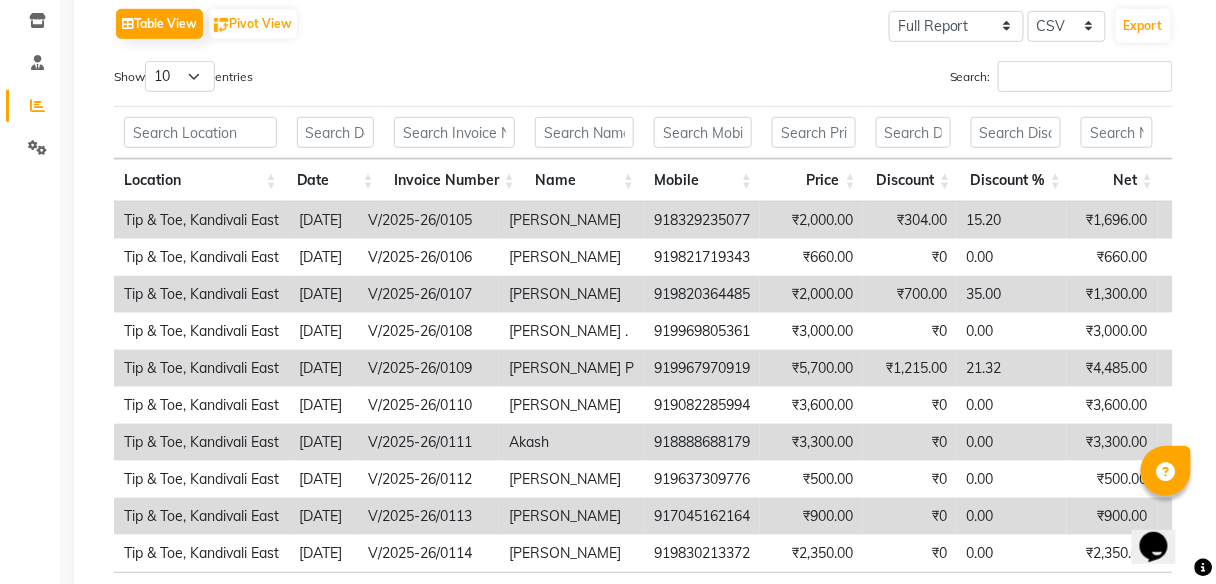 scroll, scrollTop: 185, scrollLeft: 0, axis: vertical 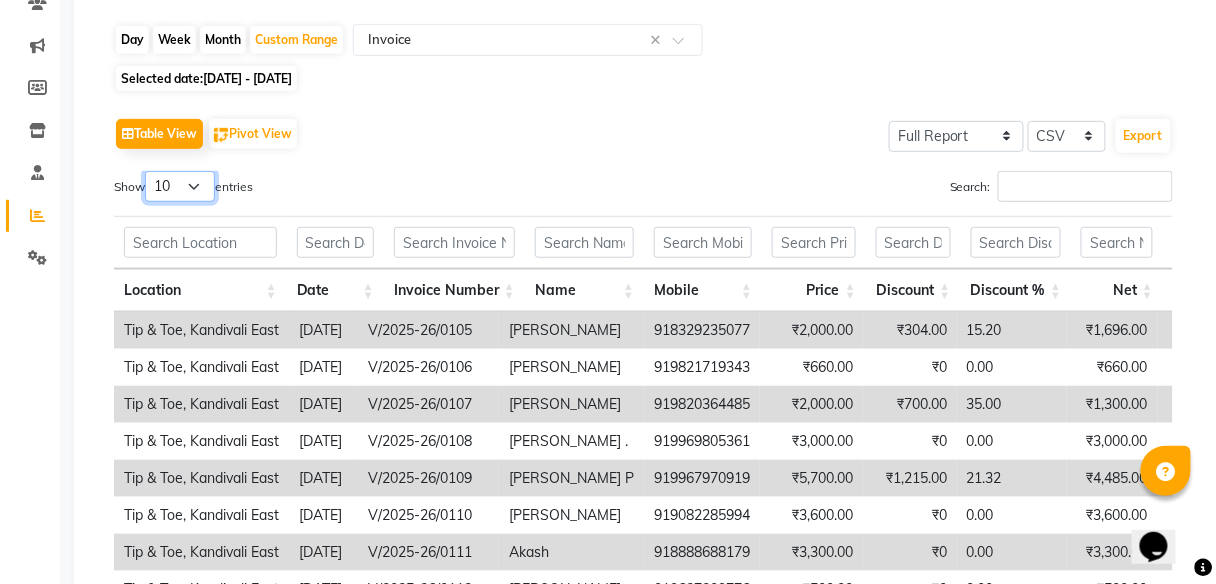 click on "10 25 50 100" at bounding box center (180, 186) 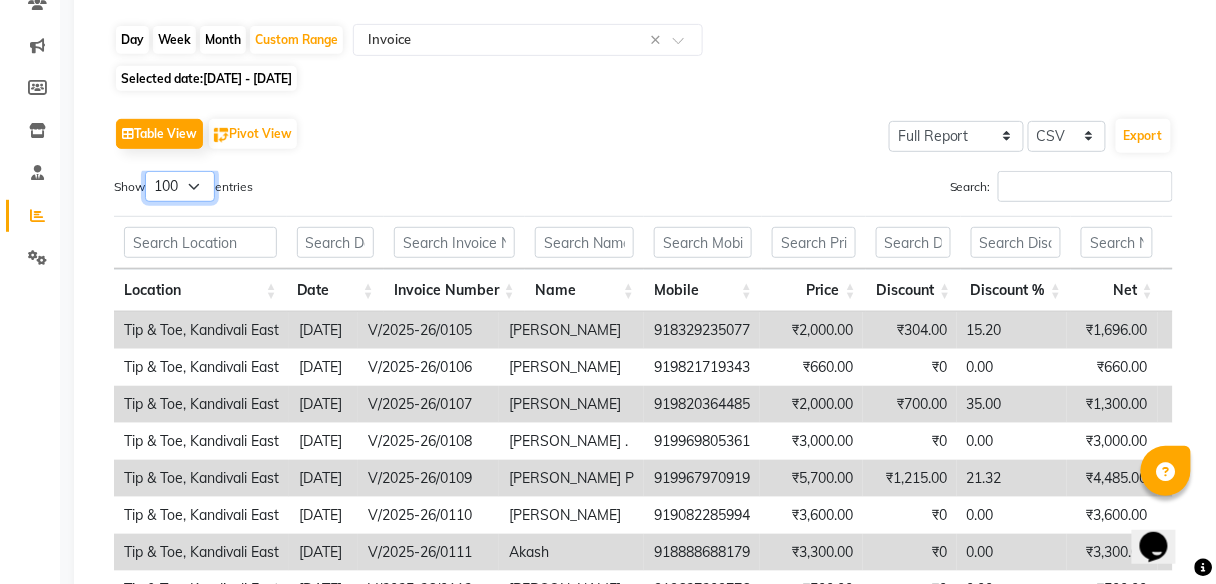 click on "10 25 50 100" at bounding box center [180, 186] 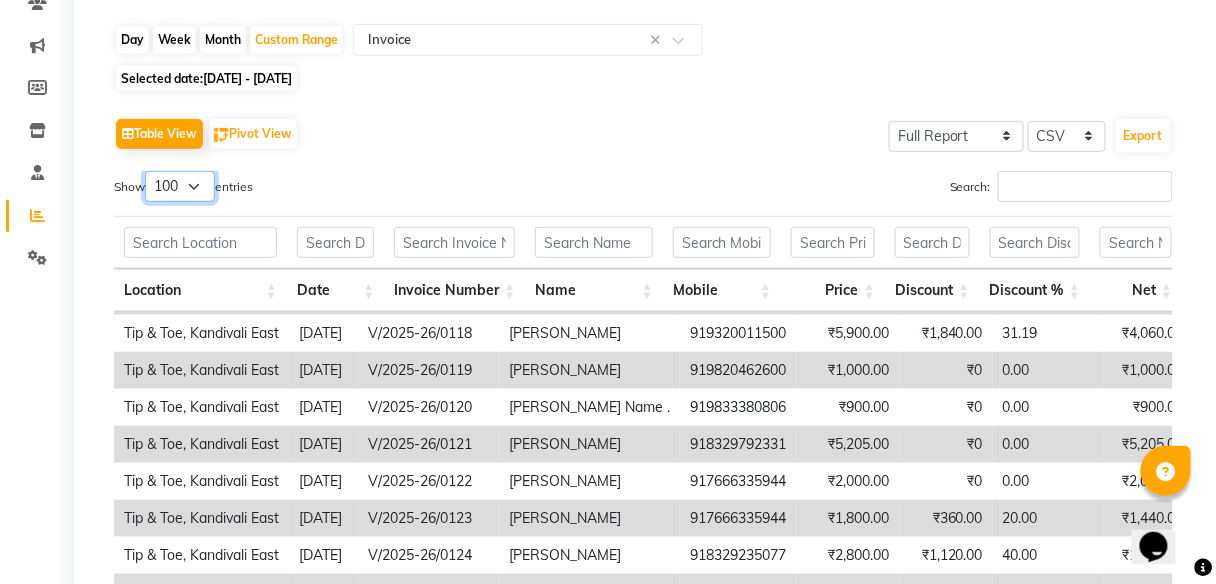 scroll, scrollTop: 480, scrollLeft: 0, axis: vertical 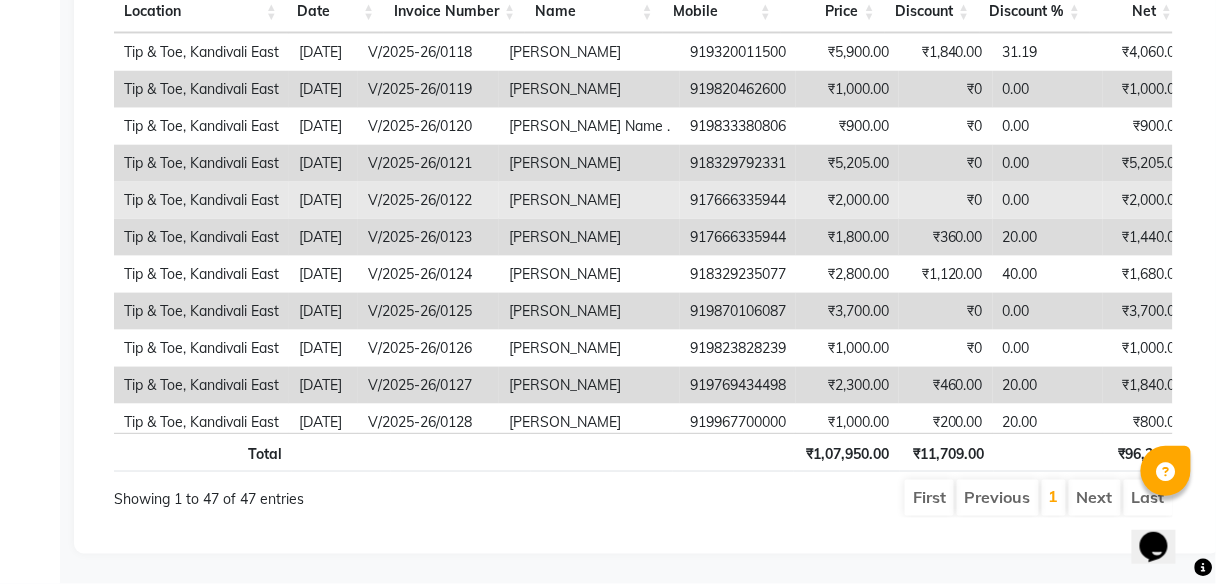 click on "[PERSON_NAME]" at bounding box center [589, 200] 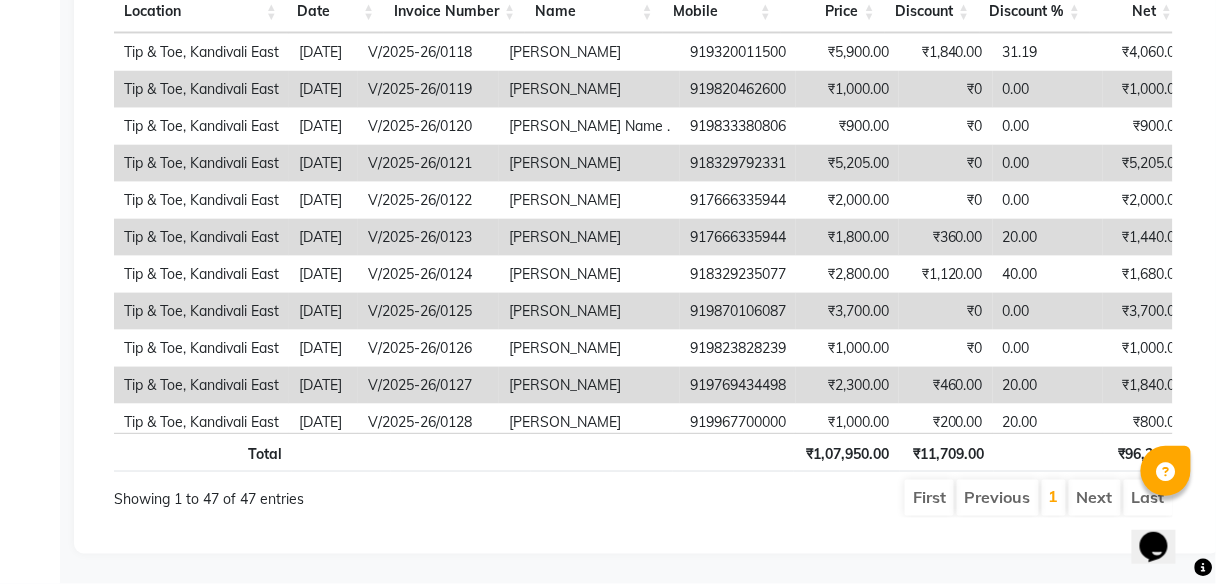 scroll, scrollTop: 480, scrollLeft: 68, axis: both 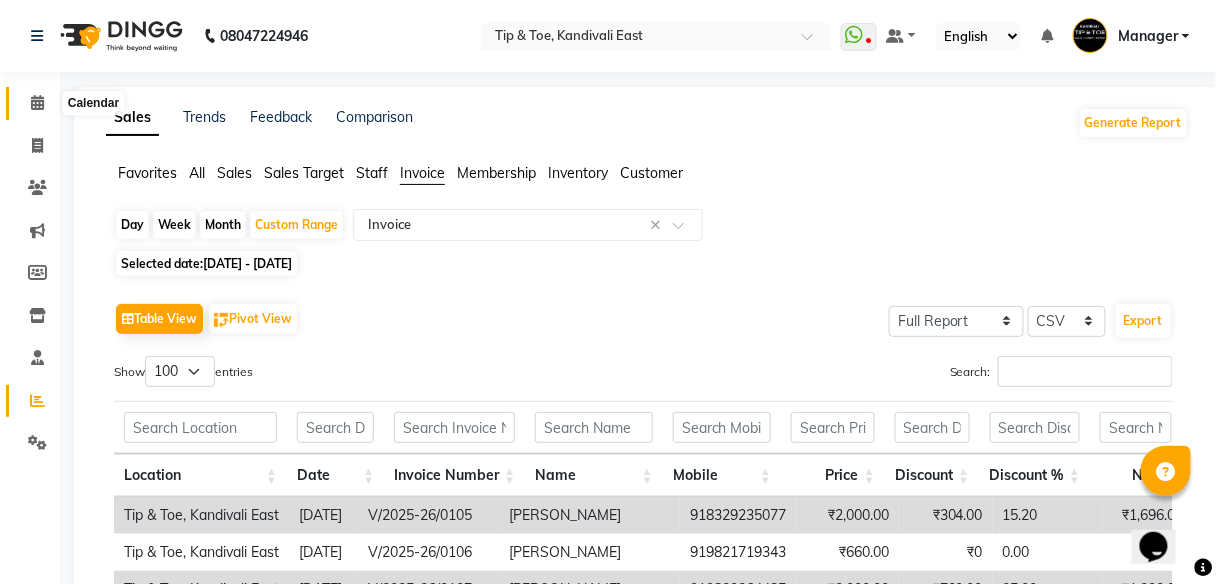 click 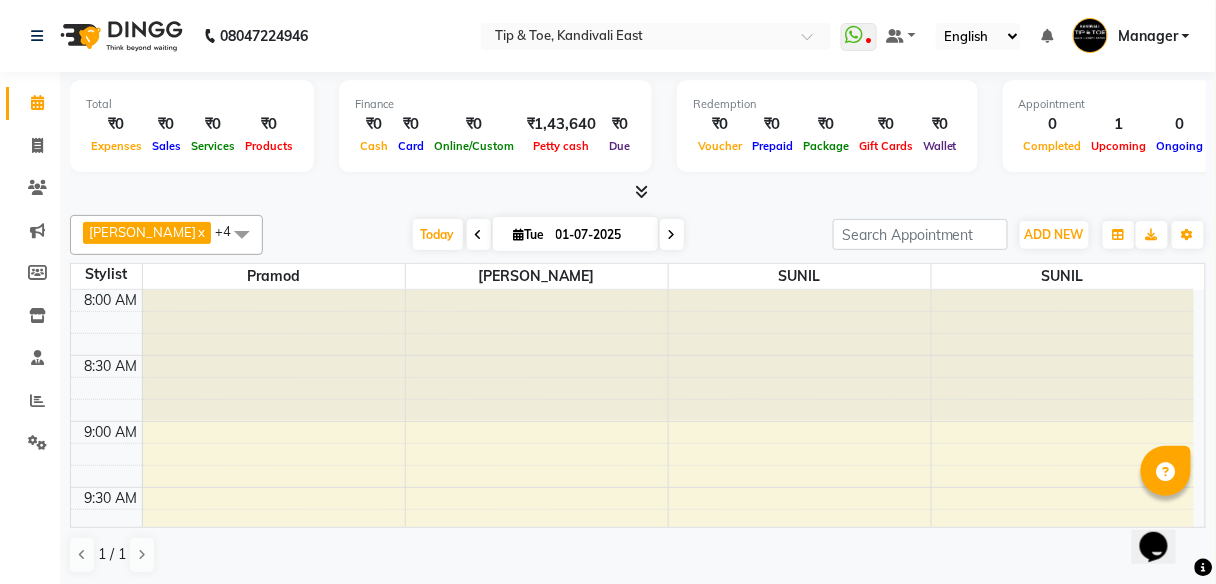 click at bounding box center [479, 235] 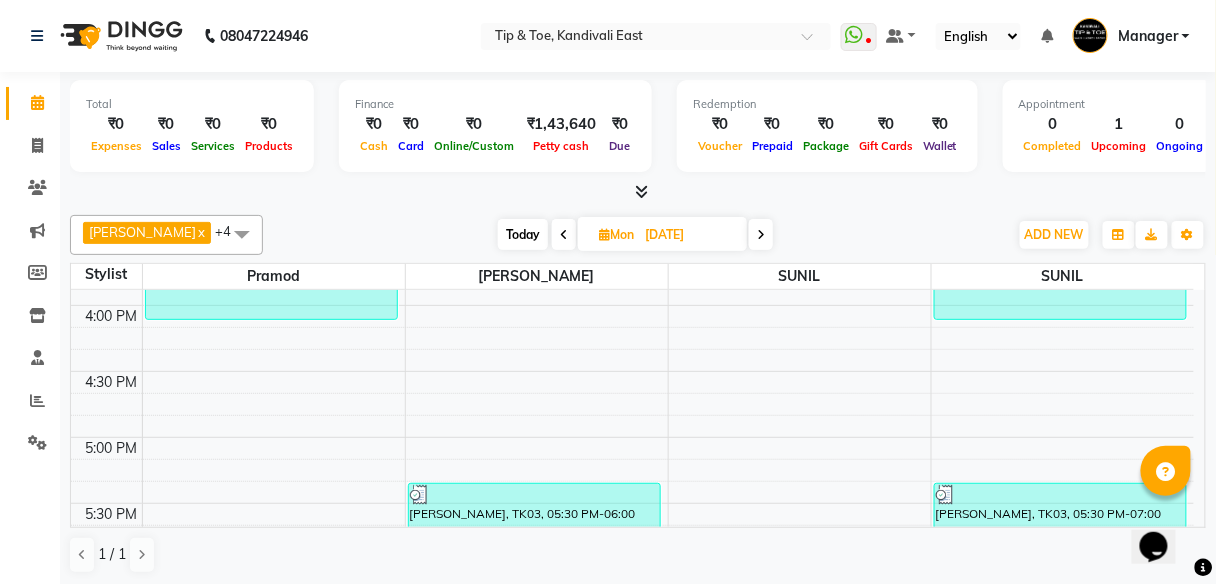 click on "Mon" at bounding box center (616, 234) 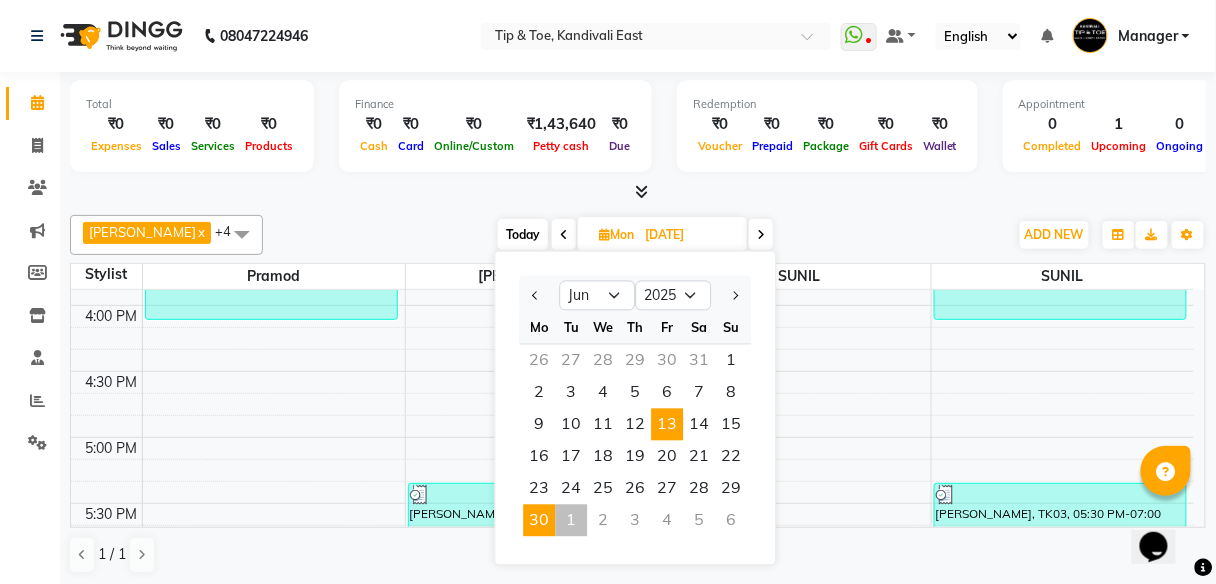 click on "13" at bounding box center (667, 425) 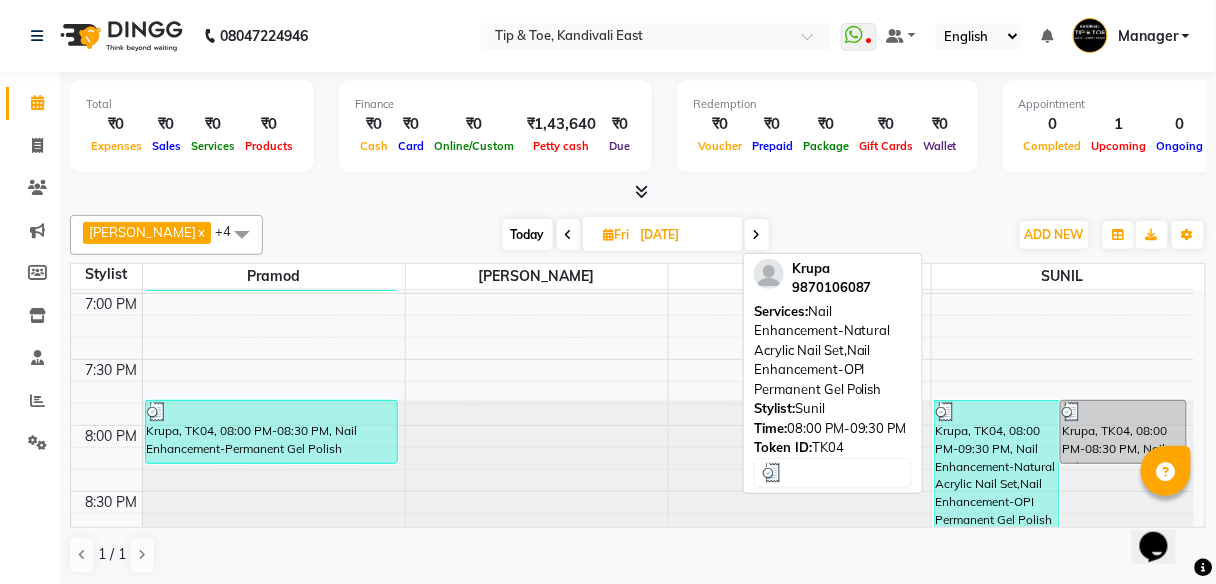 click on "Krupa, TK04, 08:00 PM-09:30 PM, Nail Enhancement-Natural Acrylic Nail Set,Nail Enhancement-OPI Permanent Gel Polish" at bounding box center [997, 464] 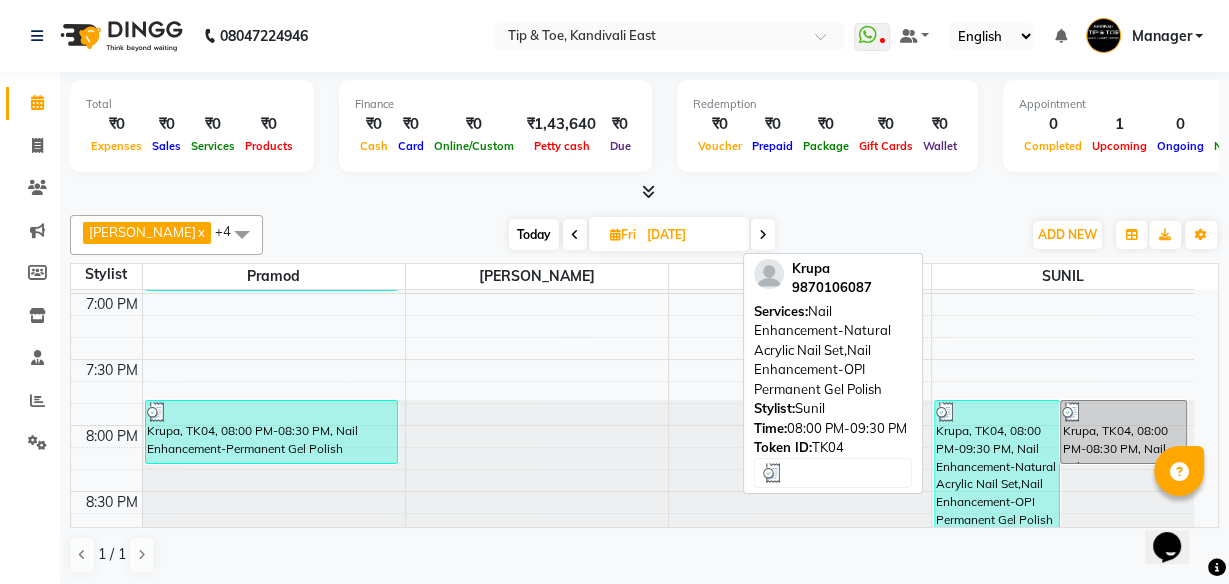 select on "3" 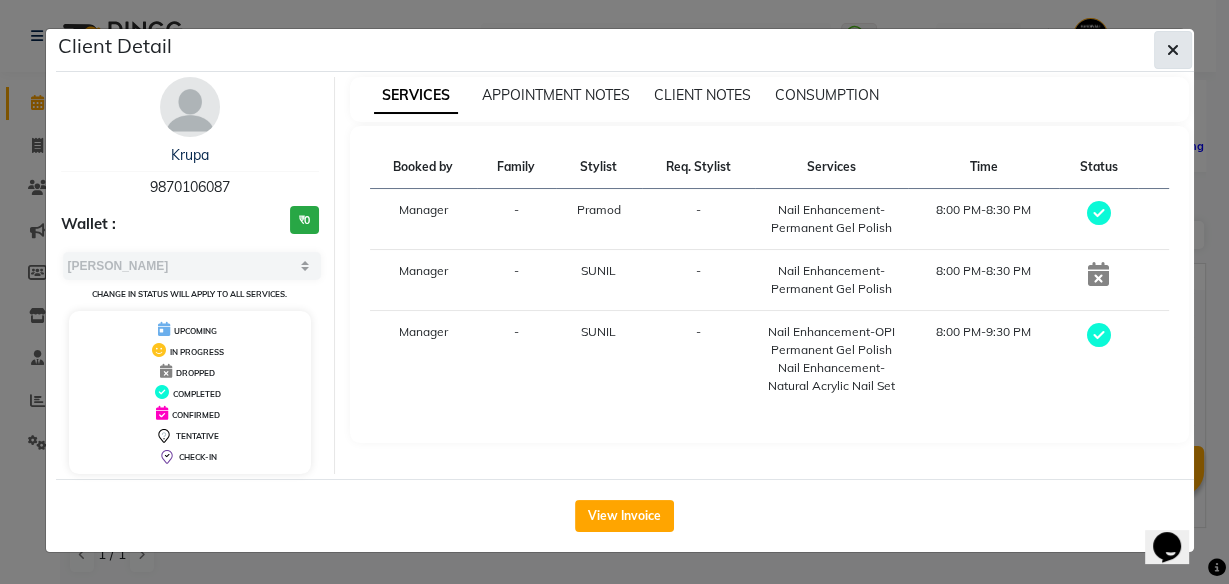 click 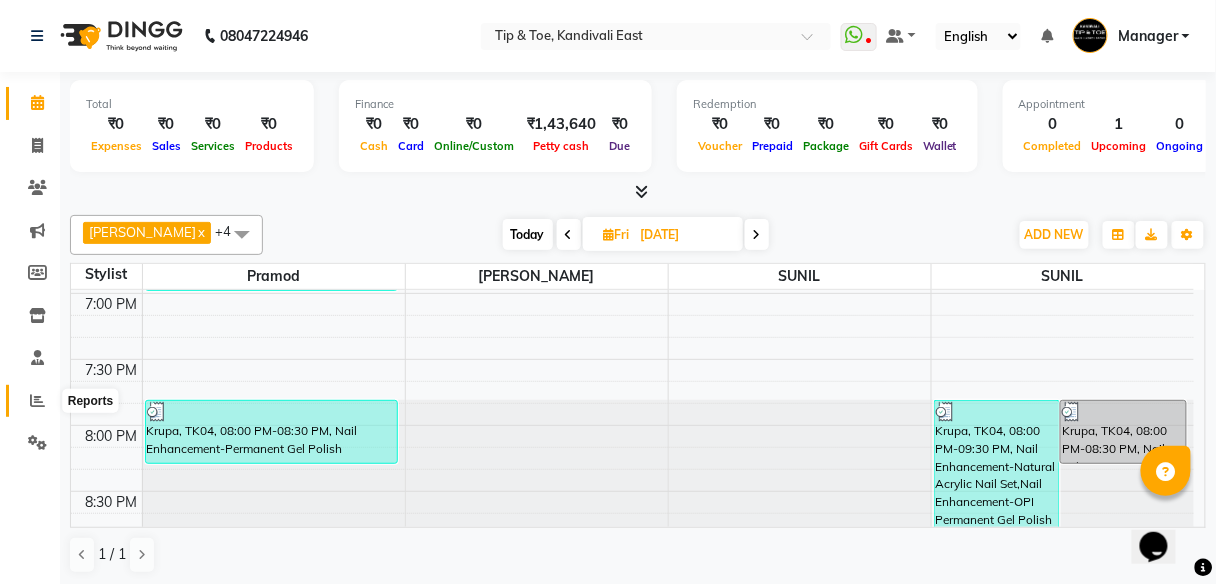 click 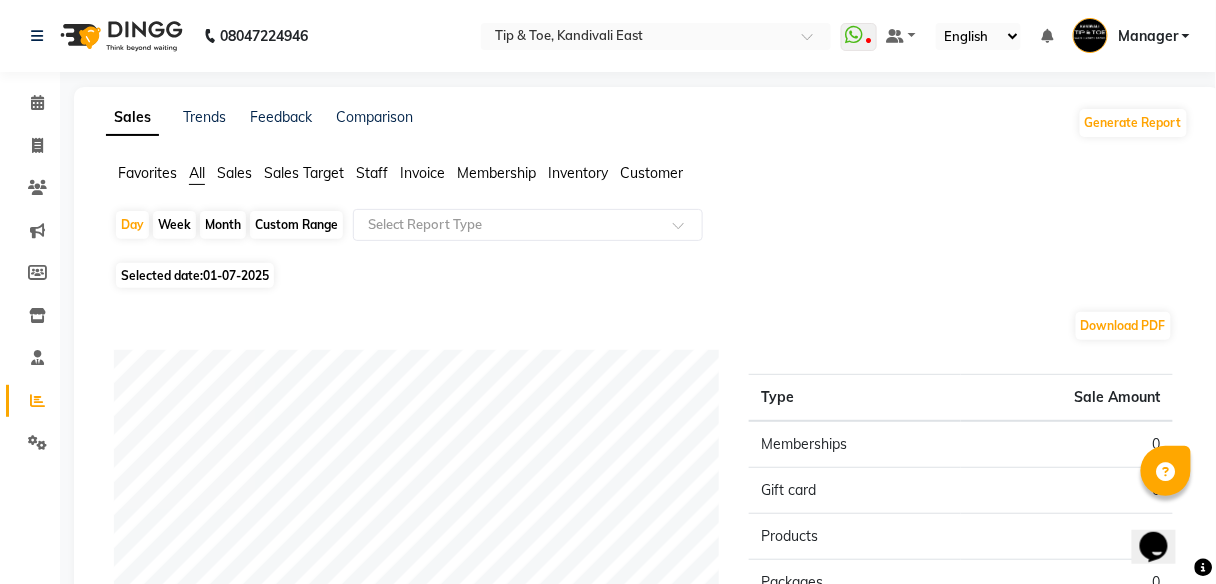 click on "Invoice" 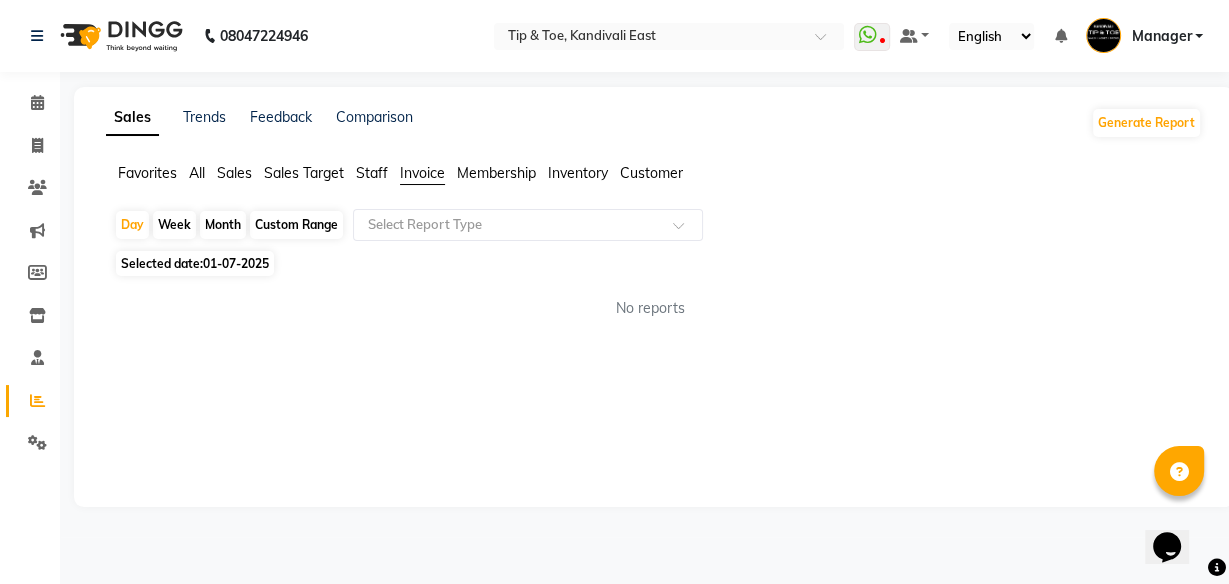 click on "Custom Range" 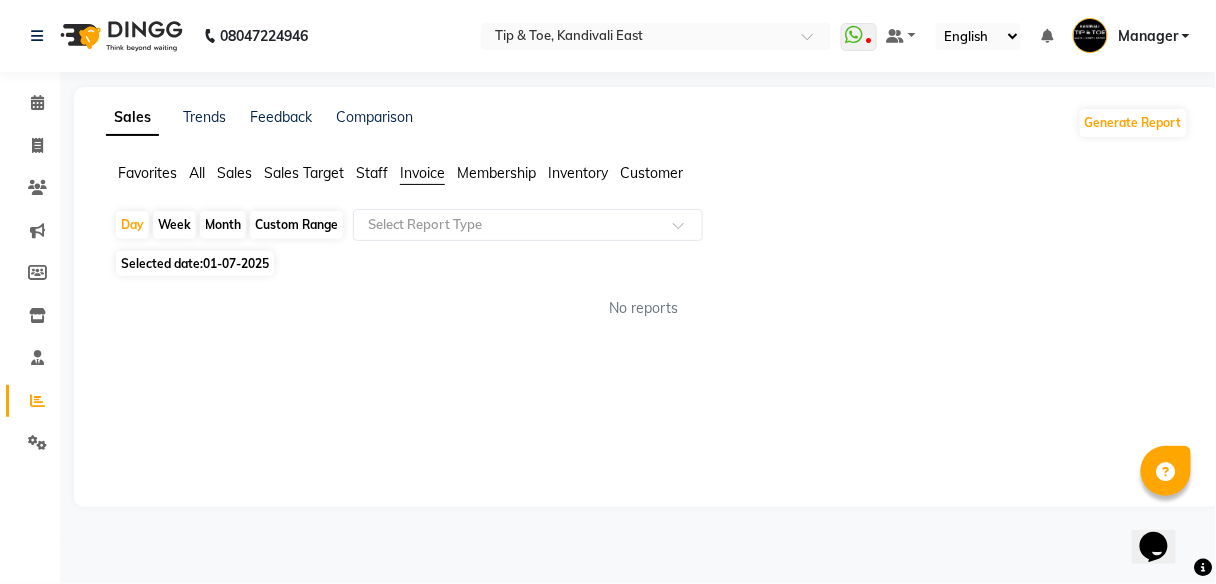 select on "7" 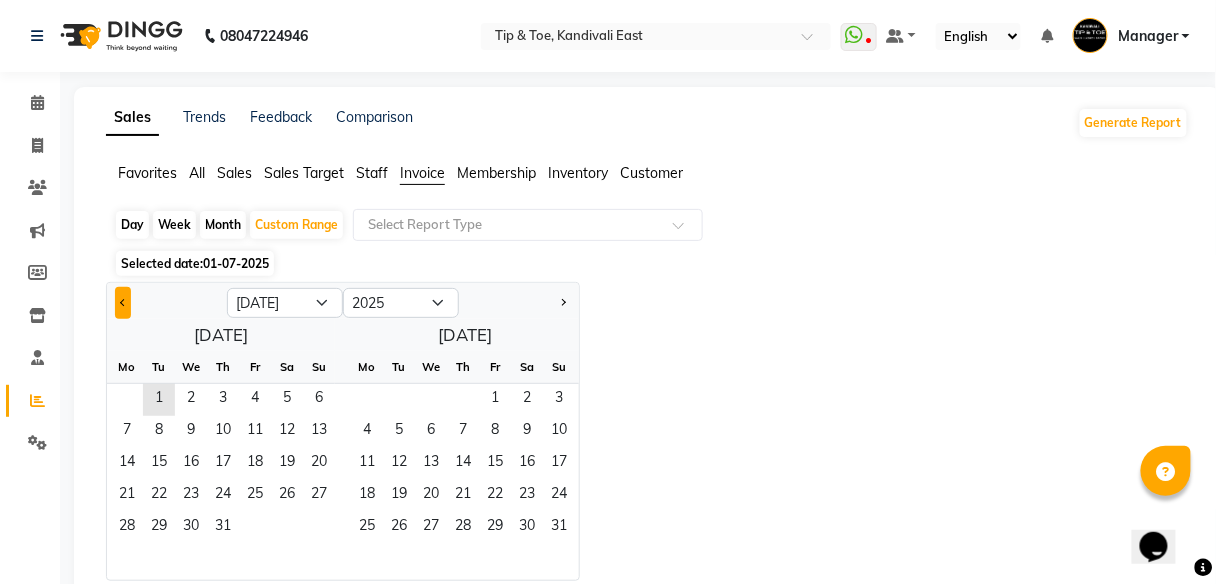 click 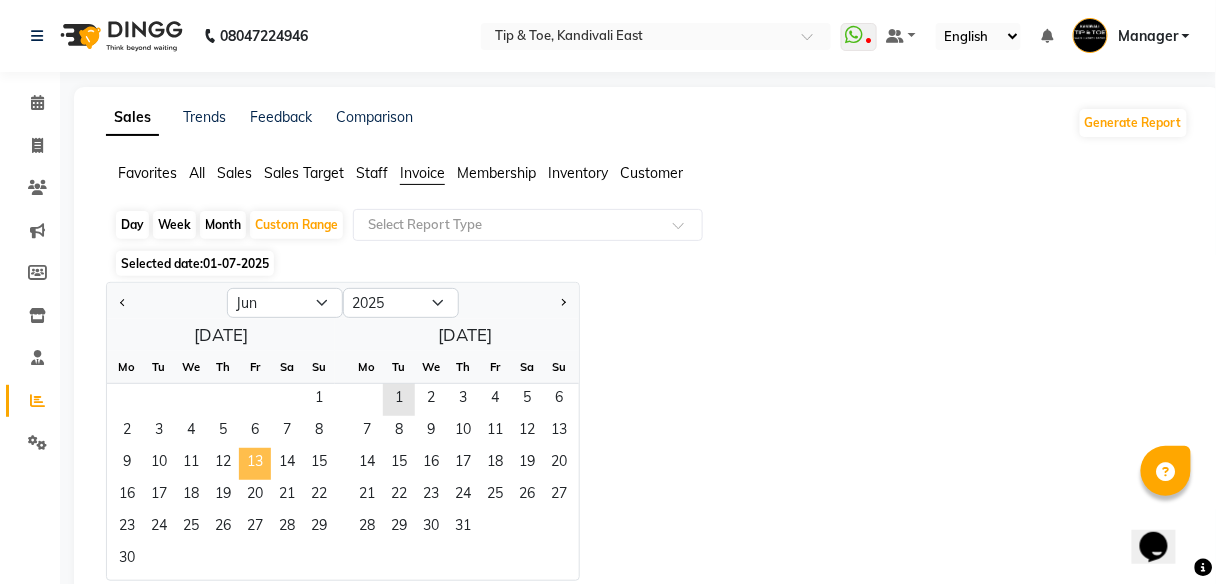 click on "13" 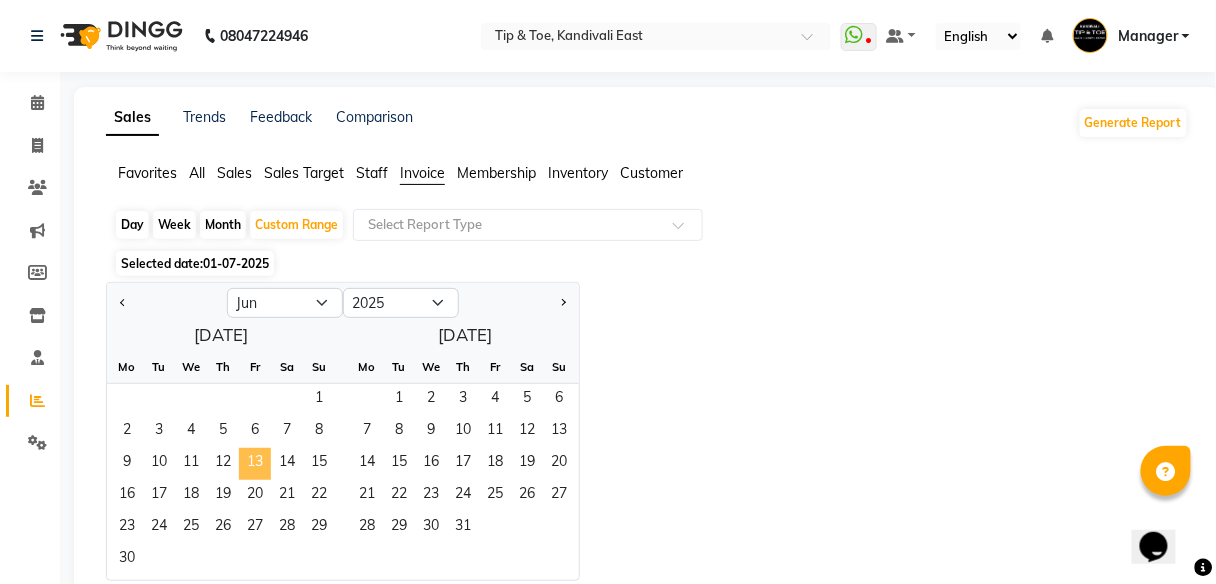 click on "13" 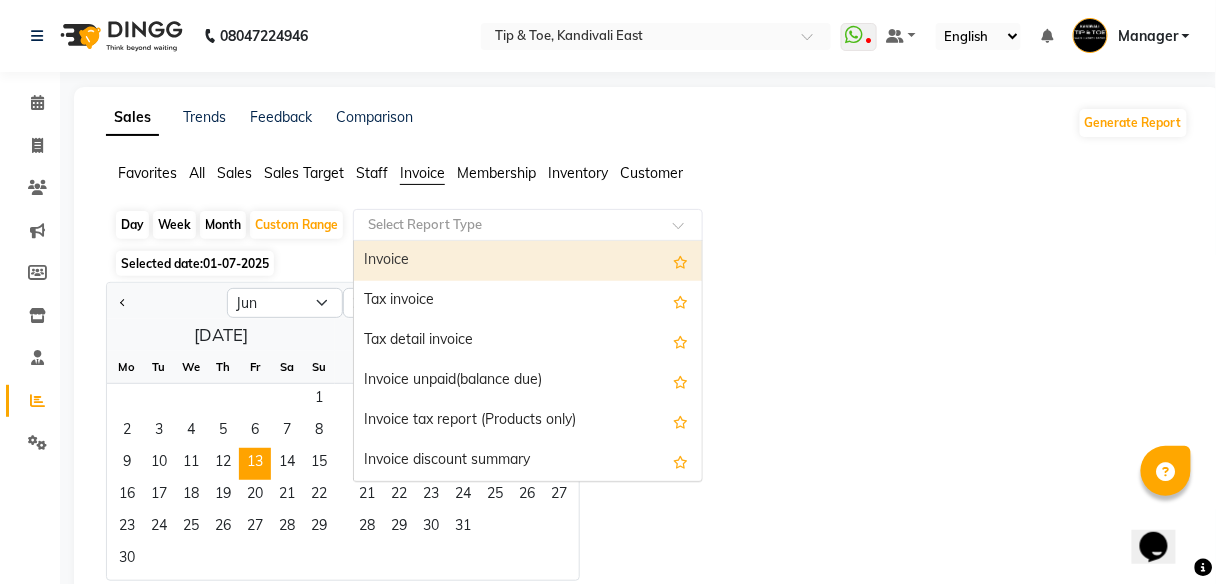 click 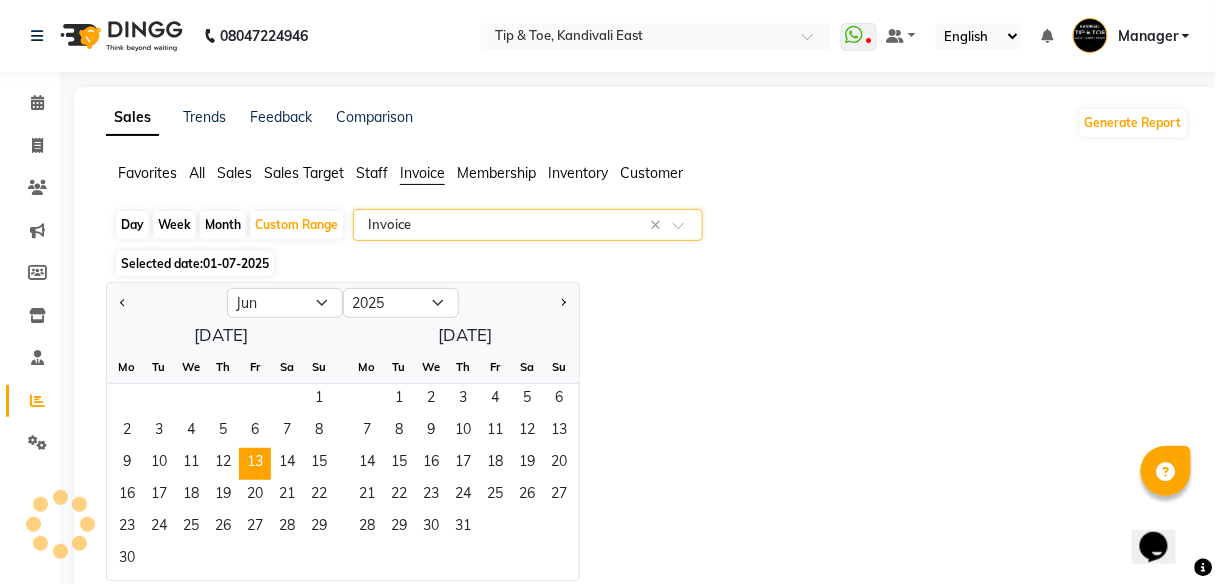 select on "full_report" 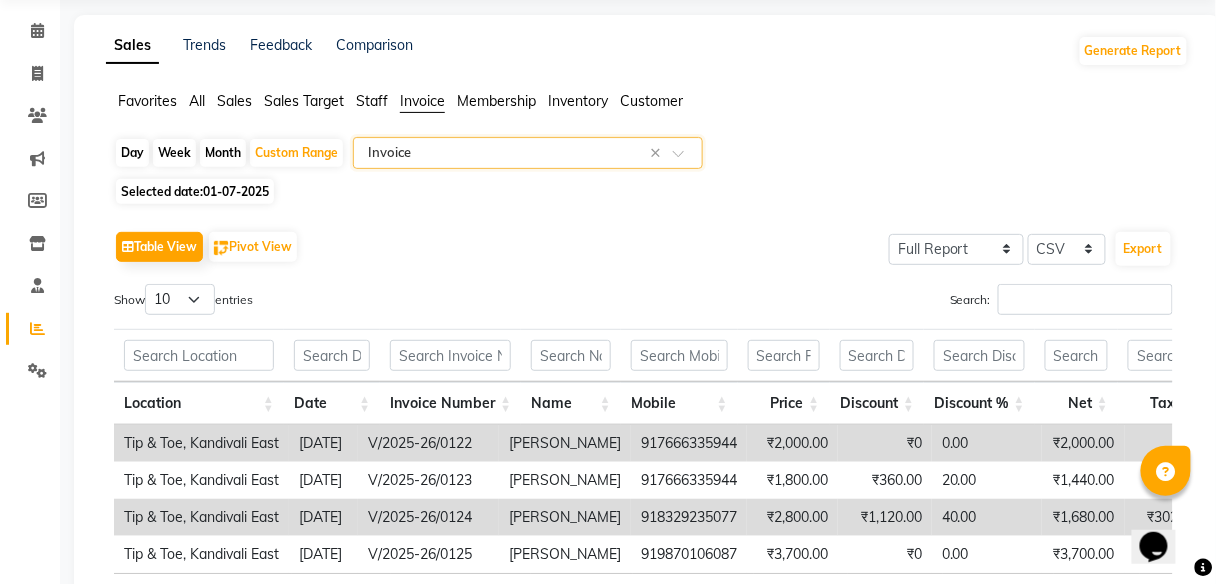 scroll, scrollTop: 0, scrollLeft: 0, axis: both 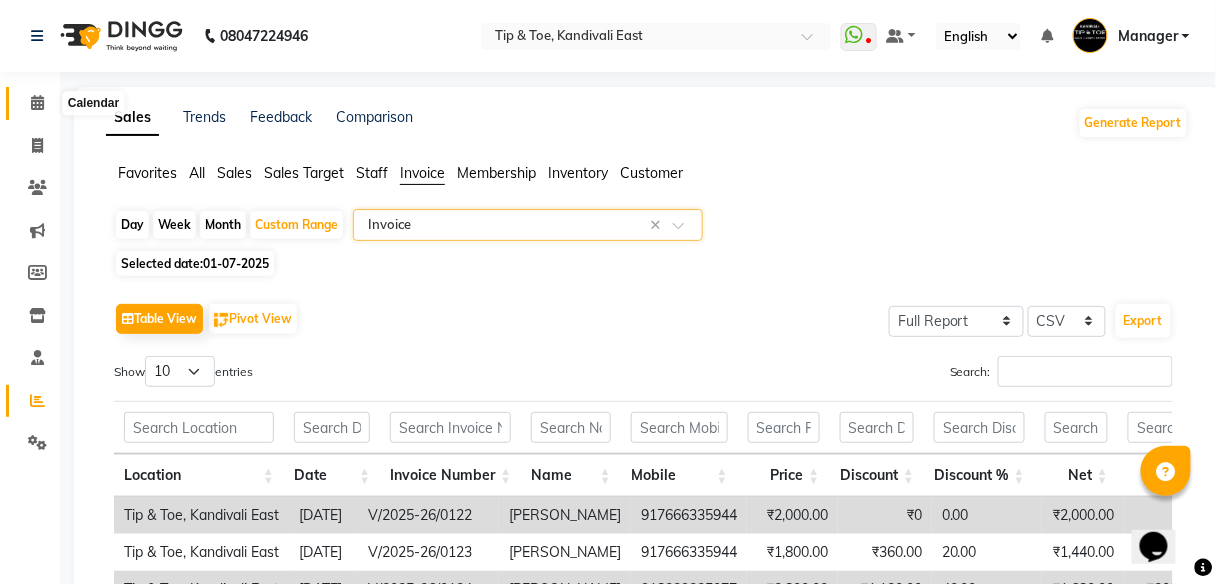 click 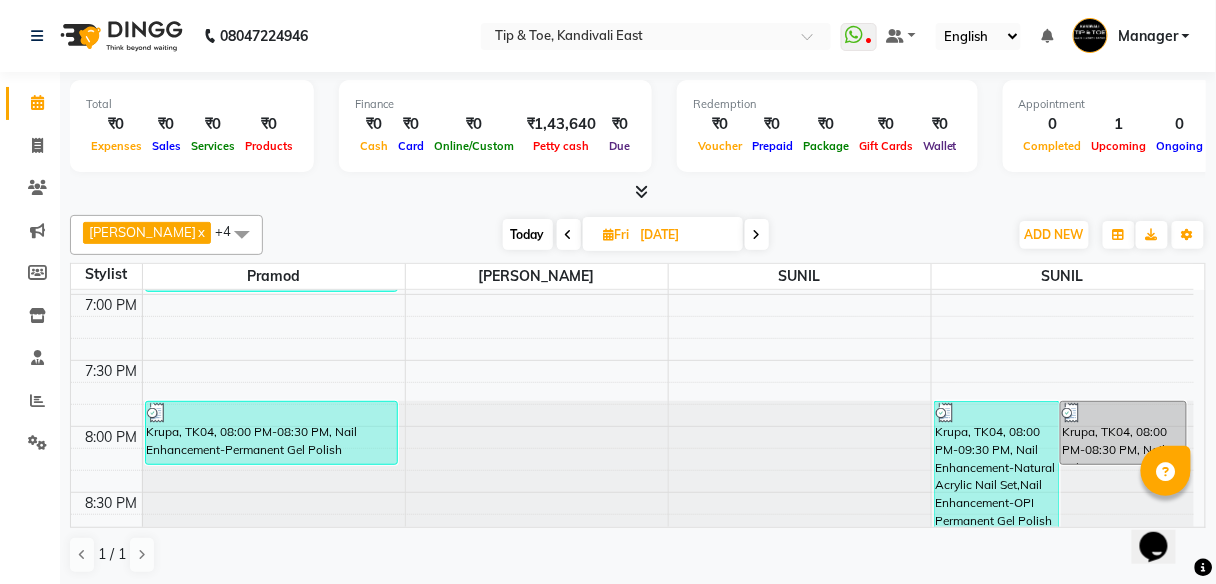 scroll, scrollTop: 1448, scrollLeft: 0, axis: vertical 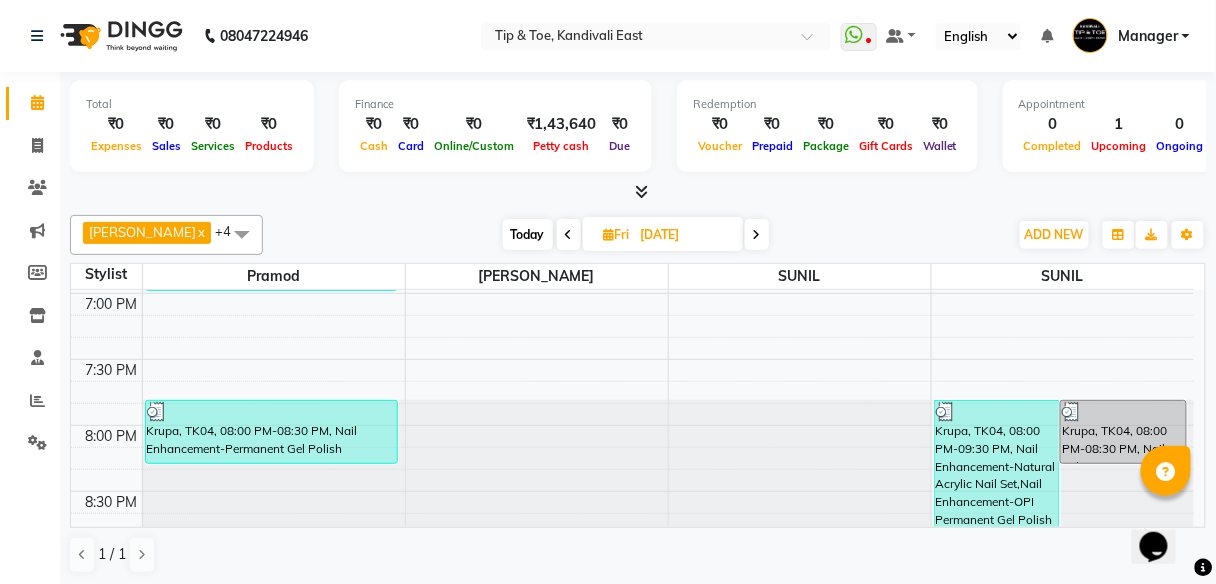 click on "[DATE]" at bounding box center (685, 235) 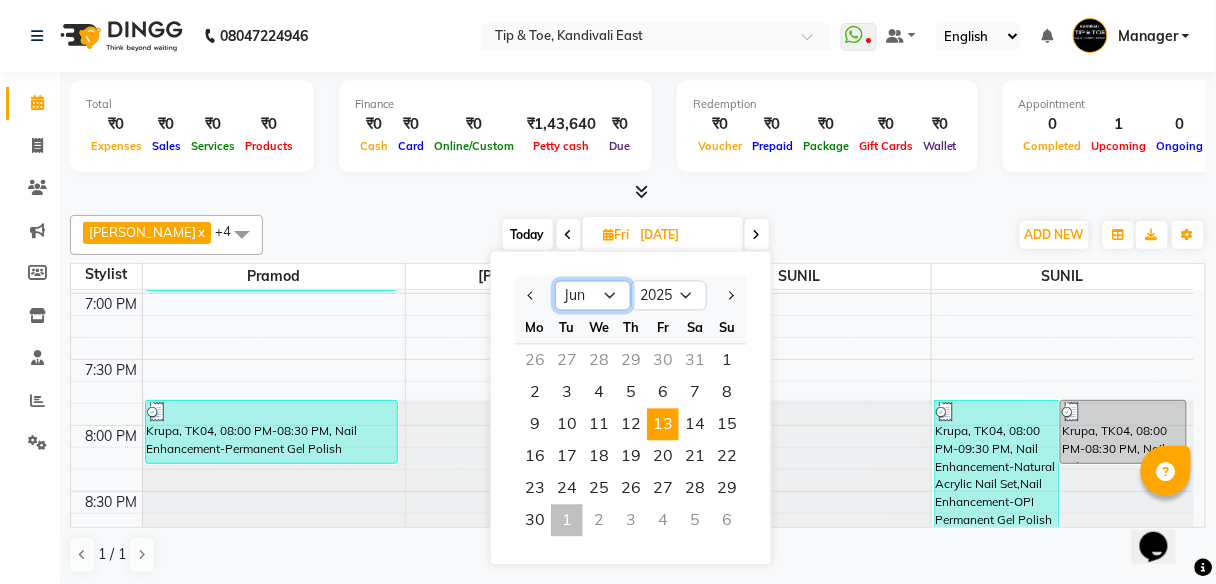 click on "Jan Feb Mar Apr May Jun [DATE] Aug Sep Oct Nov Dec" at bounding box center [593, 296] 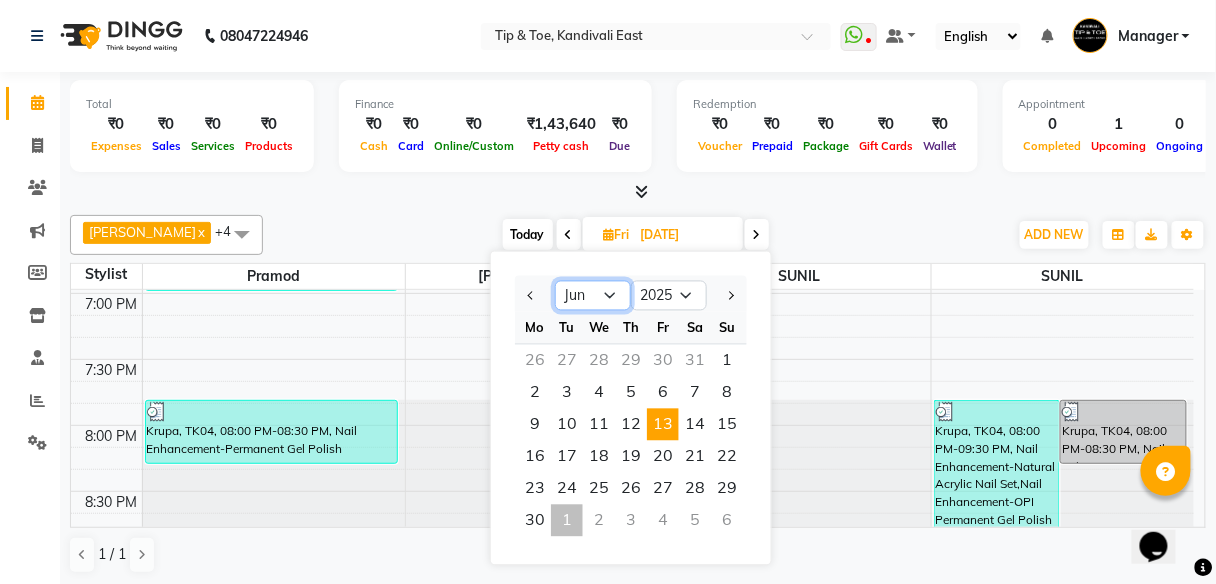 select on "7" 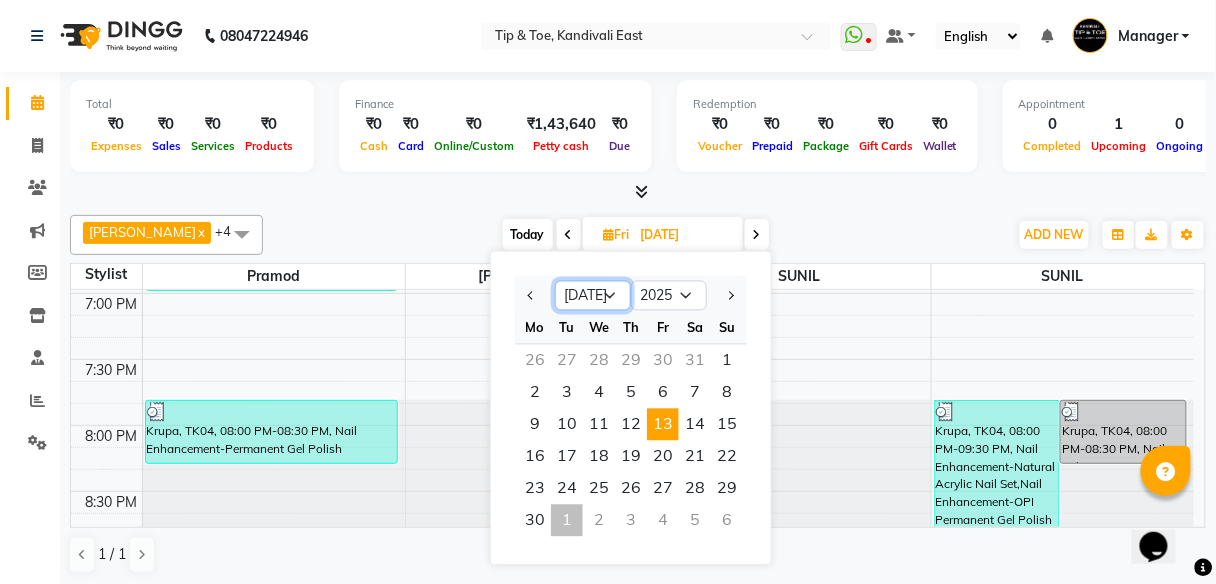 click on "Jan Feb Mar Apr May Jun [DATE] Aug Sep Oct Nov Dec" at bounding box center (593, 296) 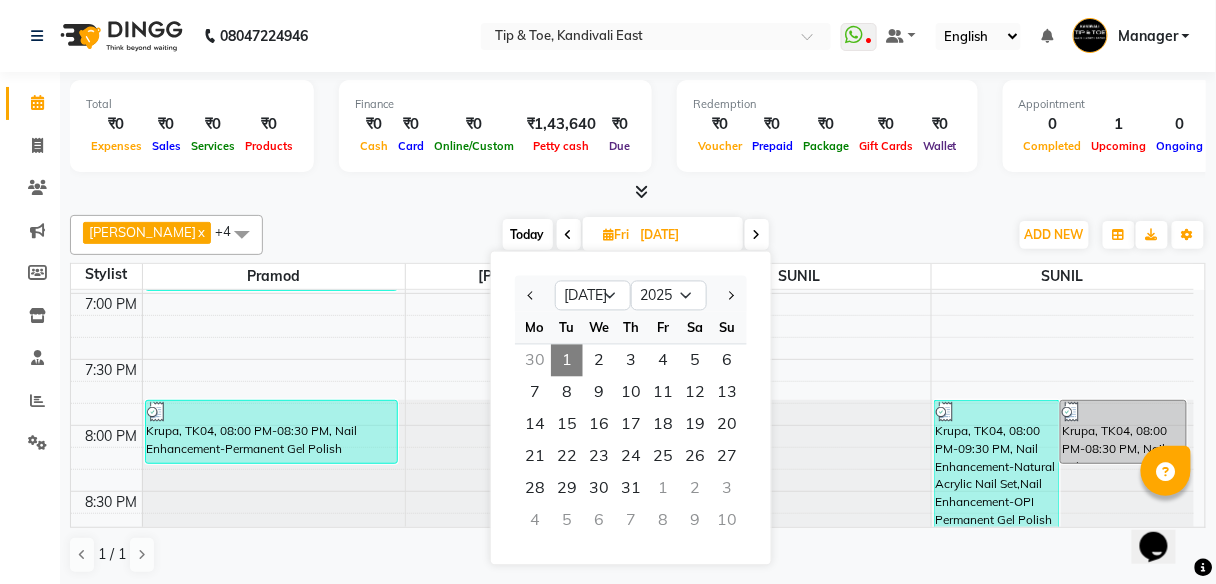 click on "1" at bounding box center (567, 361) 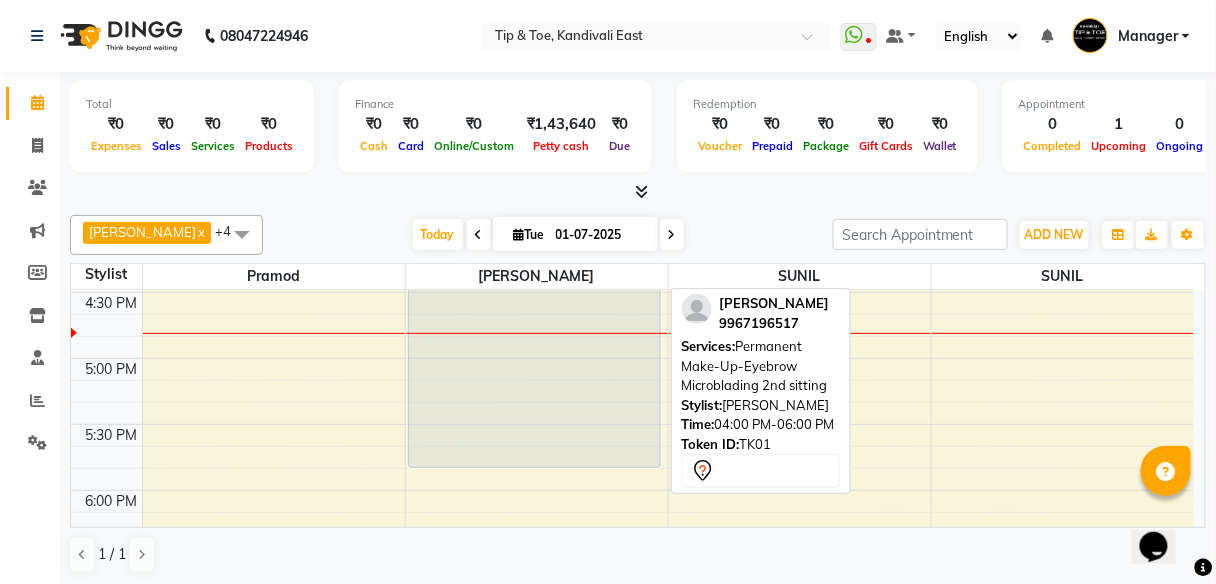 scroll, scrollTop: 1120, scrollLeft: 0, axis: vertical 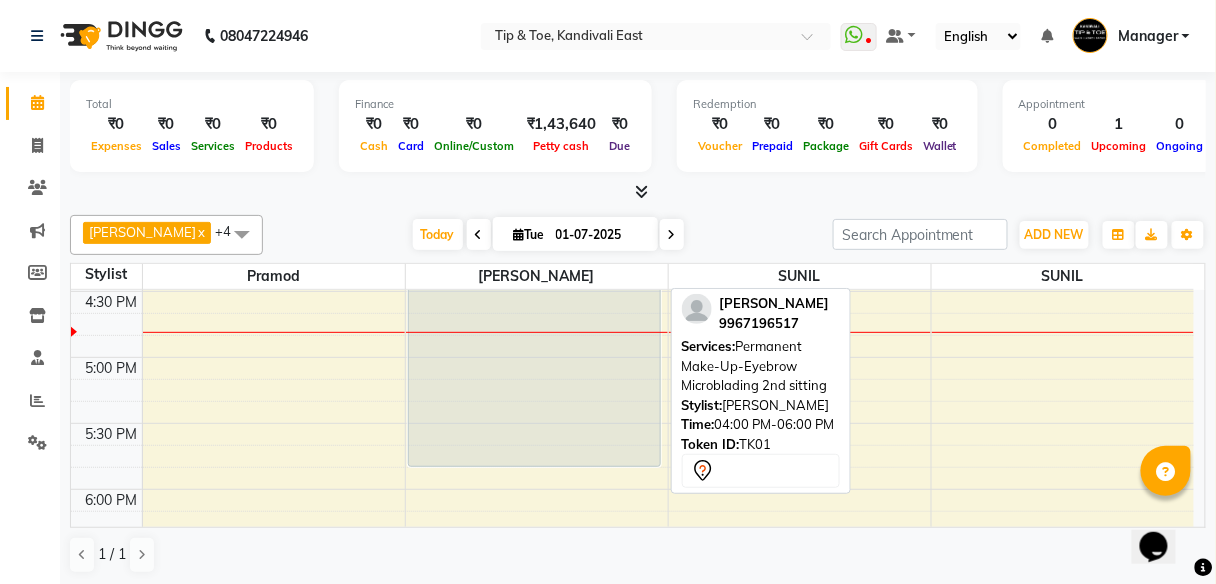 click on "[PERSON_NAME], TK01, 04:00 PM-06:00 PM, Permanent Make-Up-Eyebrow Microblading 2nd sitting" at bounding box center [534, 337] 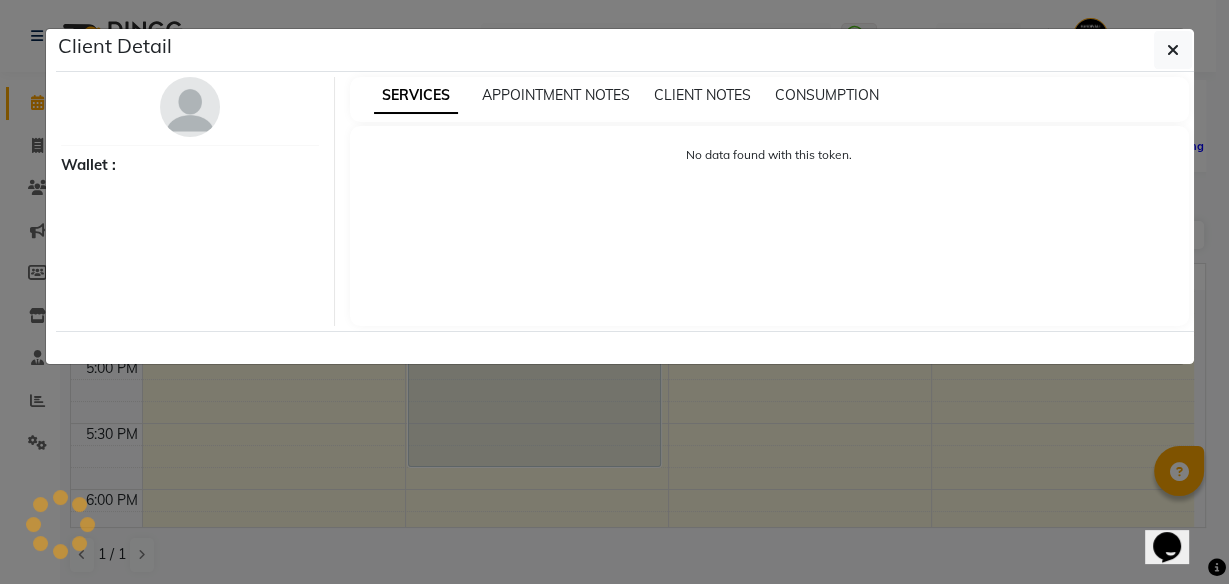 select on "7" 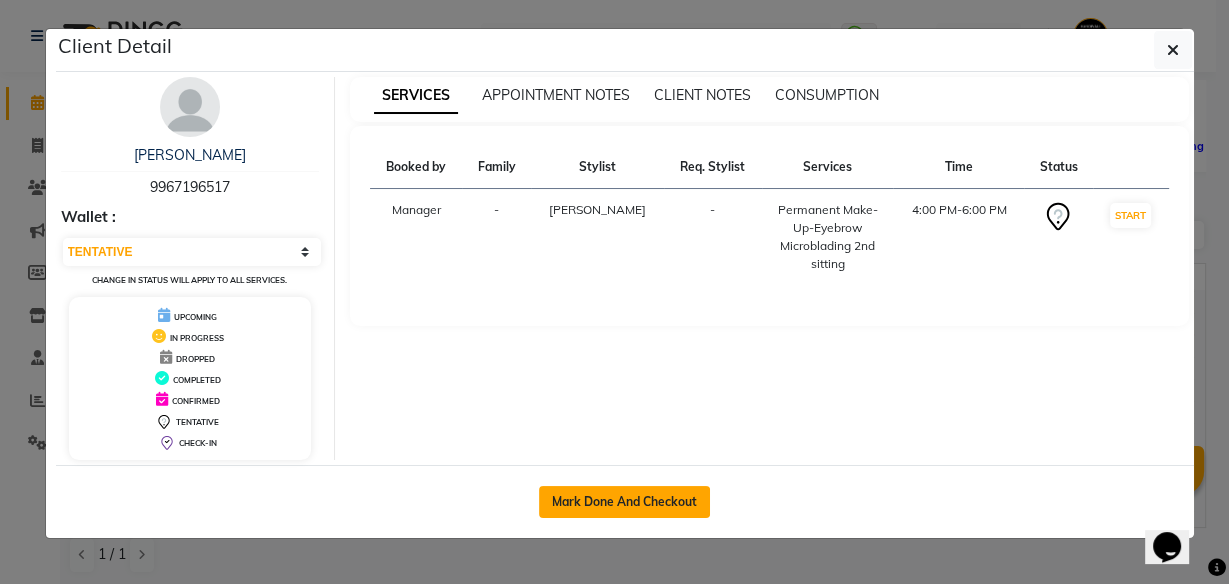 click on "Mark Done And Checkout" 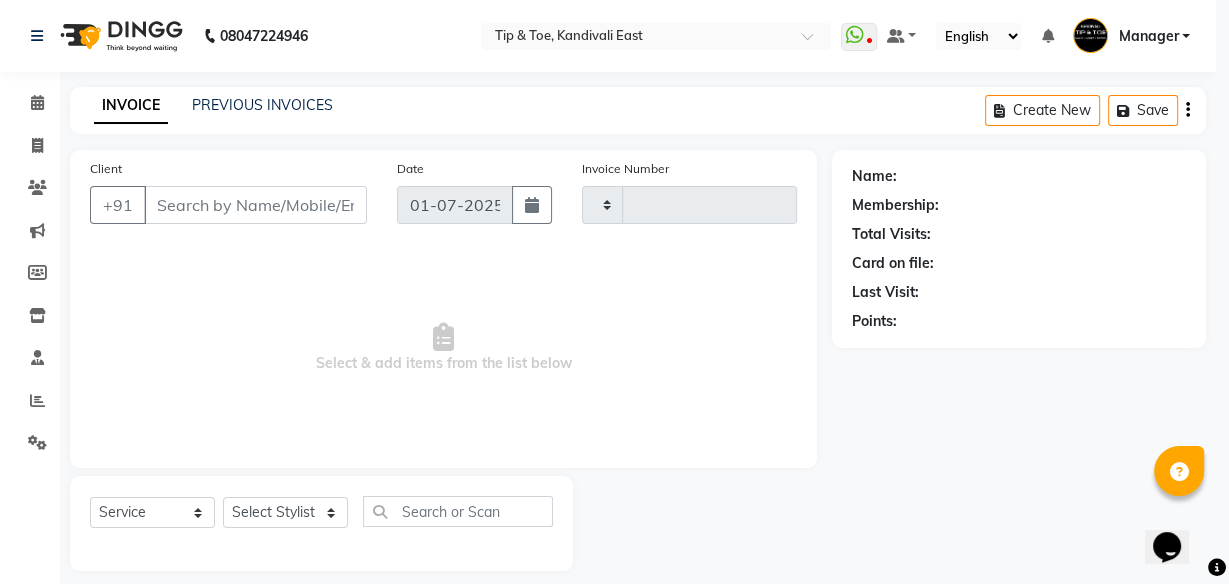 type on "0152" 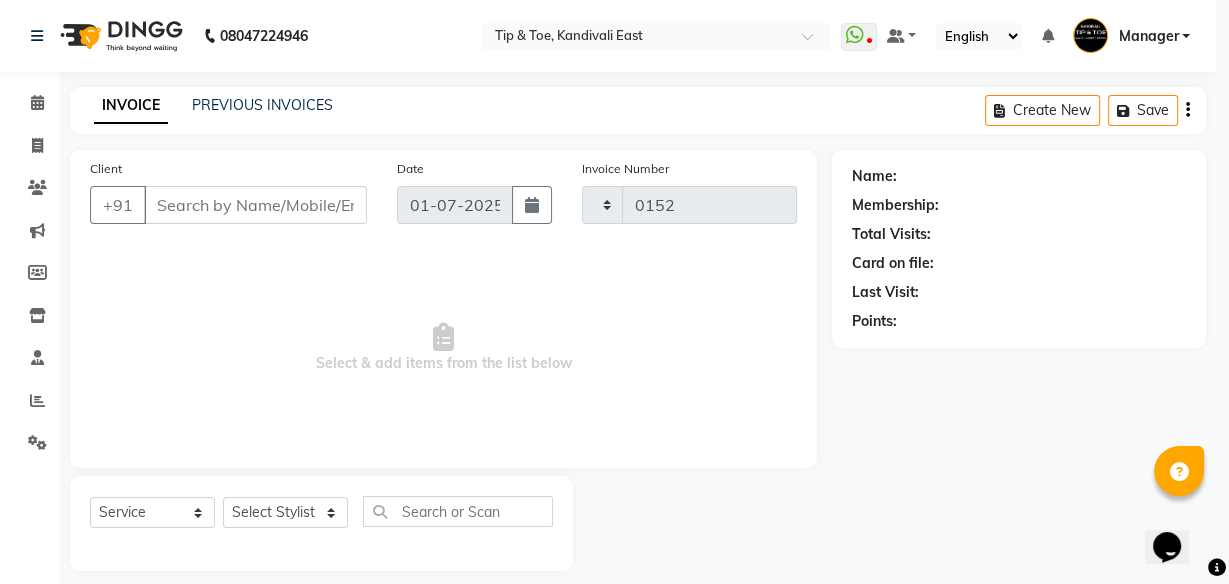 select on "7846" 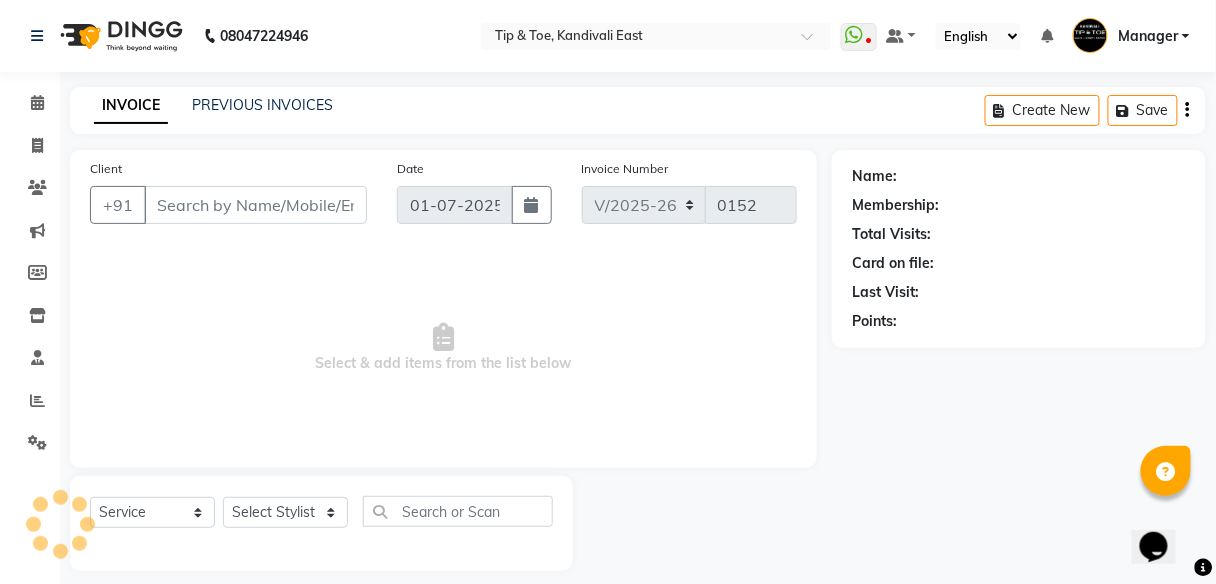 type on "9967196517" 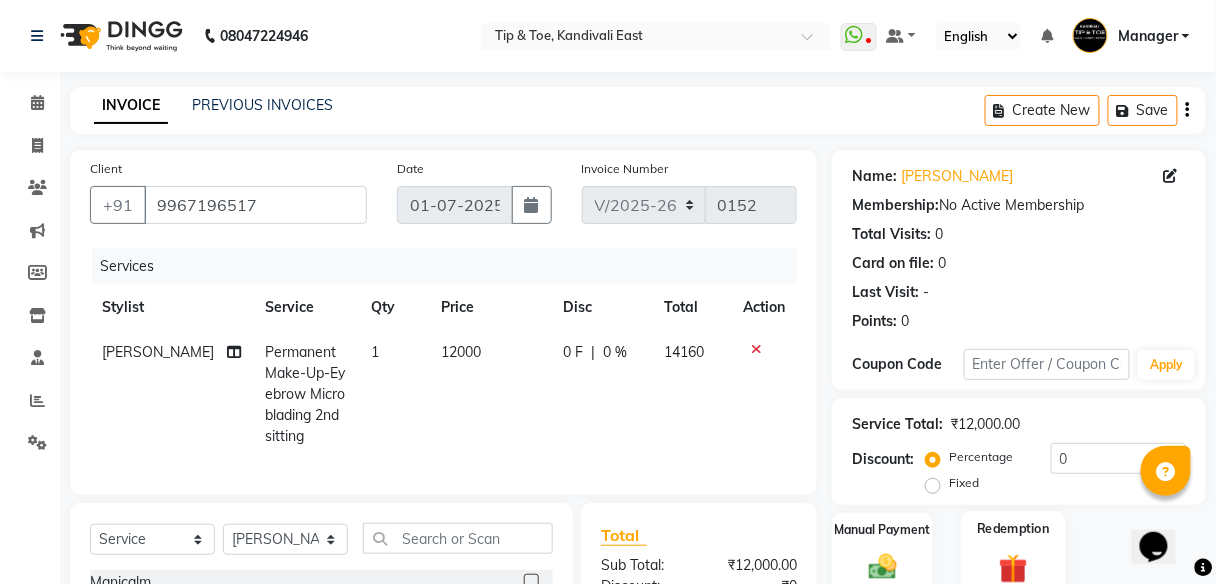 scroll, scrollTop: 240, scrollLeft: 0, axis: vertical 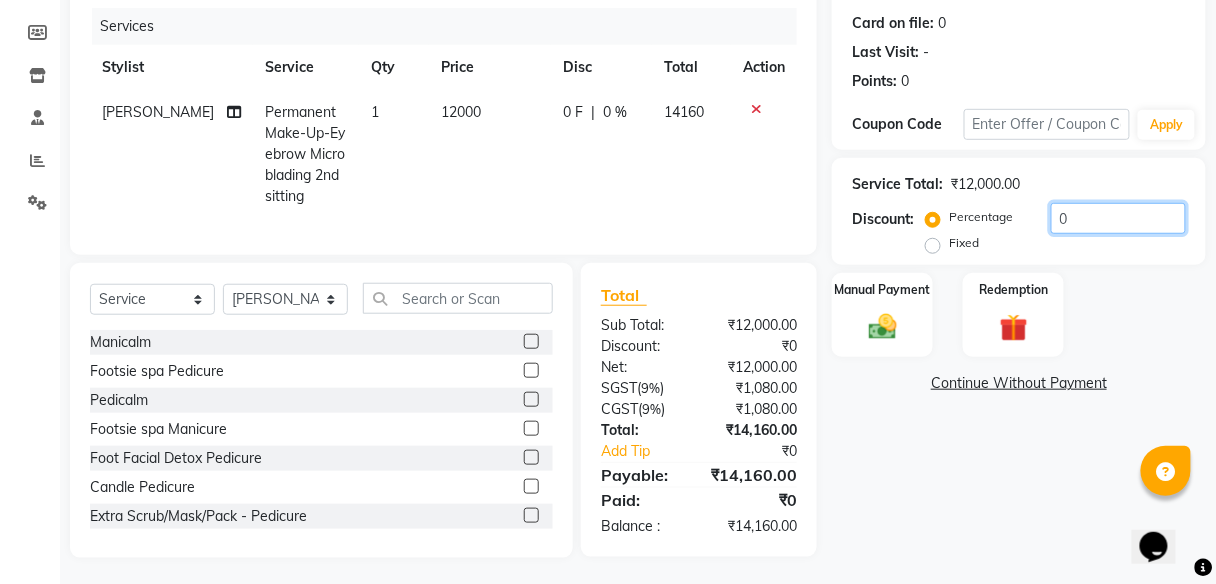 click on "0" 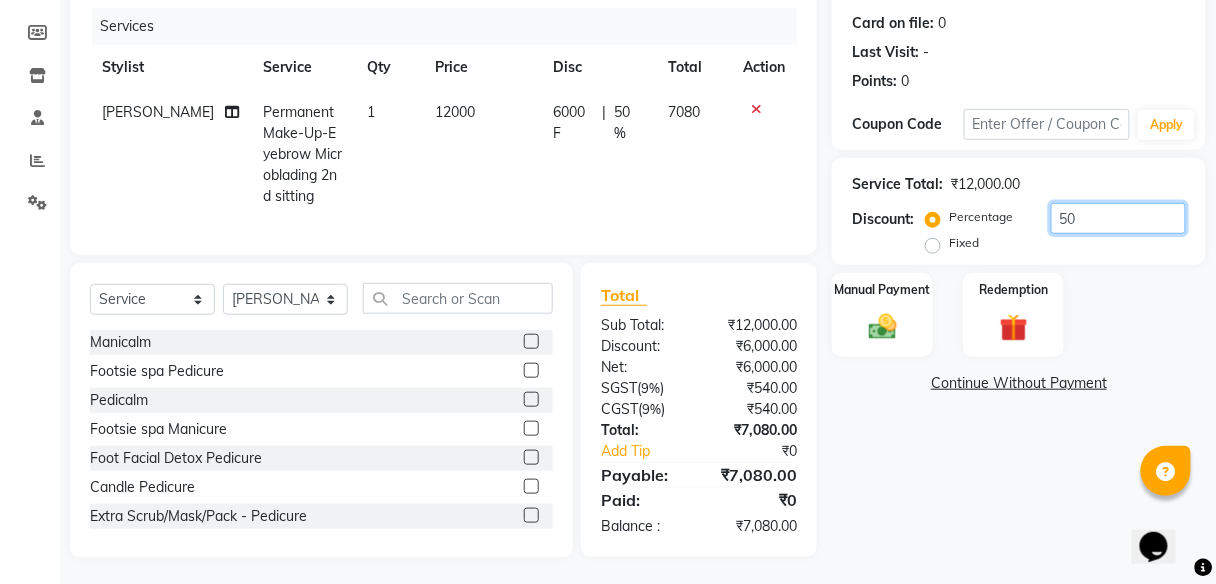 type on "50" 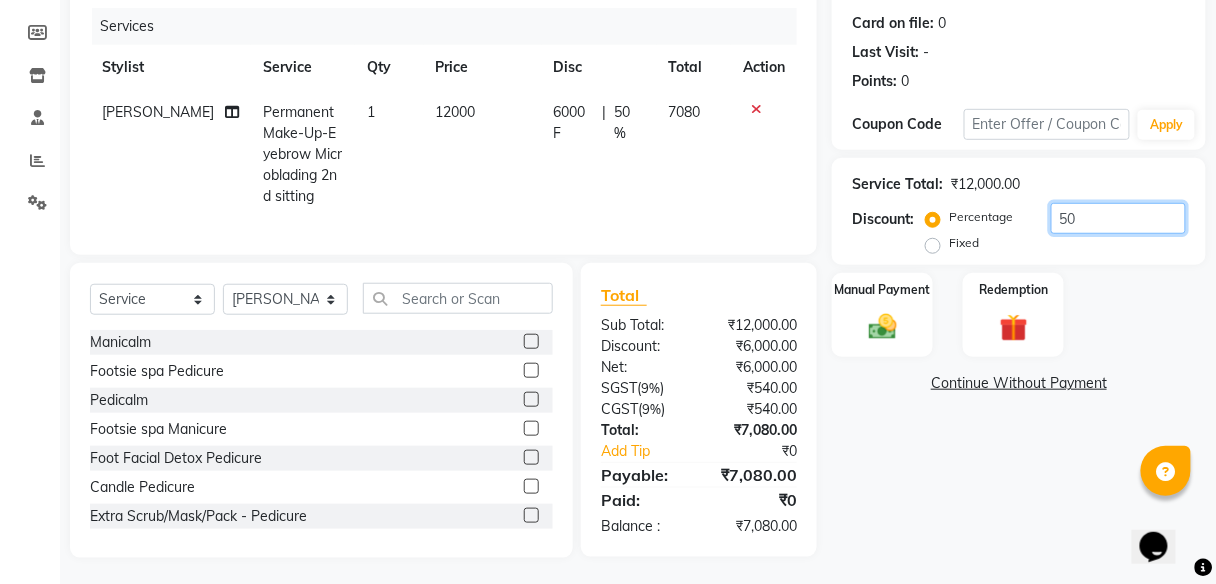 scroll, scrollTop: 0, scrollLeft: 0, axis: both 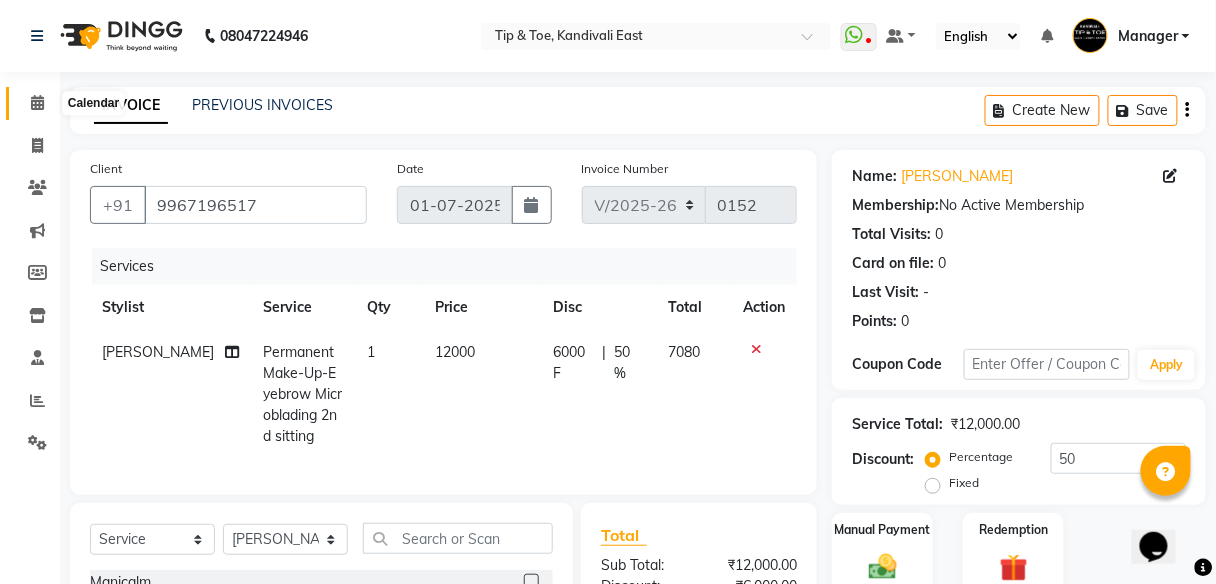 click 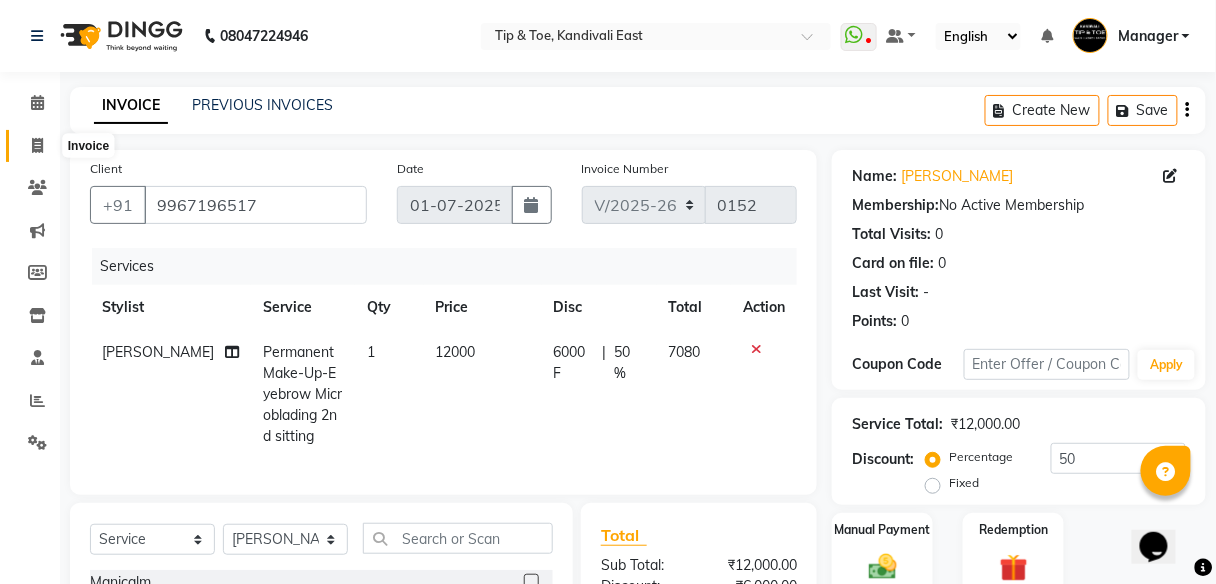 click 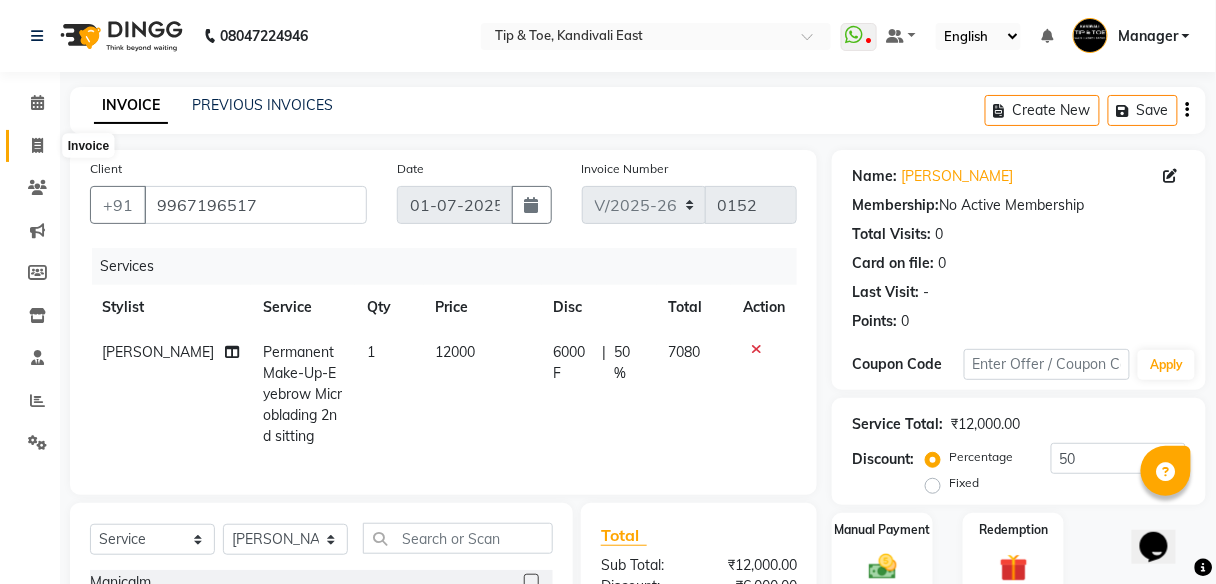 select on "7846" 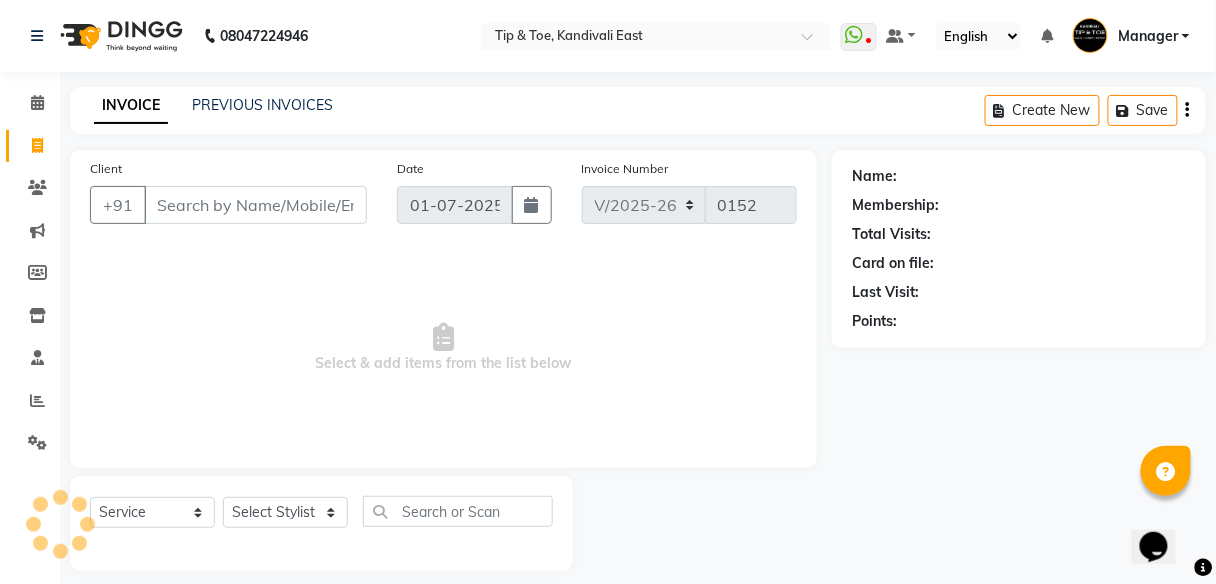 scroll, scrollTop: 16, scrollLeft: 0, axis: vertical 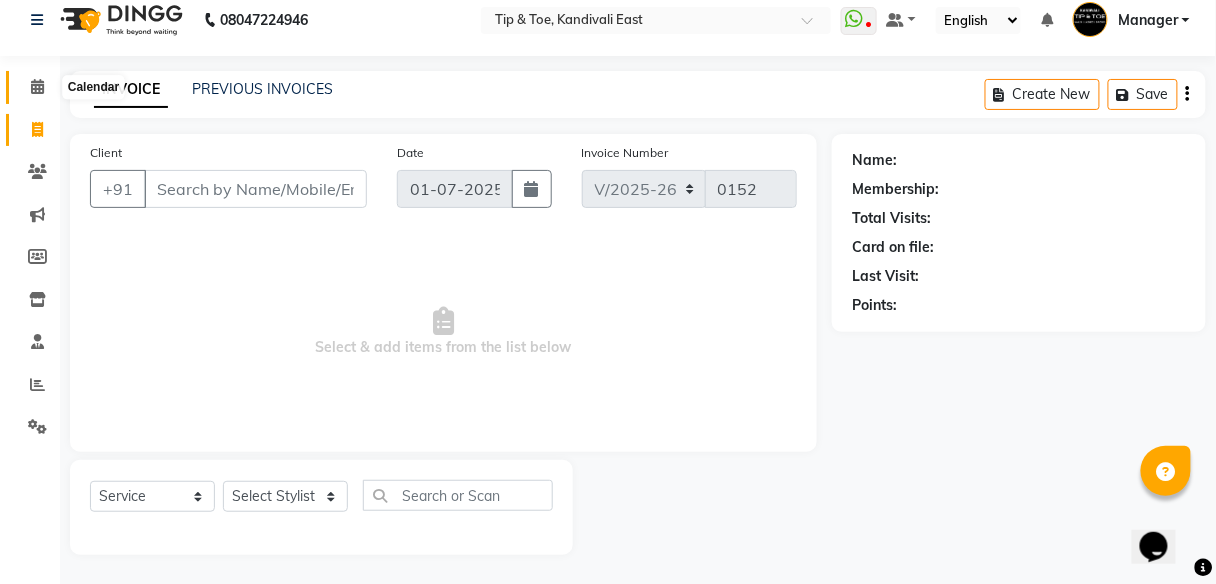 click 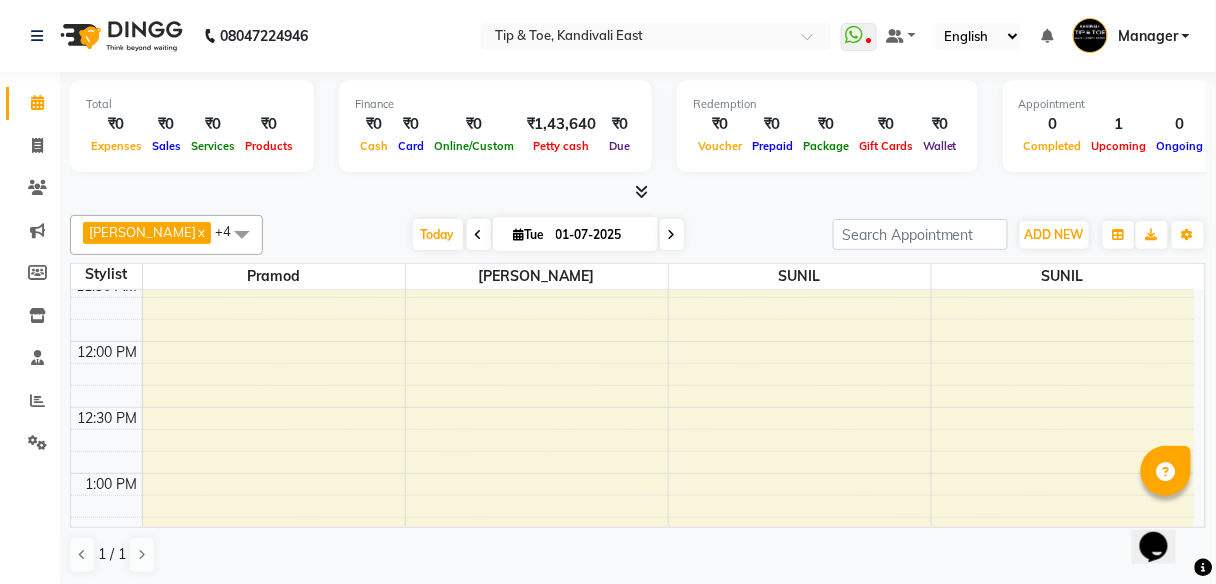scroll, scrollTop: 480, scrollLeft: 0, axis: vertical 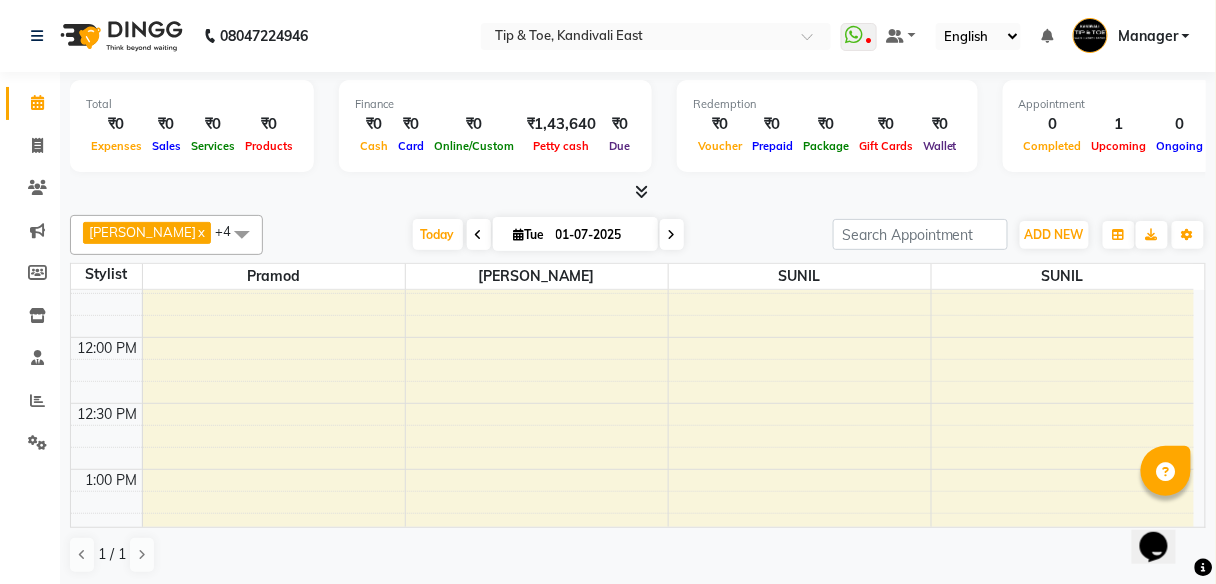 click at bounding box center [242, 234] 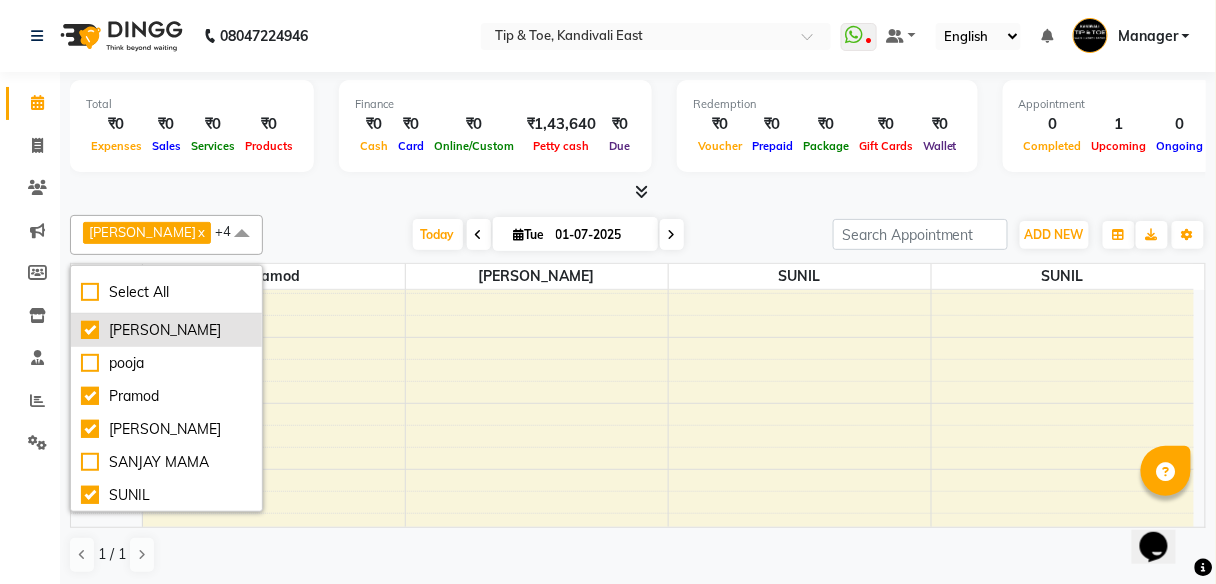 click on "[PERSON_NAME]" at bounding box center [166, 330] 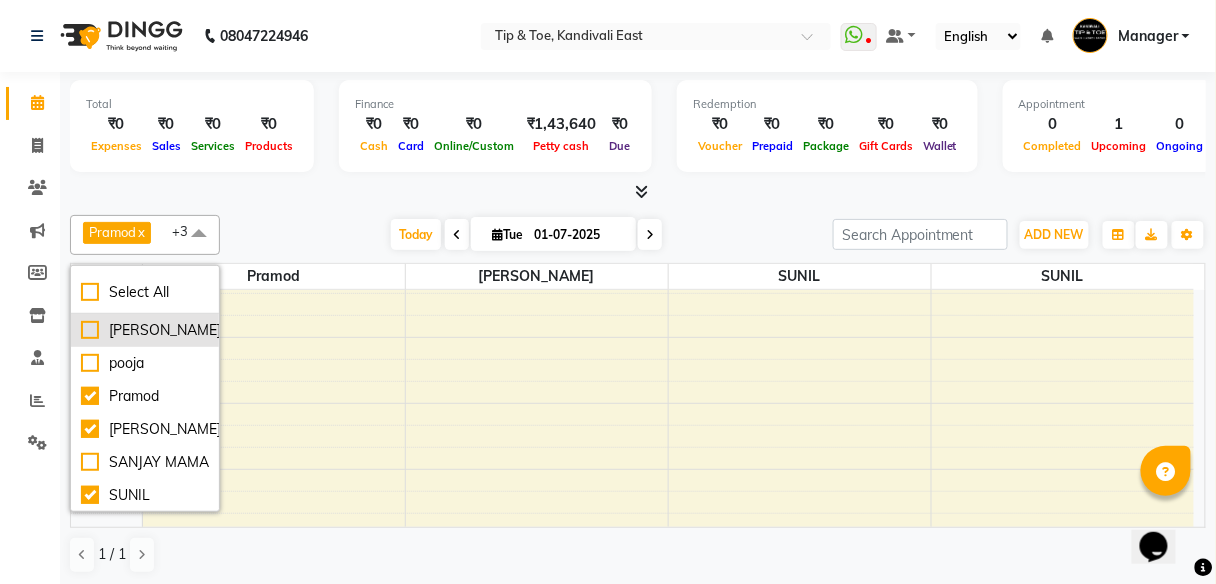 click on "[PERSON_NAME]" at bounding box center (145, 330) 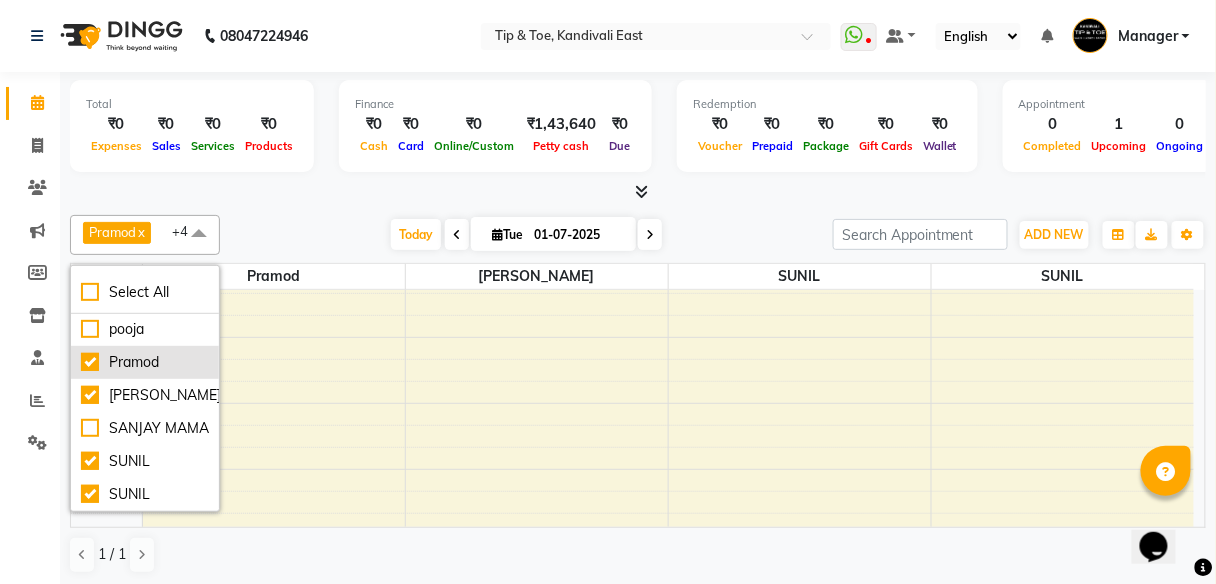 scroll, scrollTop: 55, scrollLeft: 0, axis: vertical 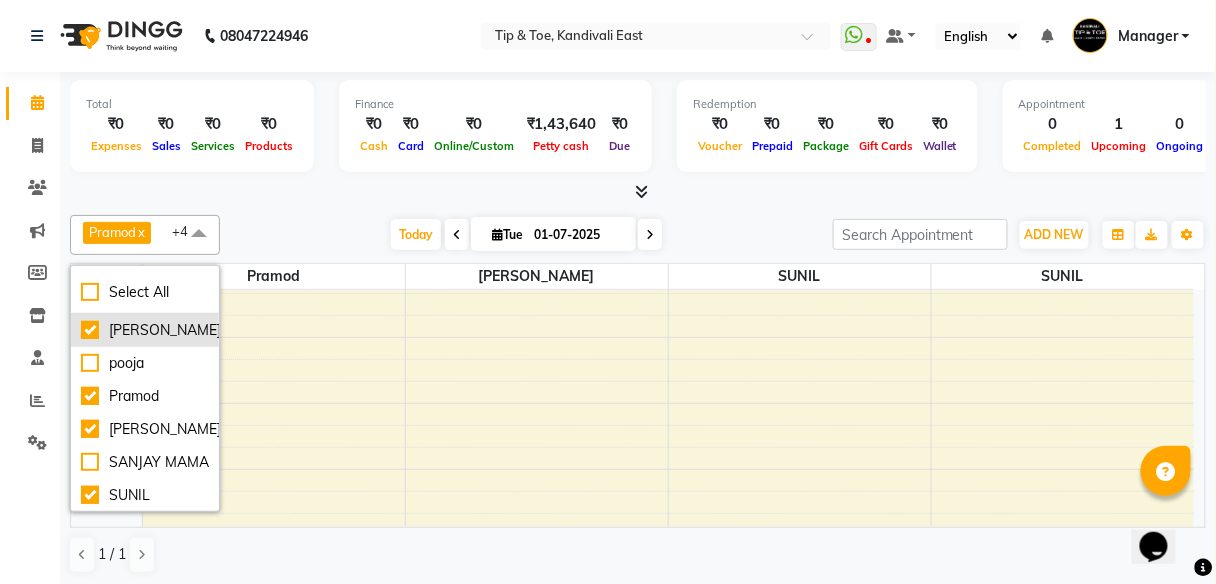 click on "[PERSON_NAME]" at bounding box center (145, 330) 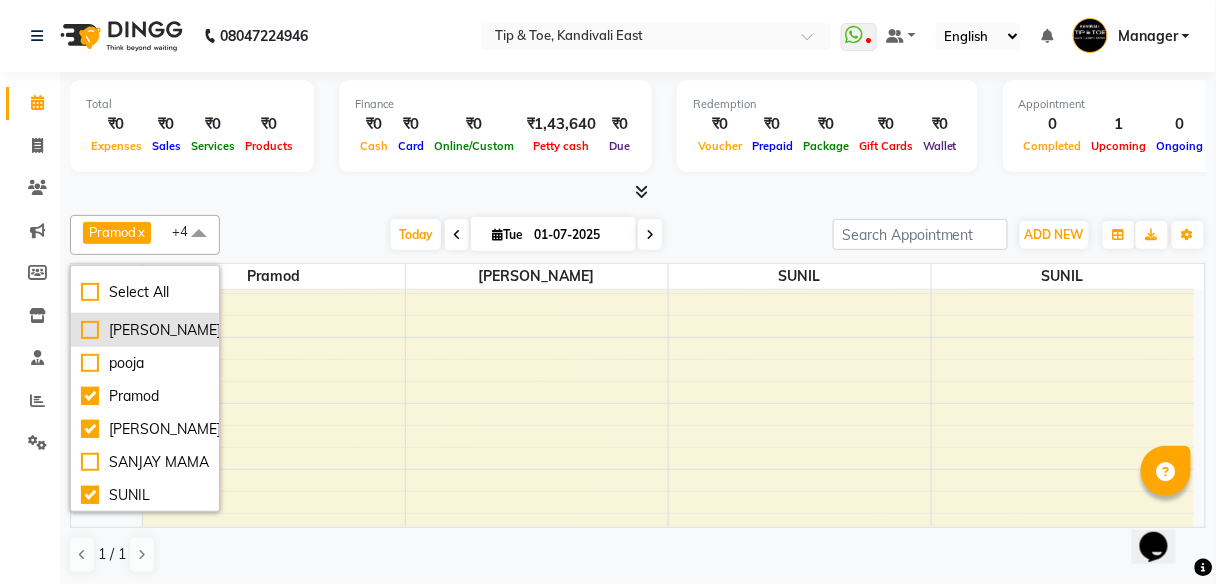 checkbox on "false" 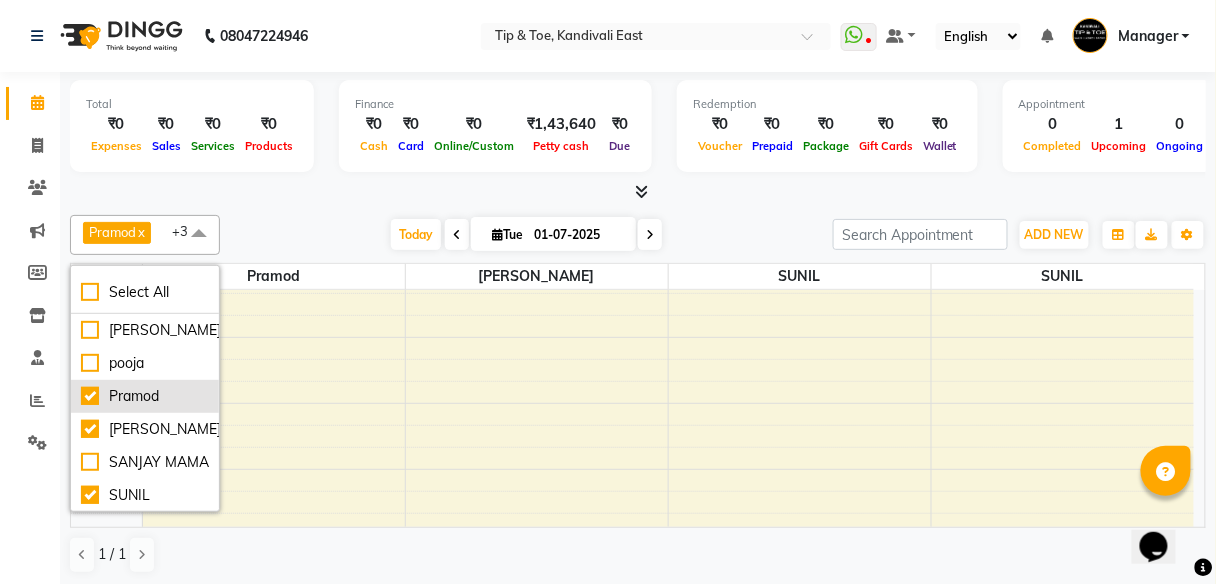 click on "Pramod" at bounding box center [145, 396] 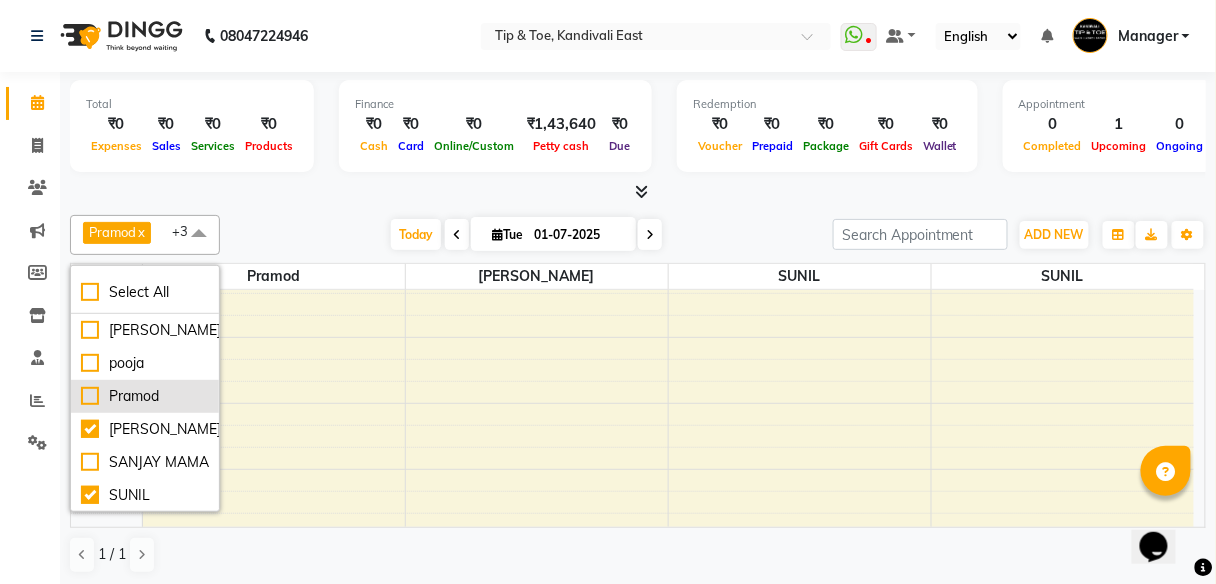 checkbox on "false" 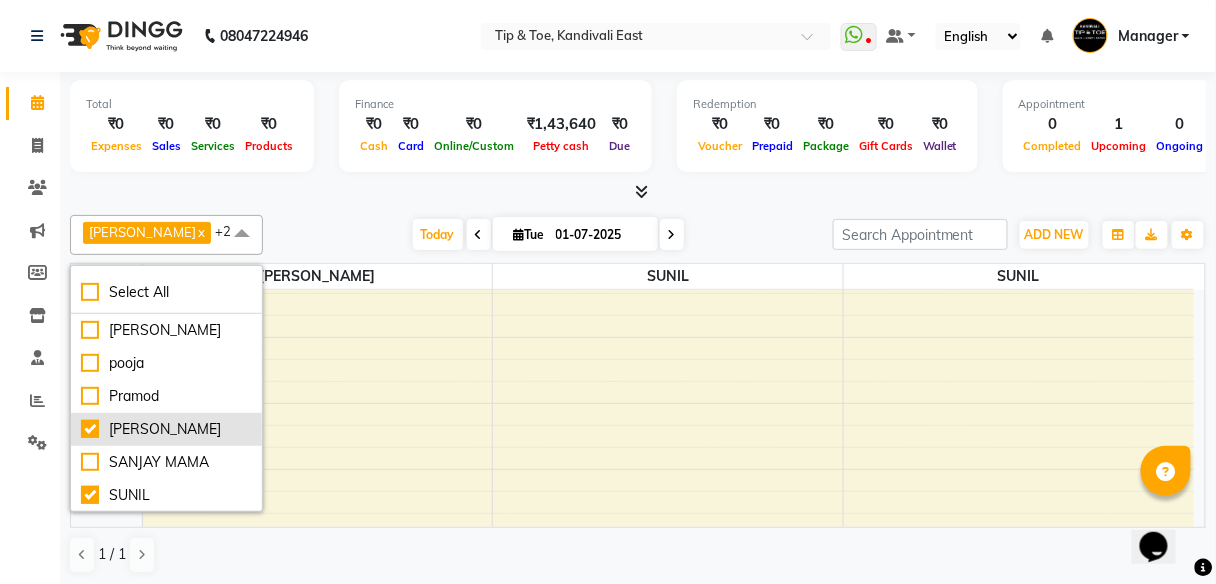 click on "[PERSON_NAME]" at bounding box center (166, 429) 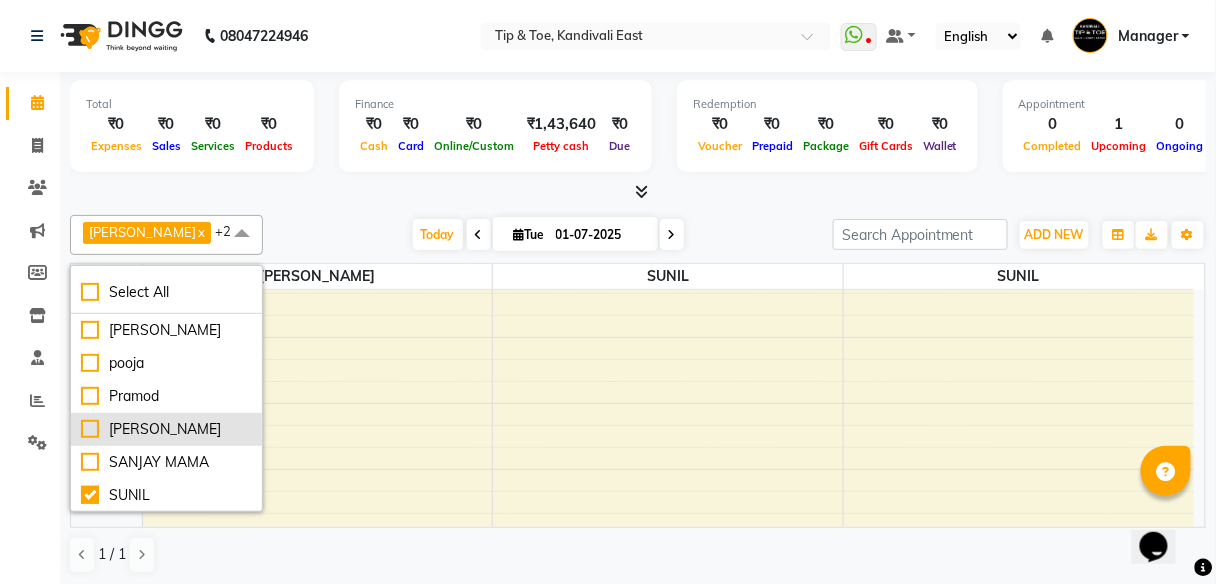 checkbox on "false" 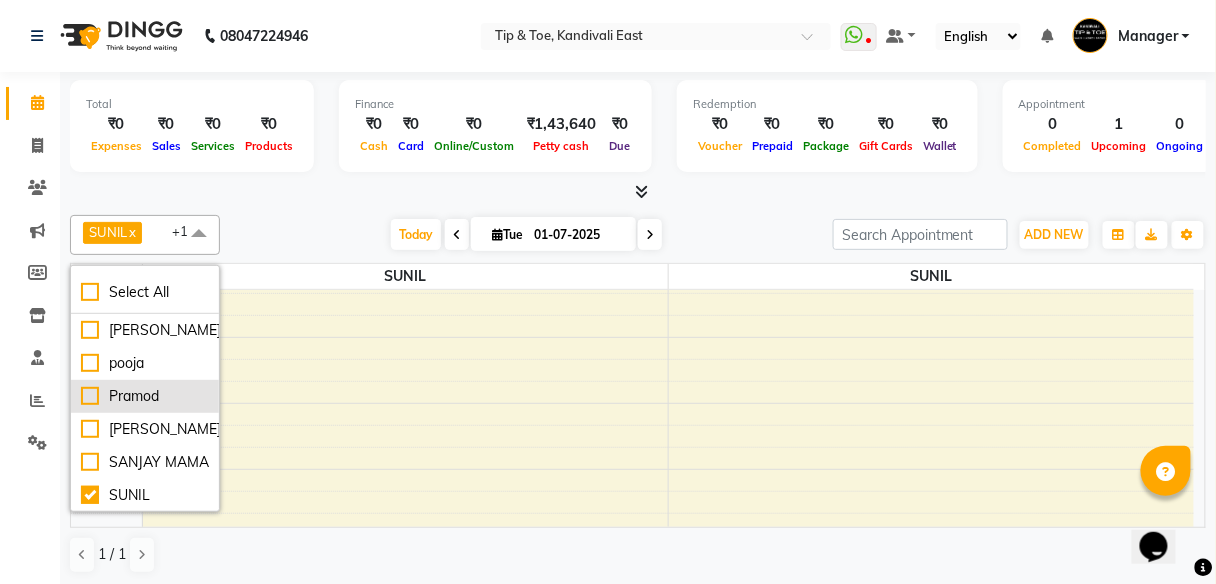 scroll, scrollTop: 55, scrollLeft: 0, axis: vertical 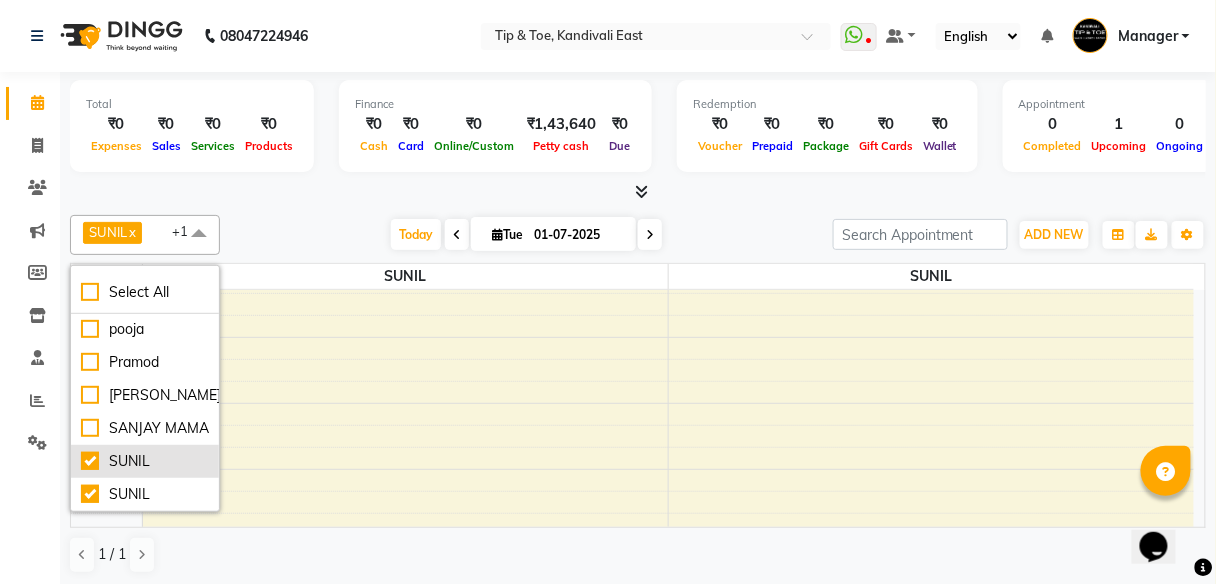 click on "SUNIL" at bounding box center [145, 461] 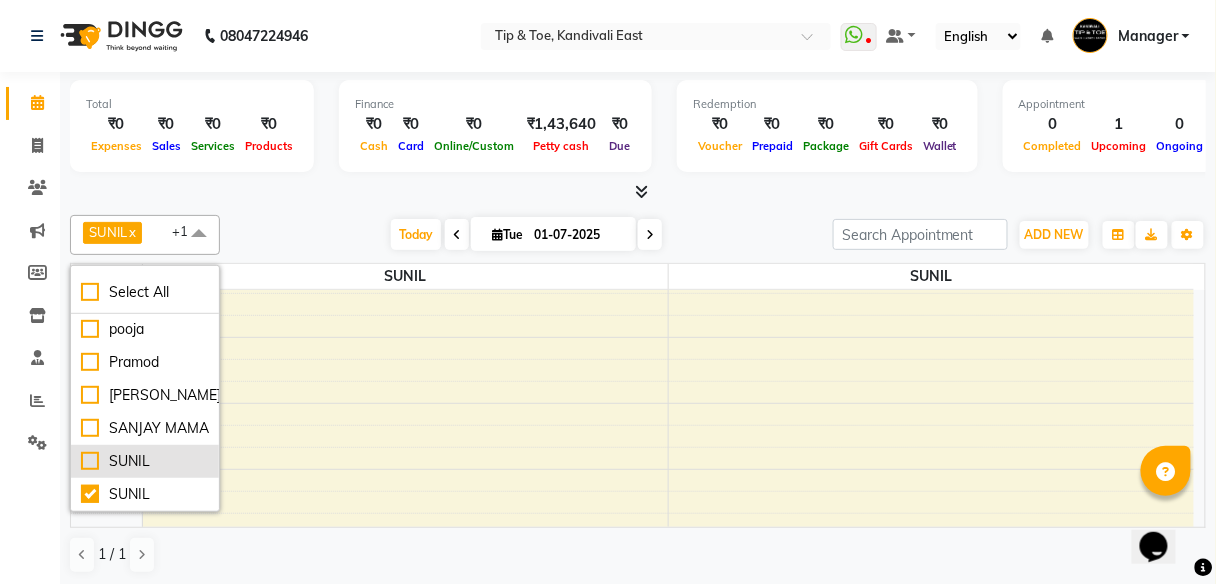 checkbox on "false" 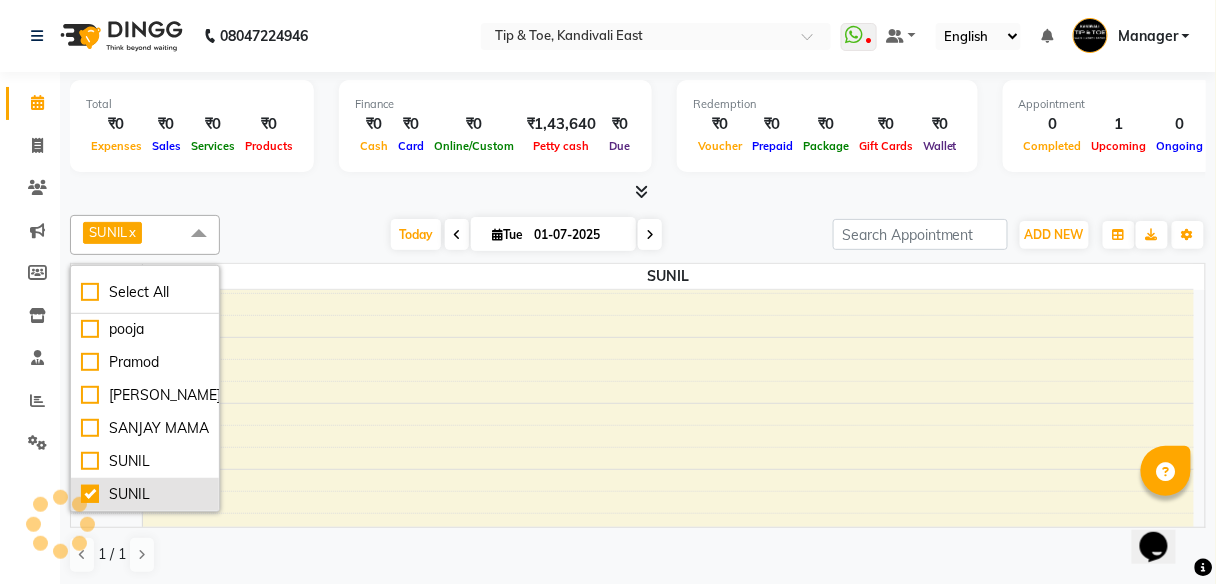 click on "SUNIL" at bounding box center [145, 494] 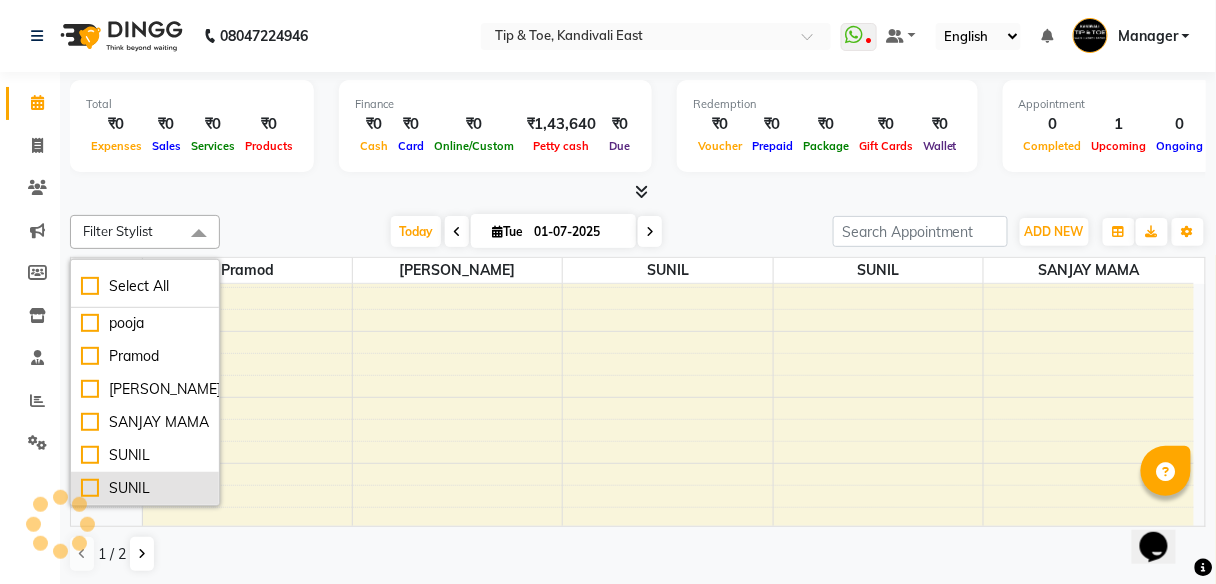 click on "SUNIL" at bounding box center (145, 488) 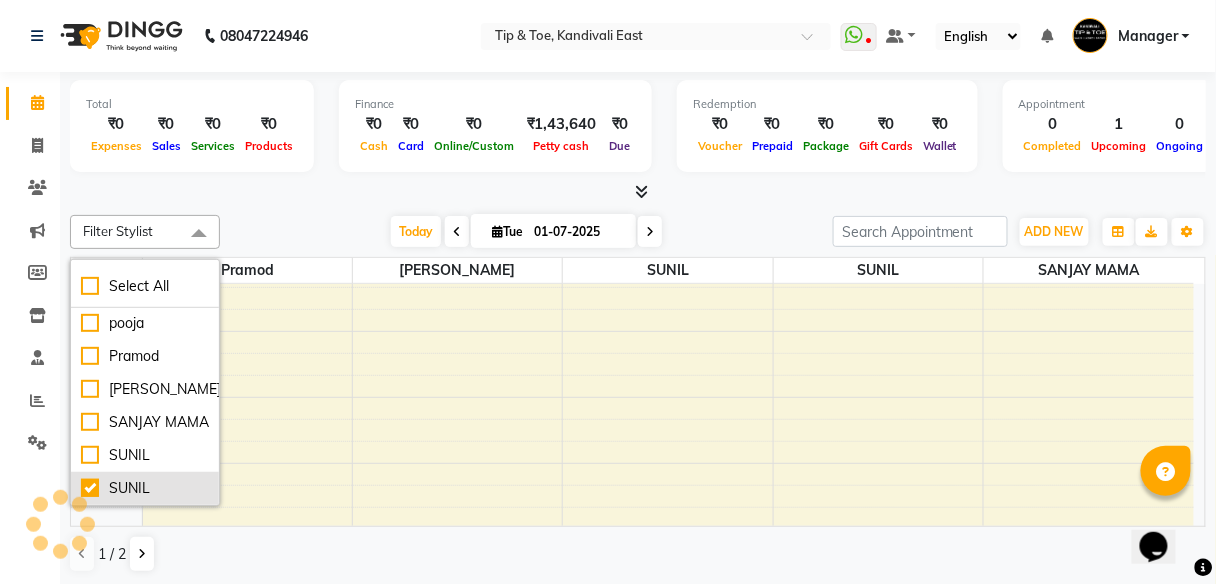 checkbox on "true" 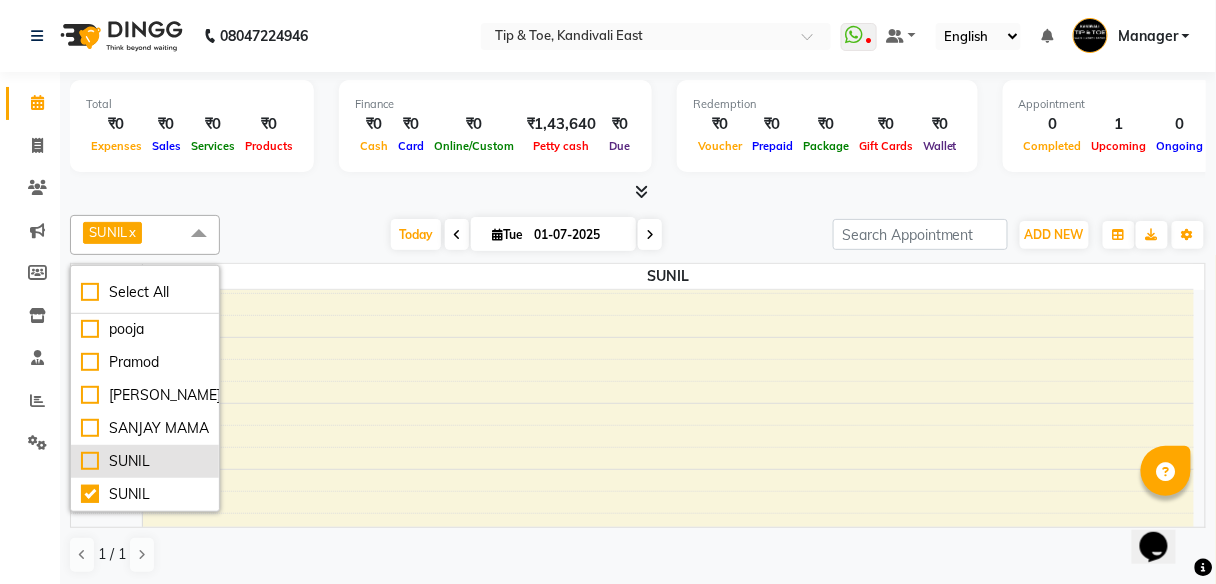 click on "SUNIL" at bounding box center (145, 461) 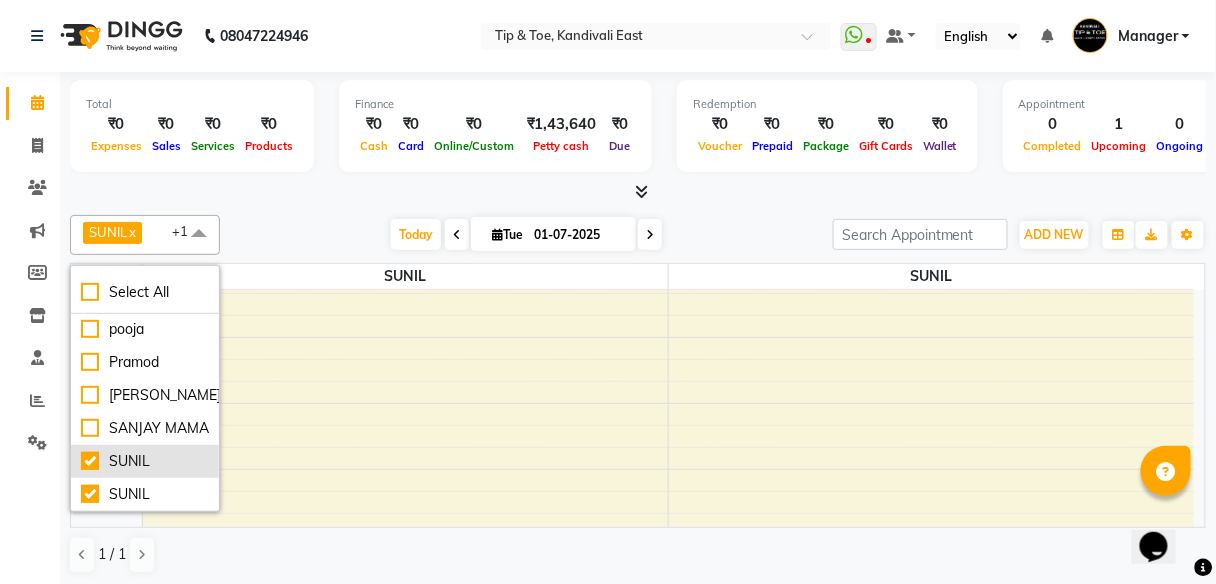 click on "SUNIL" at bounding box center [145, 461] 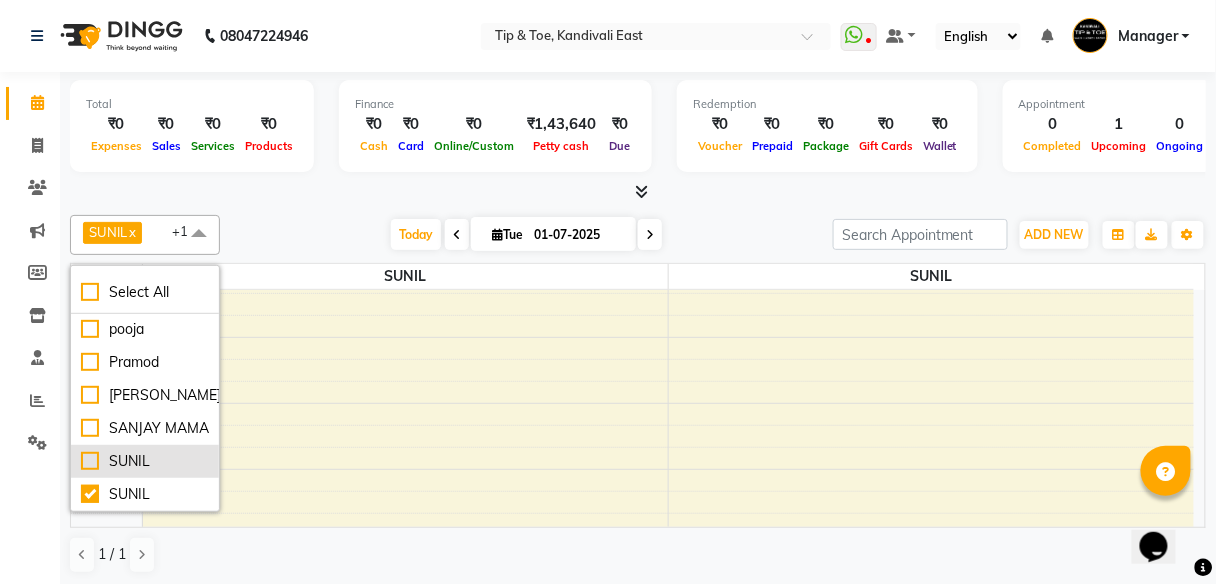 checkbox on "false" 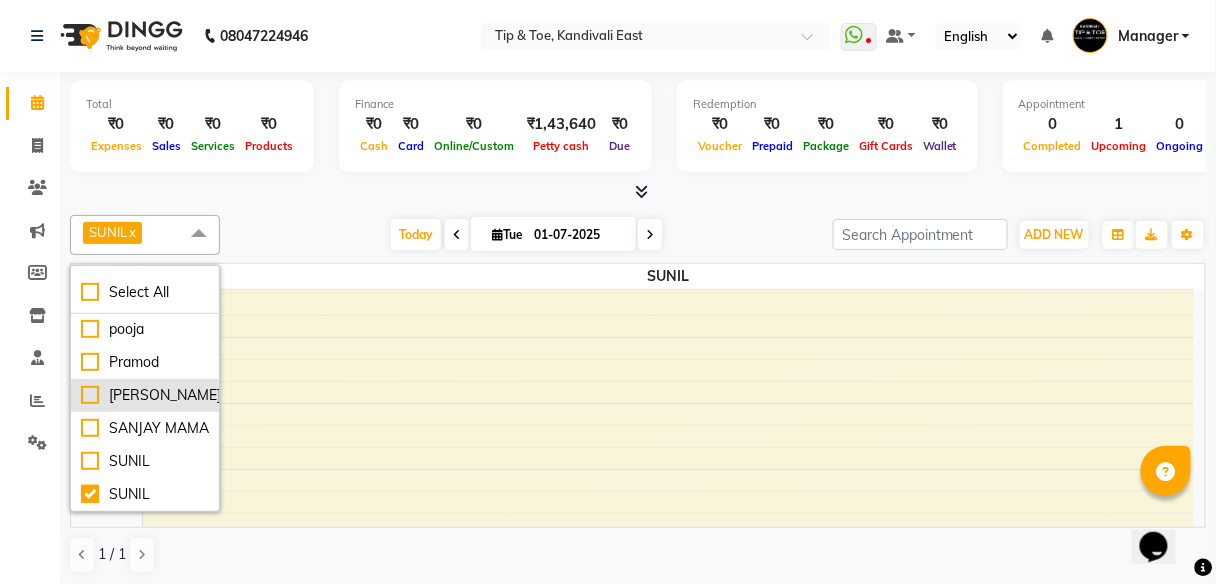 click on "[PERSON_NAME]" at bounding box center [145, 395] 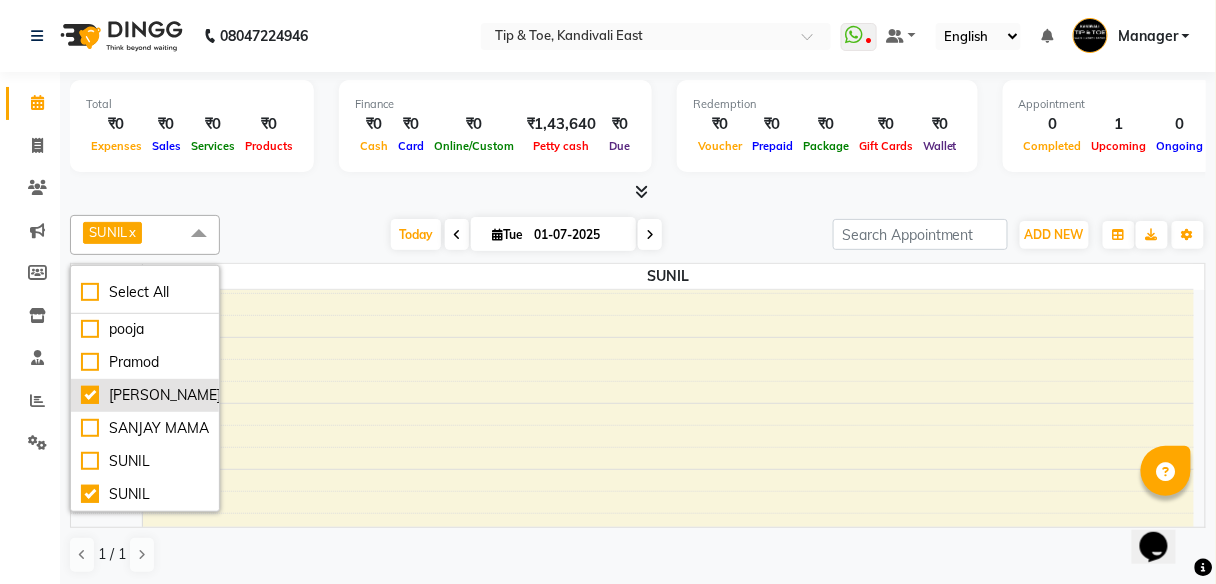 checkbox on "true" 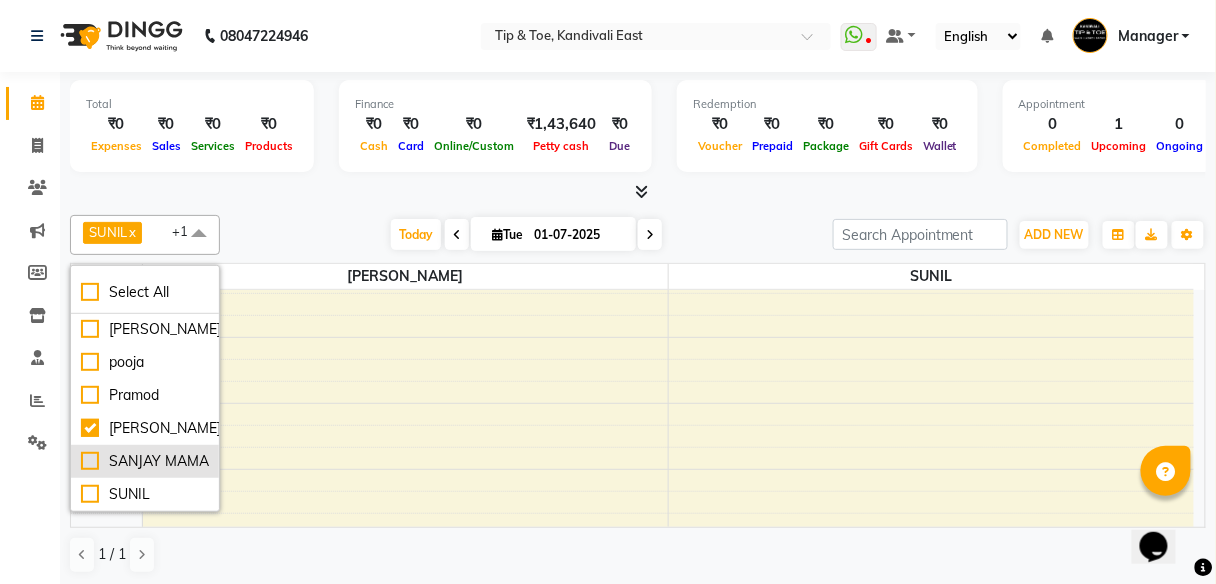 scroll, scrollTop: 0, scrollLeft: 0, axis: both 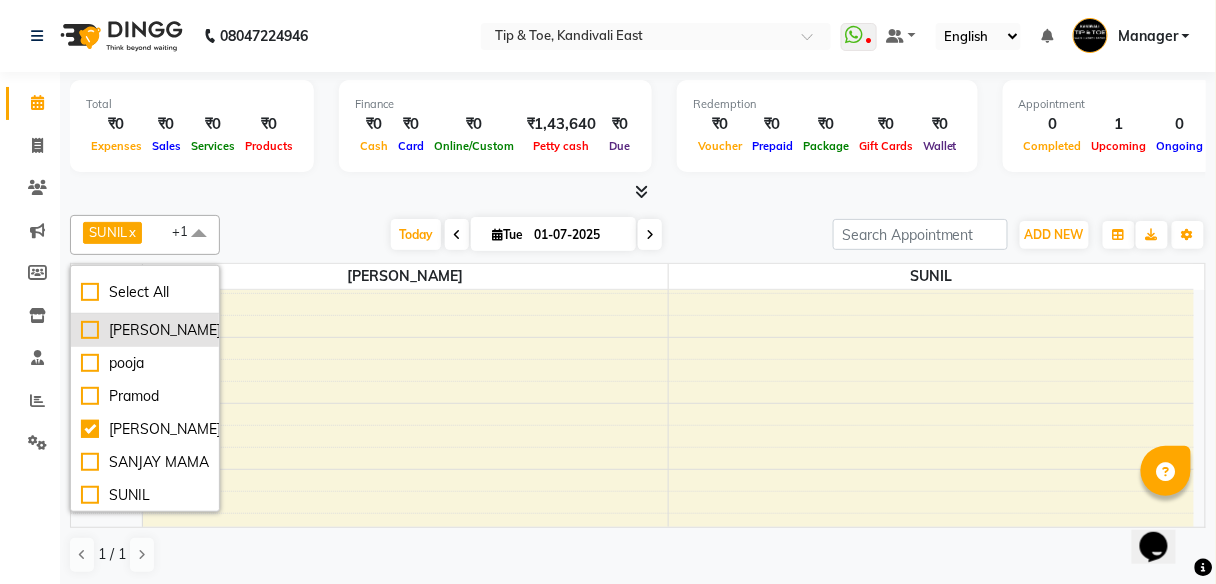 click on "[PERSON_NAME]" at bounding box center (145, 330) 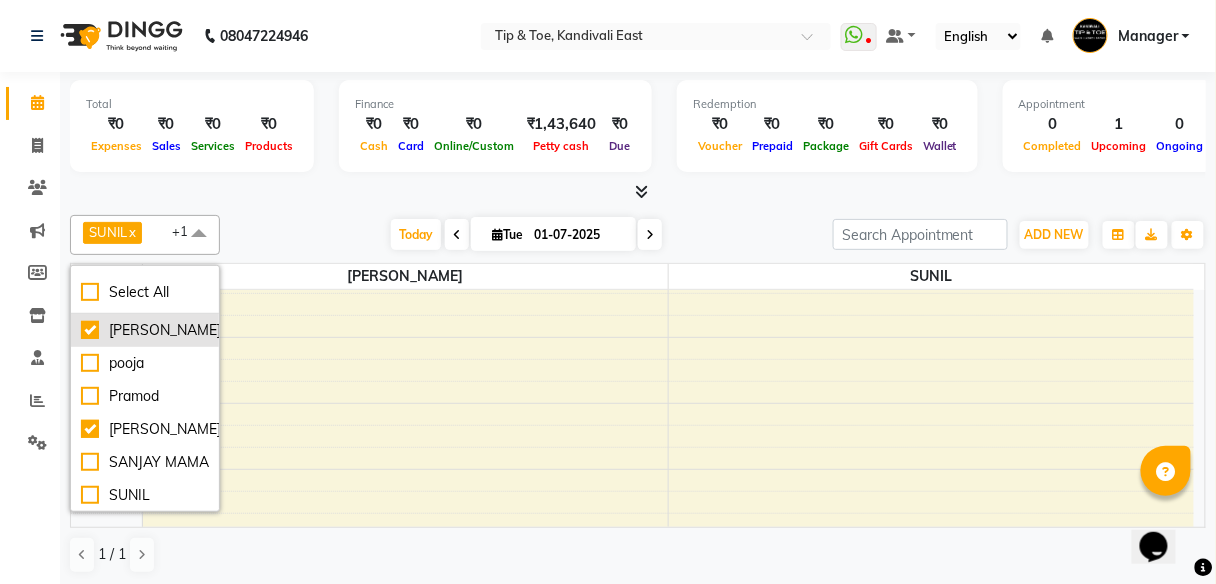 checkbox on "true" 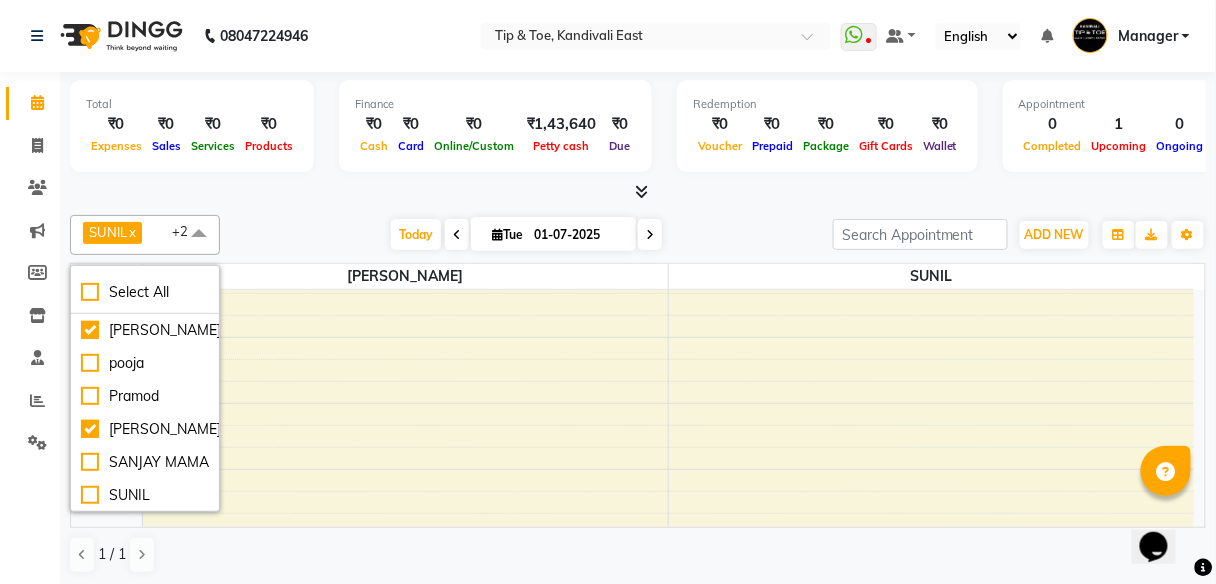 click on "Total  ₹0  Expenses ₹0  Sales ₹0  Services ₹0  Products Finance  ₹0  Cash ₹0  Card ₹0  Online/Custom ₹1,43,640 [PERSON_NAME] cash ₹0 Due  Redemption  ₹0 Voucher ₹0 Prepaid ₹0 Package ₹0  Gift Cards ₹0  Wallet  Appointment  0 Completed 1 Upcoming 0 Ongoing 0 No show  Other sales  ₹0  Packages ₹0  Memberships ₹0  Vouchers ₹0  Prepaids ₹0  Gift Cards" at bounding box center (638, 137) 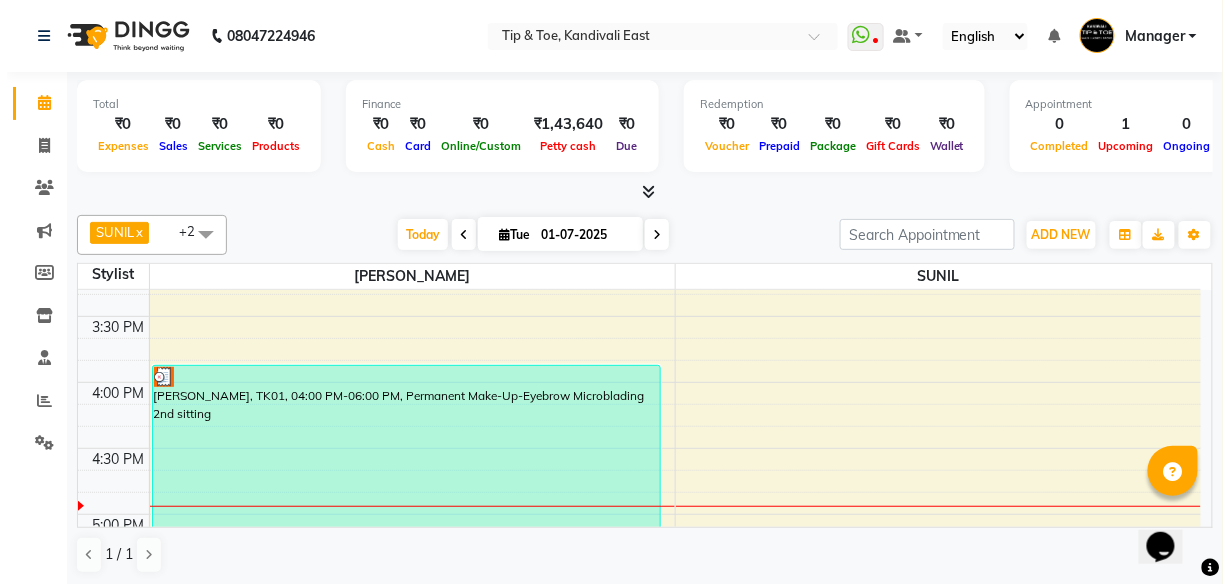 scroll, scrollTop: 960, scrollLeft: 0, axis: vertical 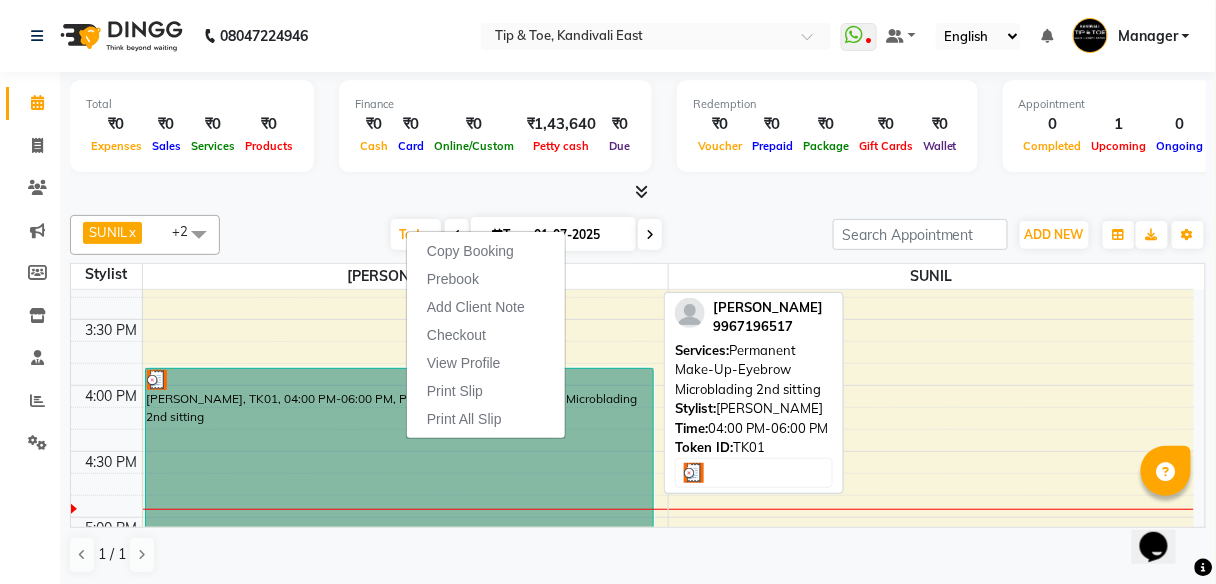 click on "[PERSON_NAME], TK01, 04:00 PM-06:00 PM, Permanent Make-Up-Eyebrow Microblading 2nd sitting" at bounding box center (400, 497) 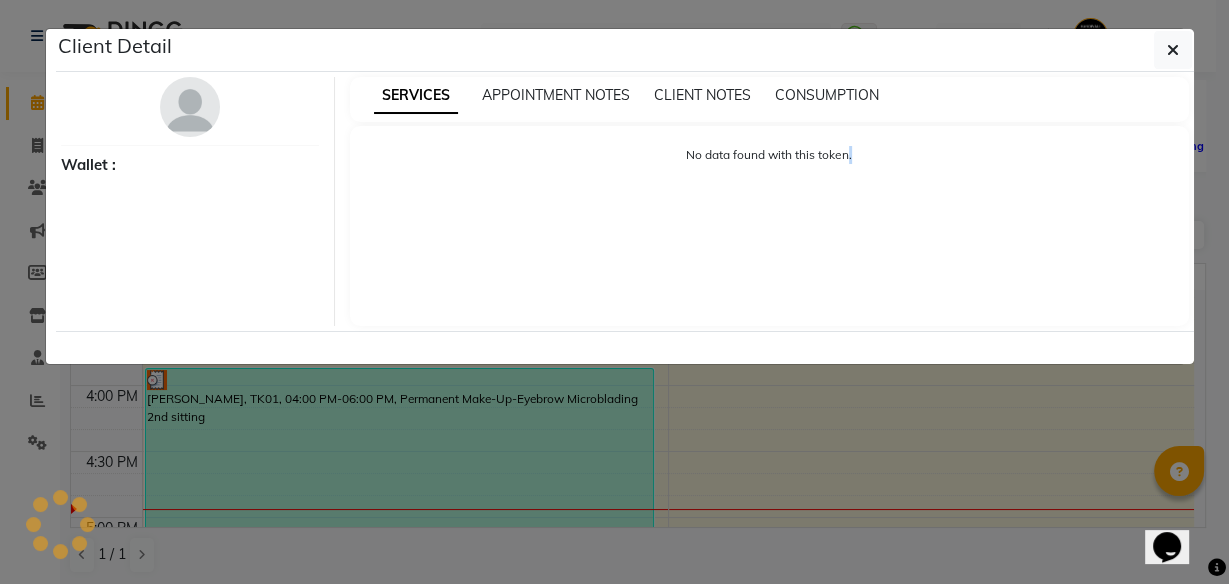 click on "Client Detail     Wallet : SERVICES APPOINTMENT NOTES CLIENT NOTES CONSUMPTION No data found with this token." 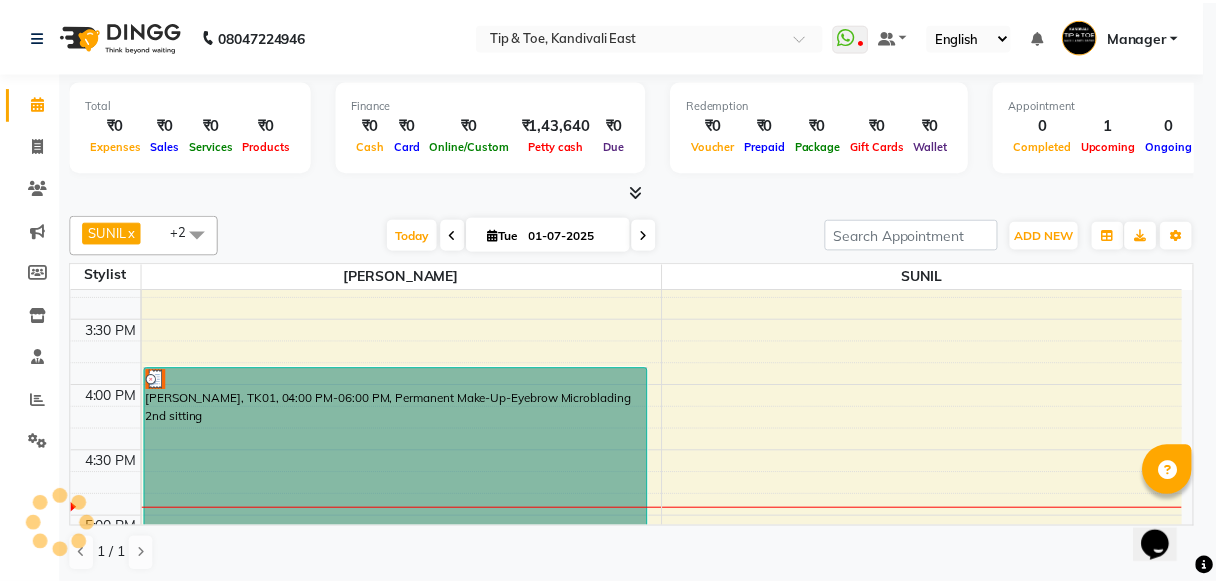 scroll, scrollTop: 1038, scrollLeft: 0, axis: vertical 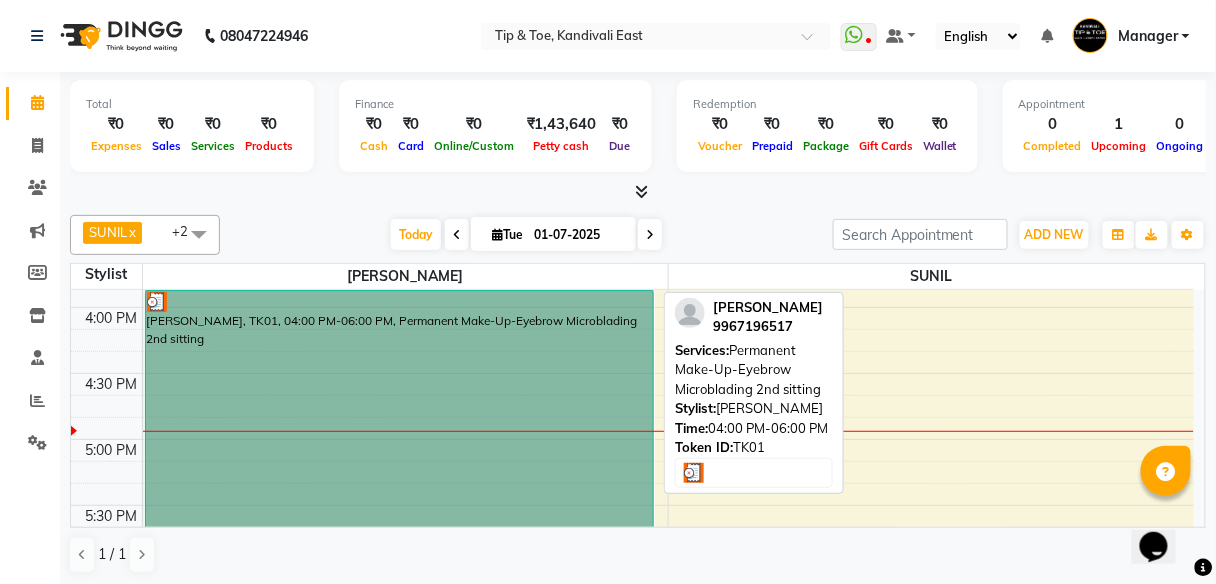 click on "[PERSON_NAME], TK01, 04:00 PM-06:00 PM, Permanent Make-Up-Eyebrow Microblading 2nd sitting" at bounding box center (400, 419) 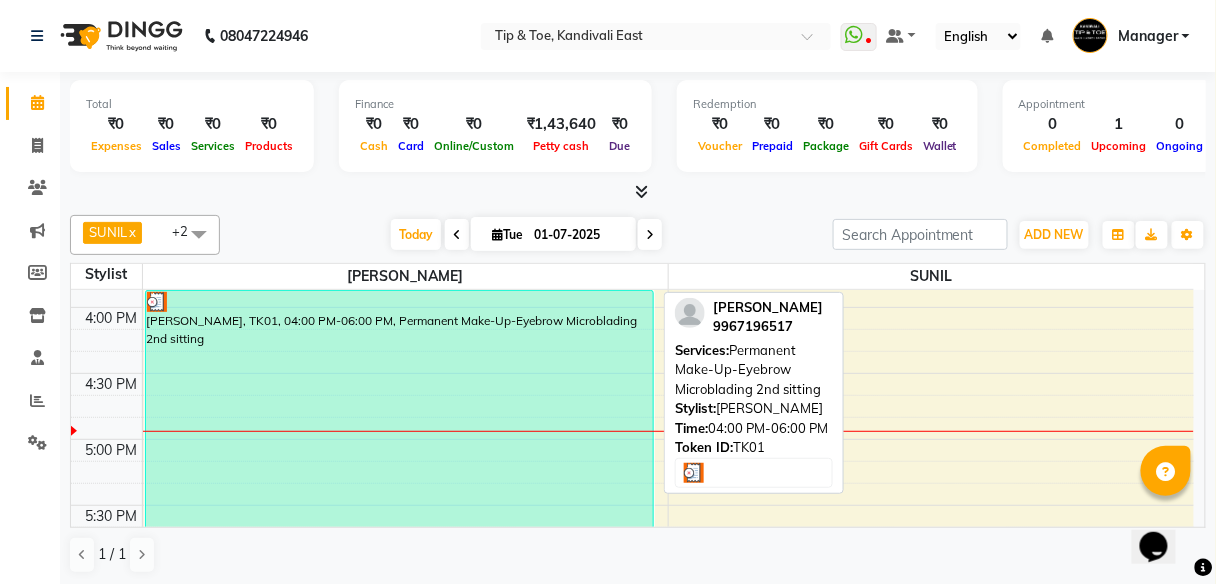 select on "3" 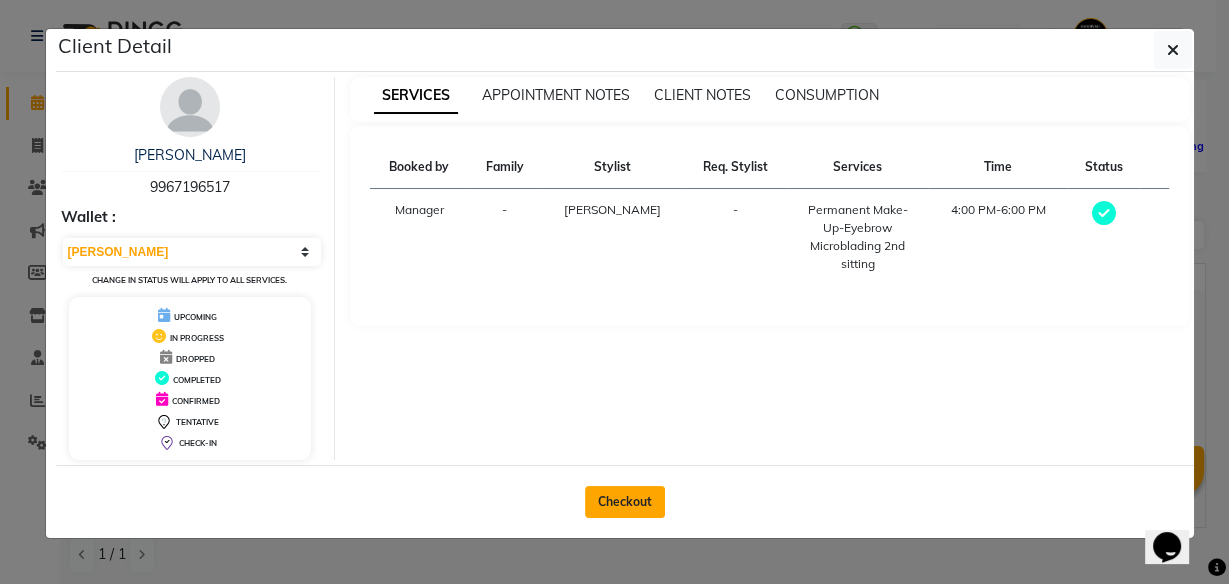 click on "Checkout" 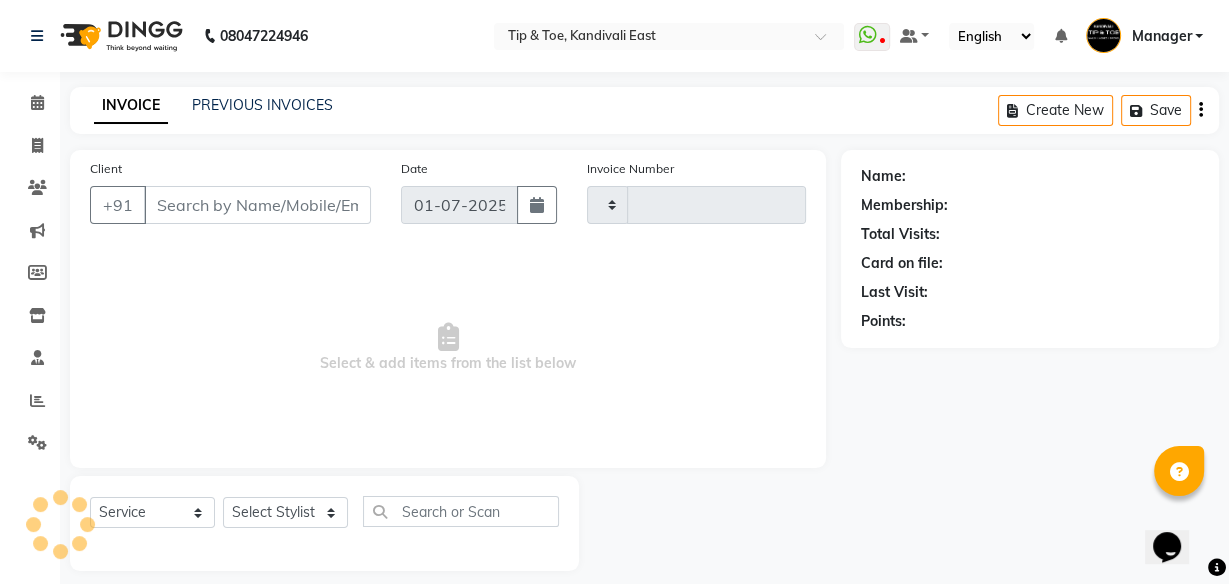 type on "0152" 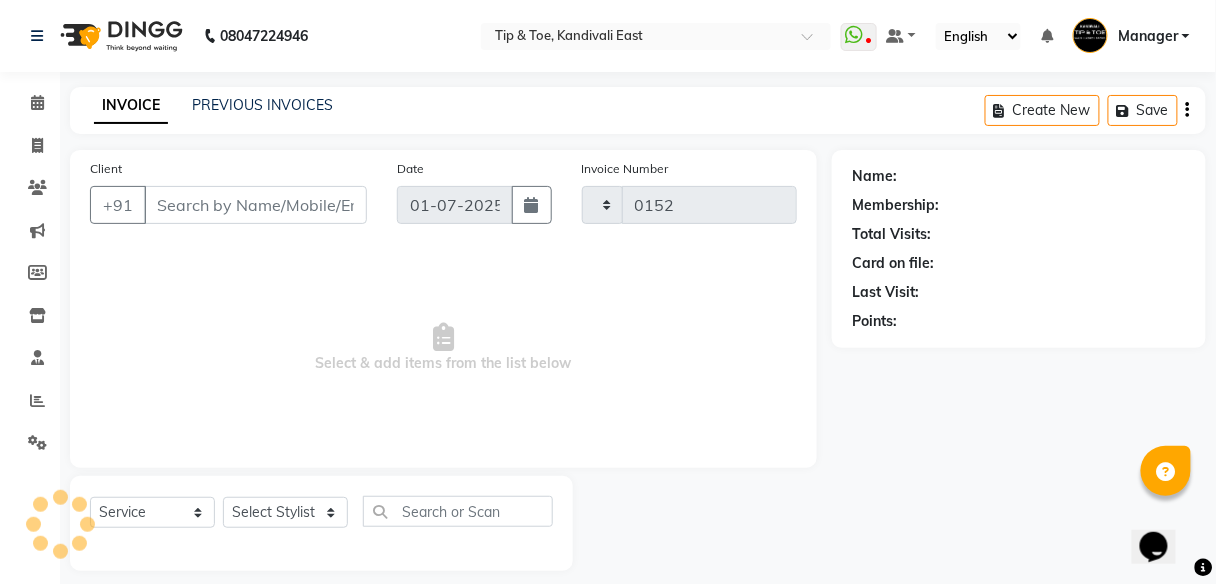 select on "7846" 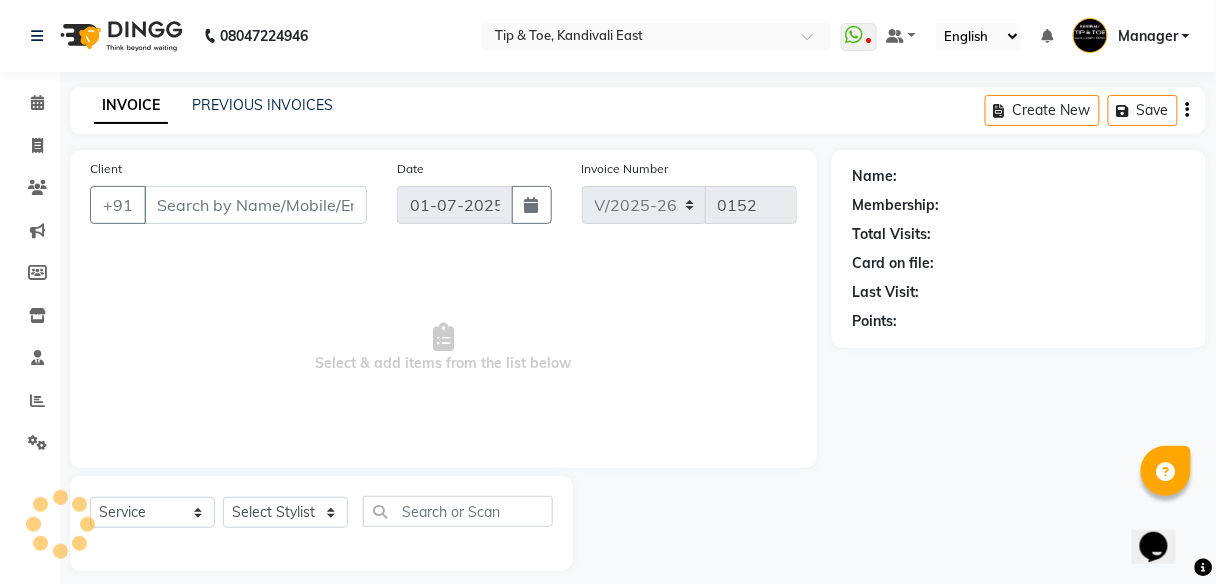 type on "9967196517" 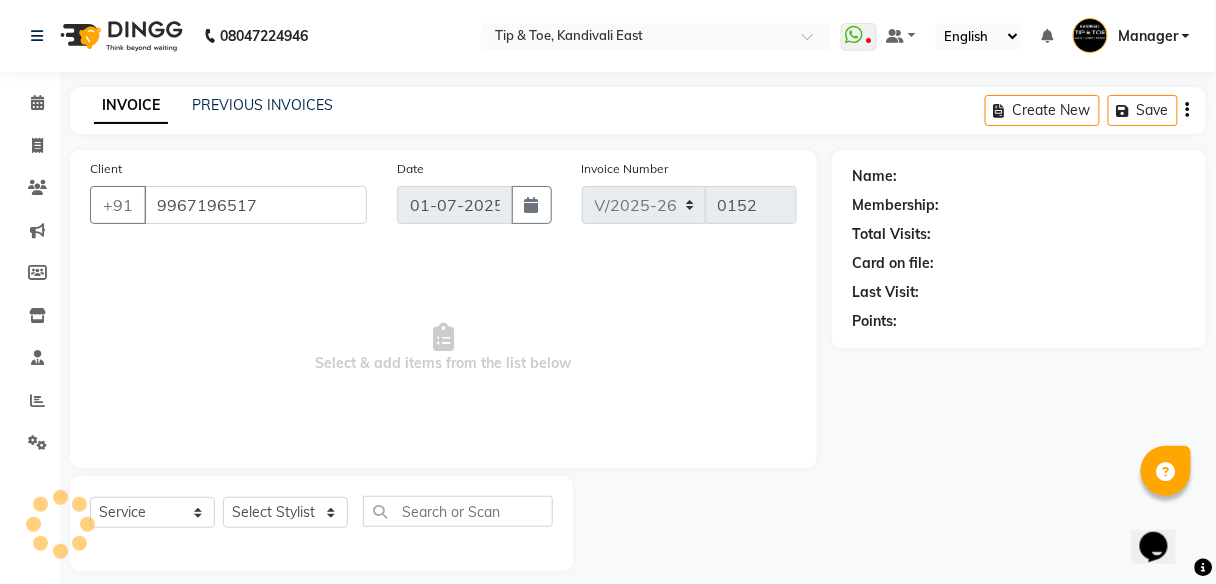 select on "70623" 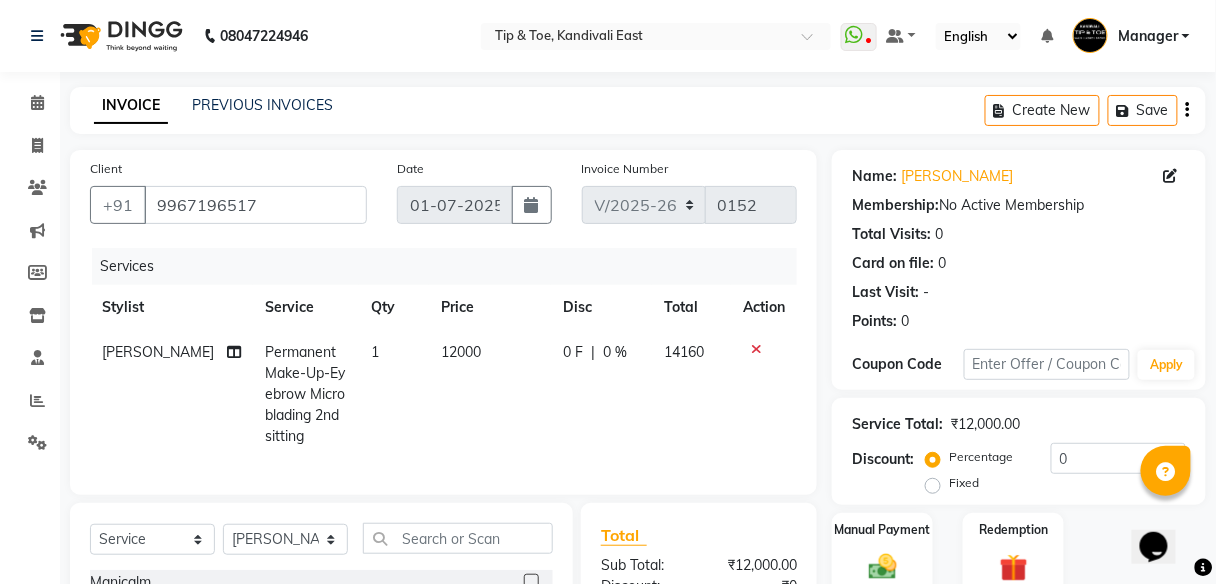 click on "[PERSON_NAME]" 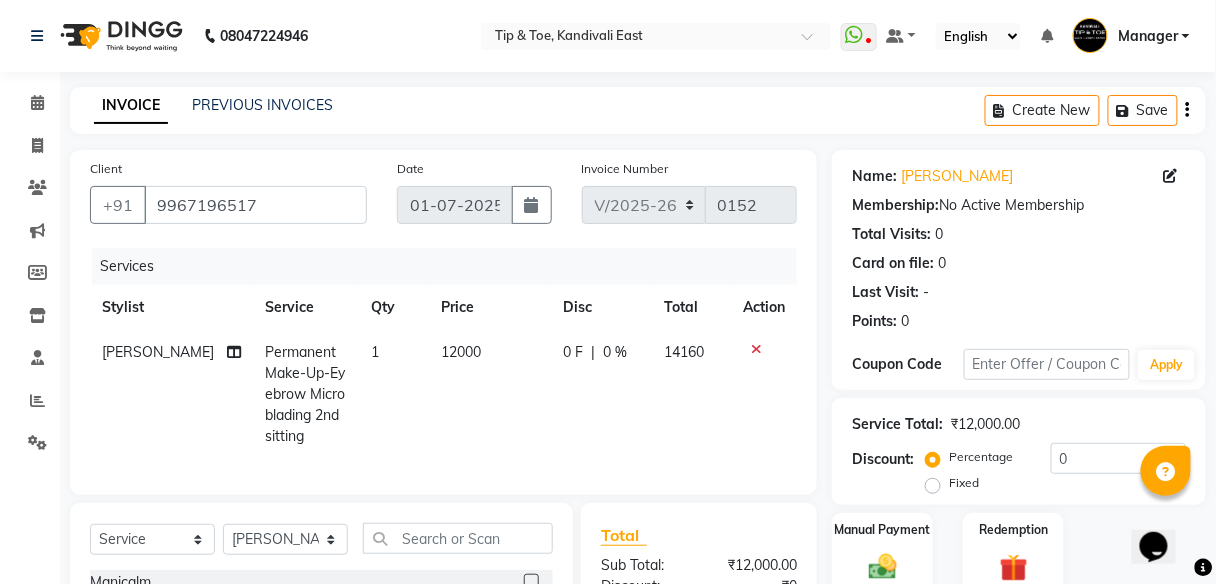 select on "70623" 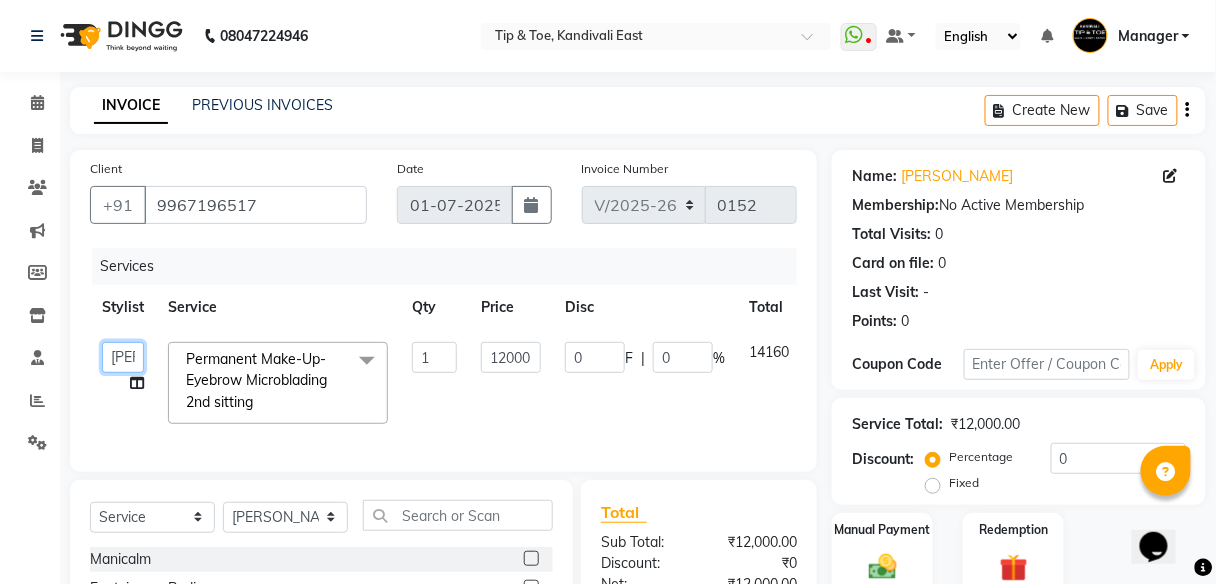 click on "[PERSON_NAME]   Manager   [PERSON_NAME]   [PERSON_NAME]   [PERSON_NAME]   [PERSON_NAME] MAMA   [PERSON_NAME]   [PERSON_NAME]" 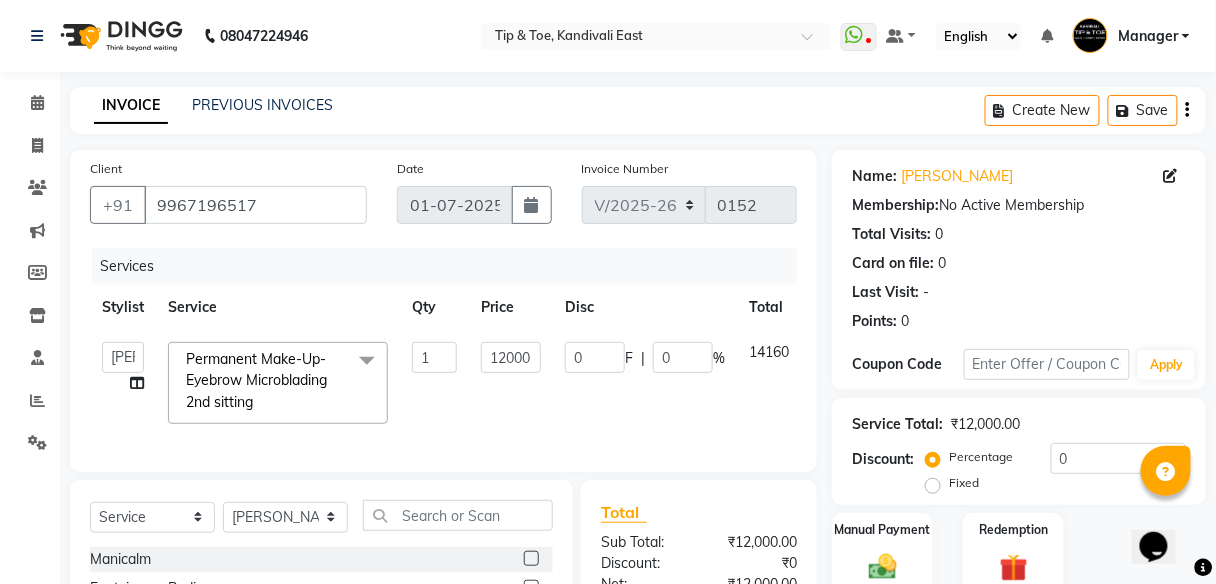 scroll, scrollTop: 232, scrollLeft: 0, axis: vertical 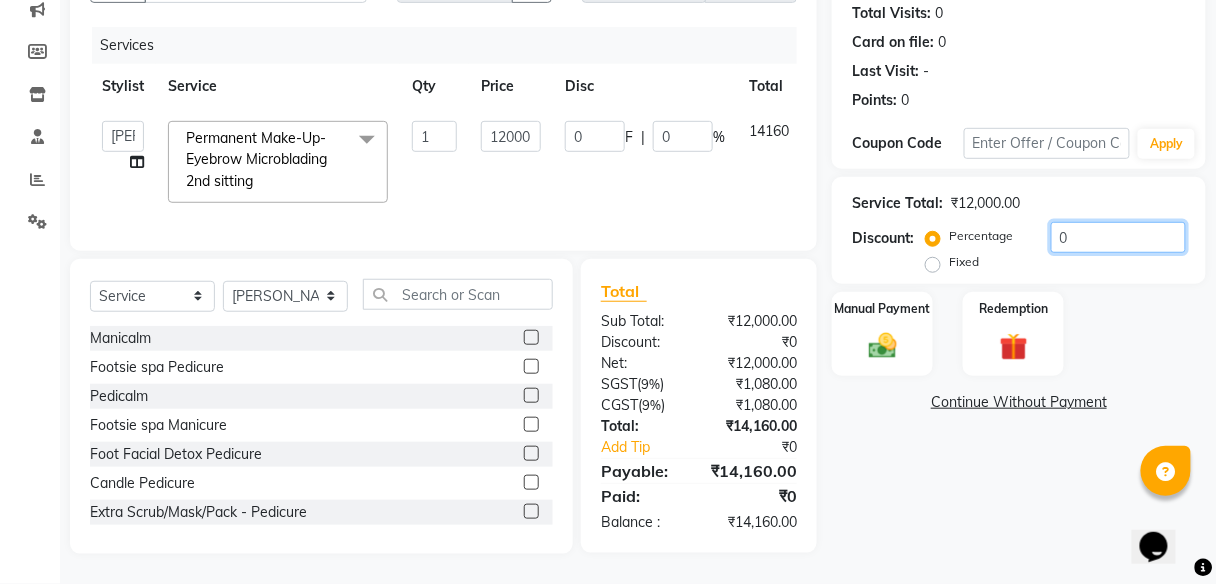 click on "0" 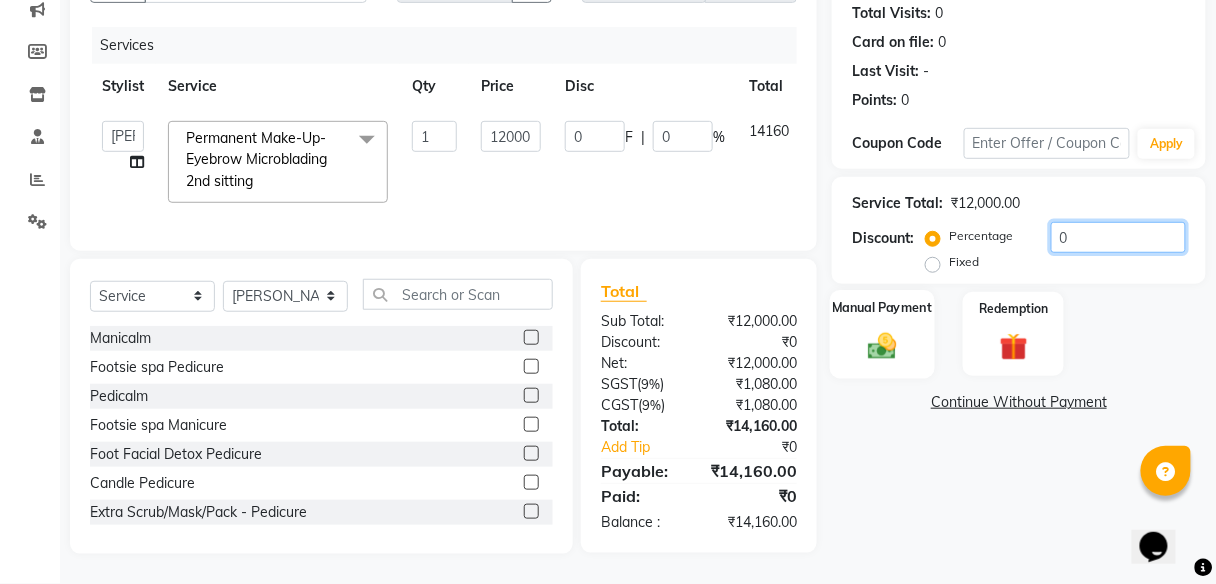 type on "50" 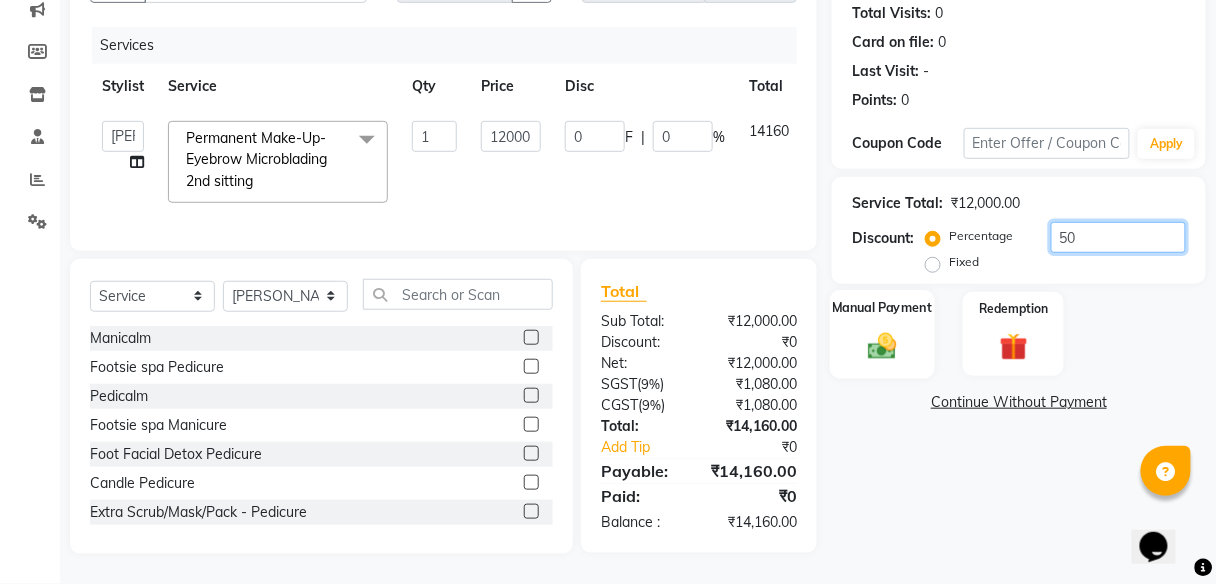type on "6000" 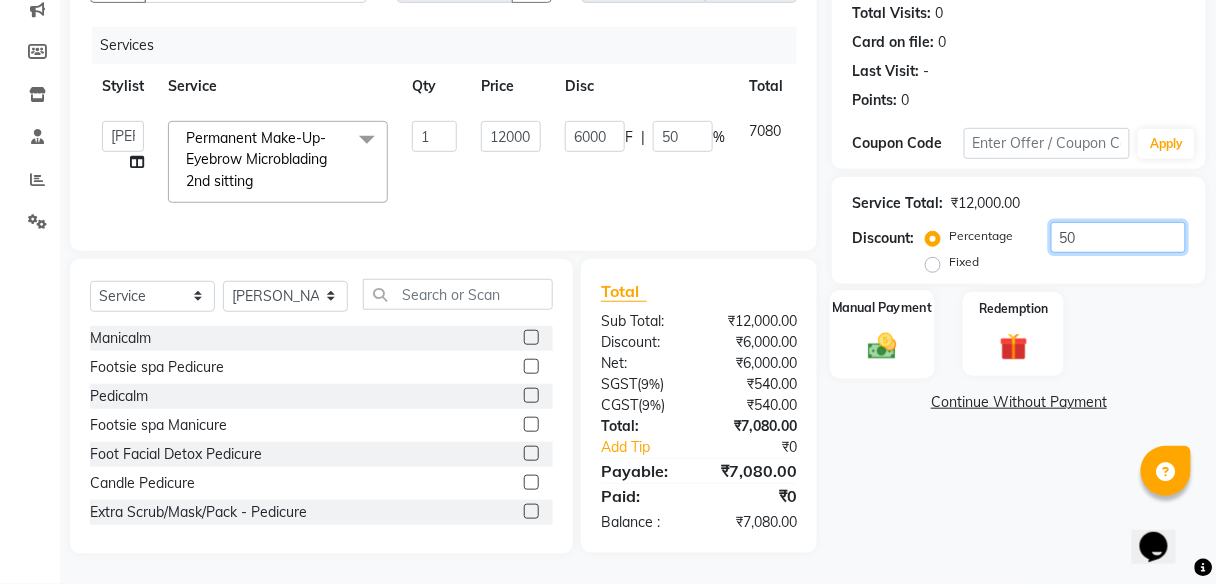 type on "50" 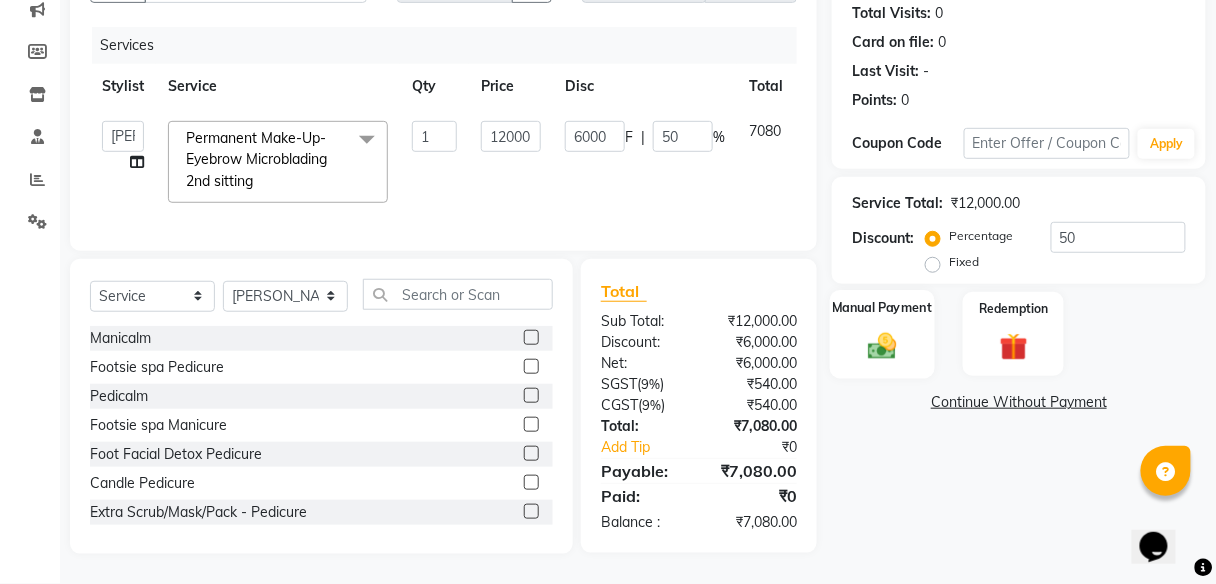 click on "Manual Payment" 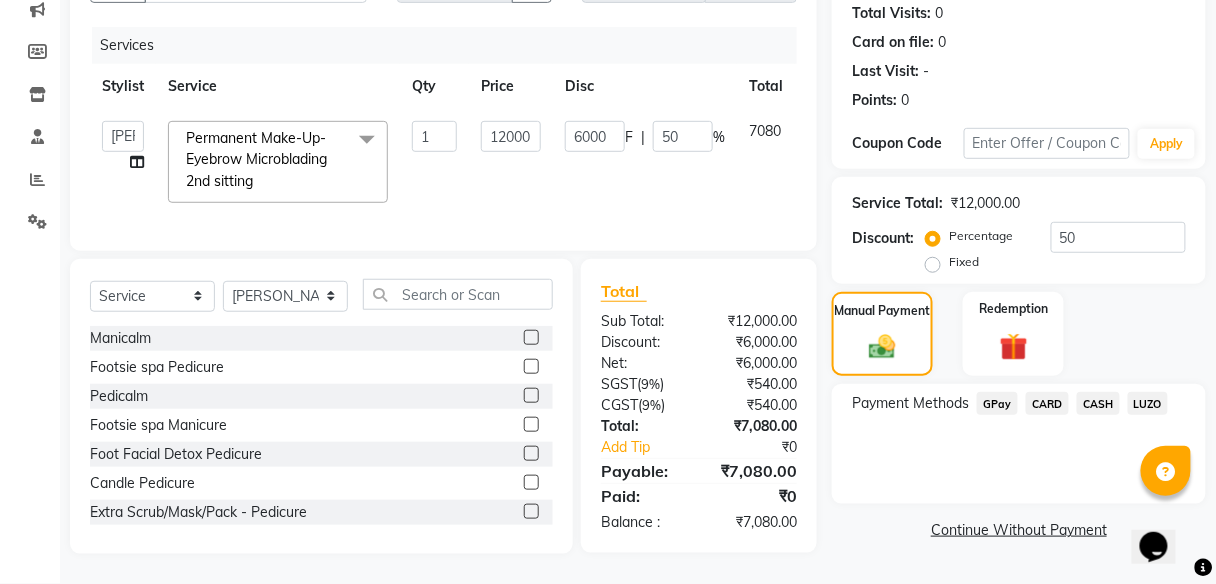 click on "GPay" 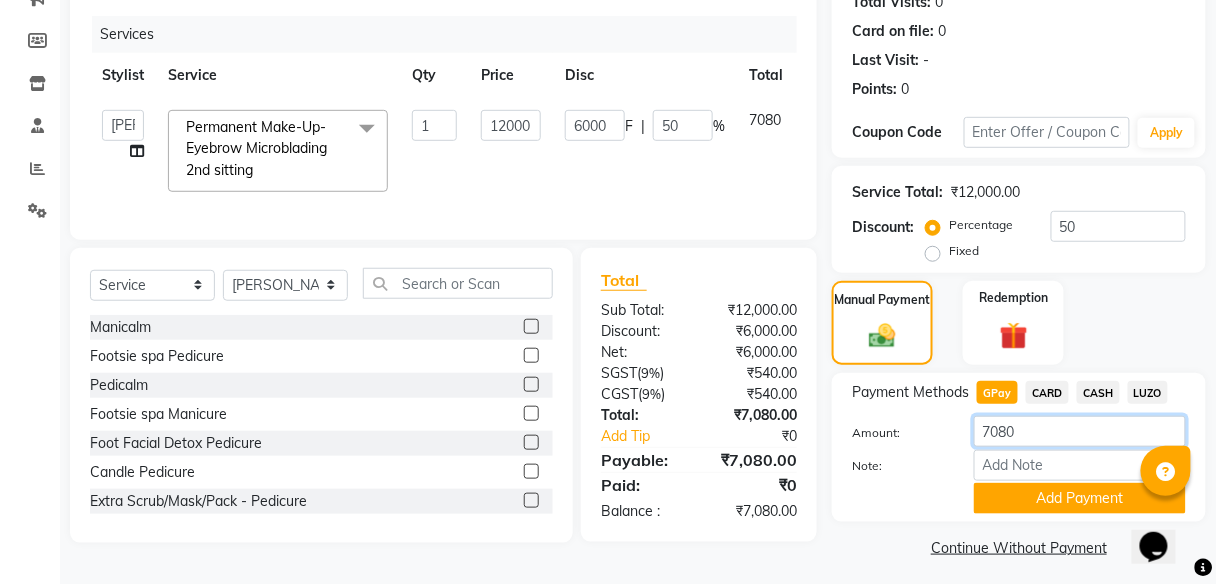 click on "7080" 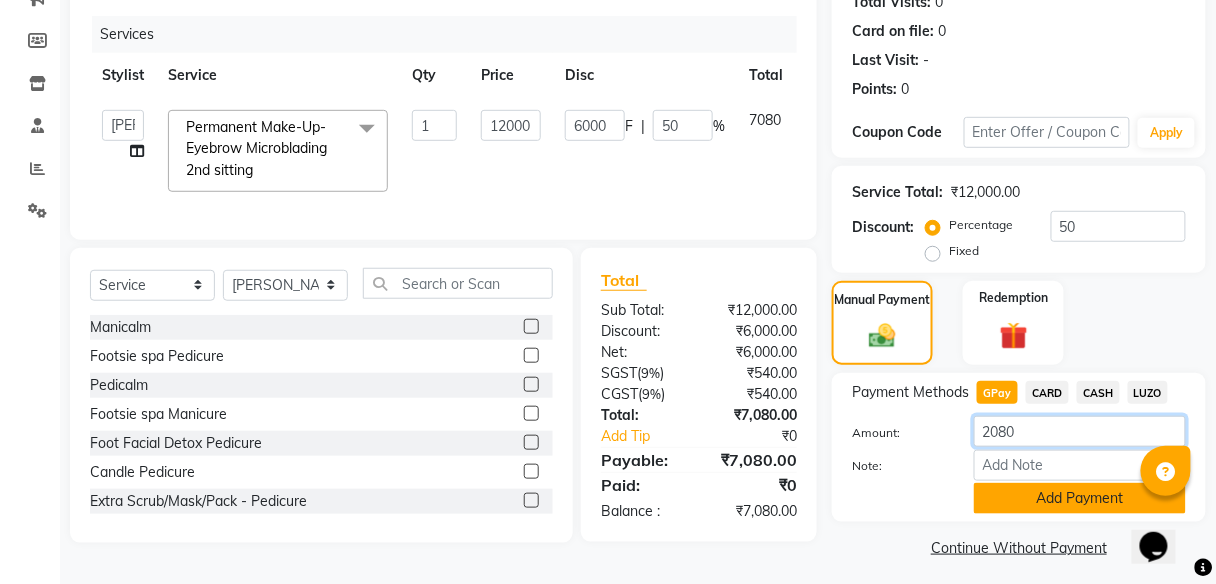 type on "2080" 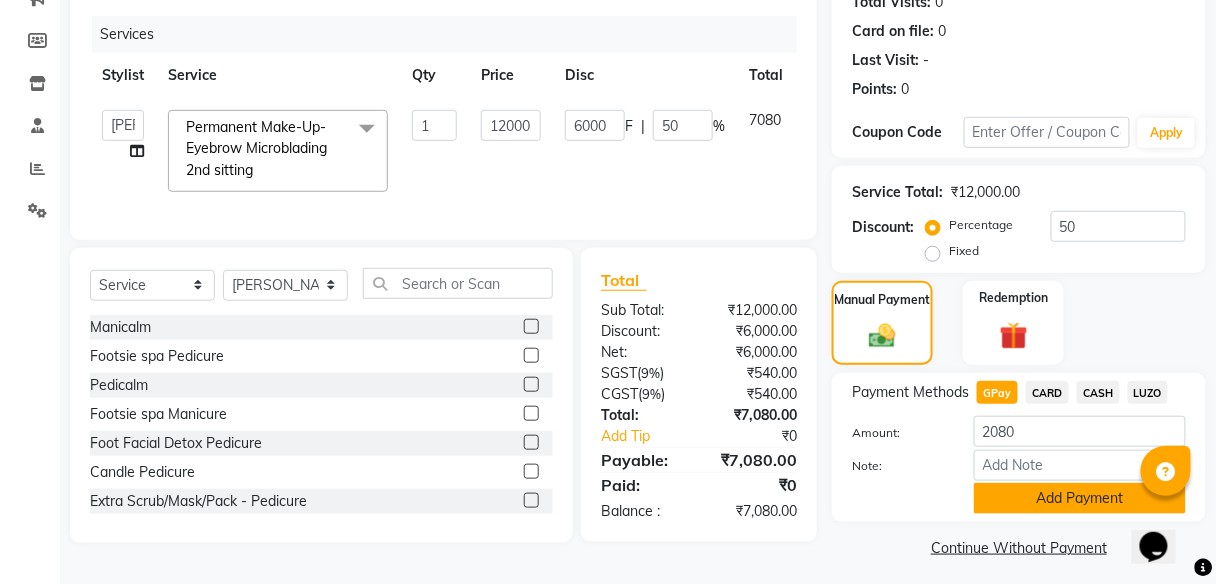 click on "Add Payment" 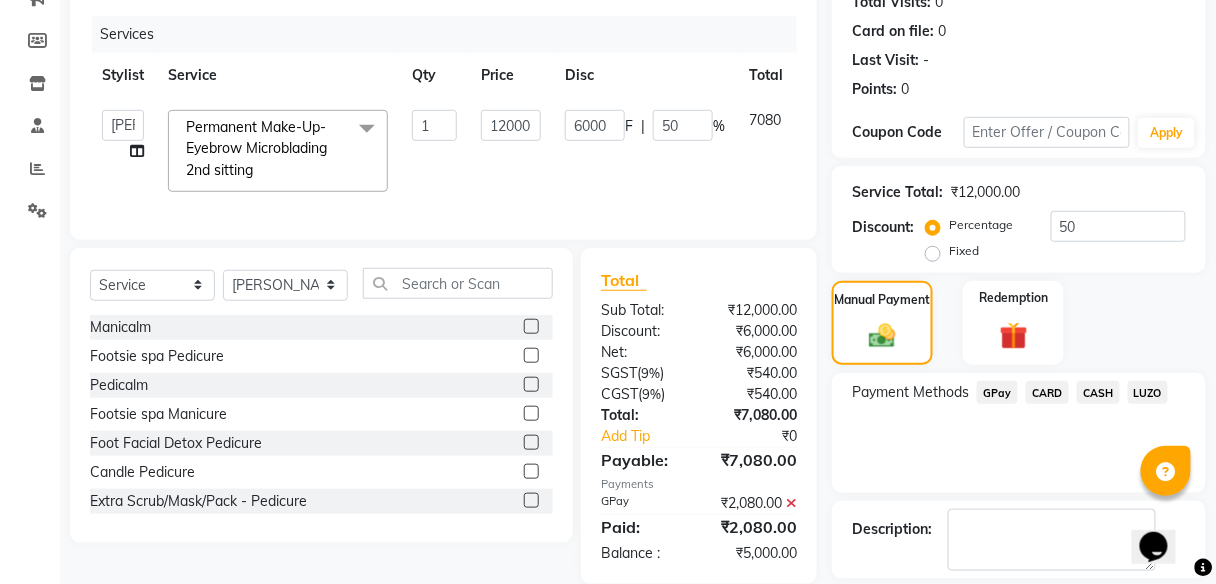scroll, scrollTop: 323, scrollLeft: 0, axis: vertical 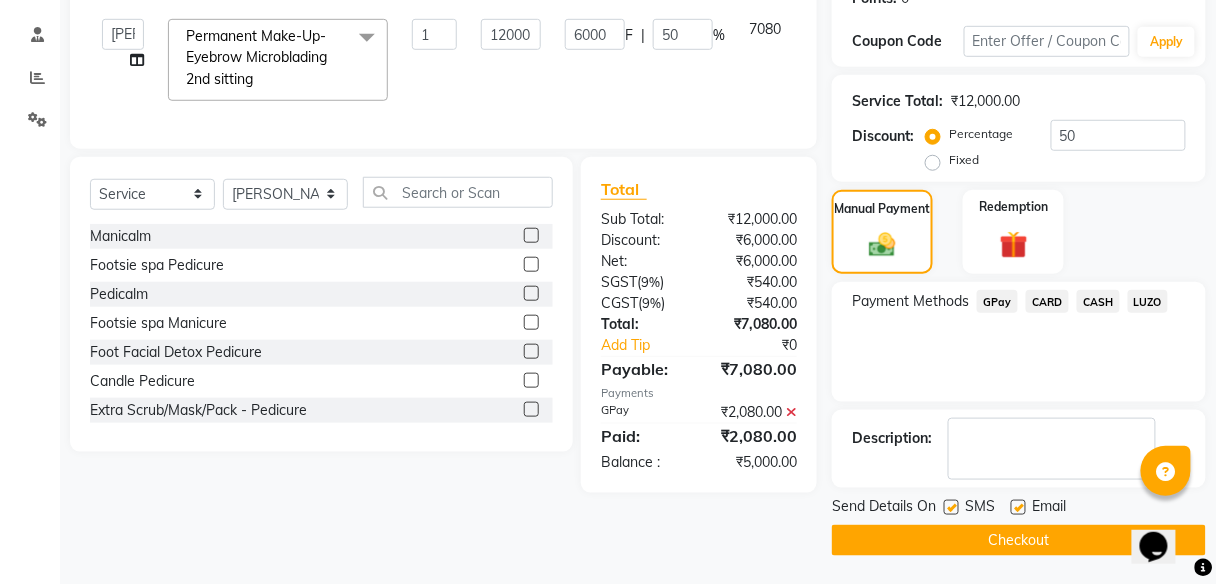click 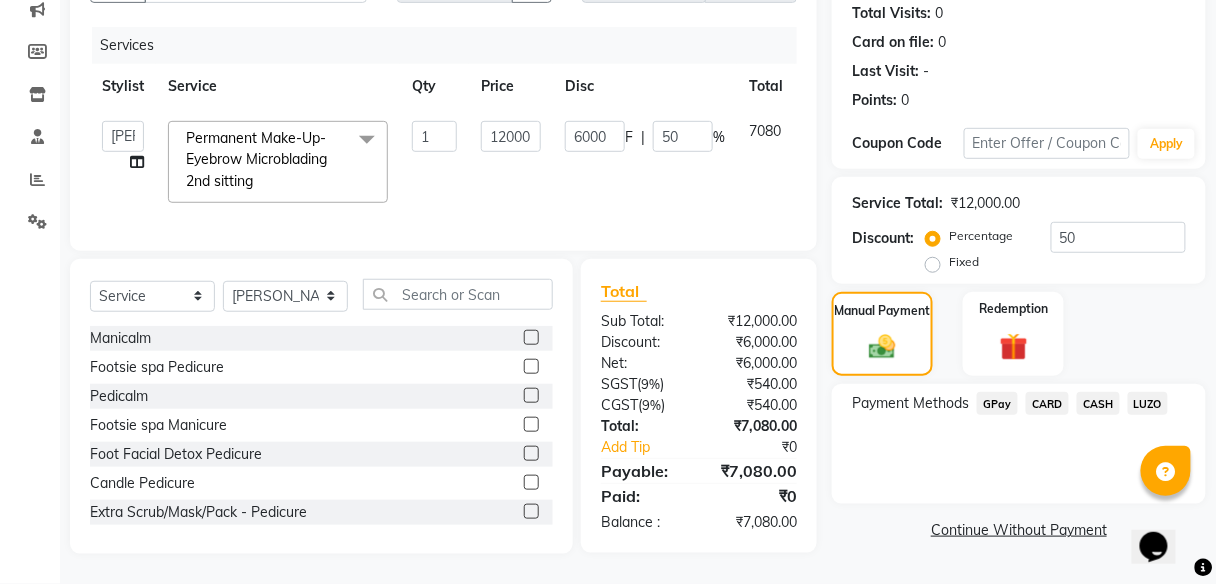 scroll, scrollTop: 232, scrollLeft: 0, axis: vertical 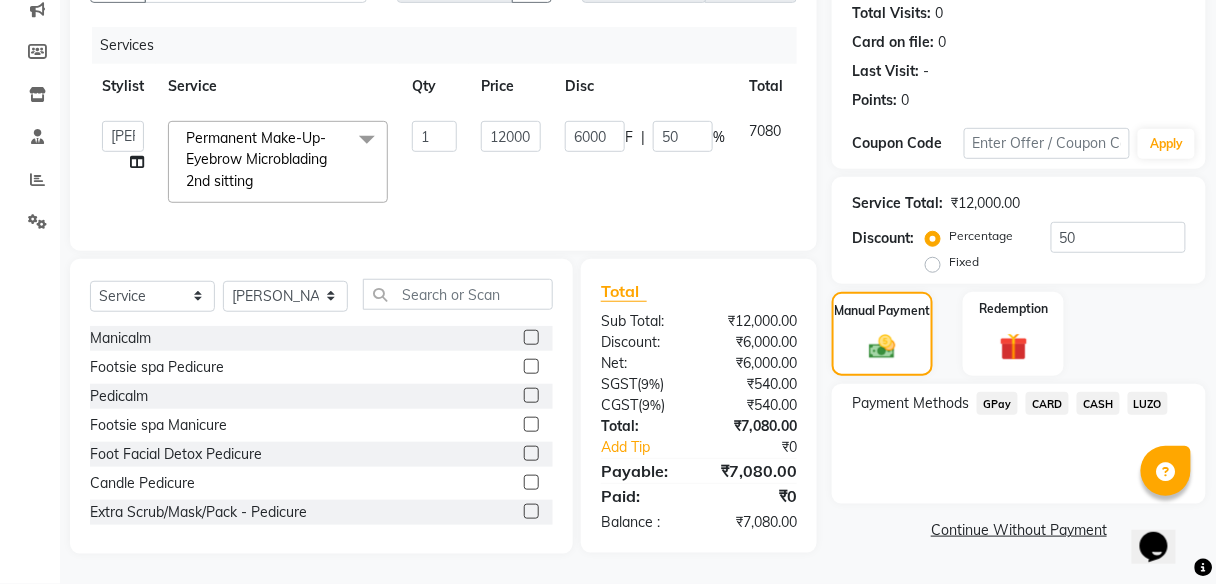 click on "GPay" 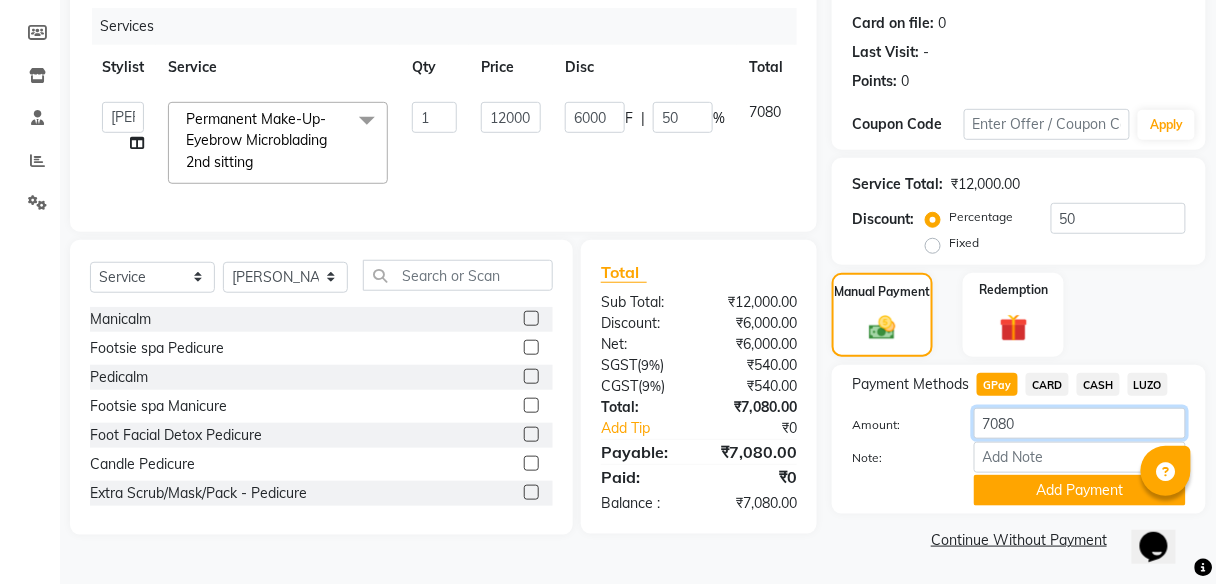 click on "7080" 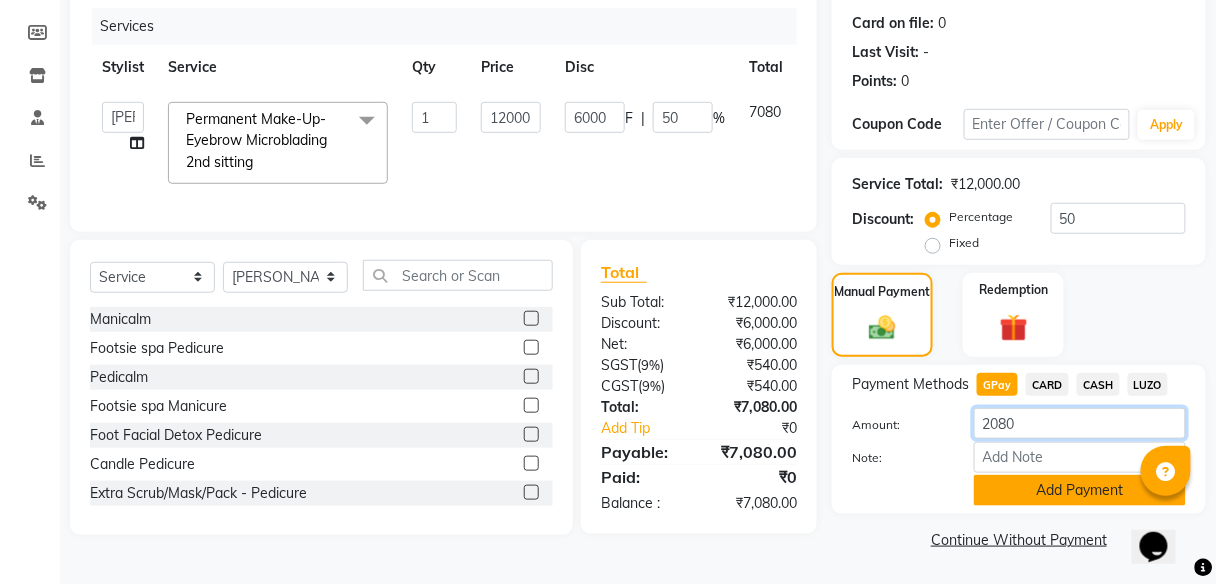 type on "2080" 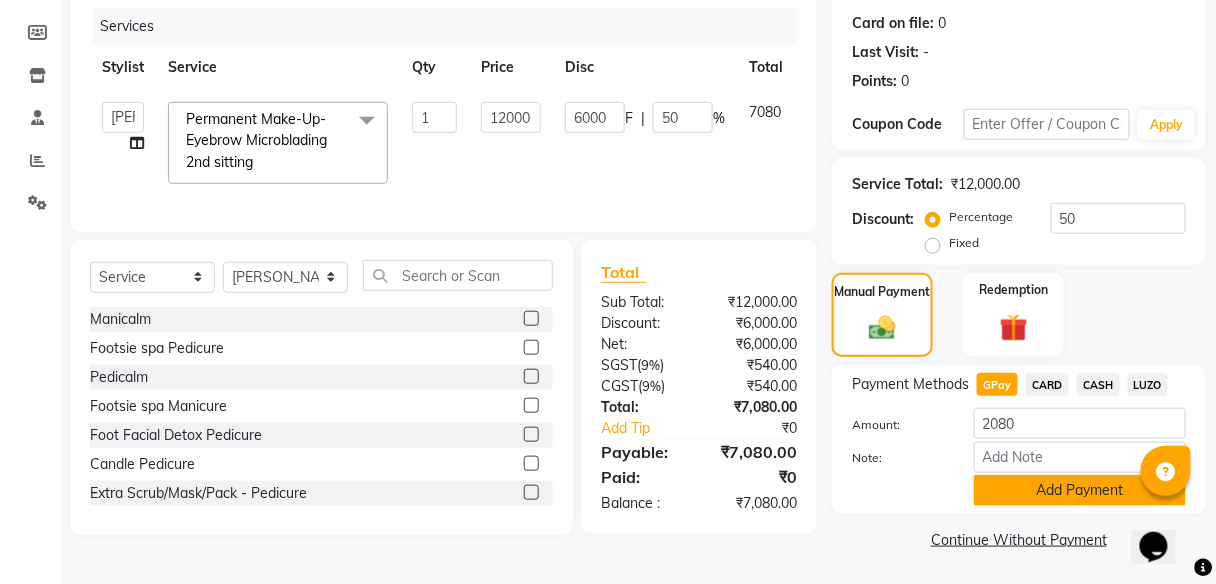 click on "Add Payment" 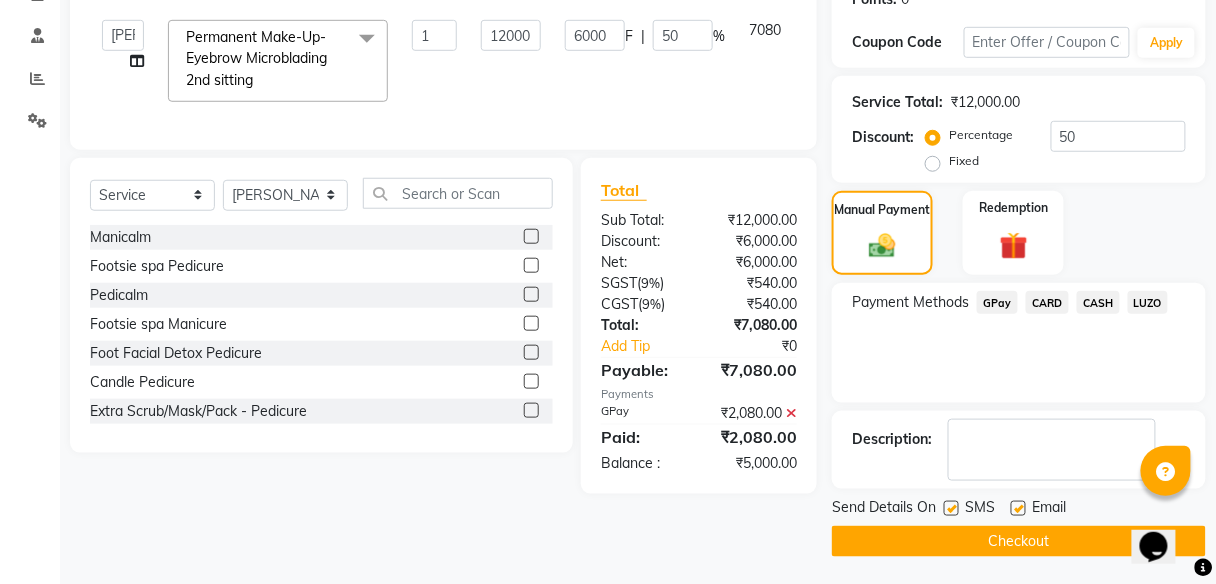 scroll, scrollTop: 323, scrollLeft: 0, axis: vertical 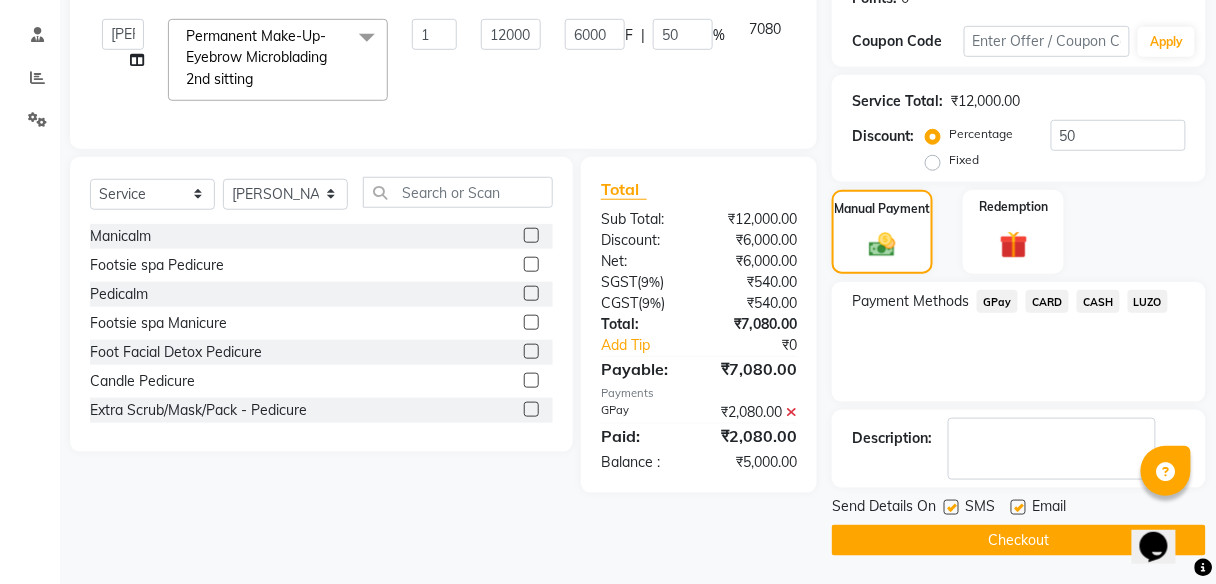 click on "CASH" 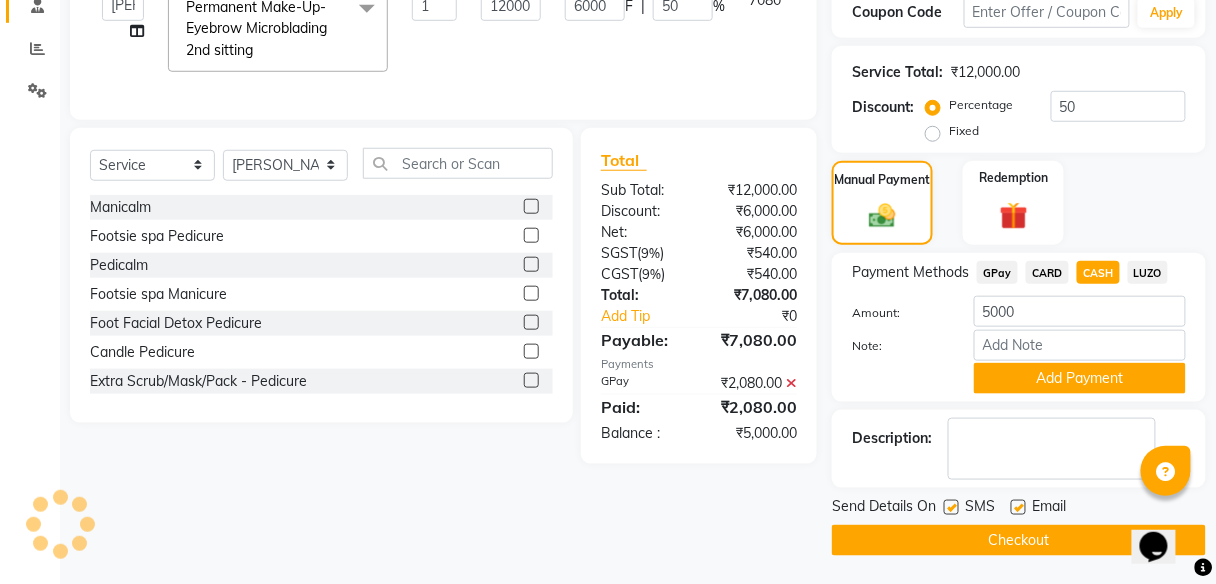 scroll, scrollTop: 0, scrollLeft: 0, axis: both 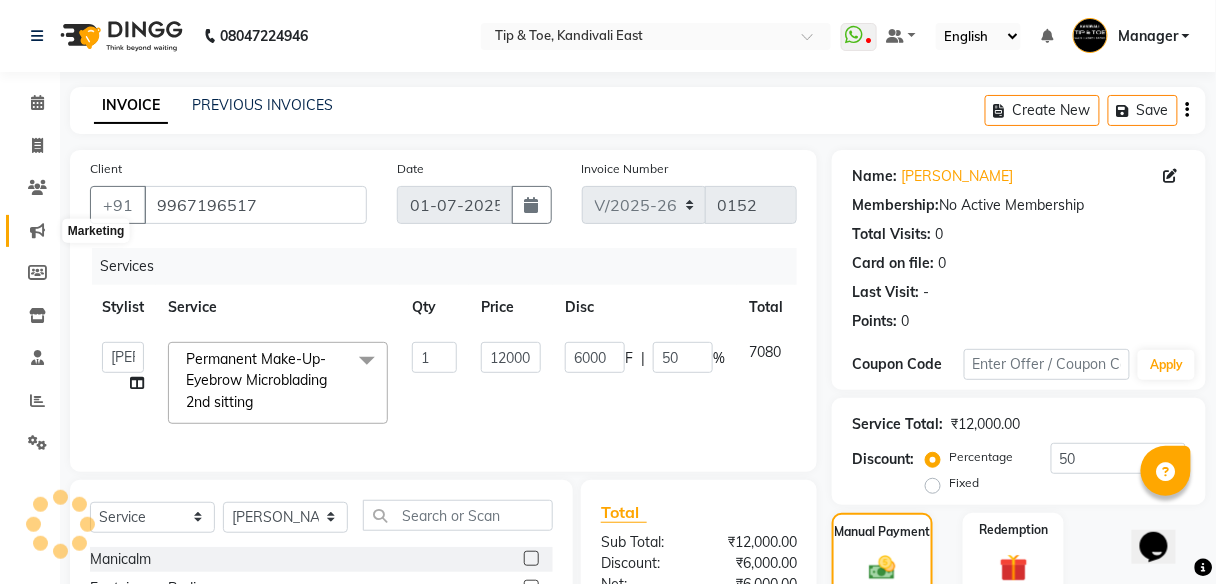 click 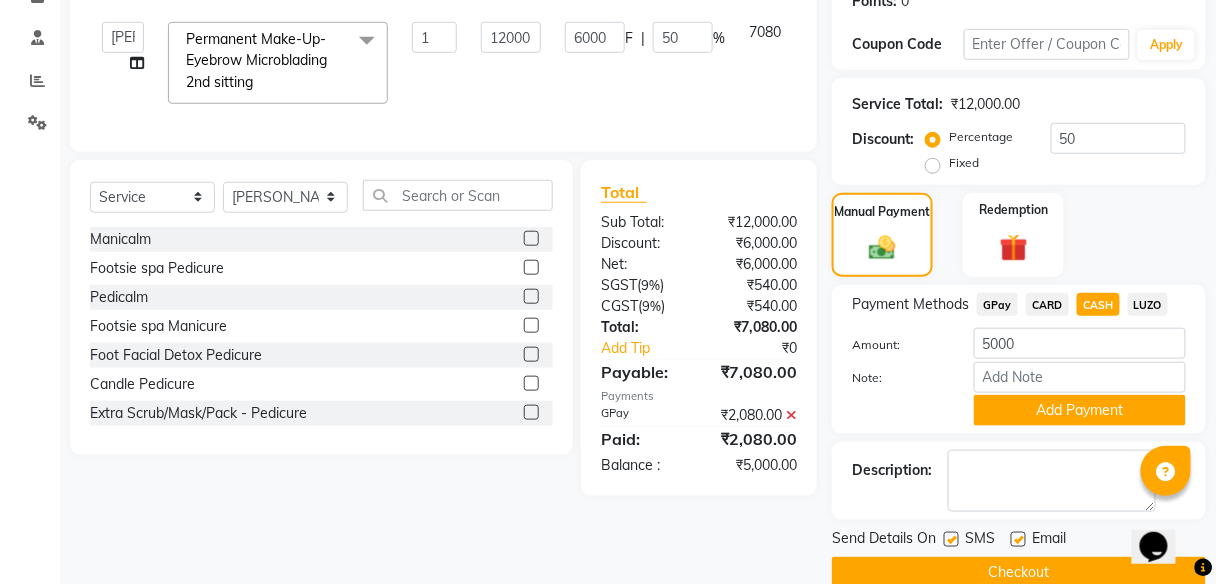 scroll, scrollTop: 352, scrollLeft: 0, axis: vertical 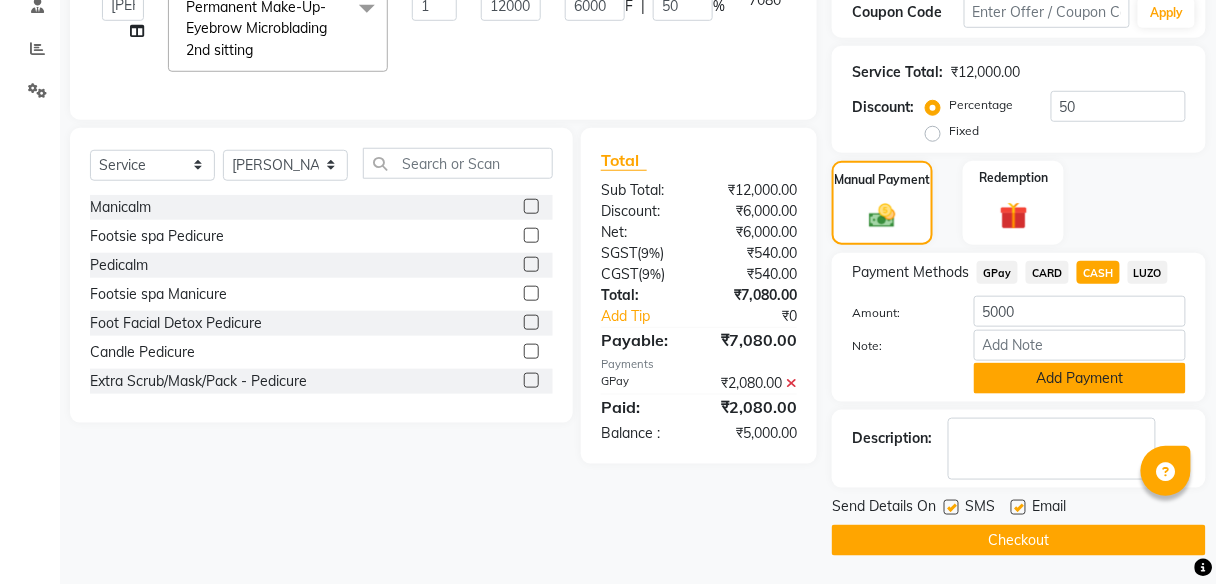 click on "Add Payment" 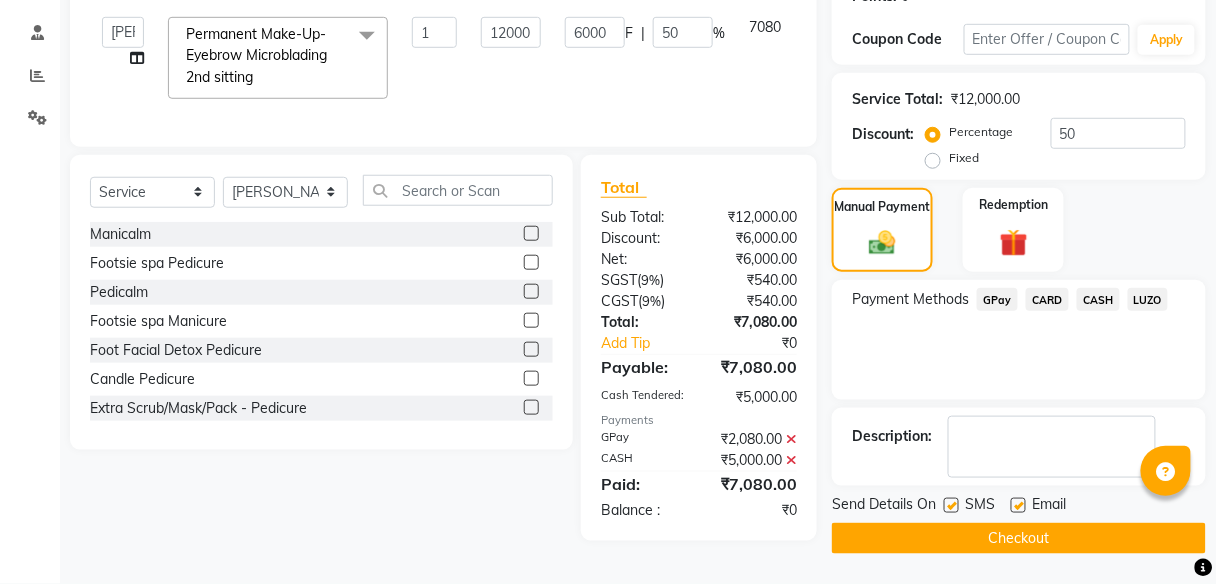 scroll, scrollTop: 364, scrollLeft: 0, axis: vertical 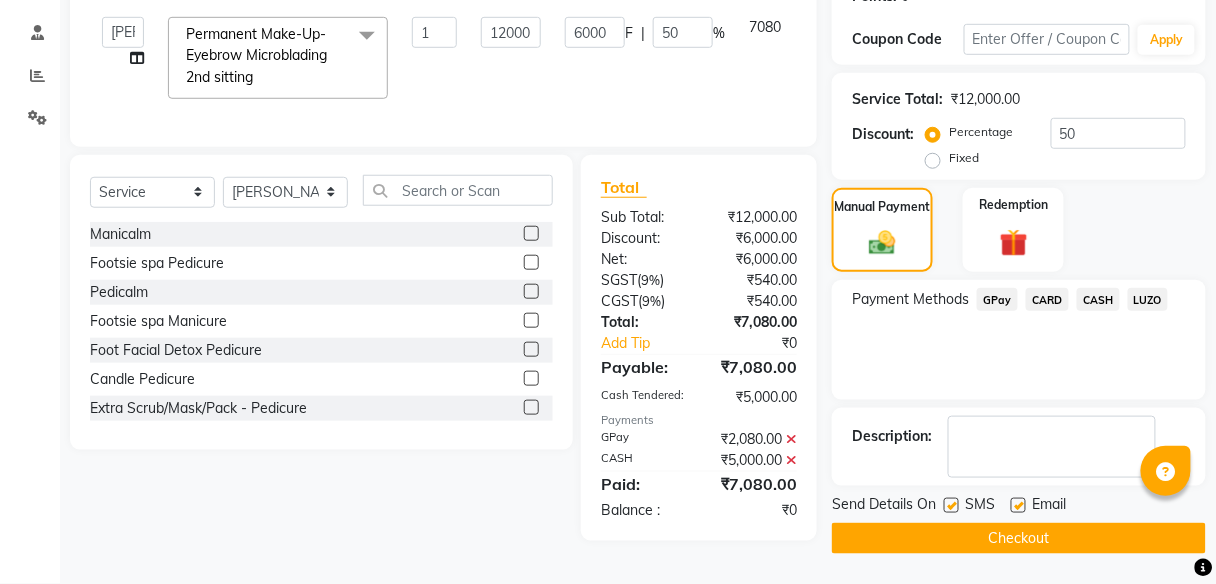 click on "Checkout" 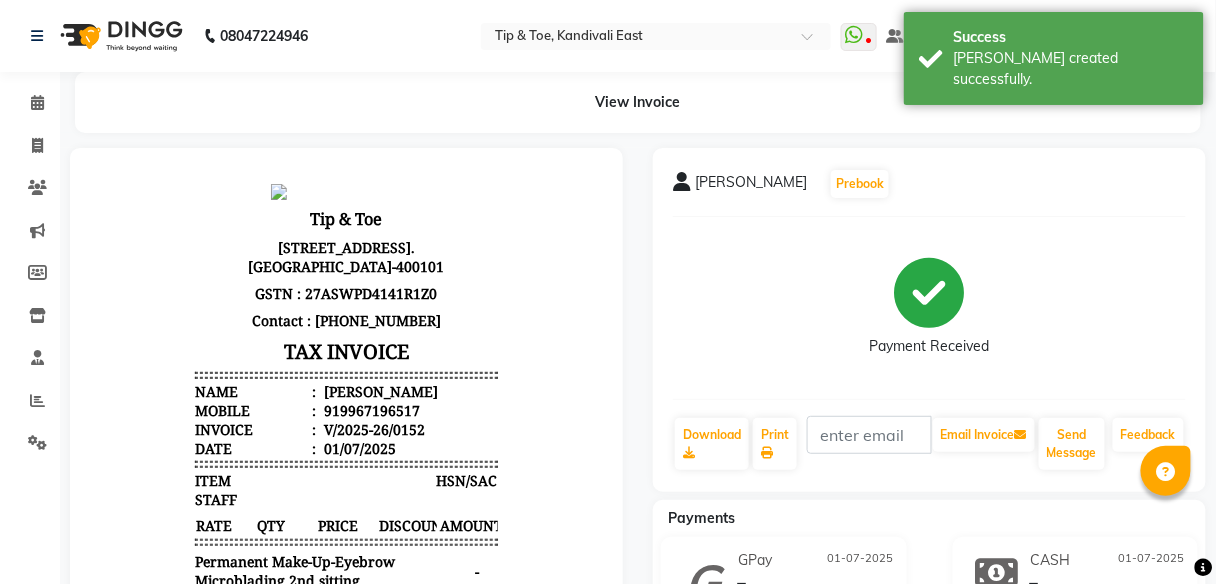 scroll, scrollTop: 0, scrollLeft: 0, axis: both 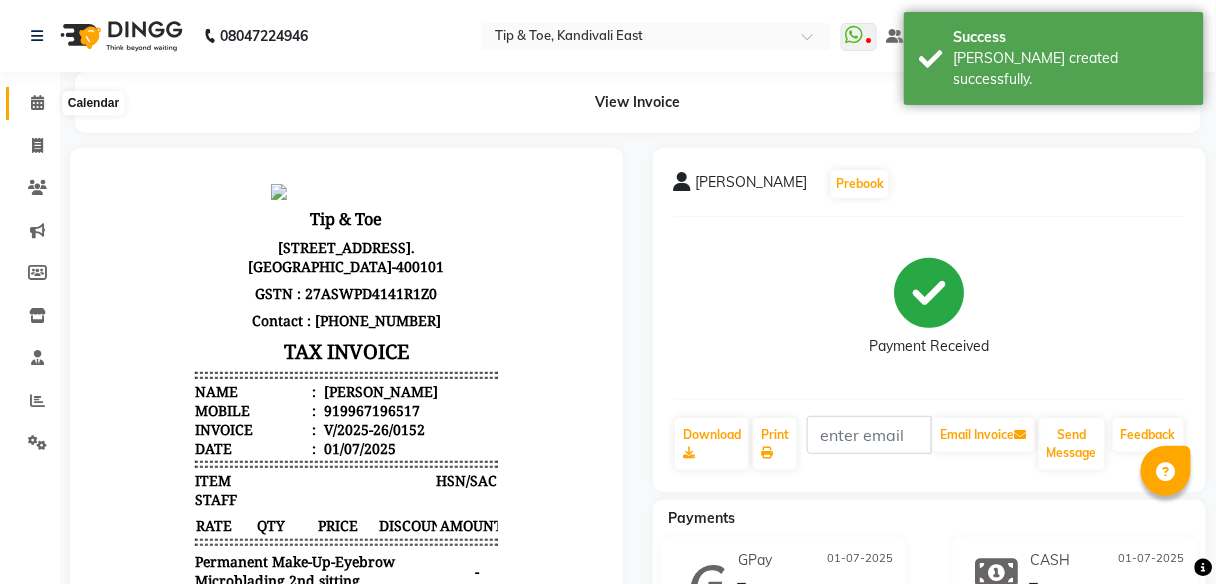 click 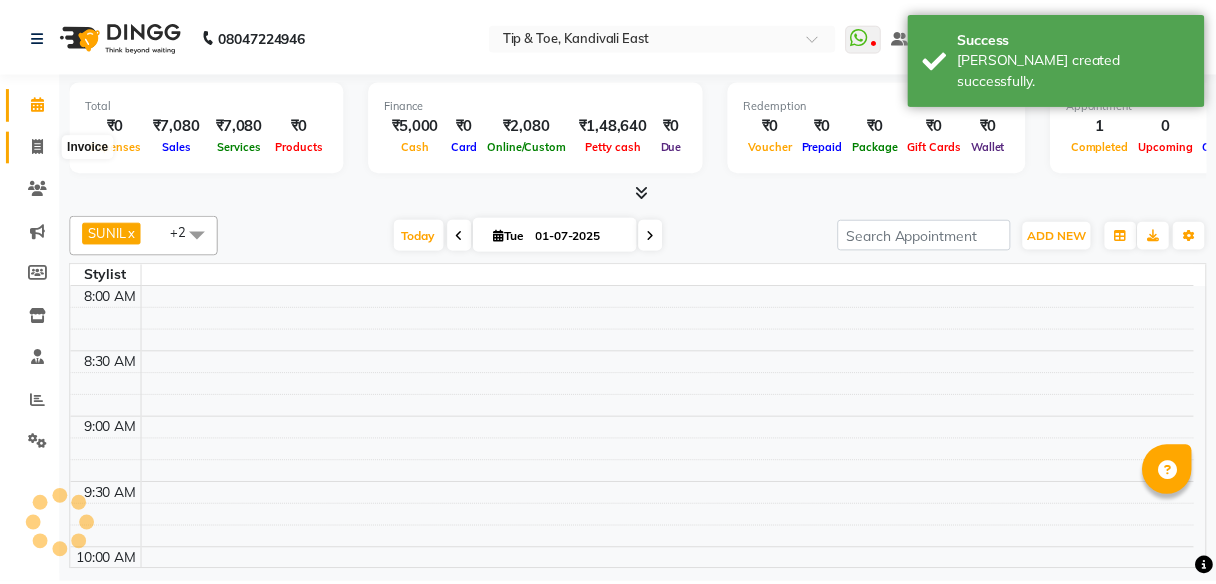 scroll, scrollTop: 1299, scrollLeft: 0, axis: vertical 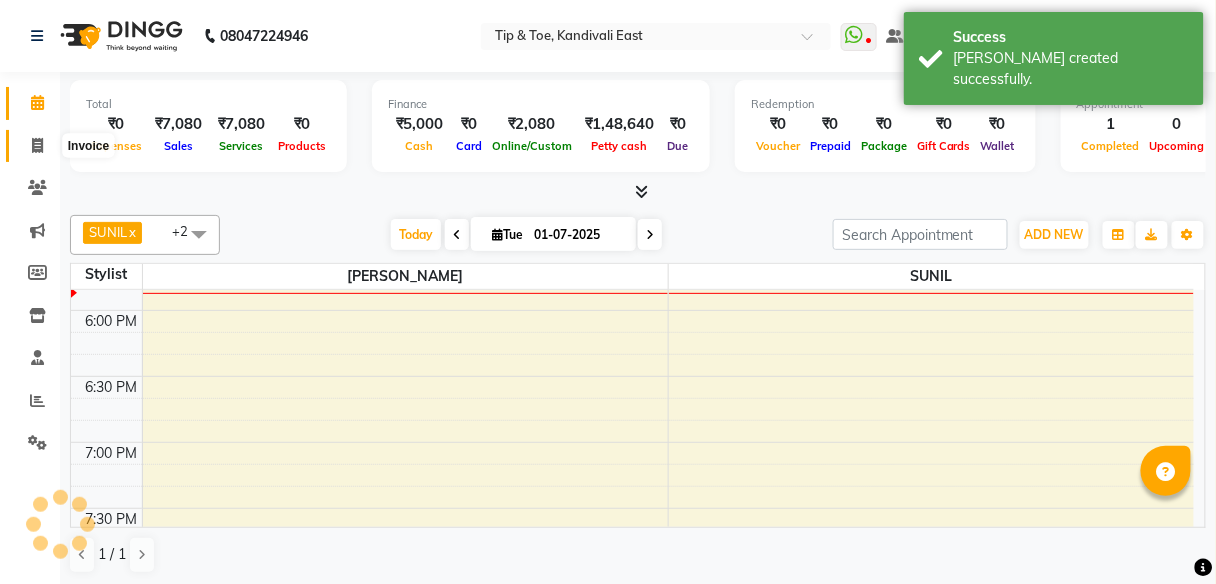 click 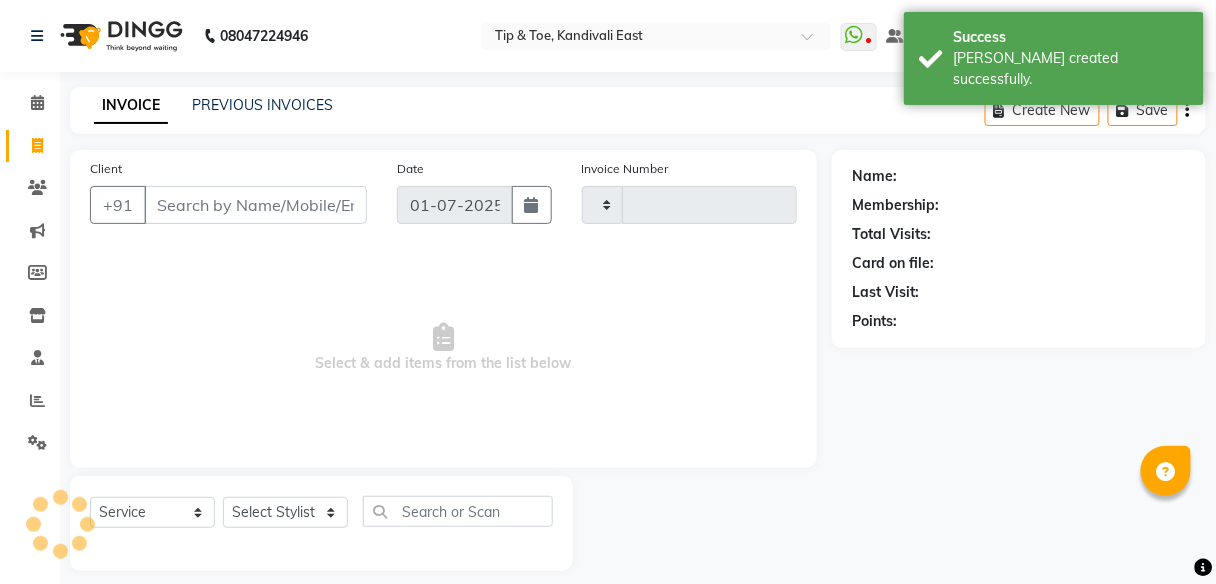 type on "0153" 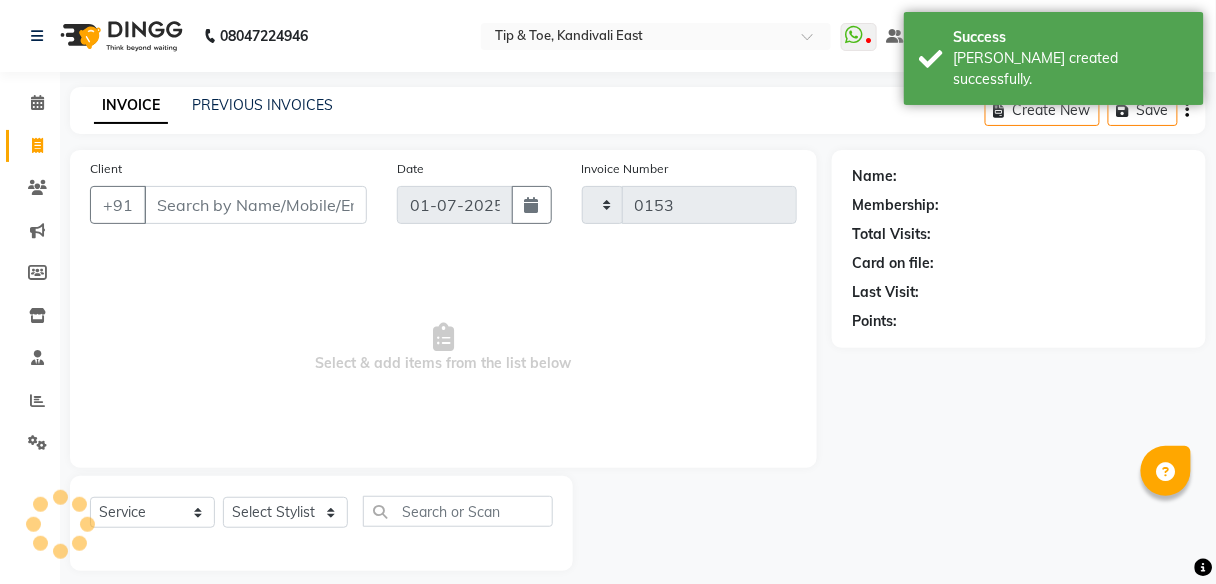 select on "7846" 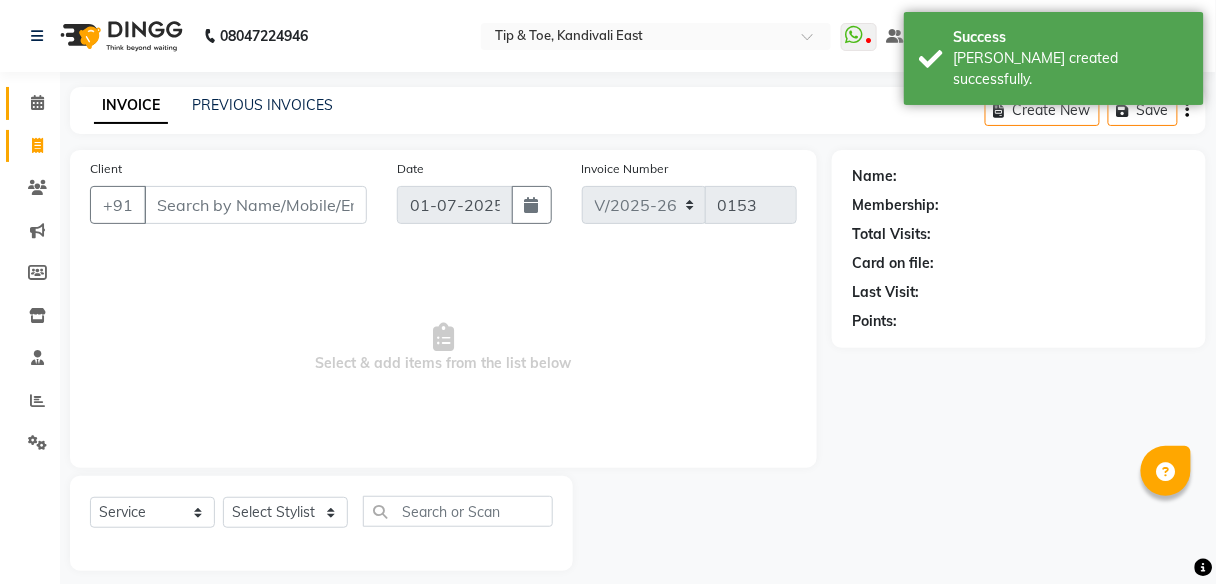 click on "Calendar" 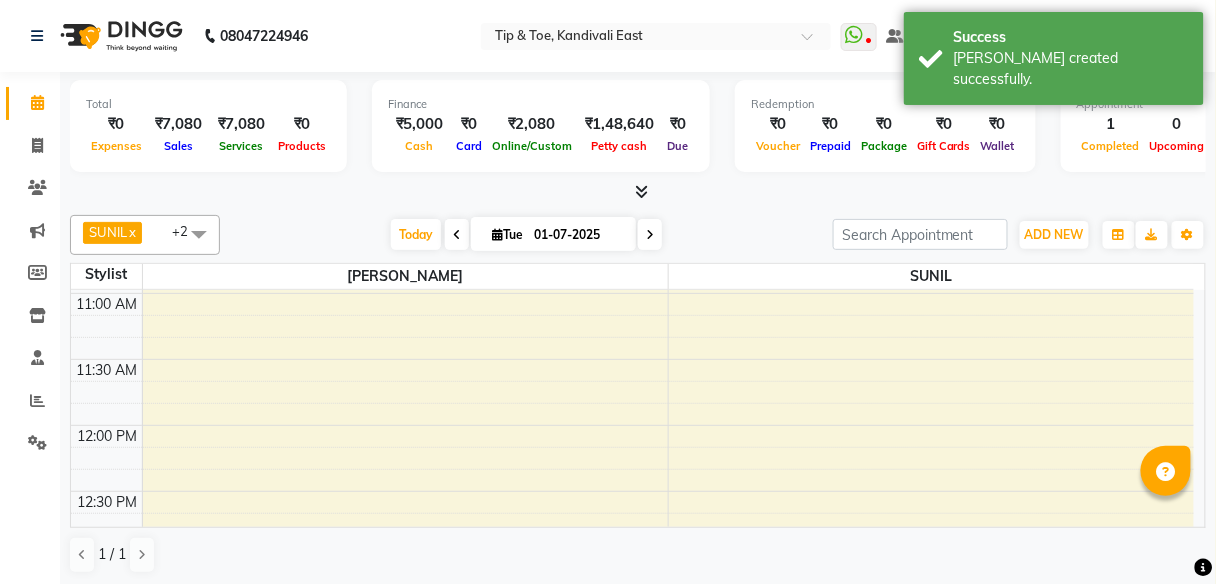 scroll, scrollTop: 400, scrollLeft: 0, axis: vertical 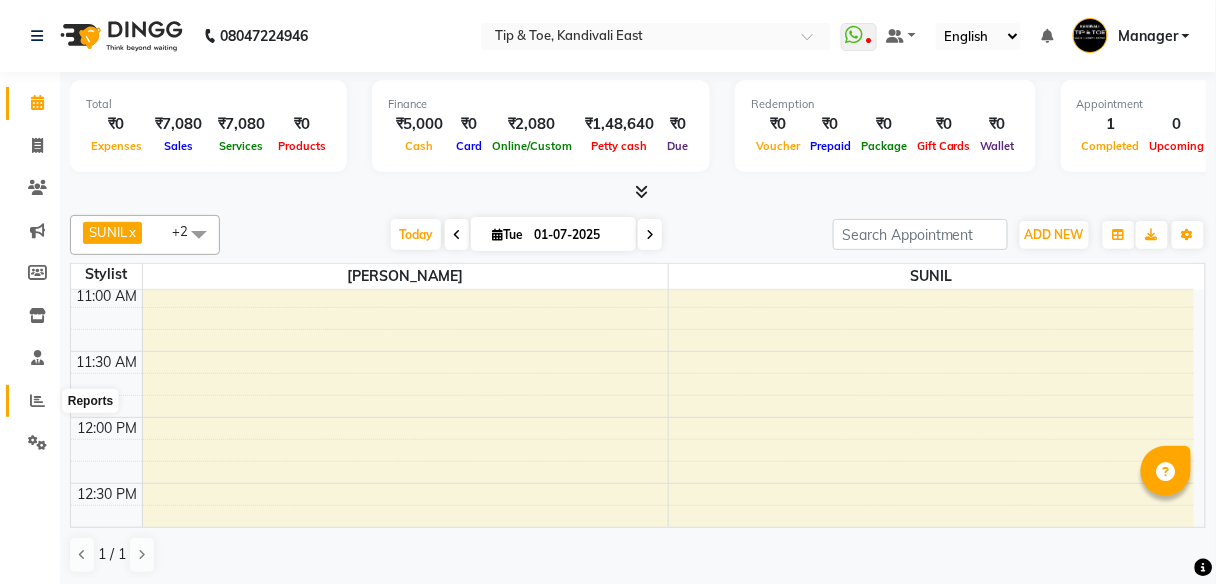 click 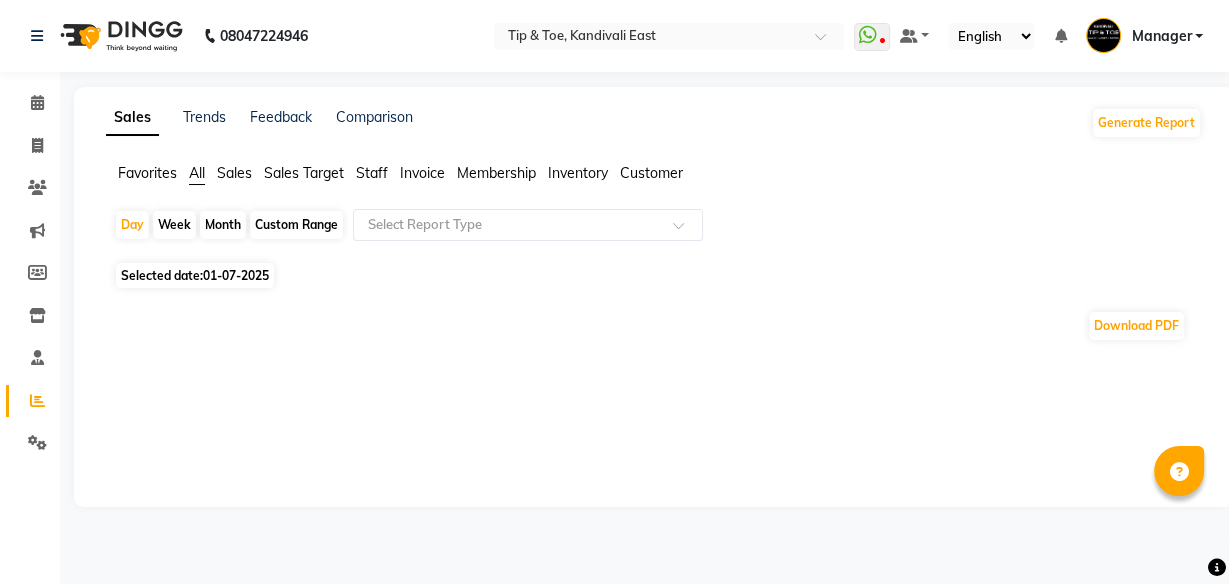 click on "Invoice" 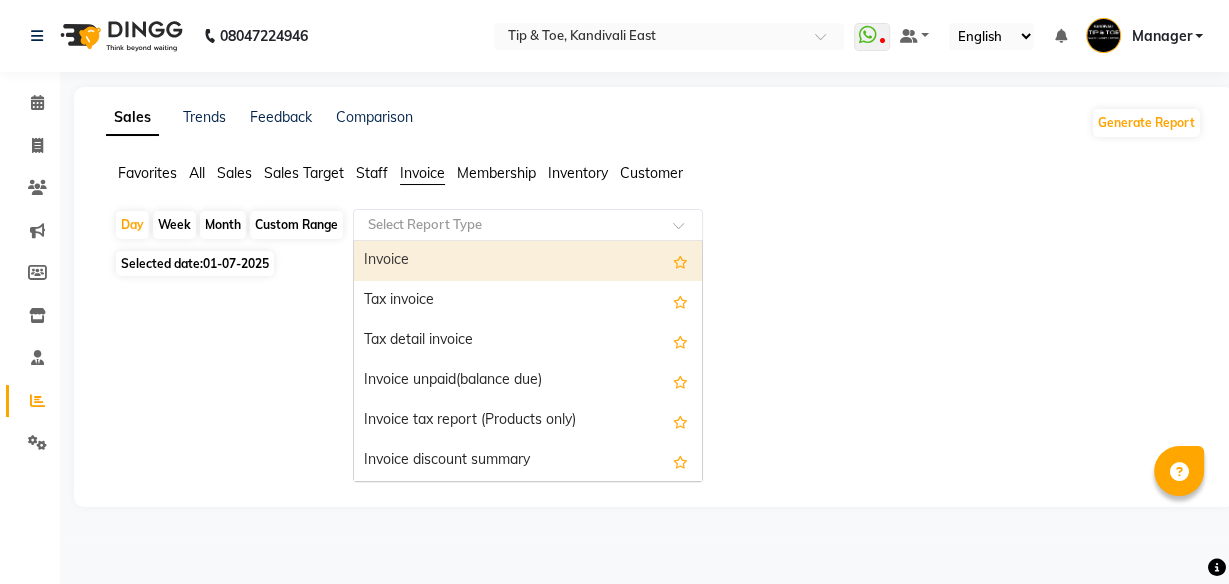 click on "Select Report Type" 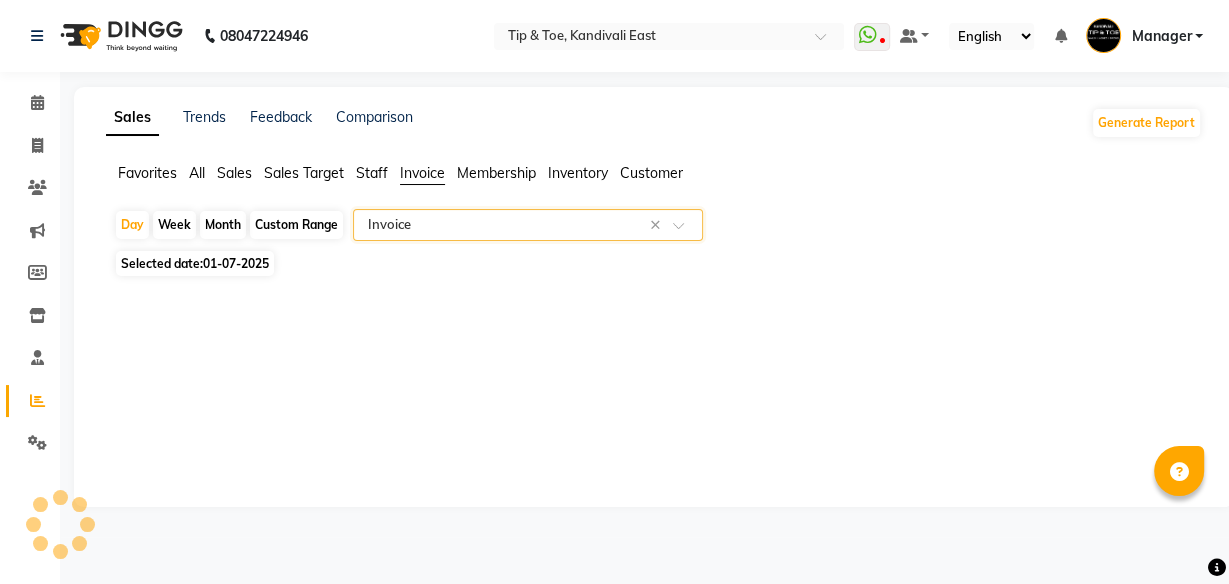 select on "full_report" 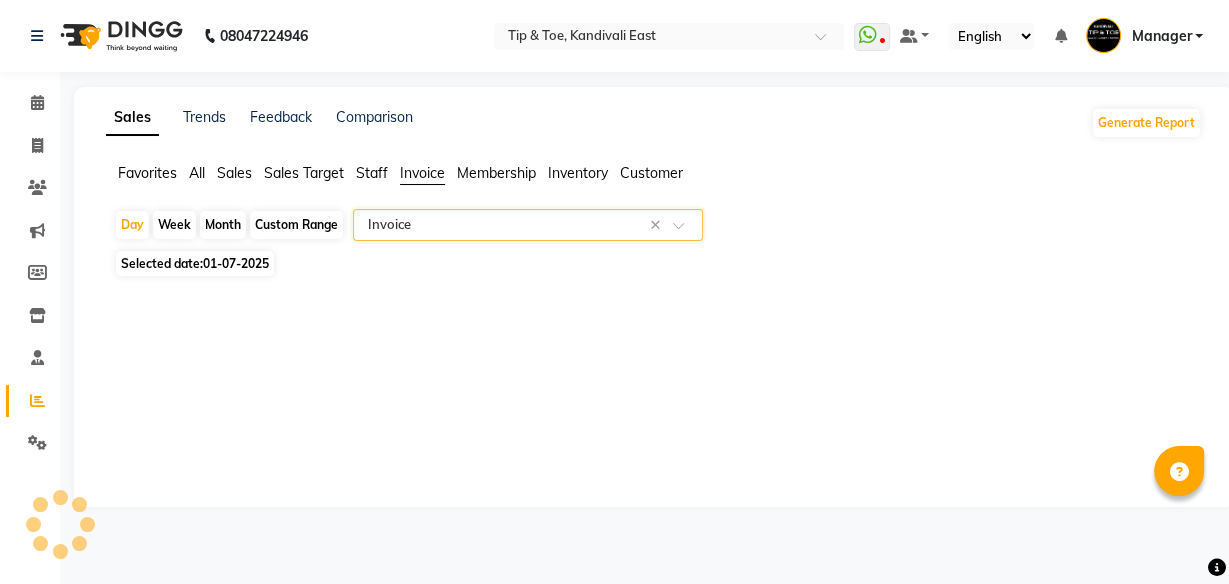 select on "csv" 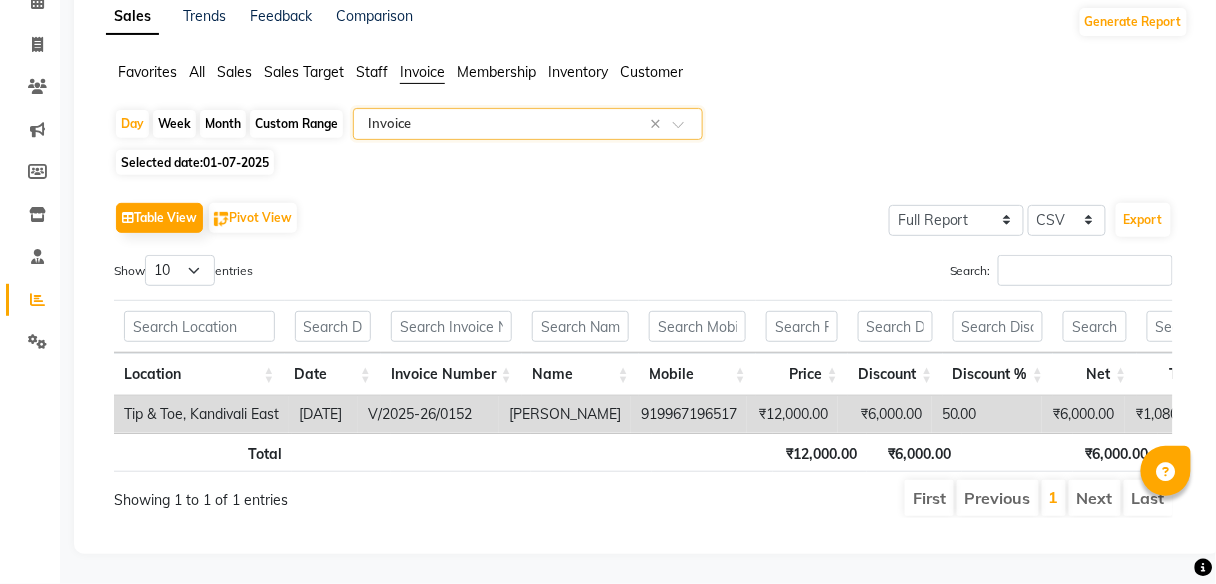 scroll, scrollTop: 122, scrollLeft: 0, axis: vertical 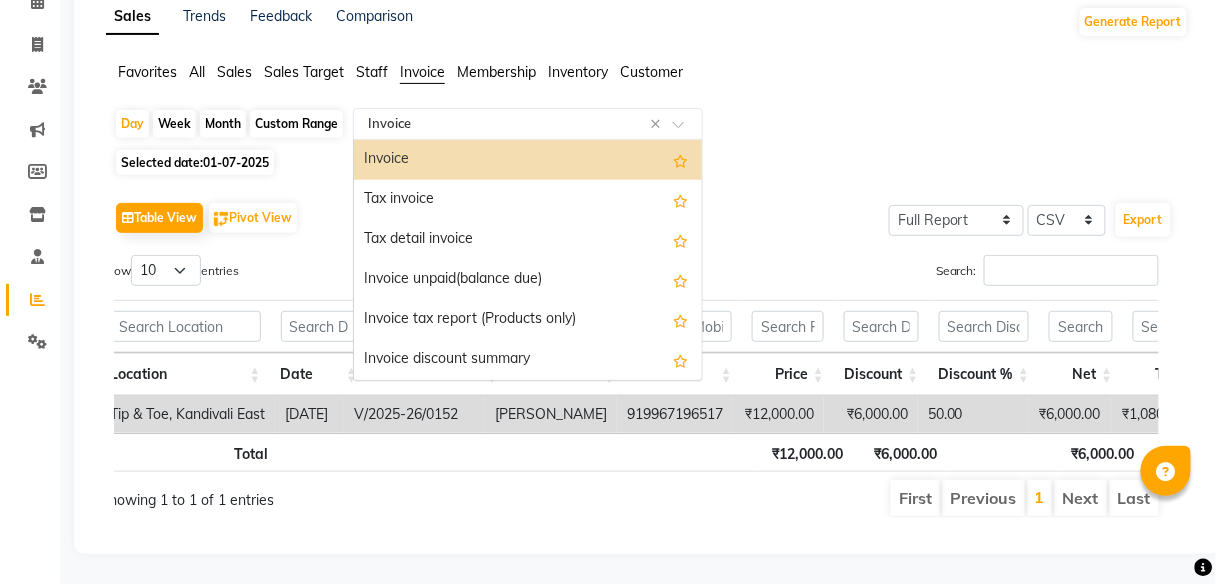 click on "Select Report Type × Invoice ×" 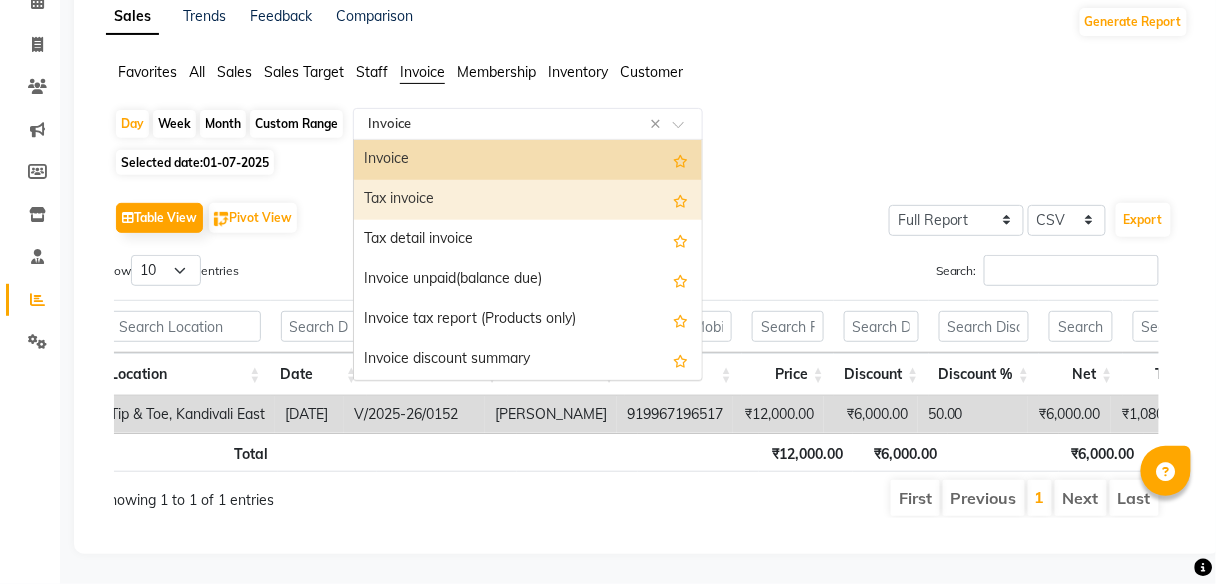 click on "Tax invoice" at bounding box center [528, 200] 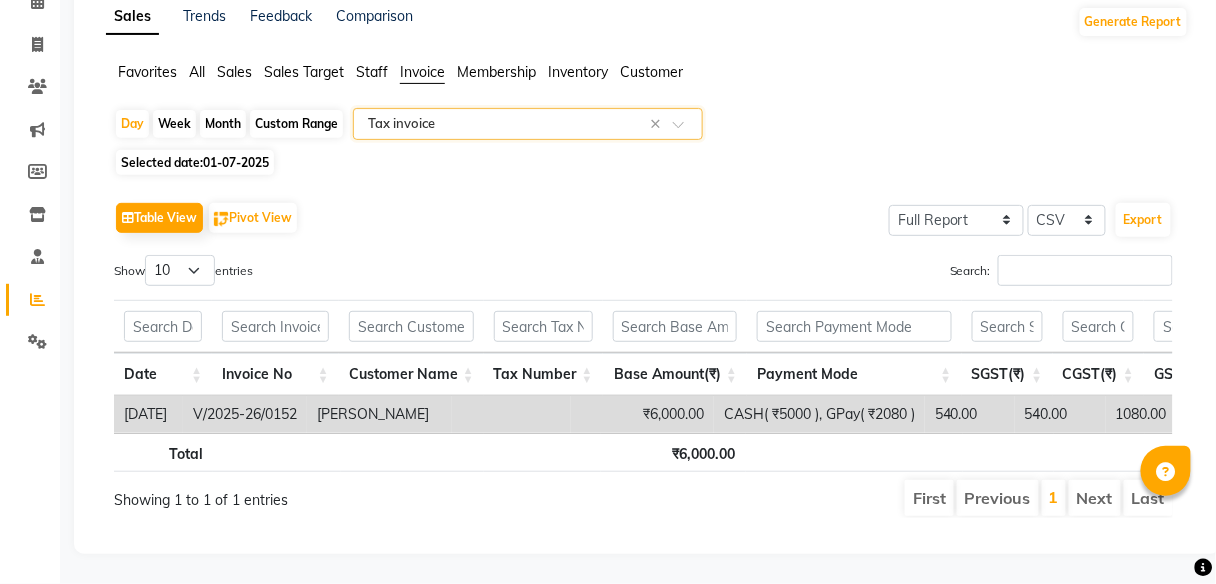 scroll, scrollTop: 0, scrollLeft: 14, axis: horizontal 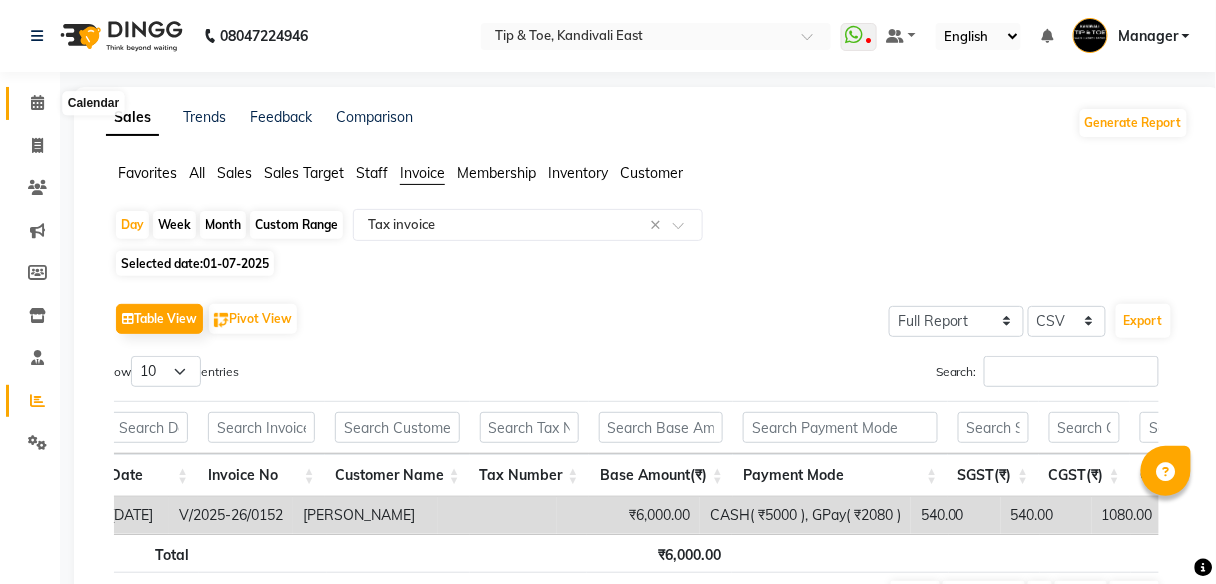 click 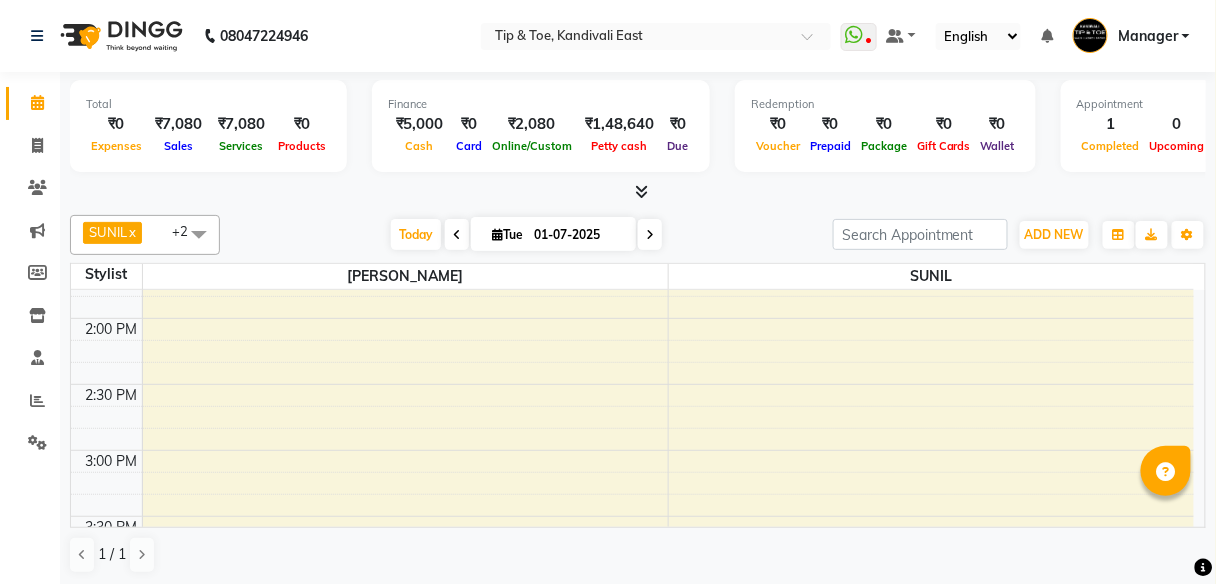 scroll, scrollTop: 800, scrollLeft: 0, axis: vertical 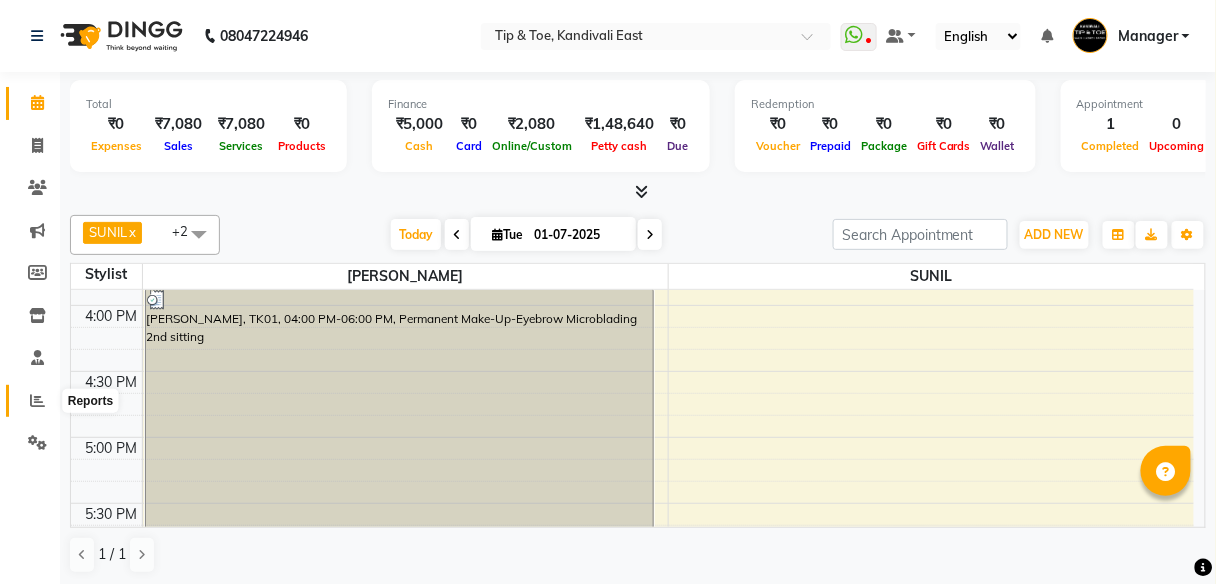 click 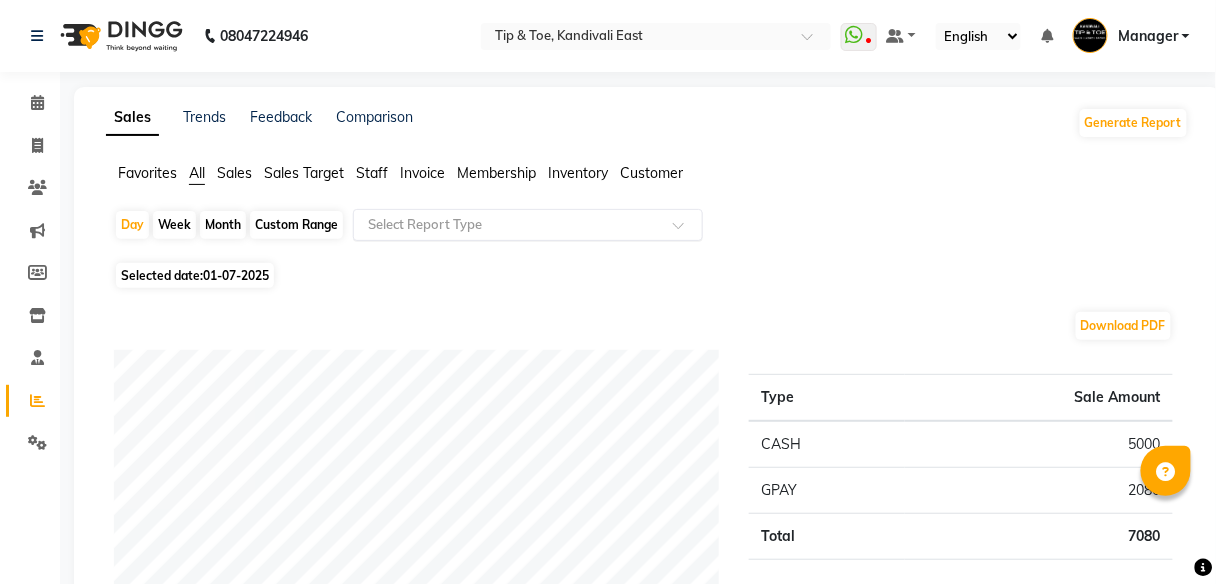 click 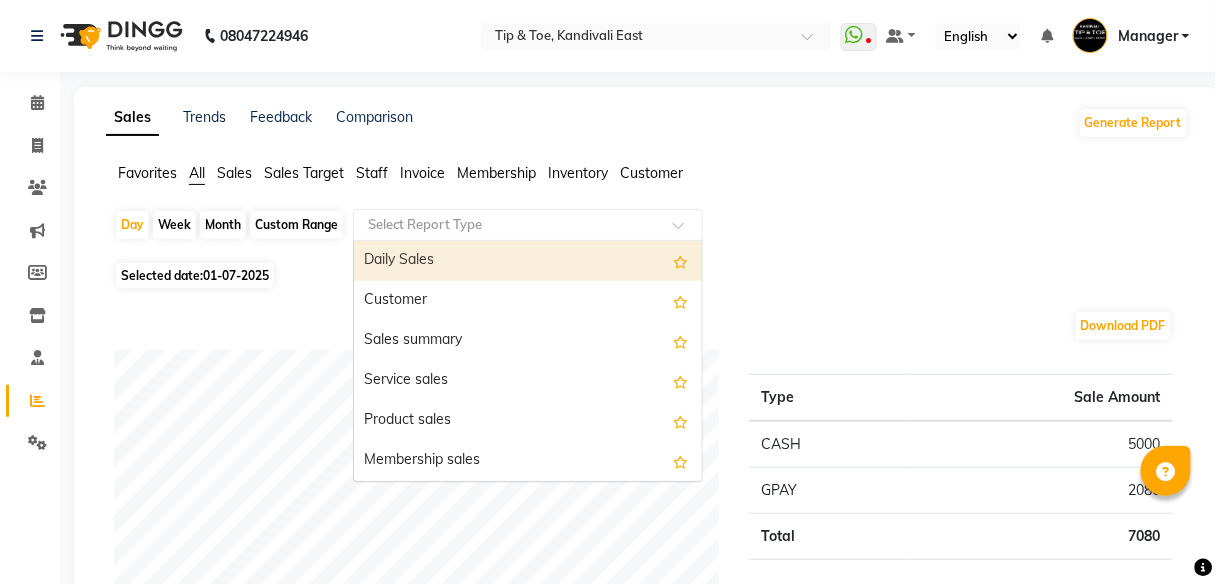 click on "Daily Sales" at bounding box center [528, 261] 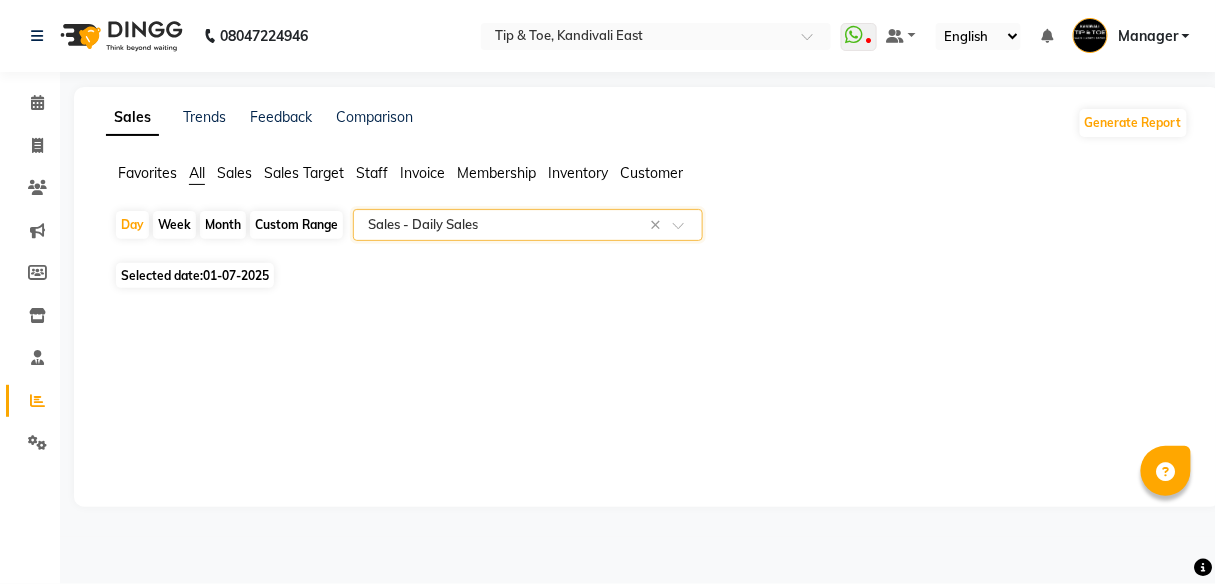 select on "full_report" 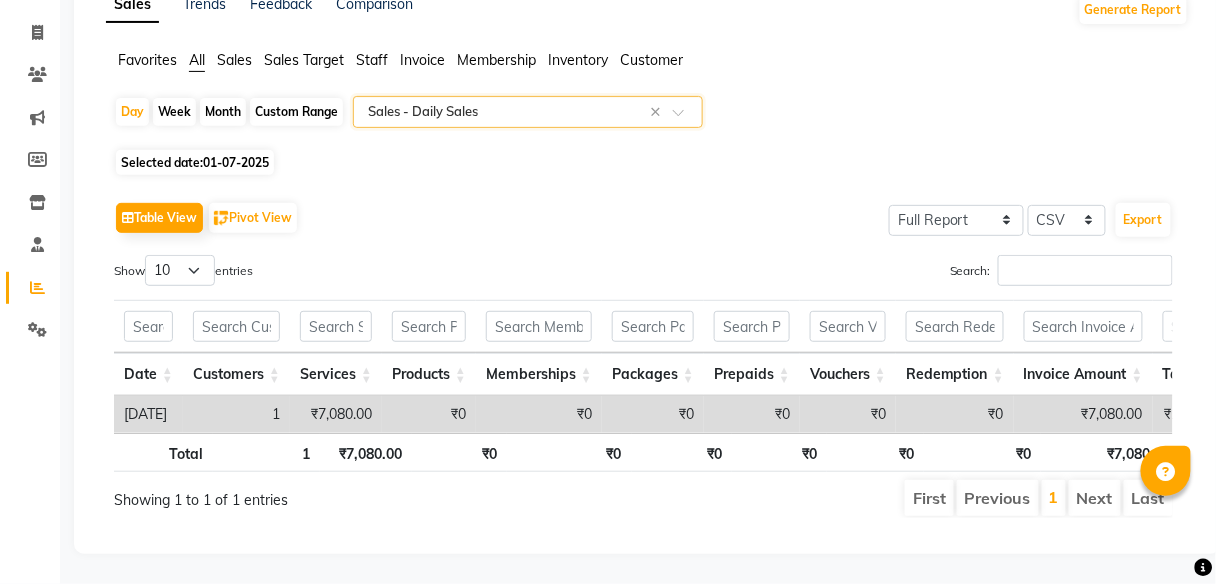 scroll, scrollTop: 0, scrollLeft: 0, axis: both 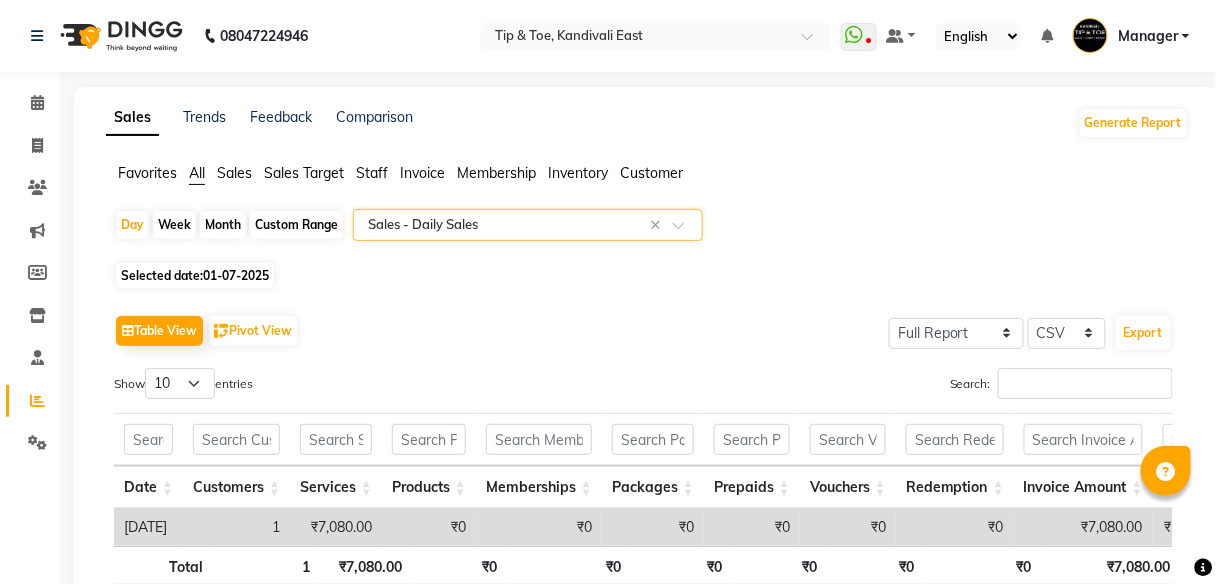 click on "Staff" 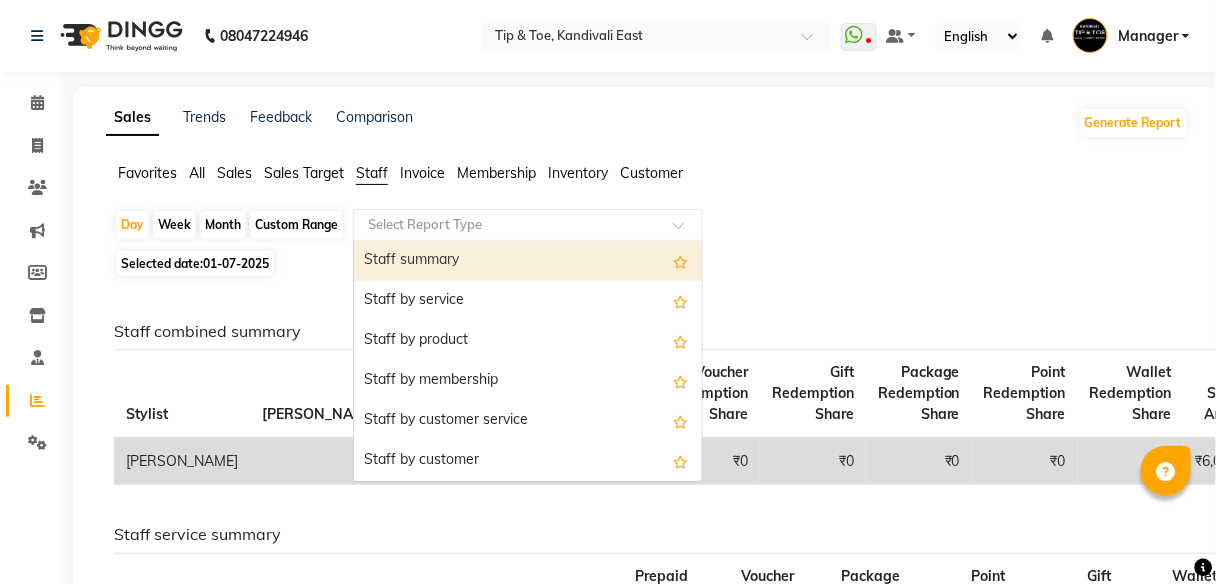 click 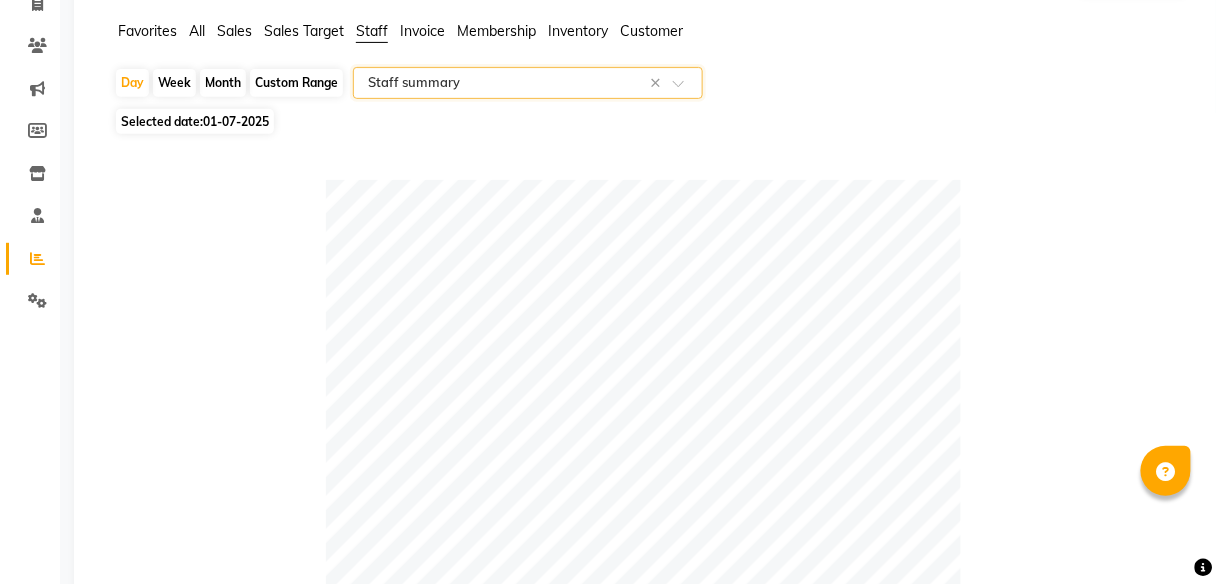 scroll, scrollTop: 141, scrollLeft: 0, axis: vertical 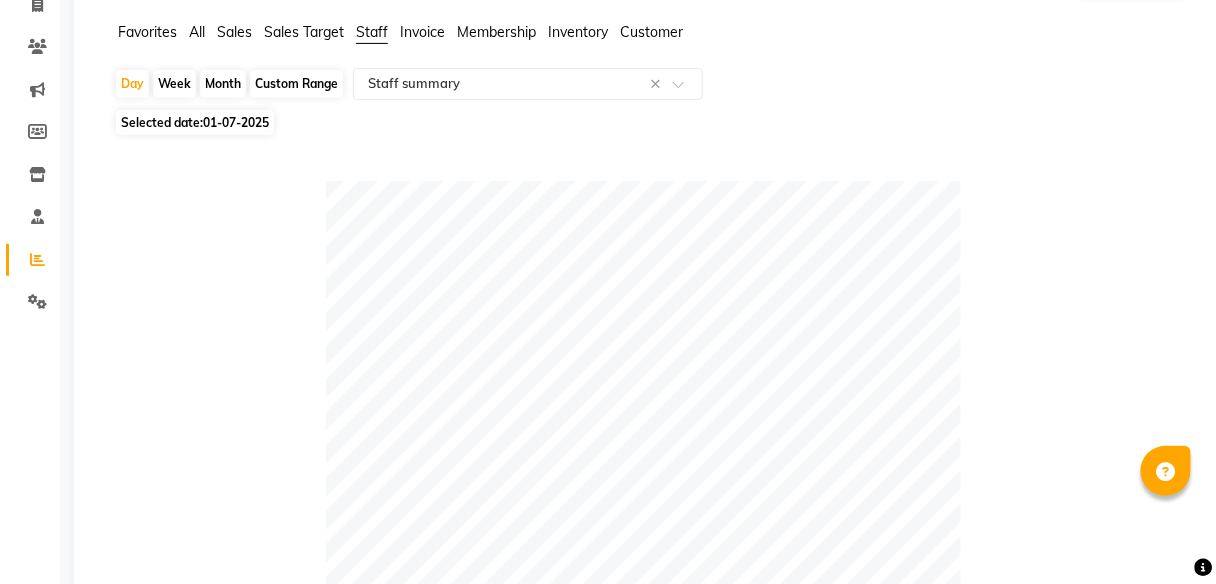 click on "Favorites All Sales Sales Target Staff Invoice Membership Inventory Customer" 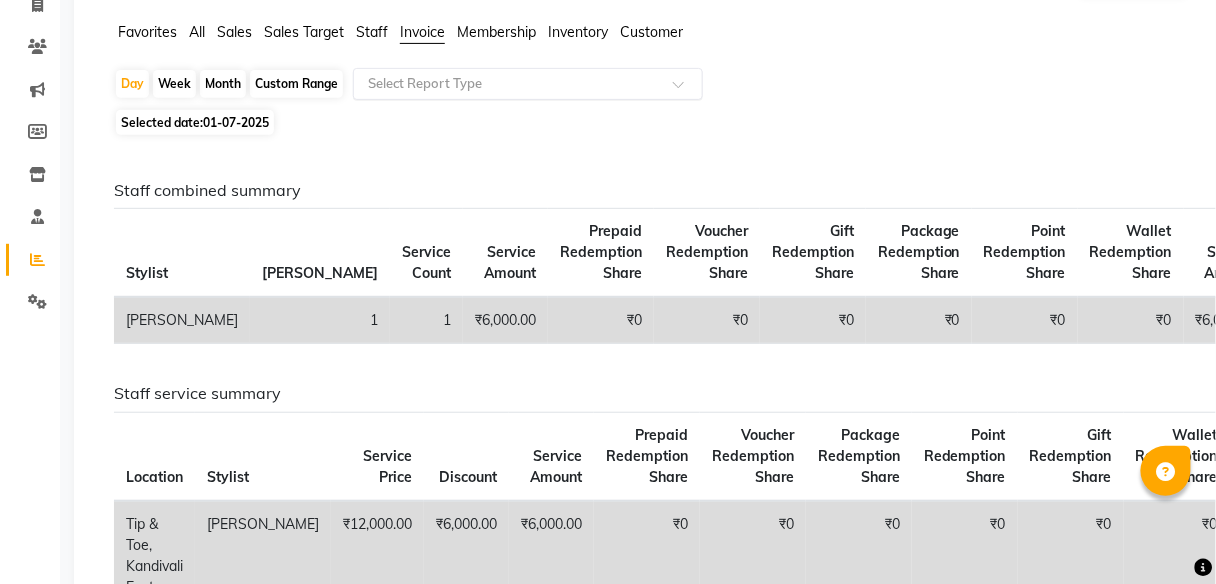 click on "Favorites All Sales Sales Target Staff Invoice Membership Inventory [DATE]   Week   Month   Custom Range  Select Report Type Selected date:  [DATE]  Staff combined summary Stylist Bill Count Service Count Service Amount Prepaid Redemption Share Voucher Redemption Share Gift Redemption Share Package Redemption Share Point Redemption Share Wallet Redemption Share Net Service Amount Product Net Membership Net Prepaid Net Voucher Net Gift Net Package Net  [PERSON_NAME] 1 1 ₹6,000.00 ₹0 ₹0 ₹0 ₹0 ₹0 ₹0 ₹6,000.00 ₹0 ₹0 ₹0 ₹0 ₹0 ₹0 Staff service summary Location Stylist Service Price Discount Service Amount Prepaid Redemption Share Voucher Redemption Share Package Redemption Share Point Redemption Share Gift Redemption Share Wallet Redemption Share Net Service Amount Tax Total  Tip & Toe, Kandivali [GEOGRAPHIC_DATA][PERSON_NAME] ₹12,000.00 ₹6,000.00 ₹6,000.00 ₹0 ₹0 ₹0 ₹0 ₹0 ₹0 ₹6,000.00 ₹1,080.00 ₹7,080.00 ★ Mark as Favorite Save to Personal Favorites:" 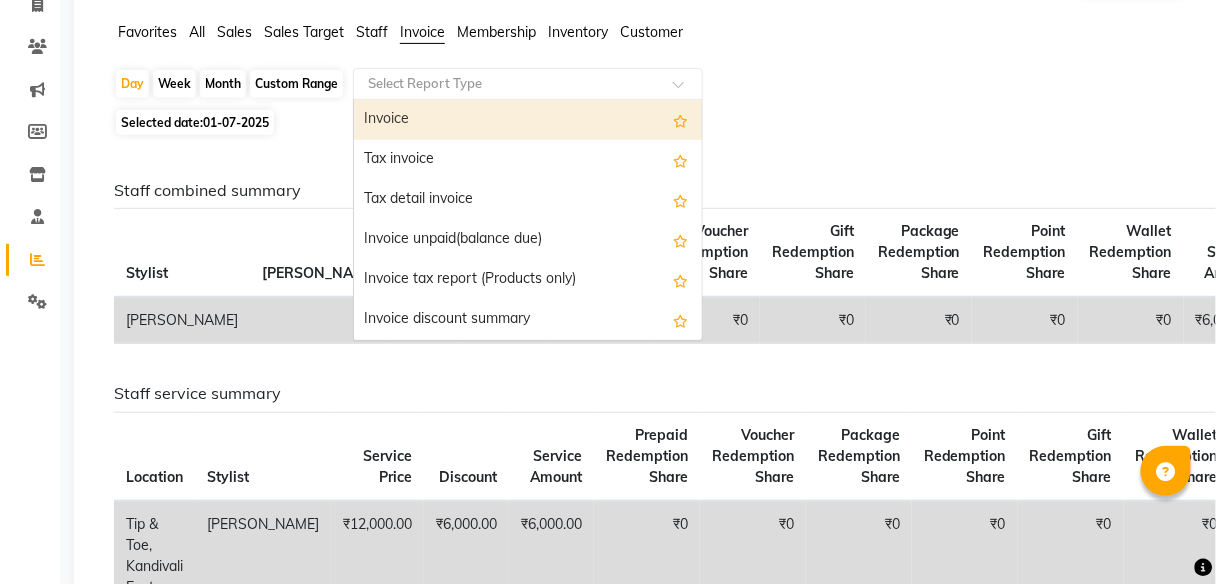 click on "Select Report Type" 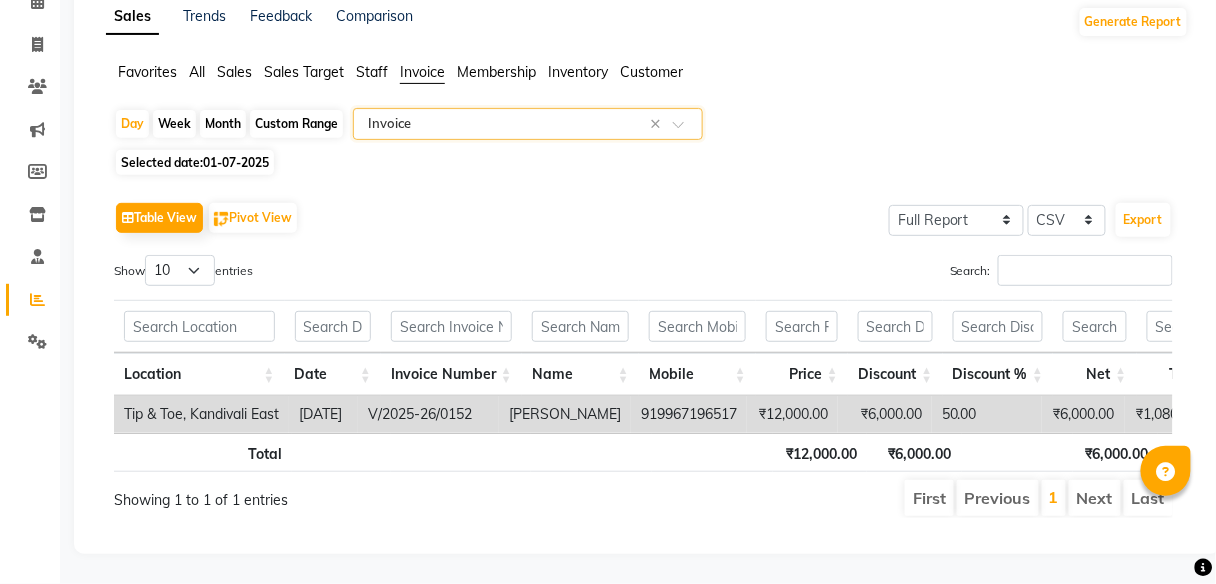 scroll, scrollTop: 122, scrollLeft: 0, axis: vertical 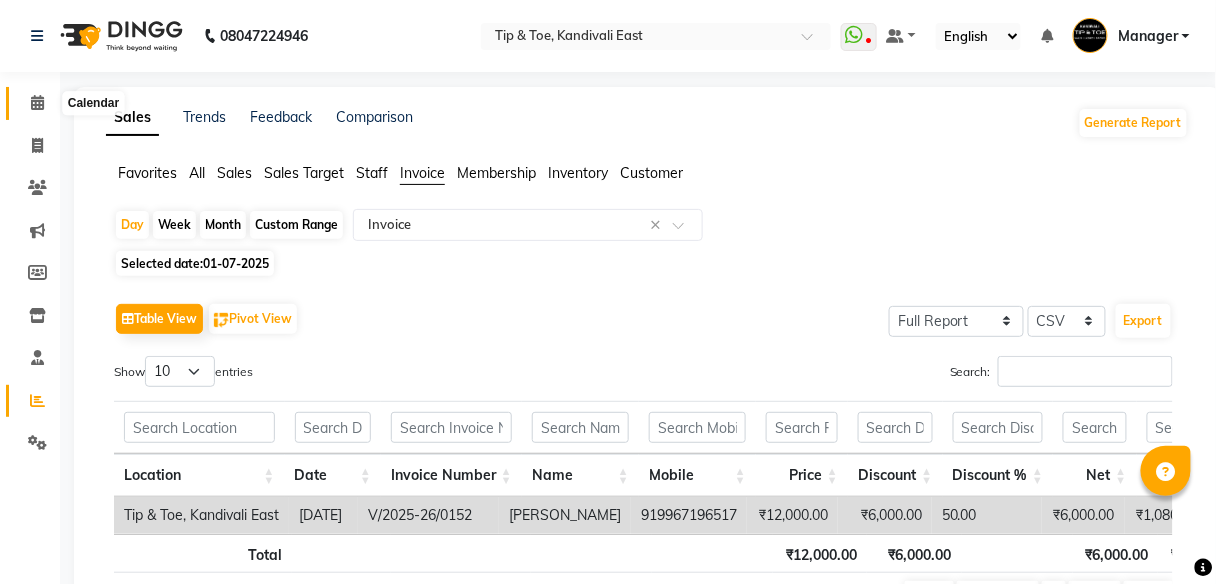 click 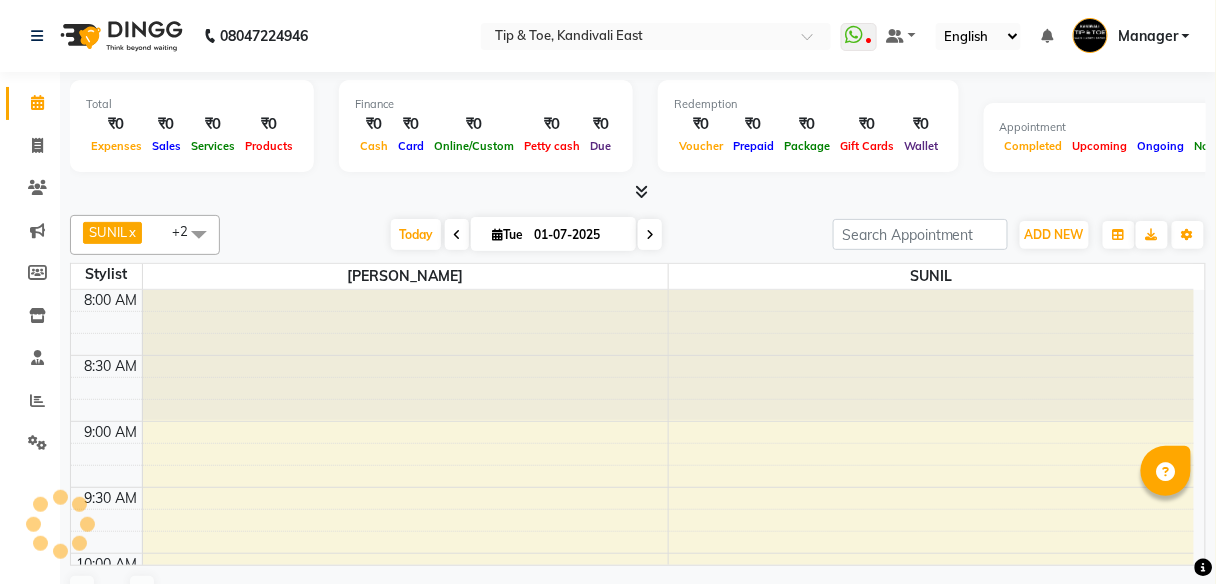 scroll, scrollTop: 0, scrollLeft: 0, axis: both 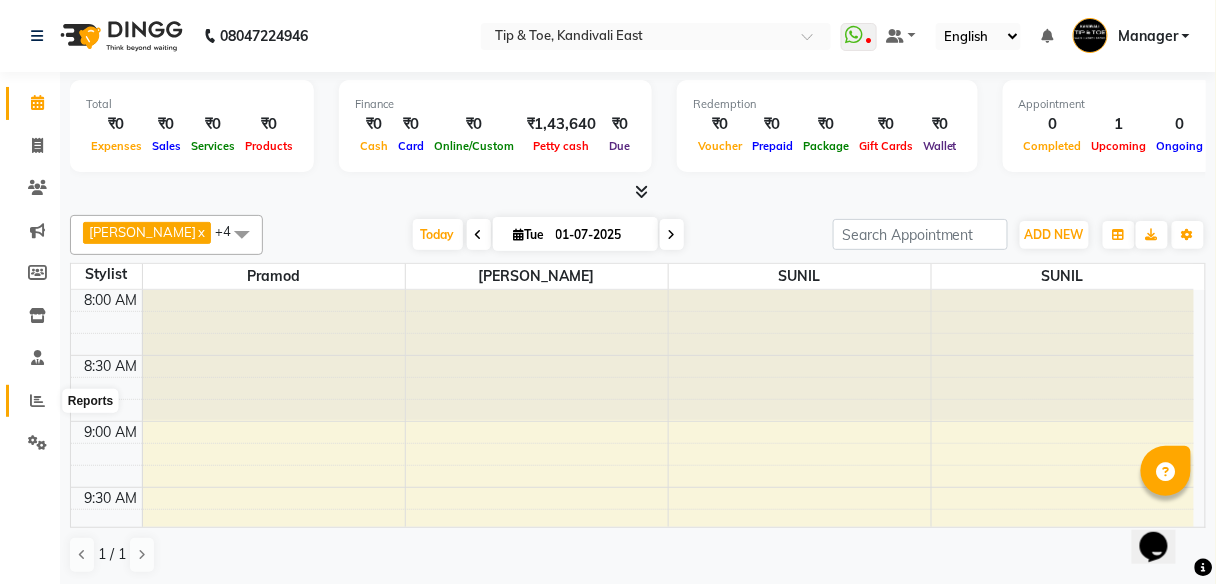 click 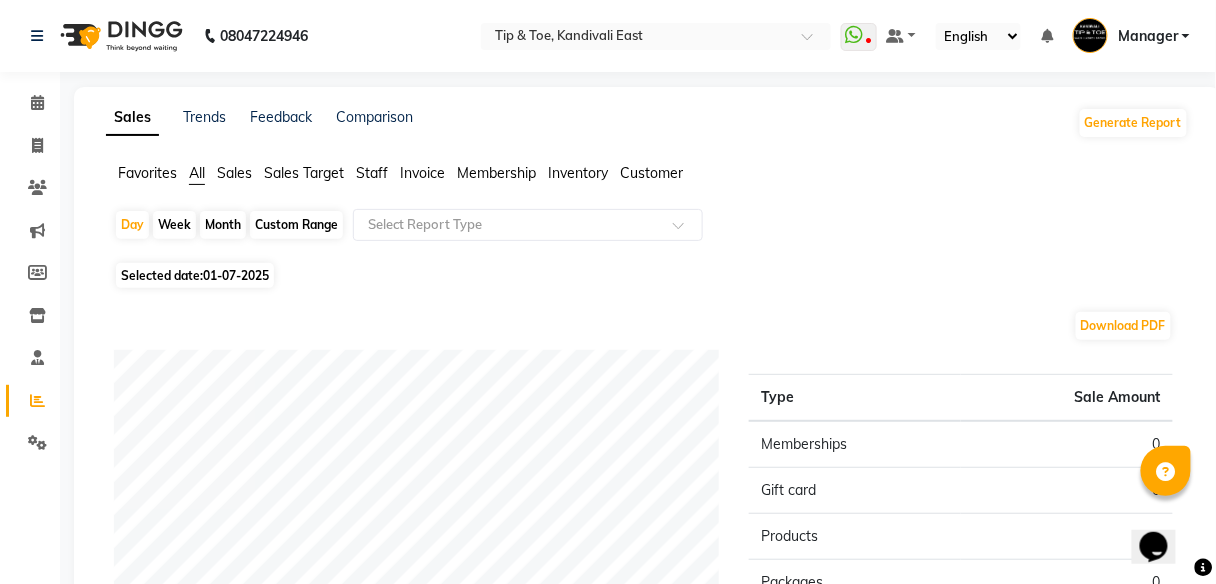 click on "Staff" 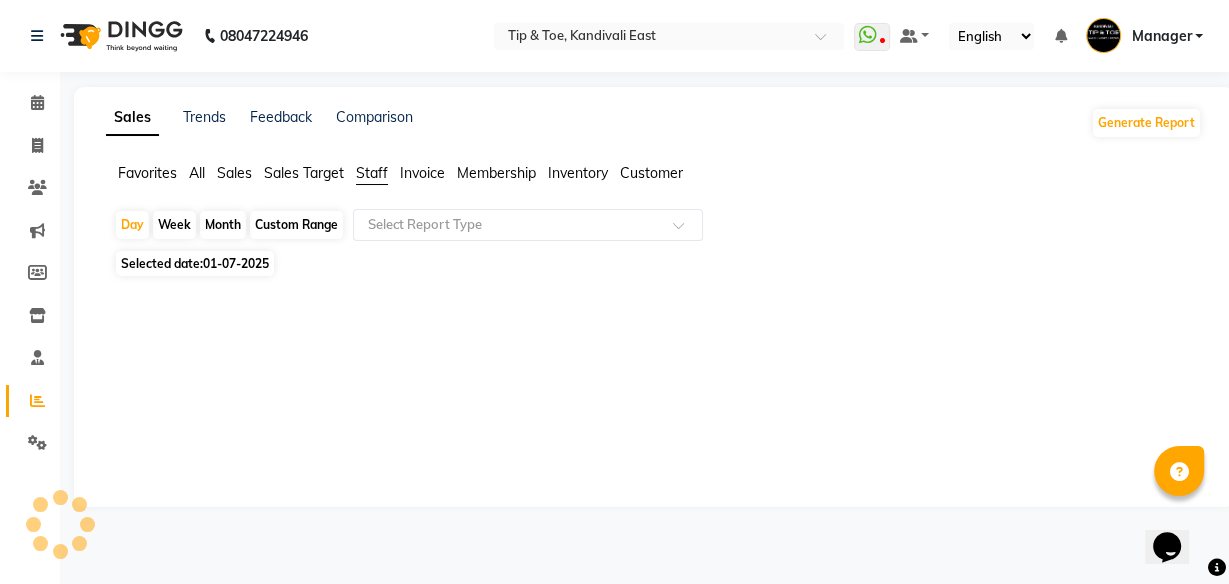 click on "Staff" 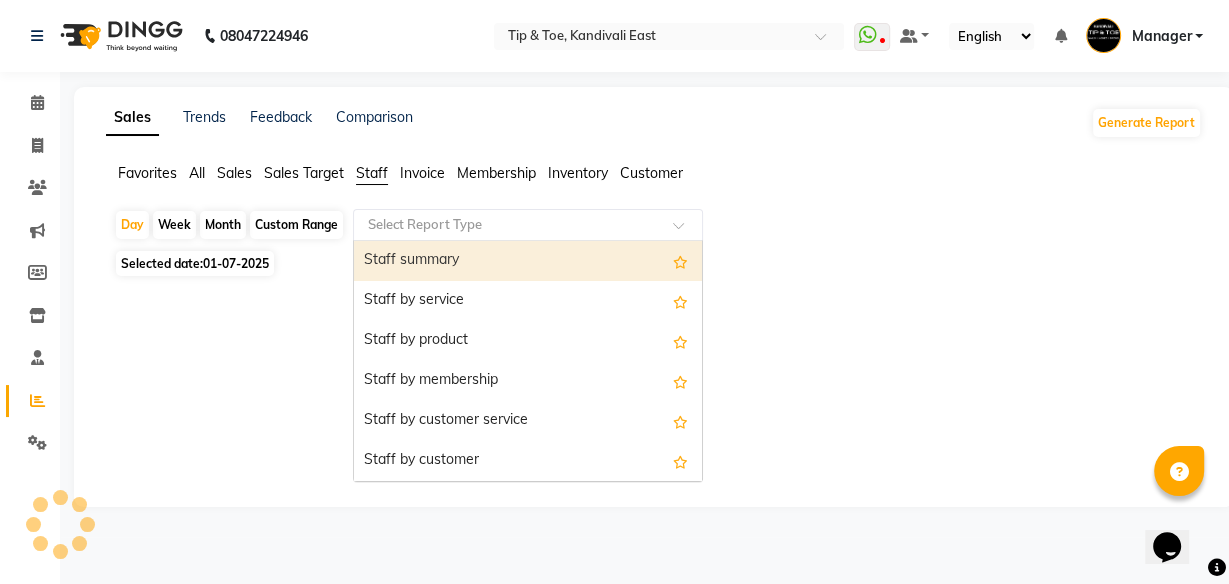 click 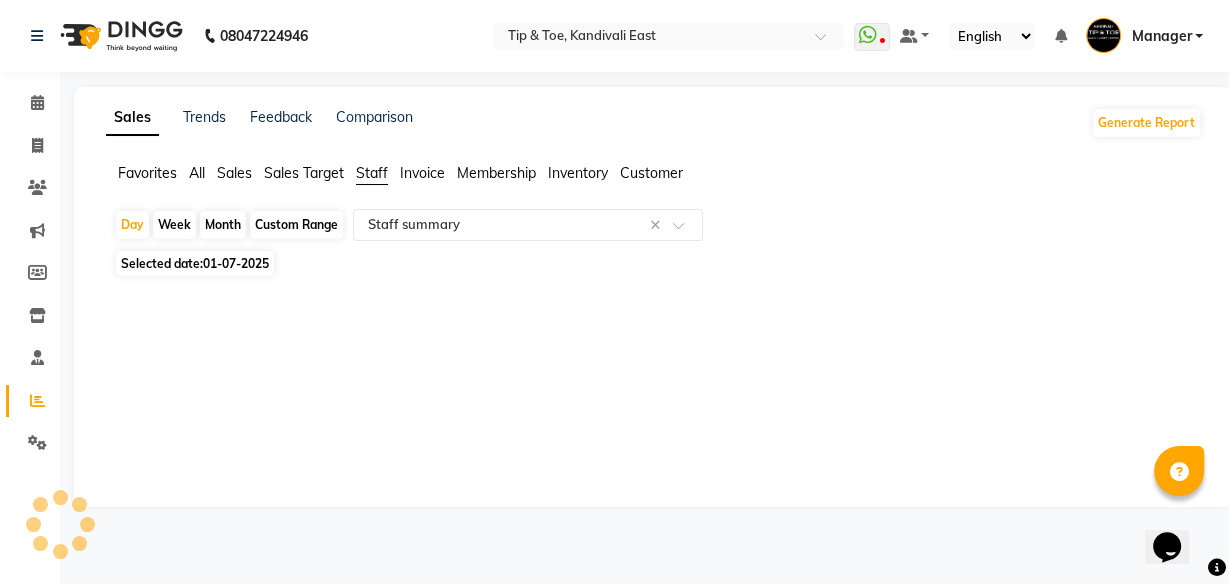 click on "Custom Range" 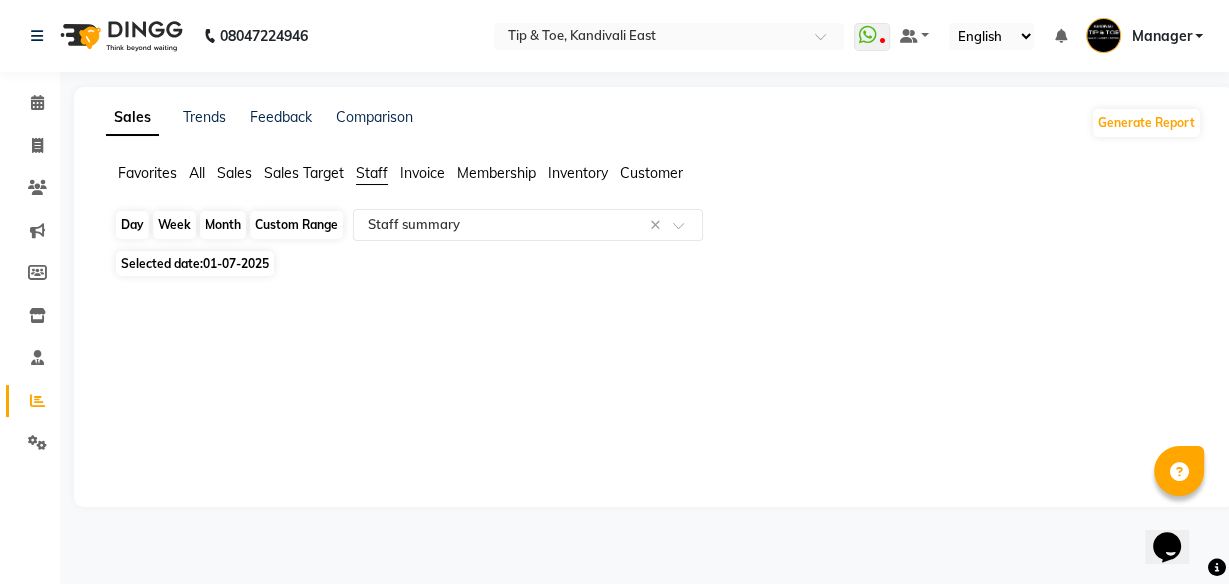 click on "Custom Range" 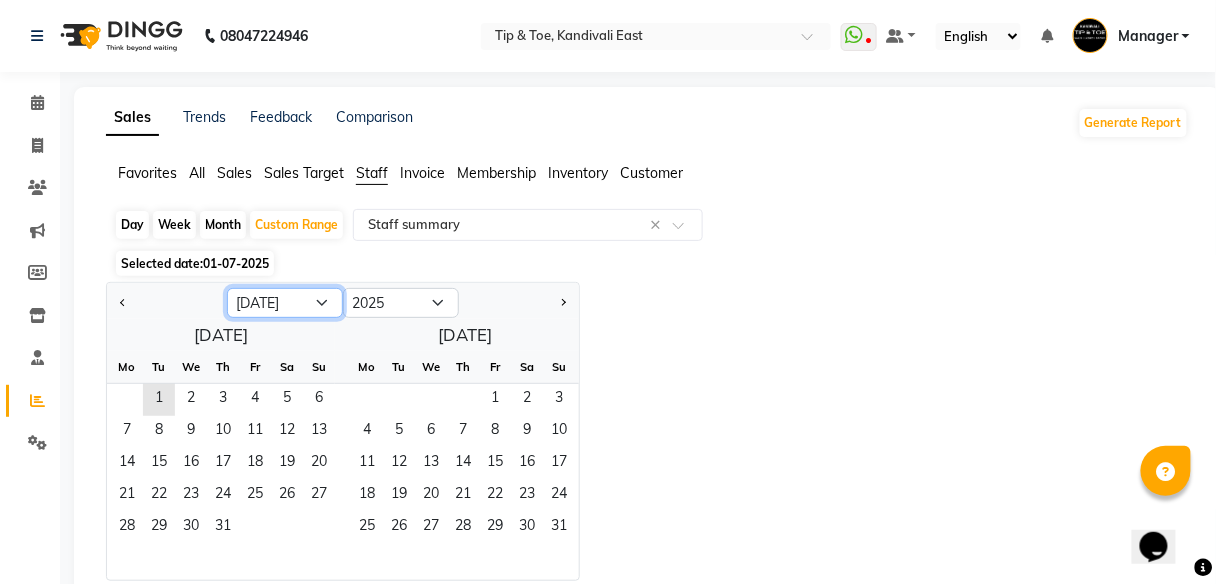 click on "Jan Feb Mar Apr May Jun [DATE] Aug Sep Oct Nov Dec" 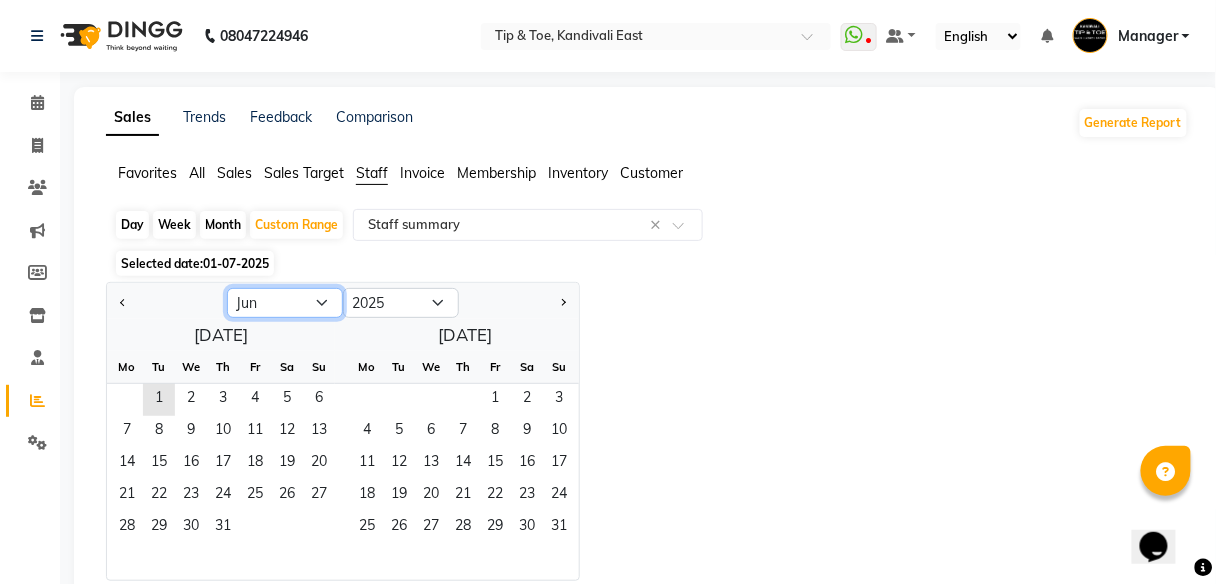 click on "Jan Feb Mar Apr May Jun [DATE] Aug Sep Oct Nov Dec" 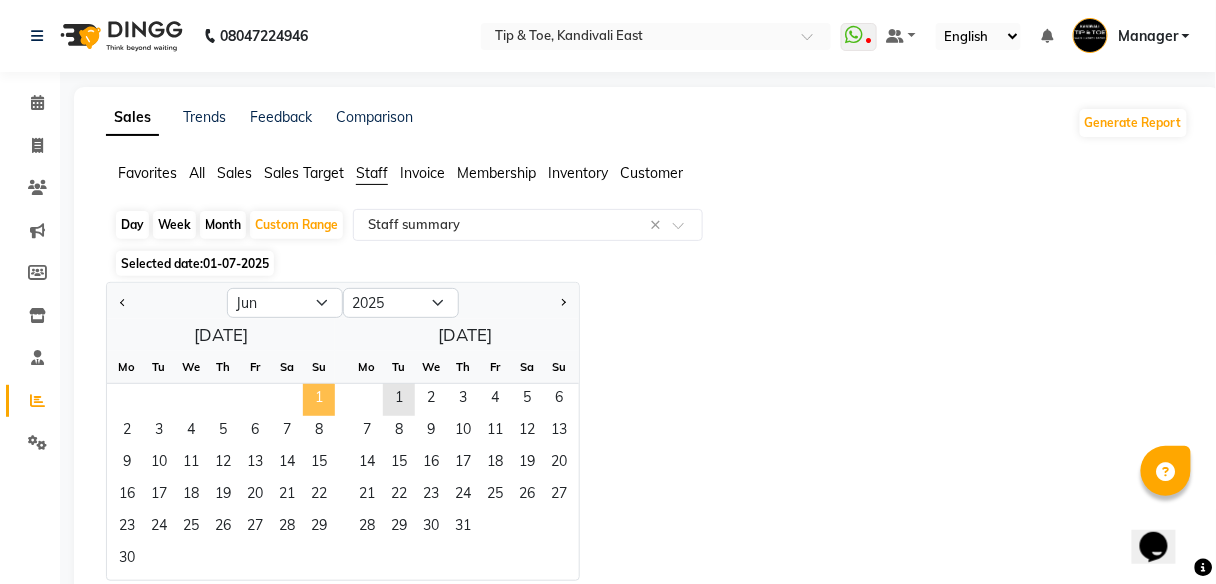 click on "1" 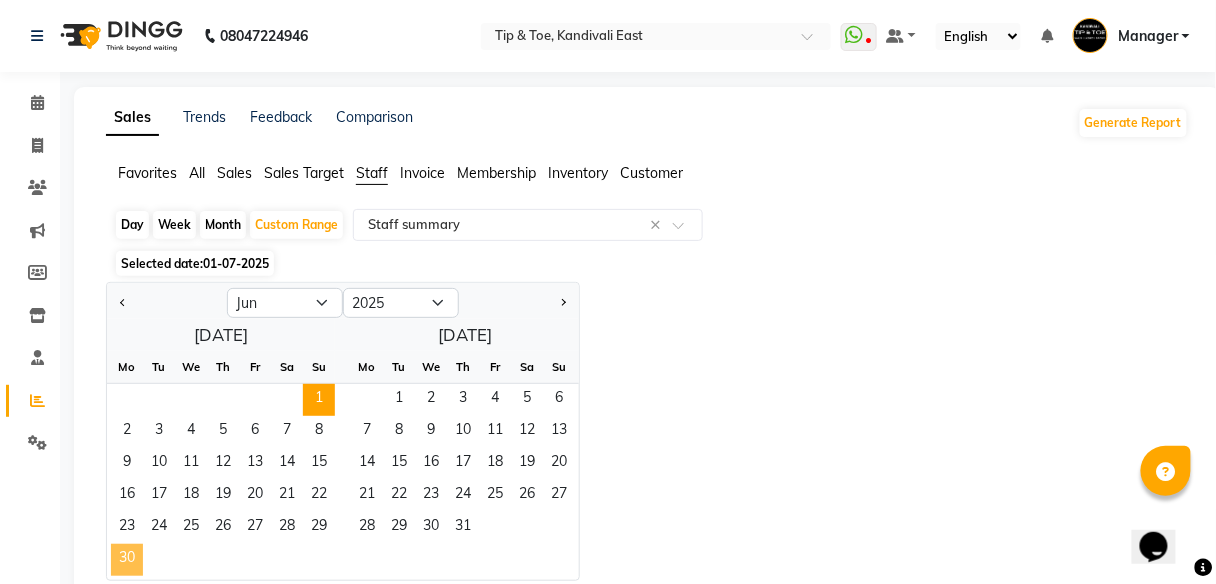 click on "30" 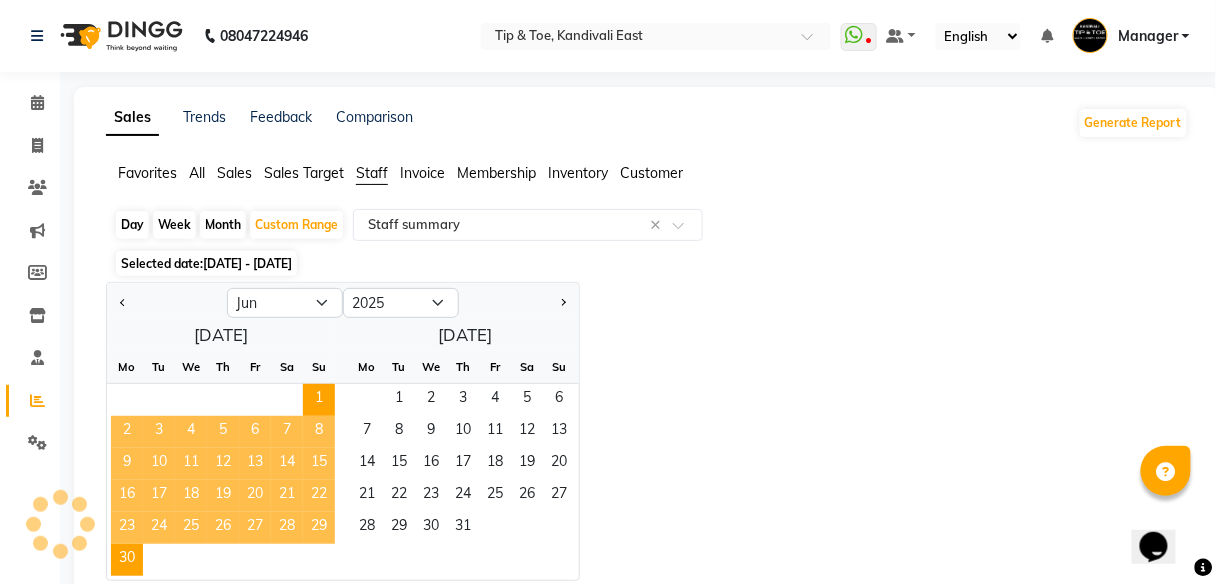 select on "full_report" 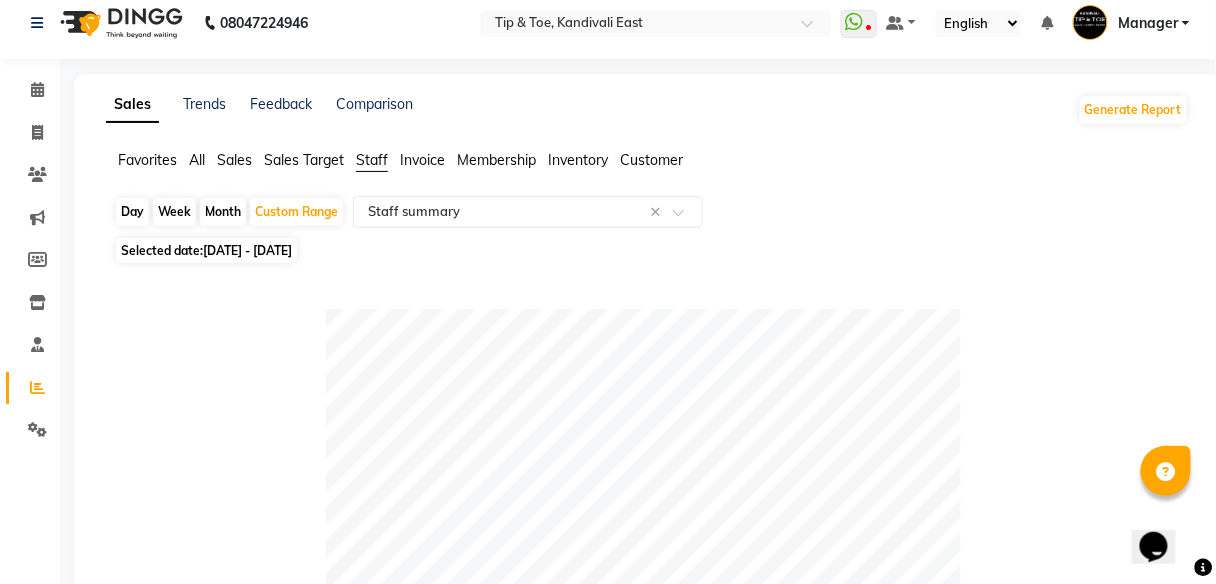 scroll, scrollTop: 0, scrollLeft: 0, axis: both 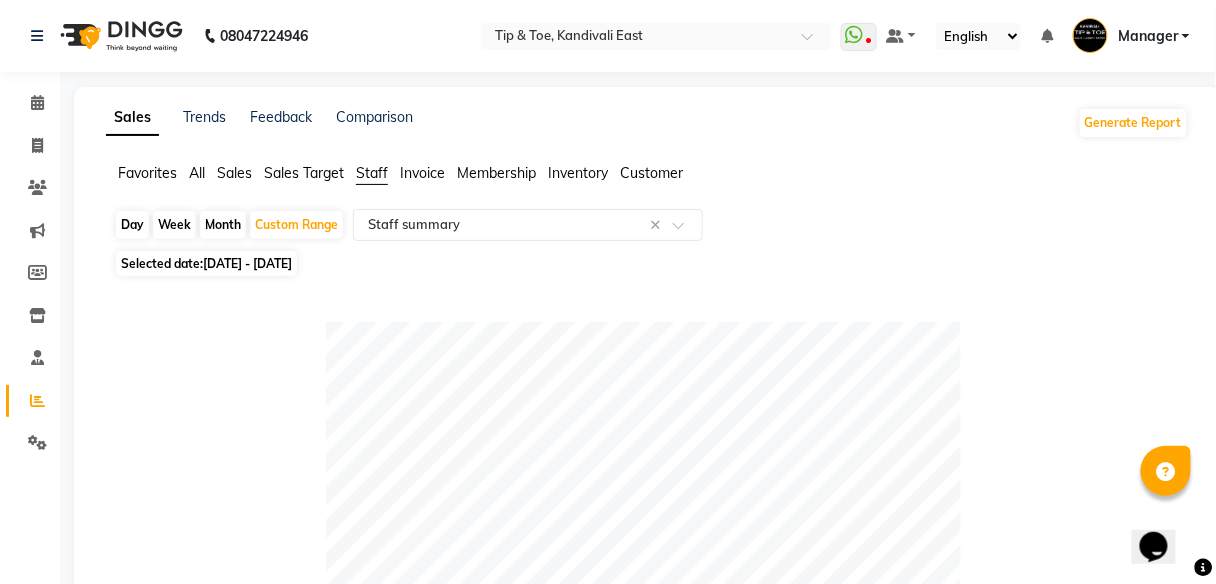 click on "Membership" 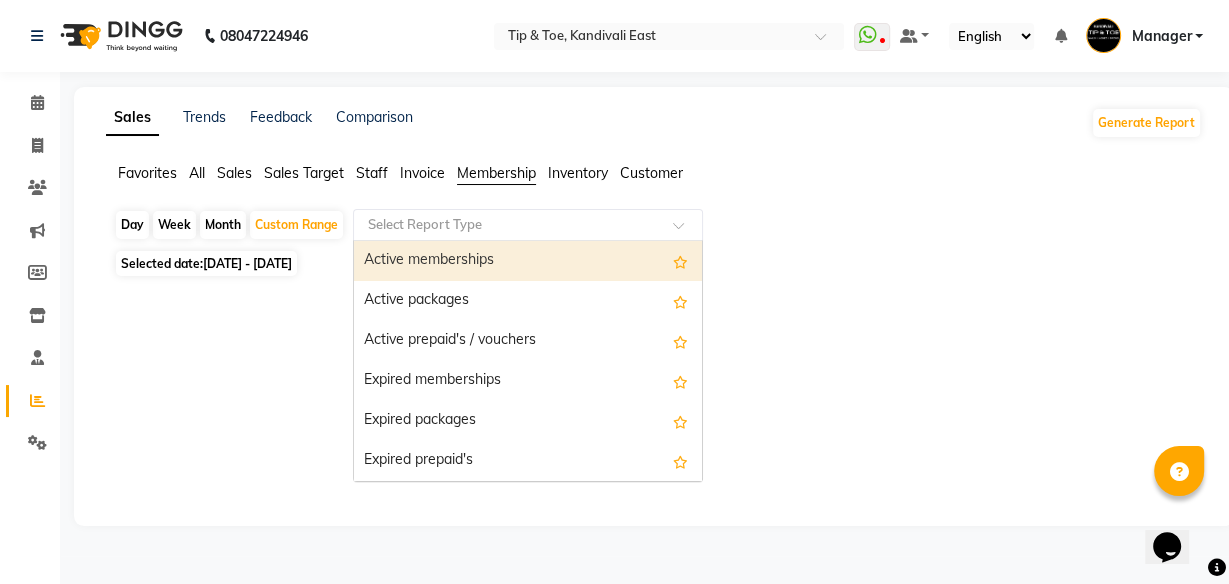 click 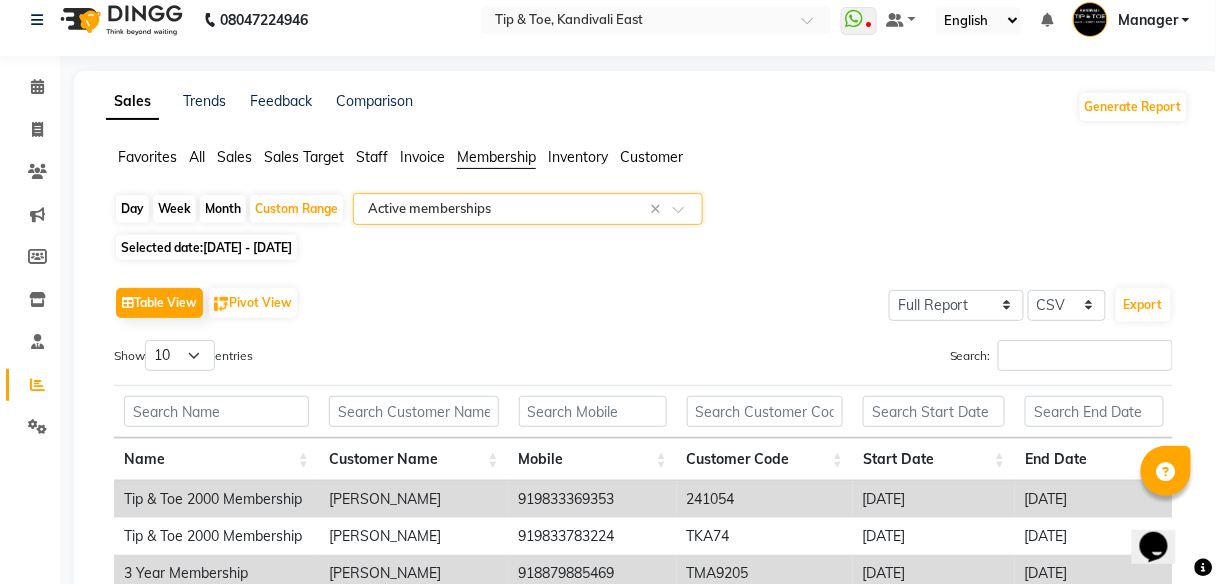 scroll, scrollTop: 0, scrollLeft: 0, axis: both 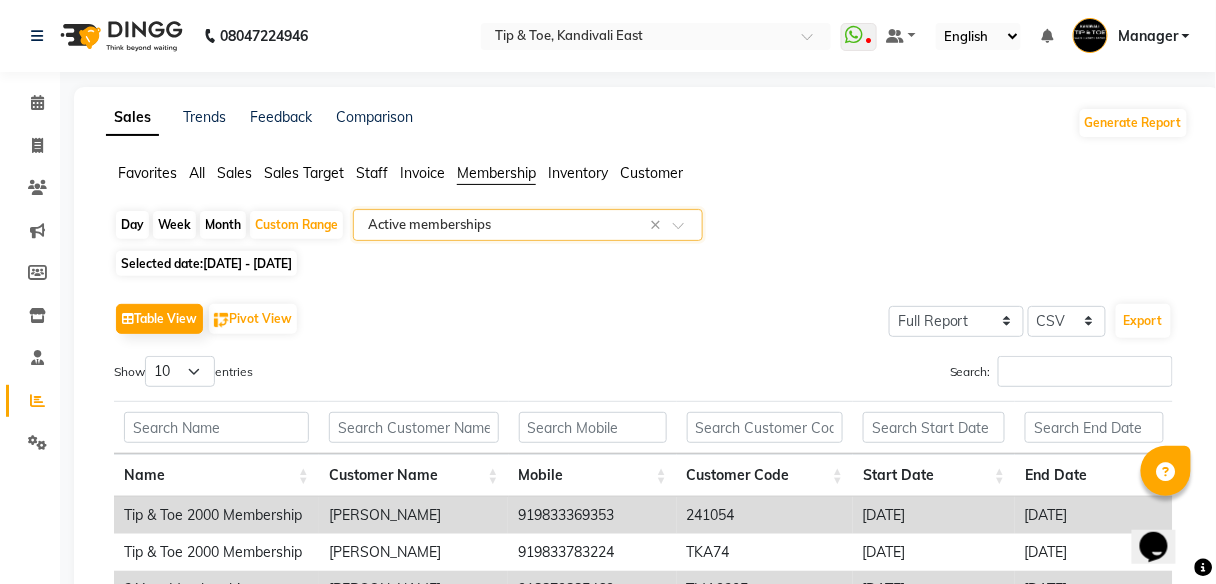 click 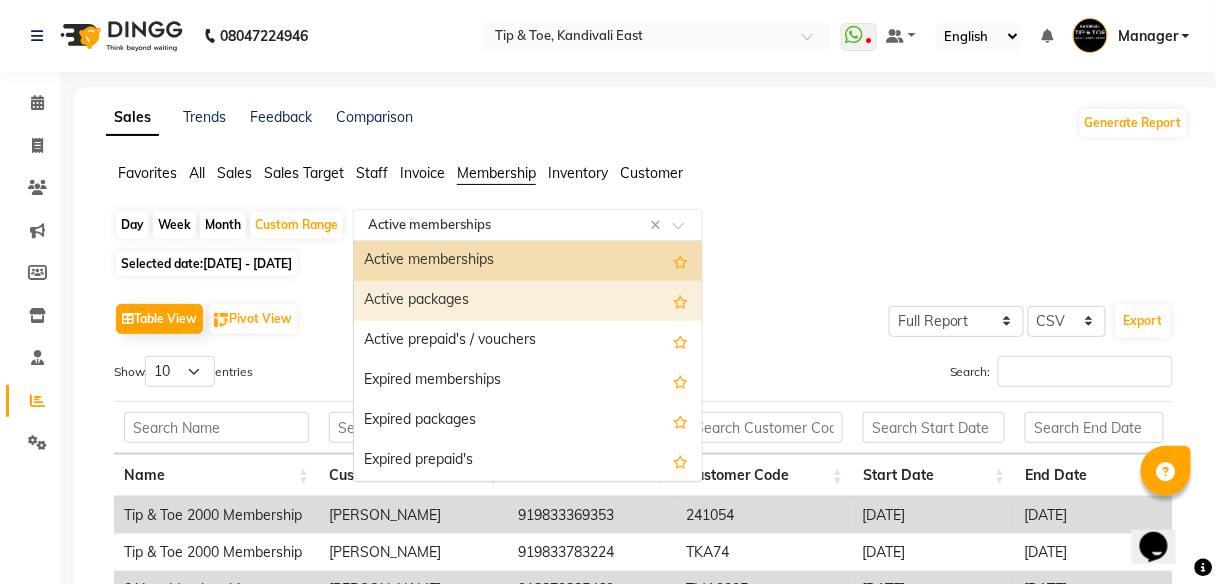 click on "Active packages" at bounding box center (528, 301) 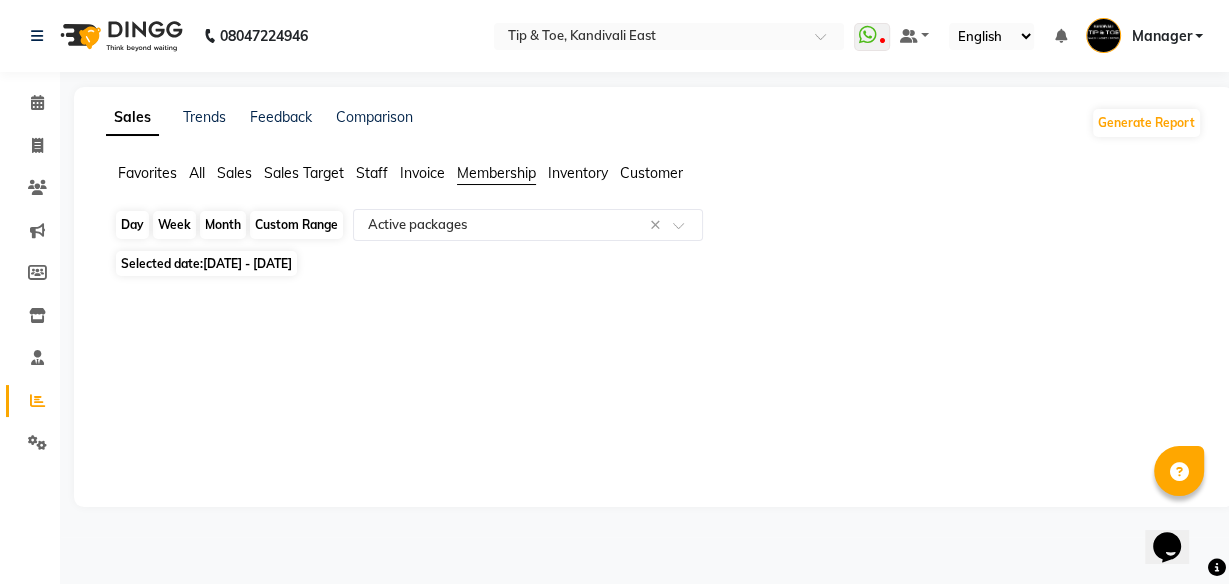 click on "Custom Range" 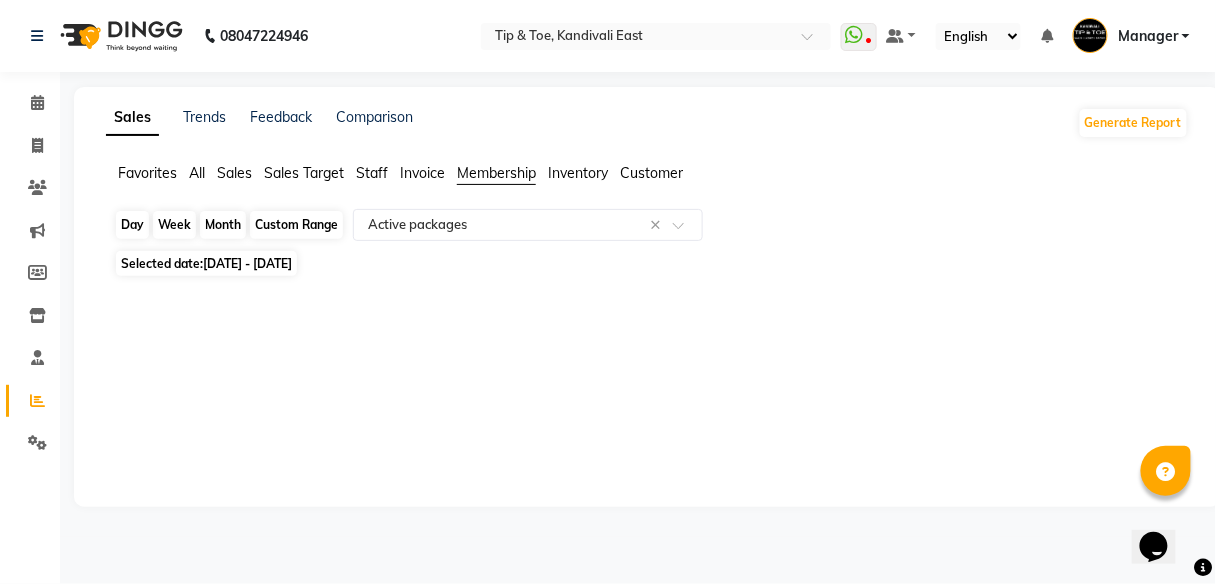 select on "6" 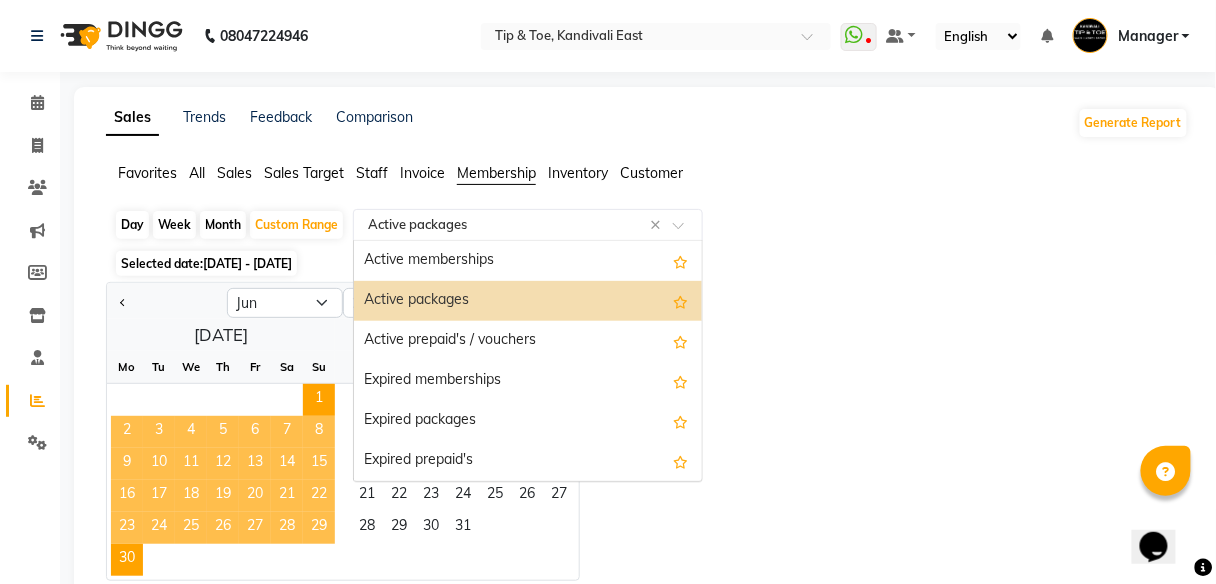 click 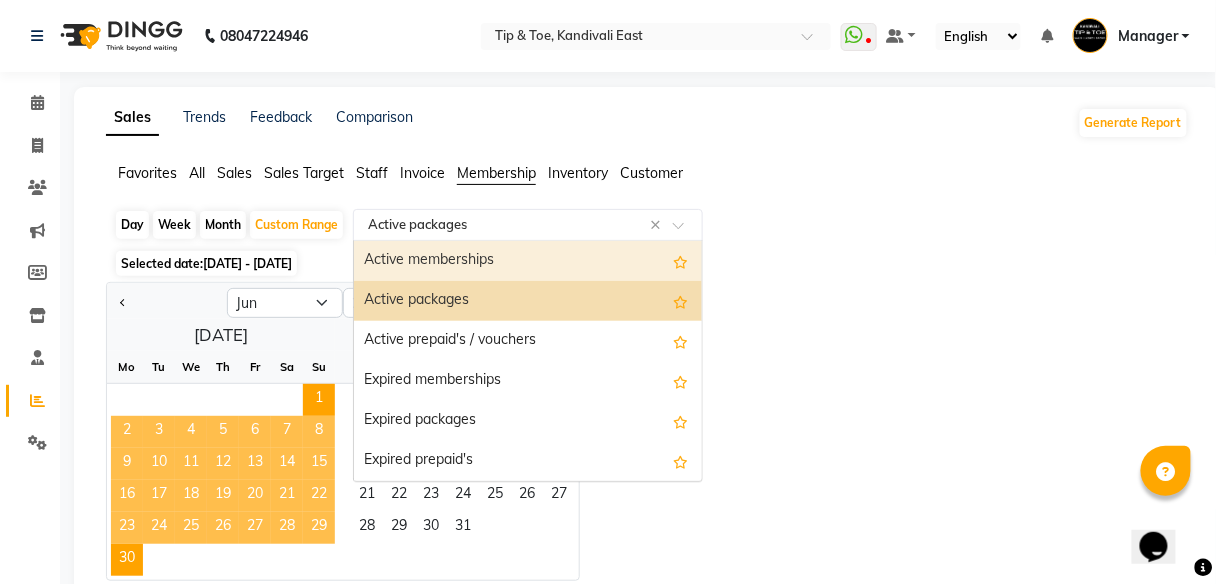 click on "Active memberships" at bounding box center (528, 261) 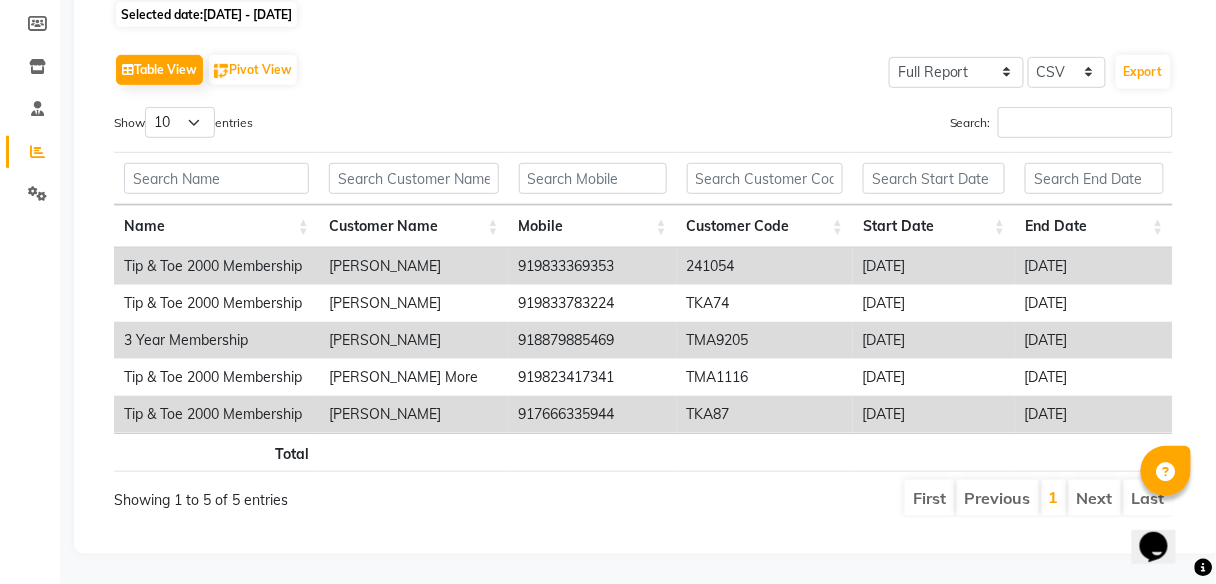 scroll, scrollTop: 257, scrollLeft: 0, axis: vertical 